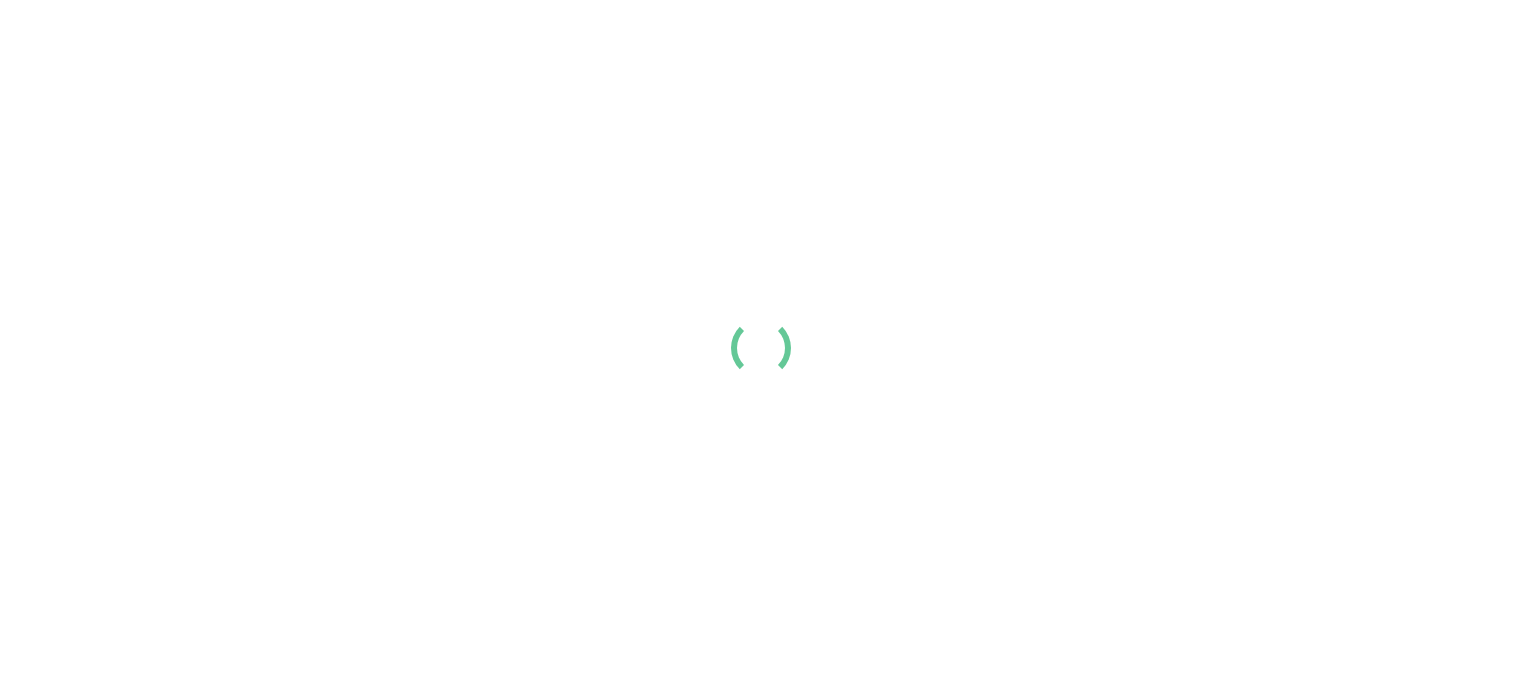 scroll, scrollTop: 0, scrollLeft: 0, axis: both 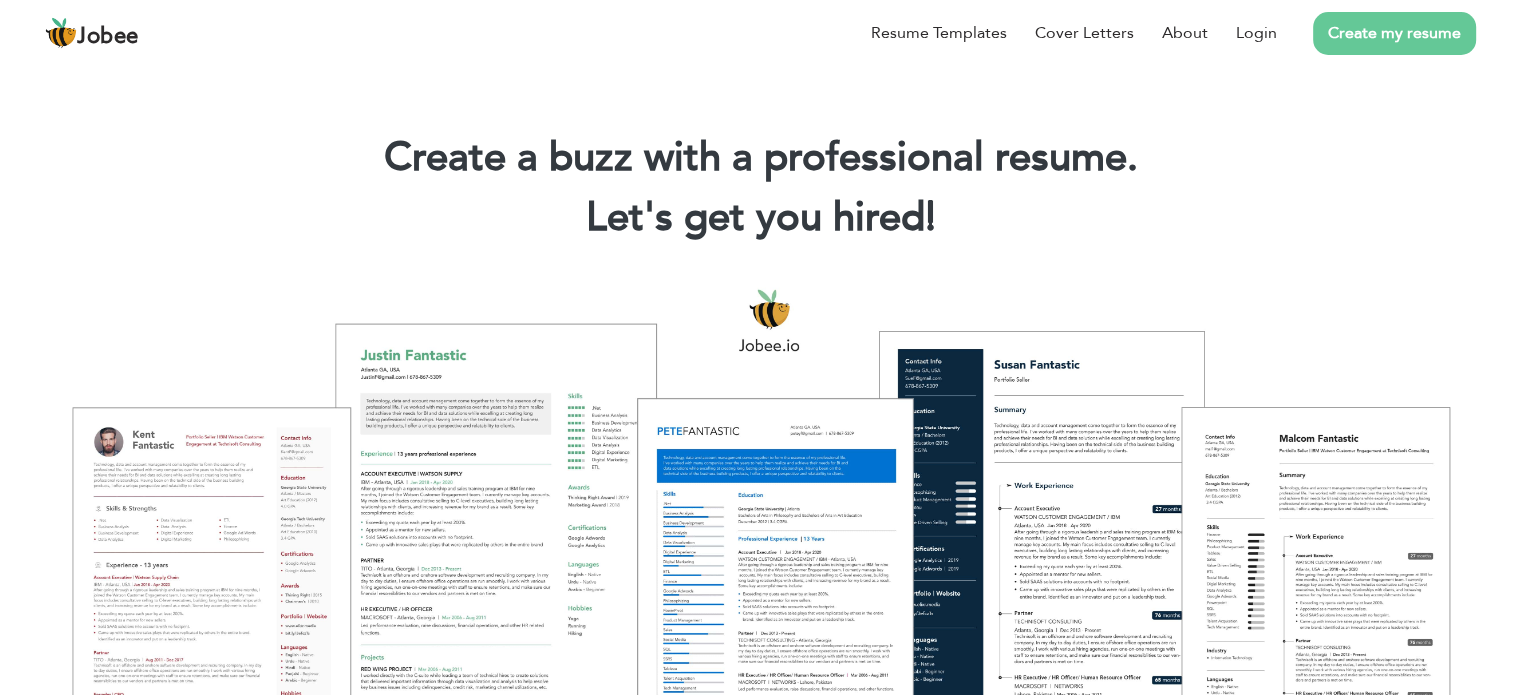 click on "Create my resume" at bounding box center (1394, 33) 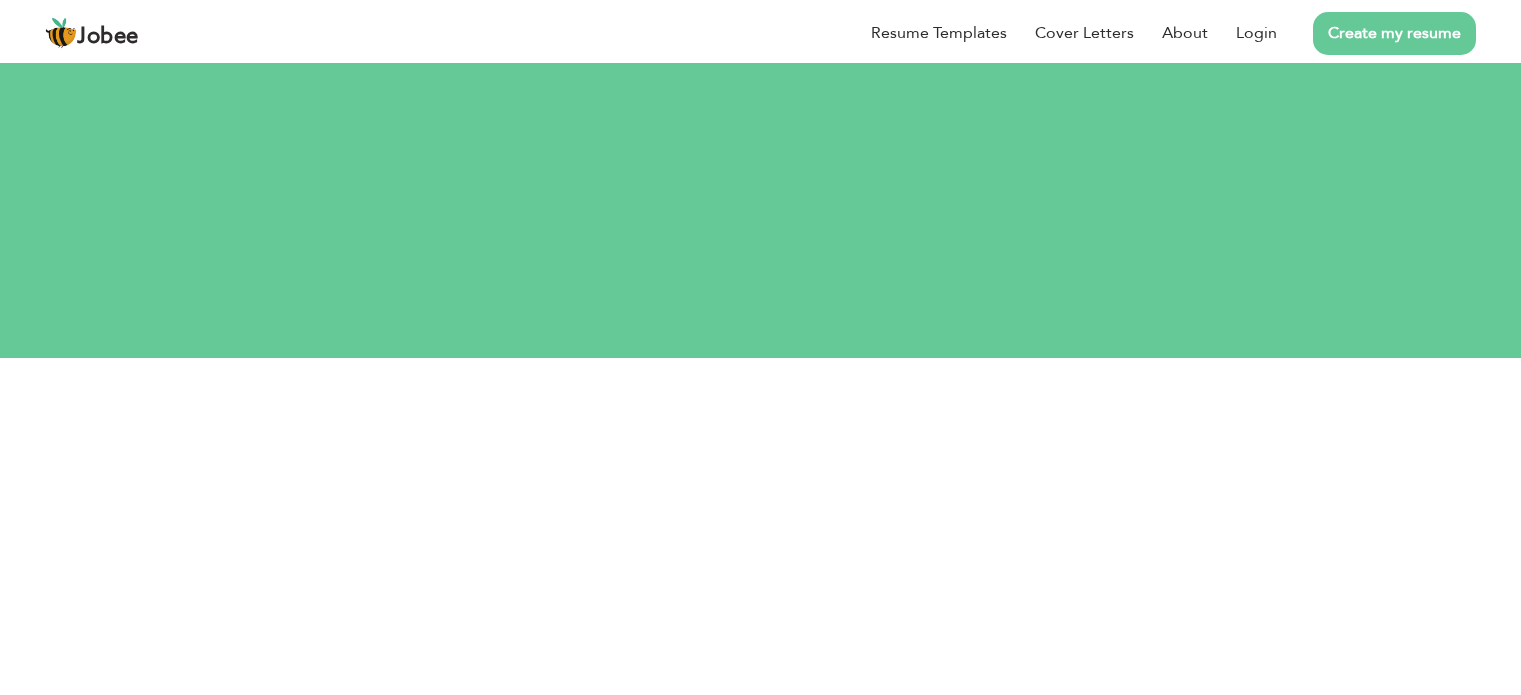 scroll, scrollTop: 0, scrollLeft: 0, axis: both 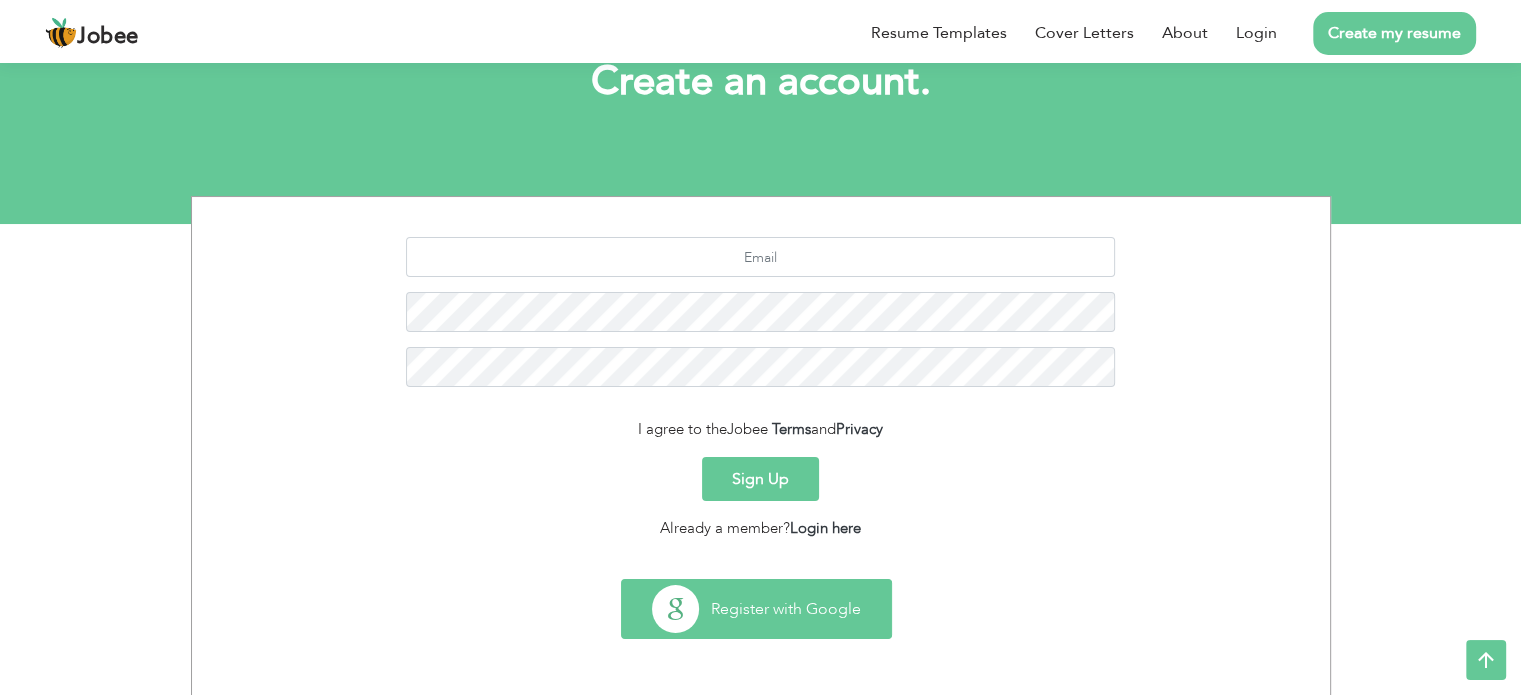 click on "Register with Google" at bounding box center [756, 609] 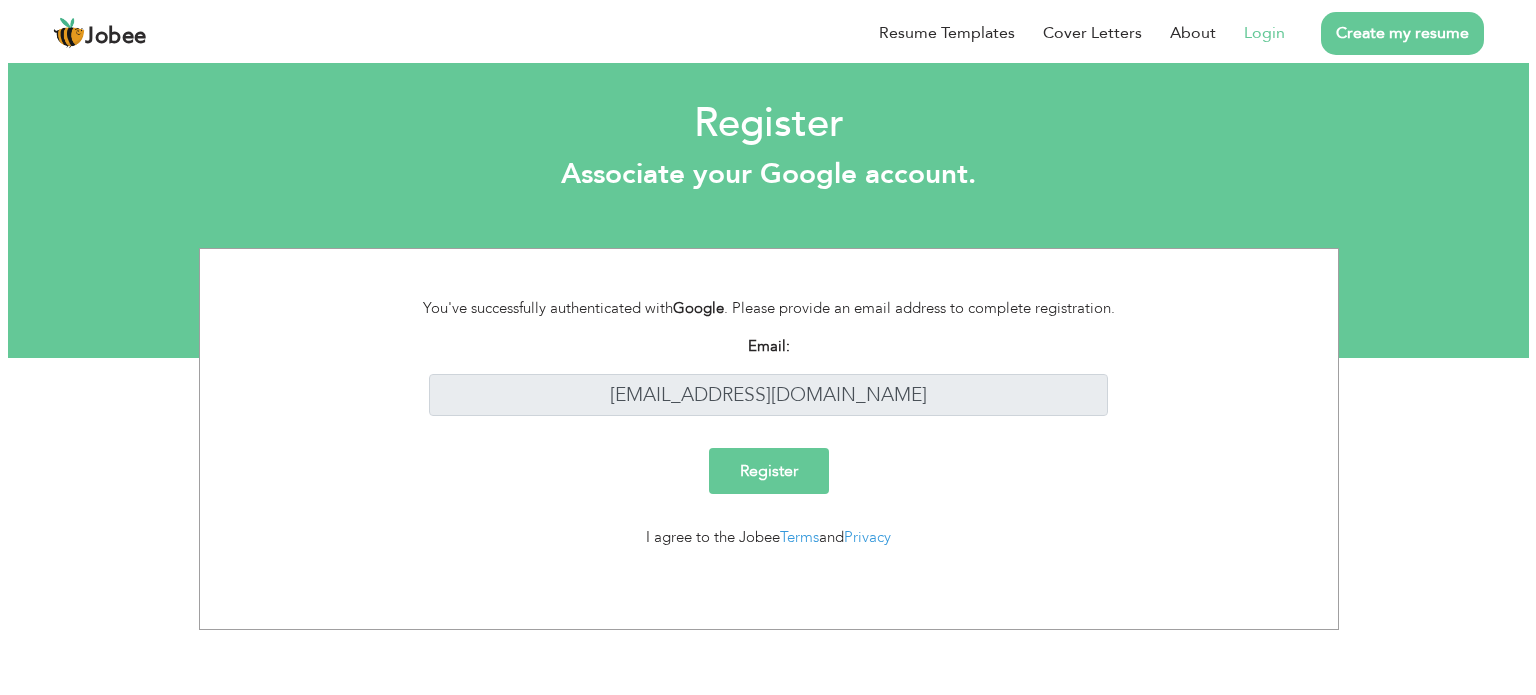scroll, scrollTop: 0, scrollLeft: 0, axis: both 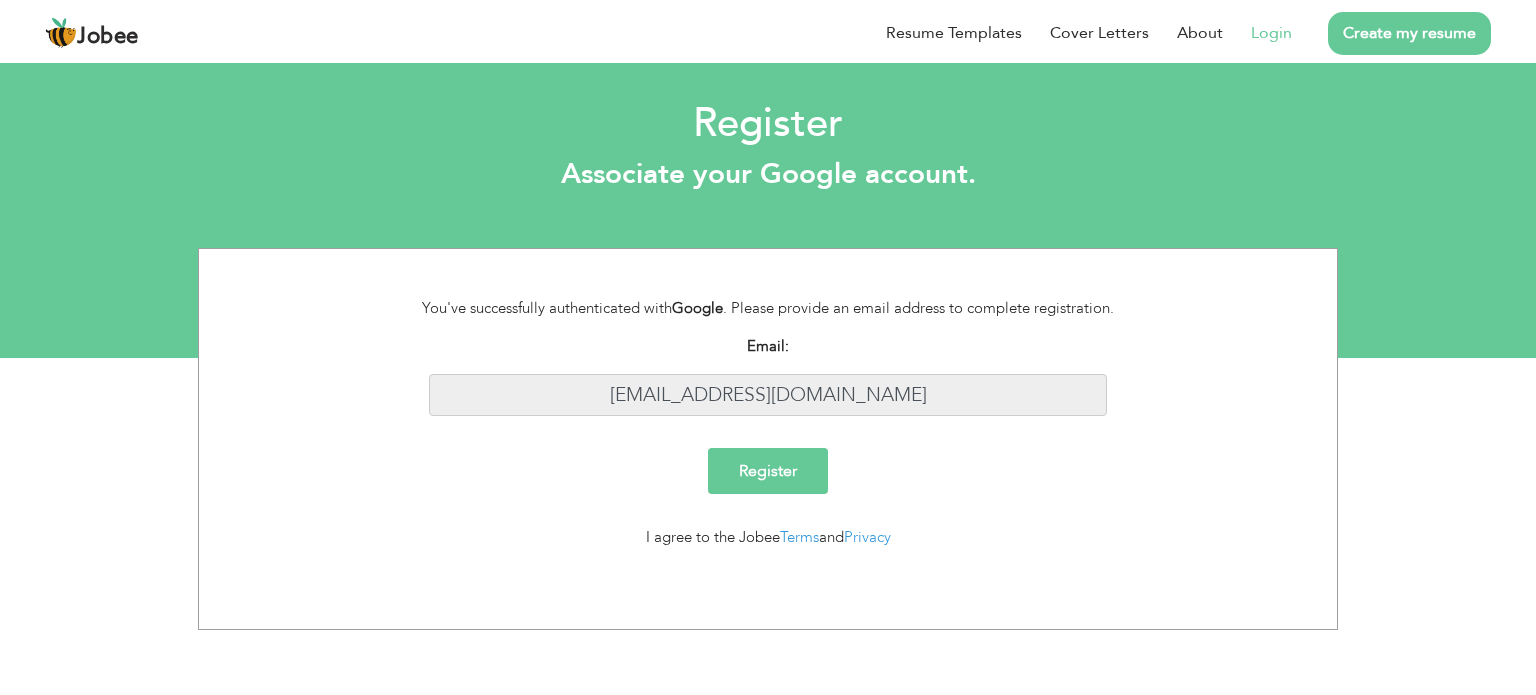 click on "[EMAIL_ADDRESS][DOMAIN_NAME]" at bounding box center [768, 395] 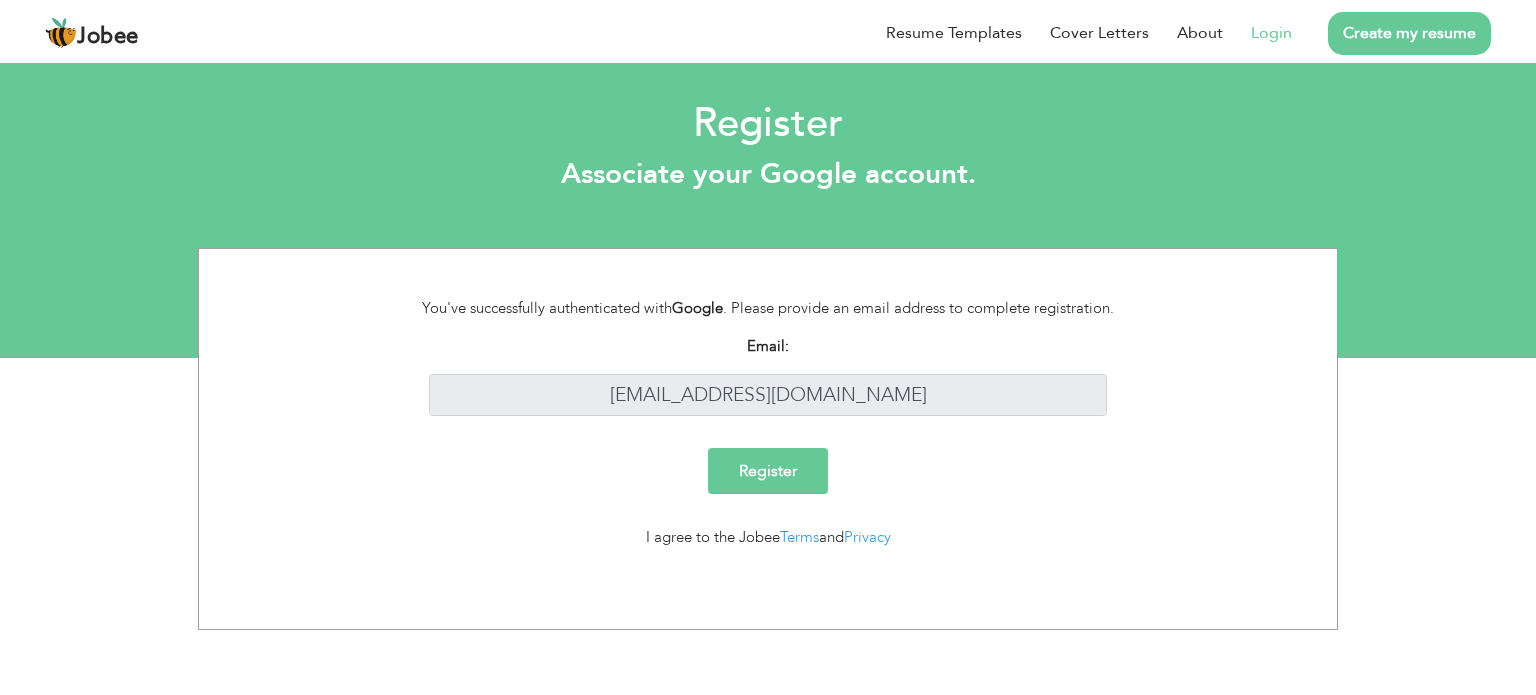 click on "Register" at bounding box center [768, 471] 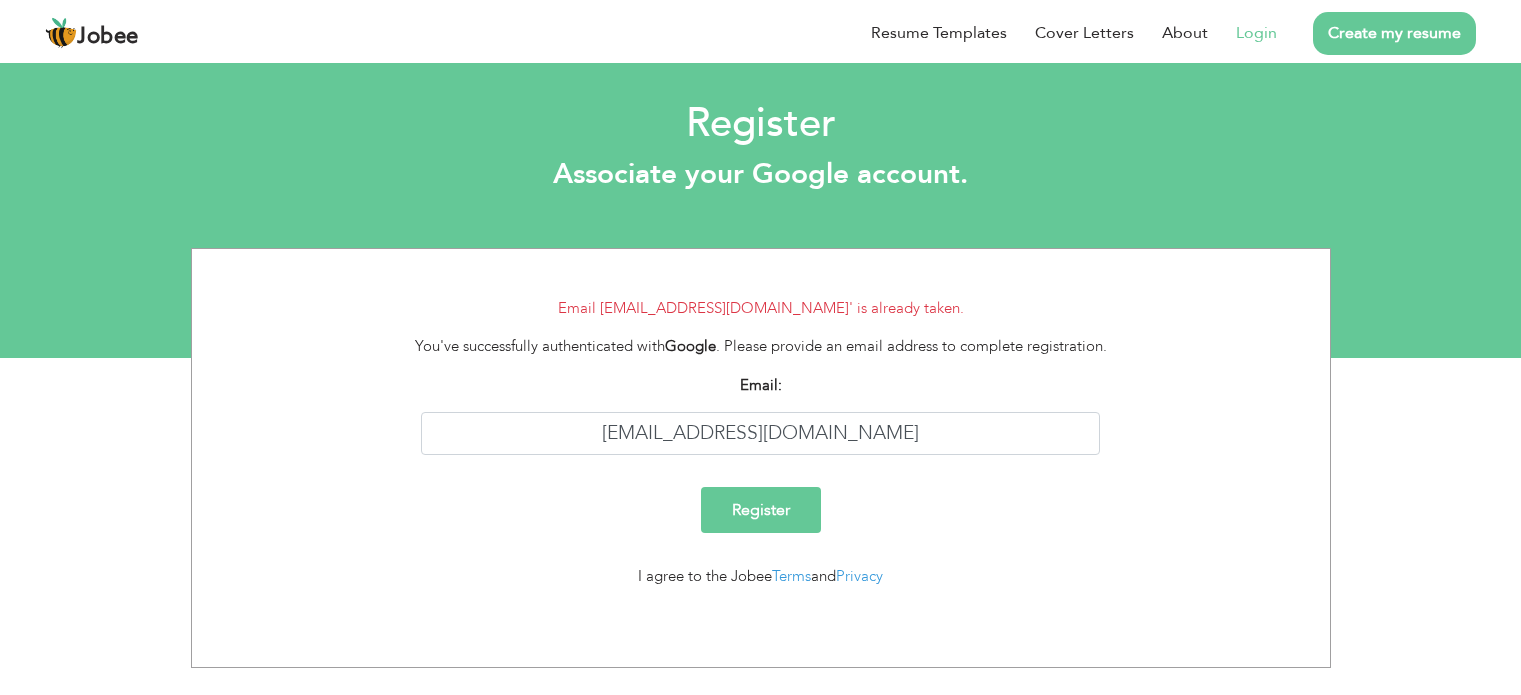 scroll, scrollTop: 0, scrollLeft: 0, axis: both 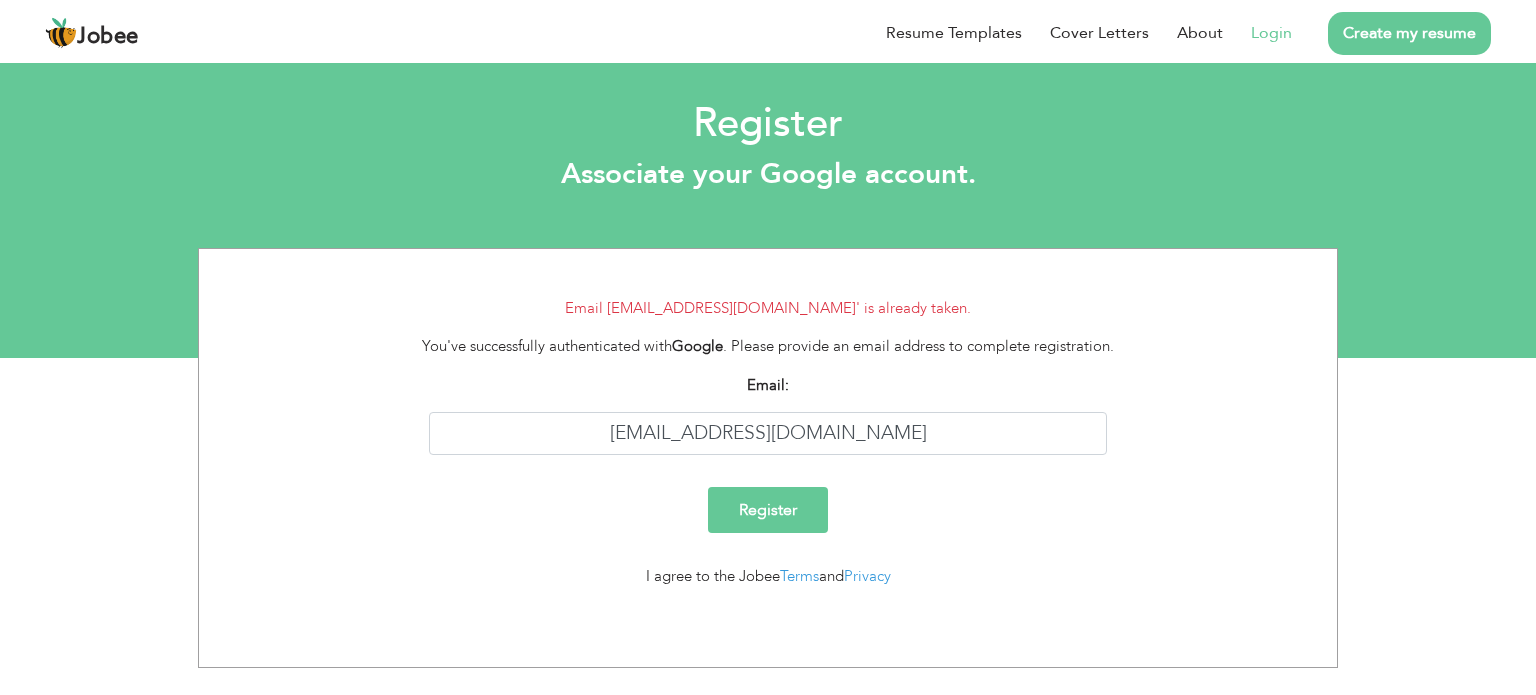 click on "Register" at bounding box center (768, 510) 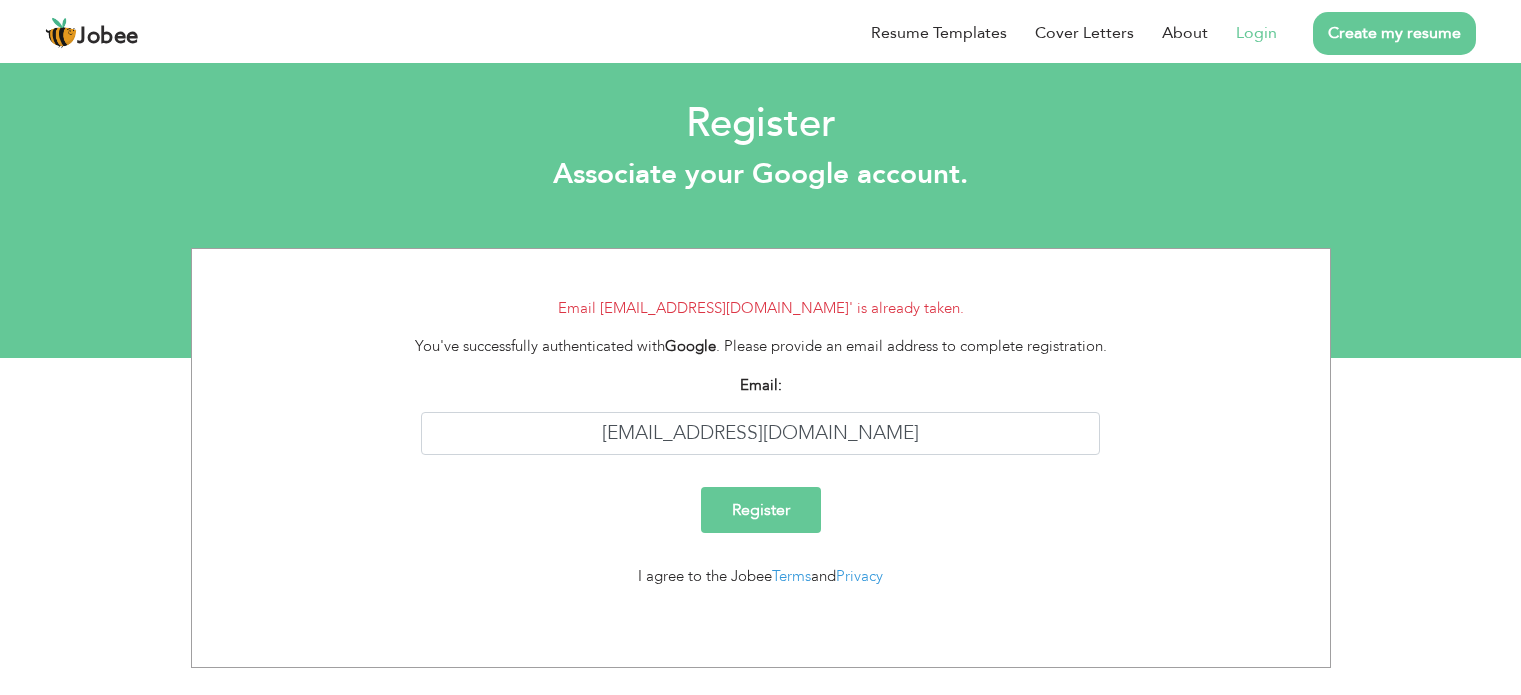 scroll, scrollTop: 0, scrollLeft: 0, axis: both 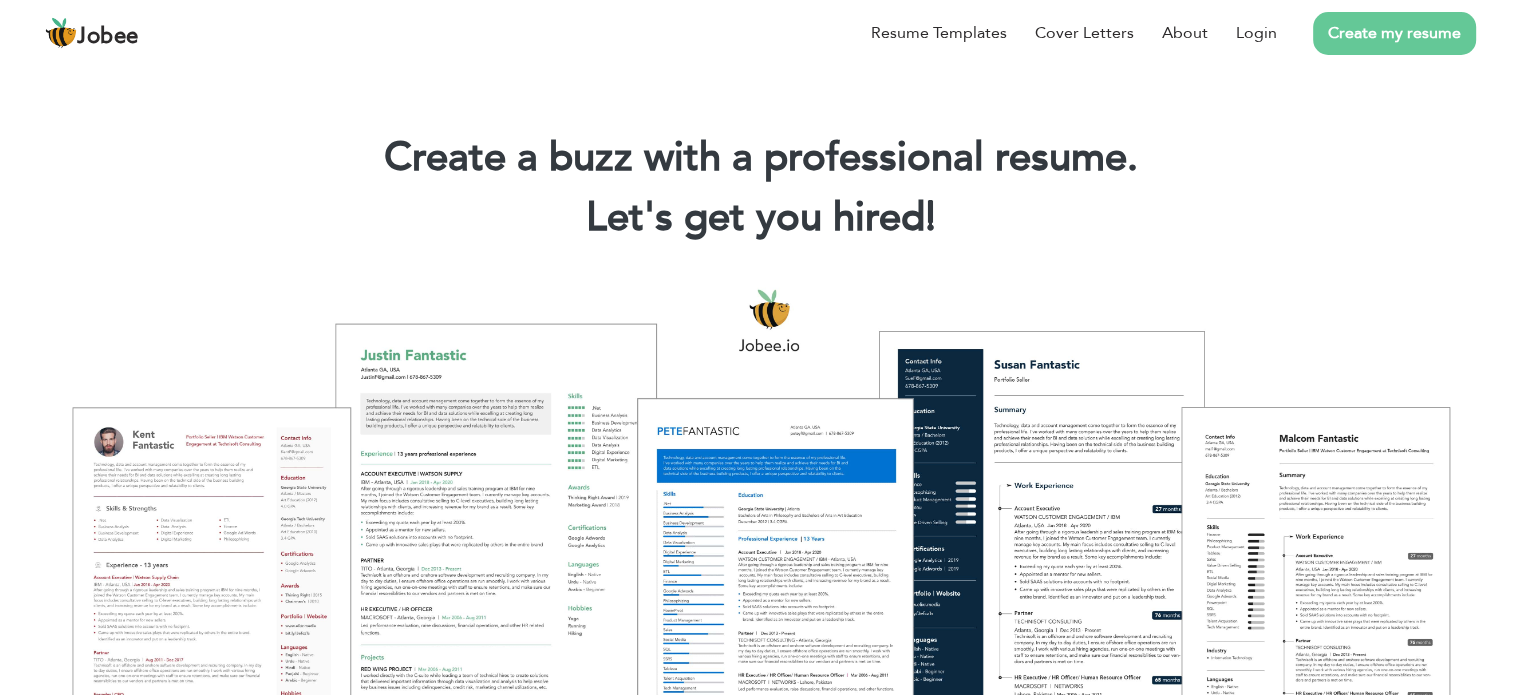 click on "Create my resume" at bounding box center (1394, 33) 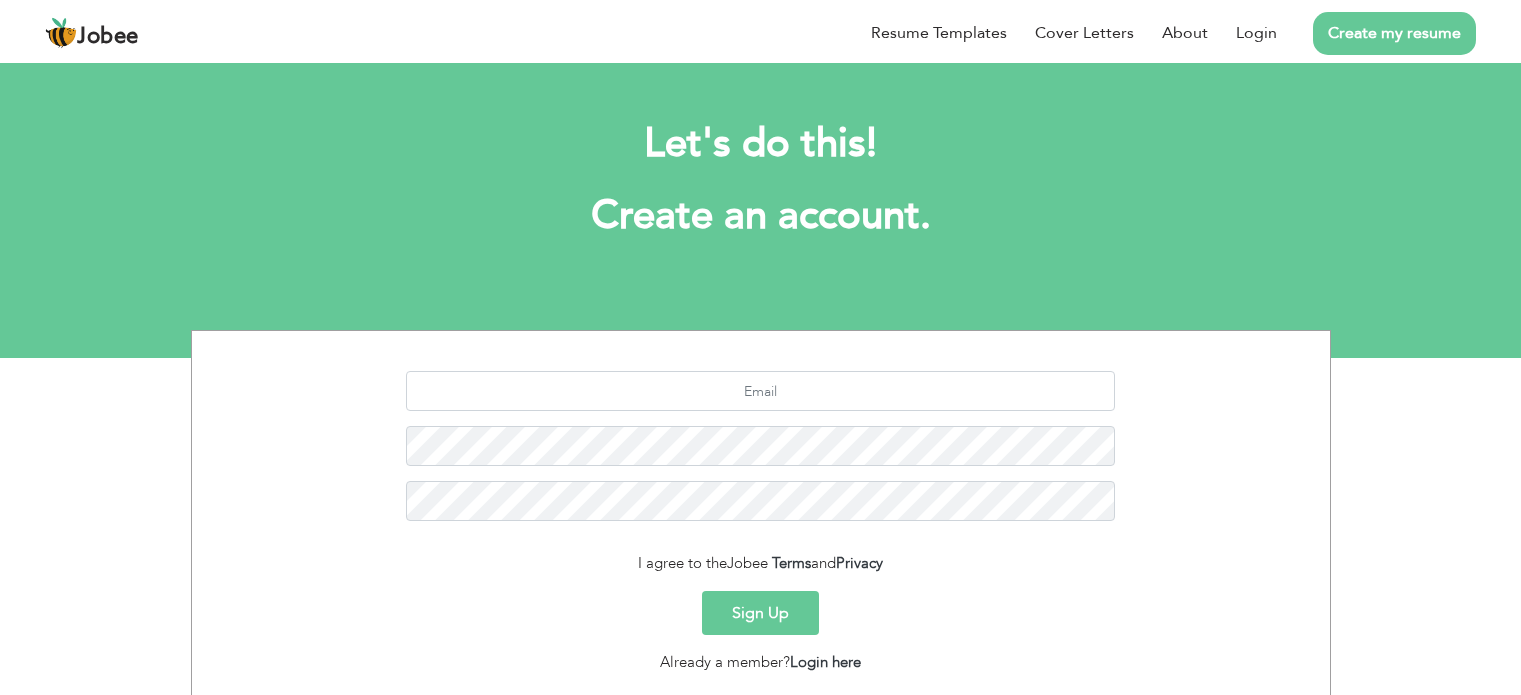 scroll, scrollTop: 0, scrollLeft: 0, axis: both 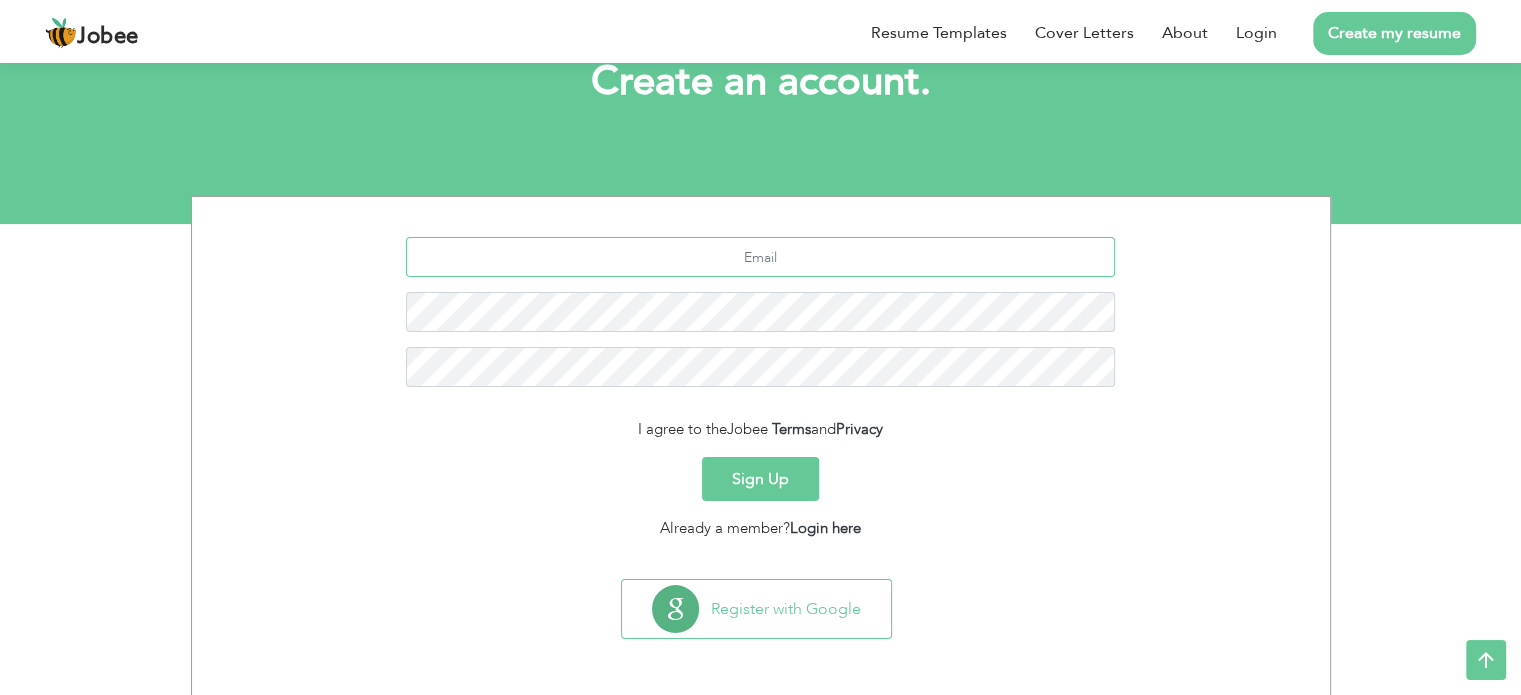 click at bounding box center (760, 257) 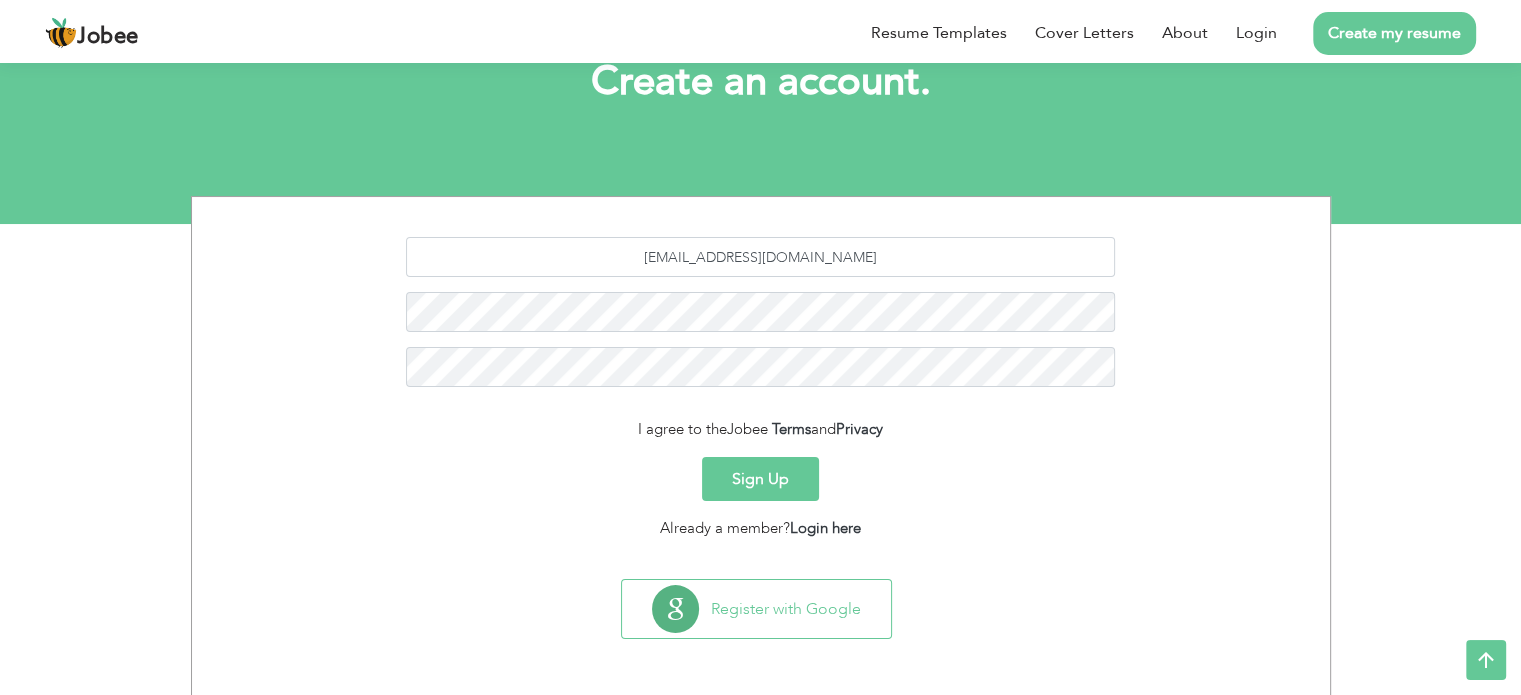 click on "Sign Up" at bounding box center (760, 479) 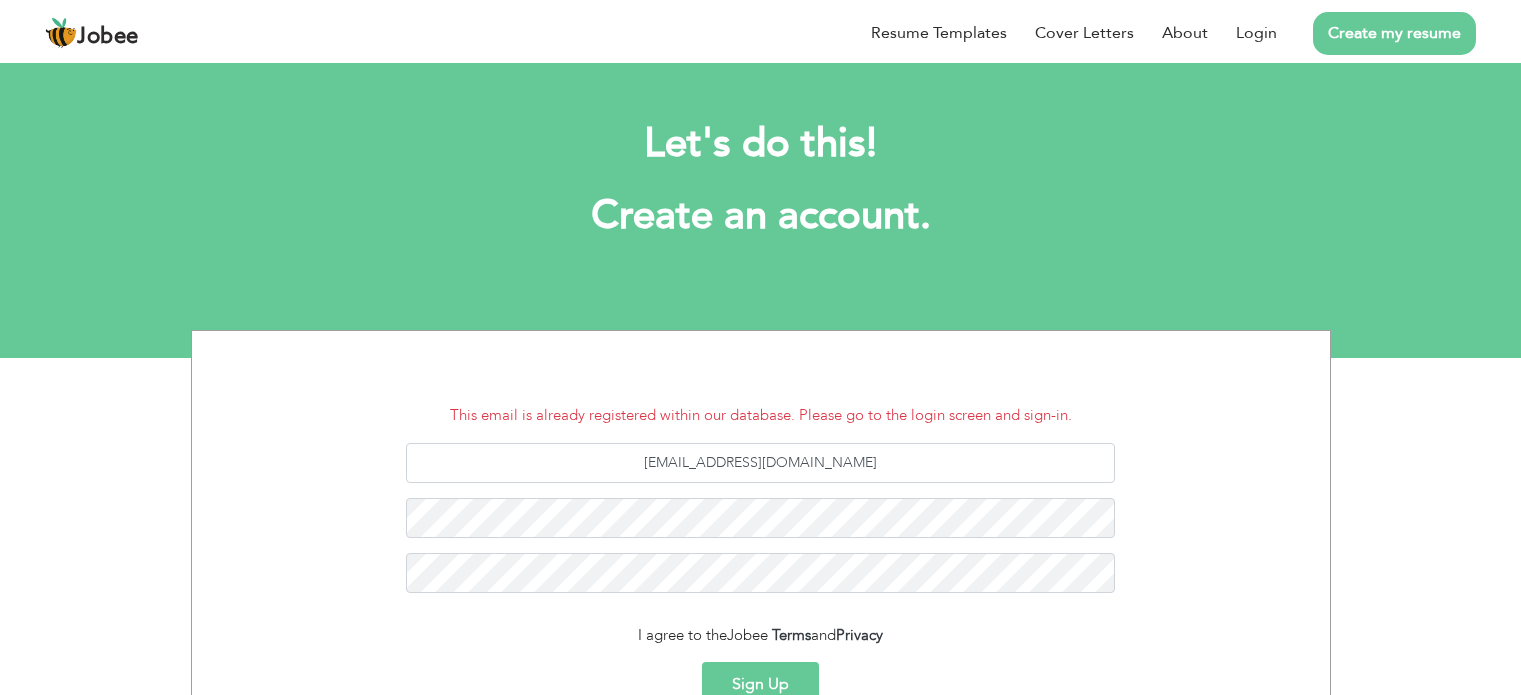 scroll, scrollTop: 0, scrollLeft: 0, axis: both 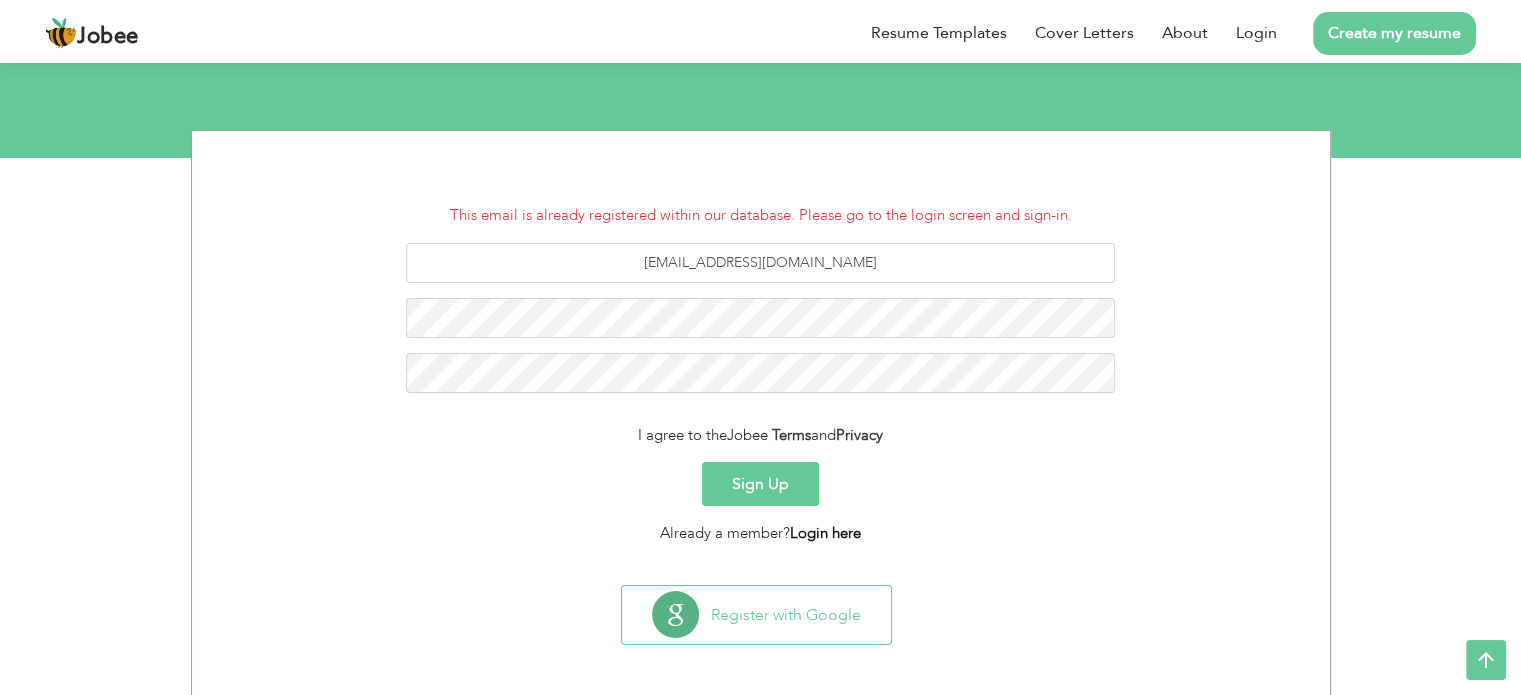 click on "Login here" at bounding box center (825, 533) 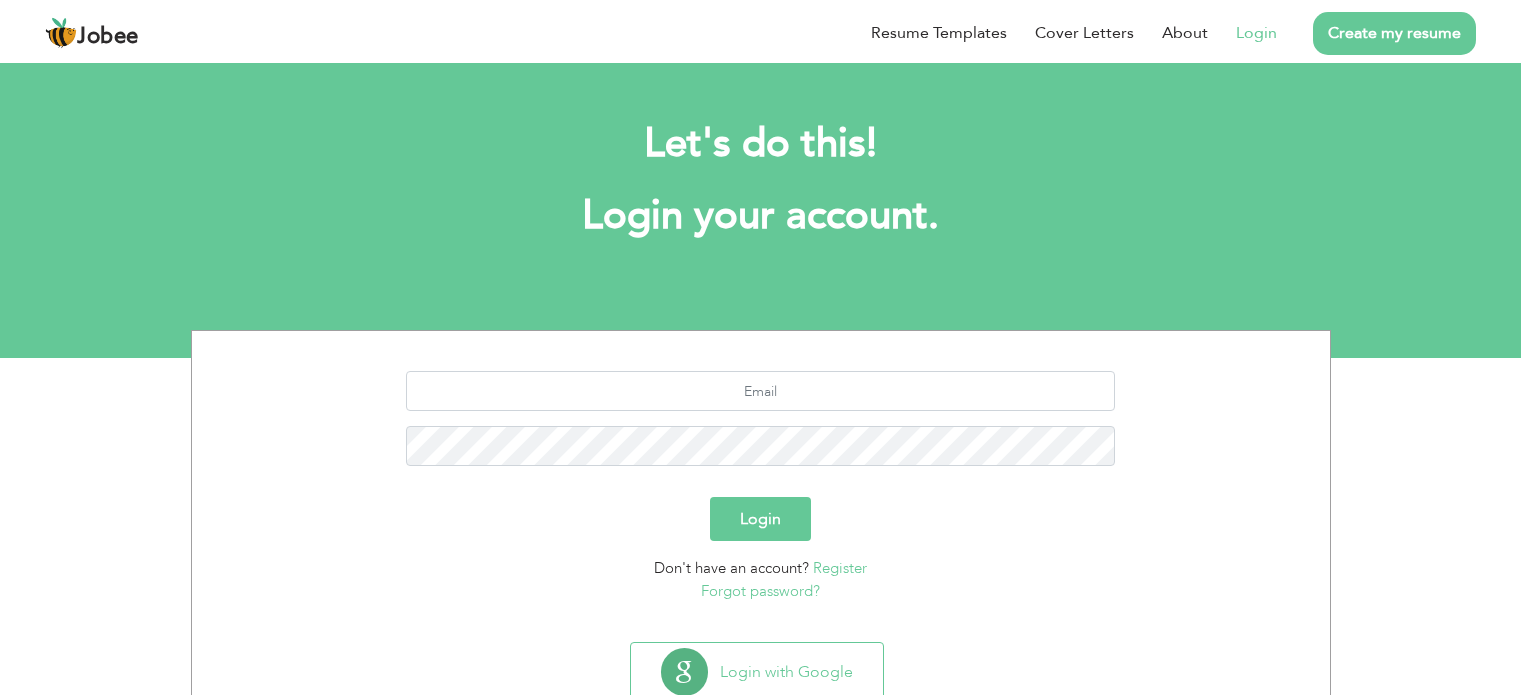 scroll, scrollTop: 0, scrollLeft: 0, axis: both 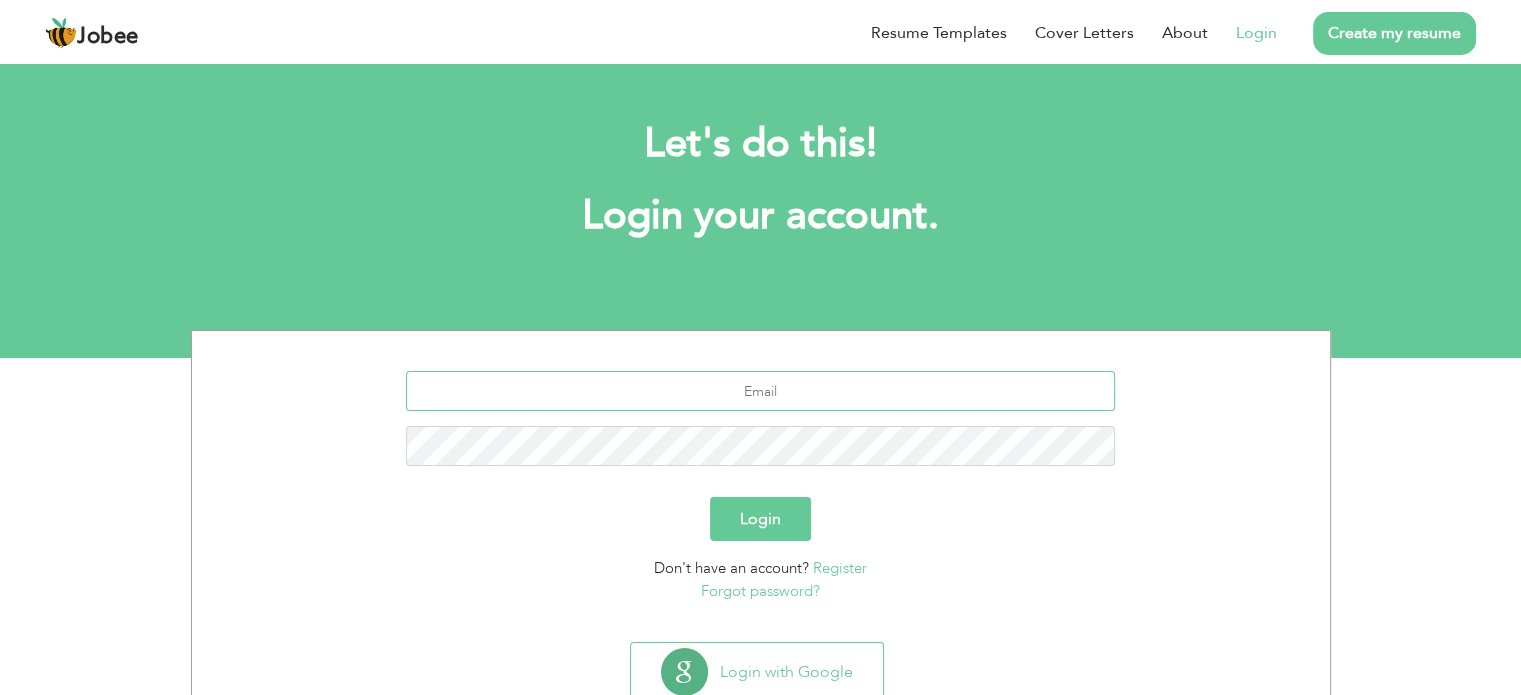 click at bounding box center [760, 391] 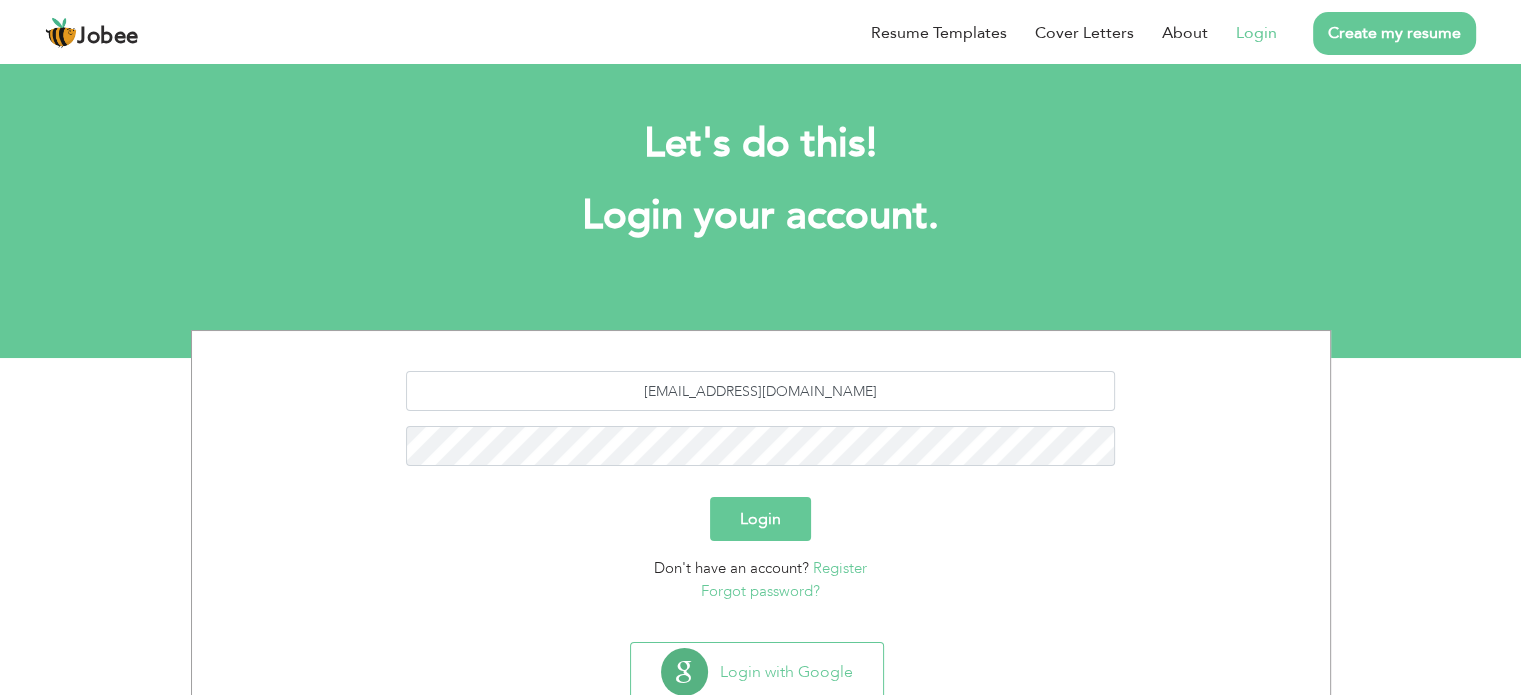 click on "Login" at bounding box center (760, 519) 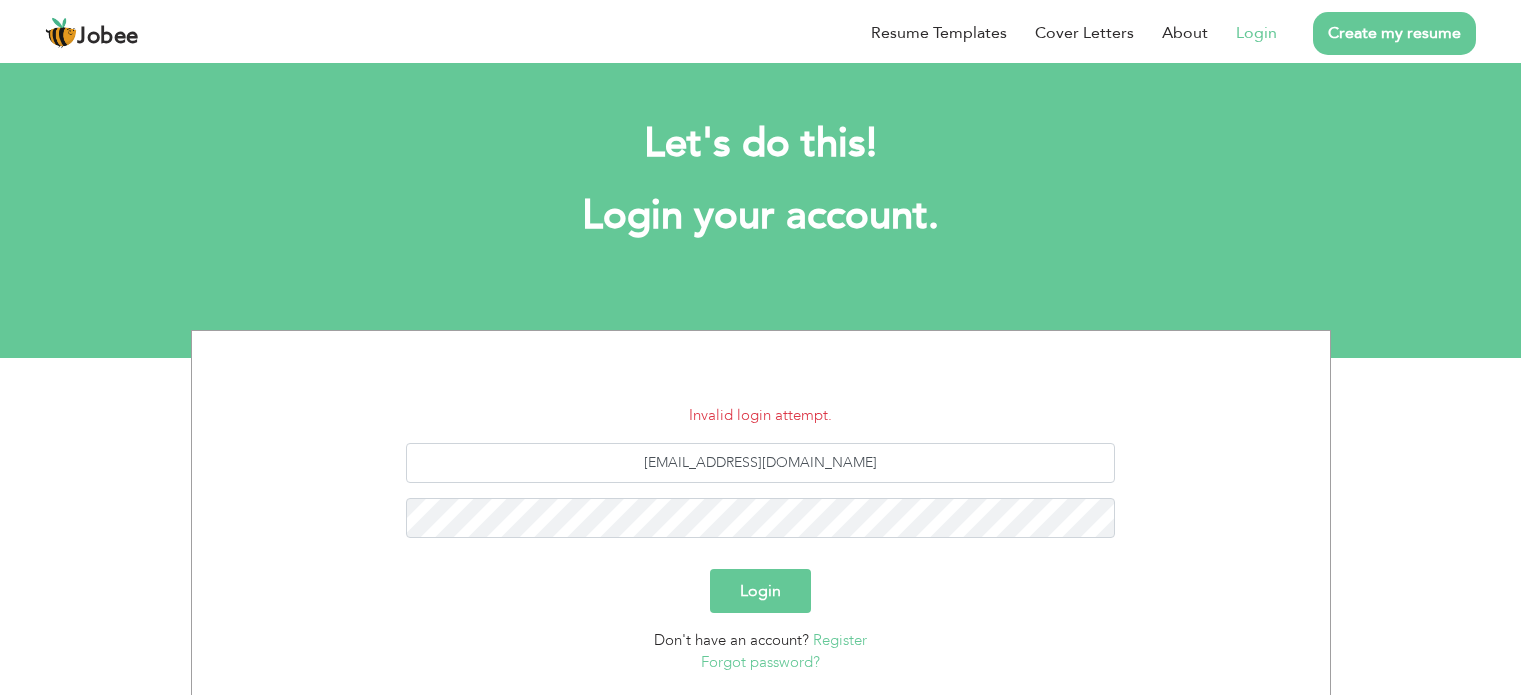 scroll, scrollTop: 0, scrollLeft: 0, axis: both 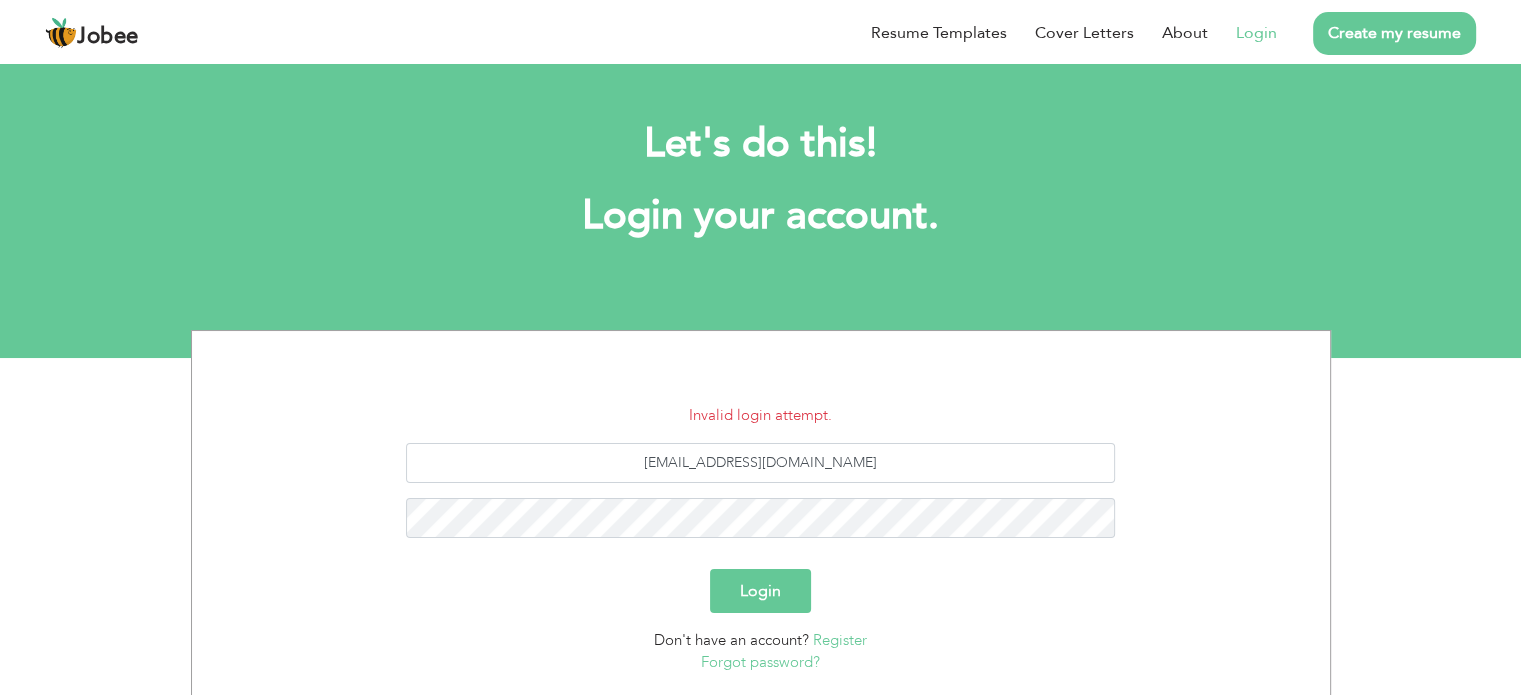 click on "Login" at bounding box center (760, 591) 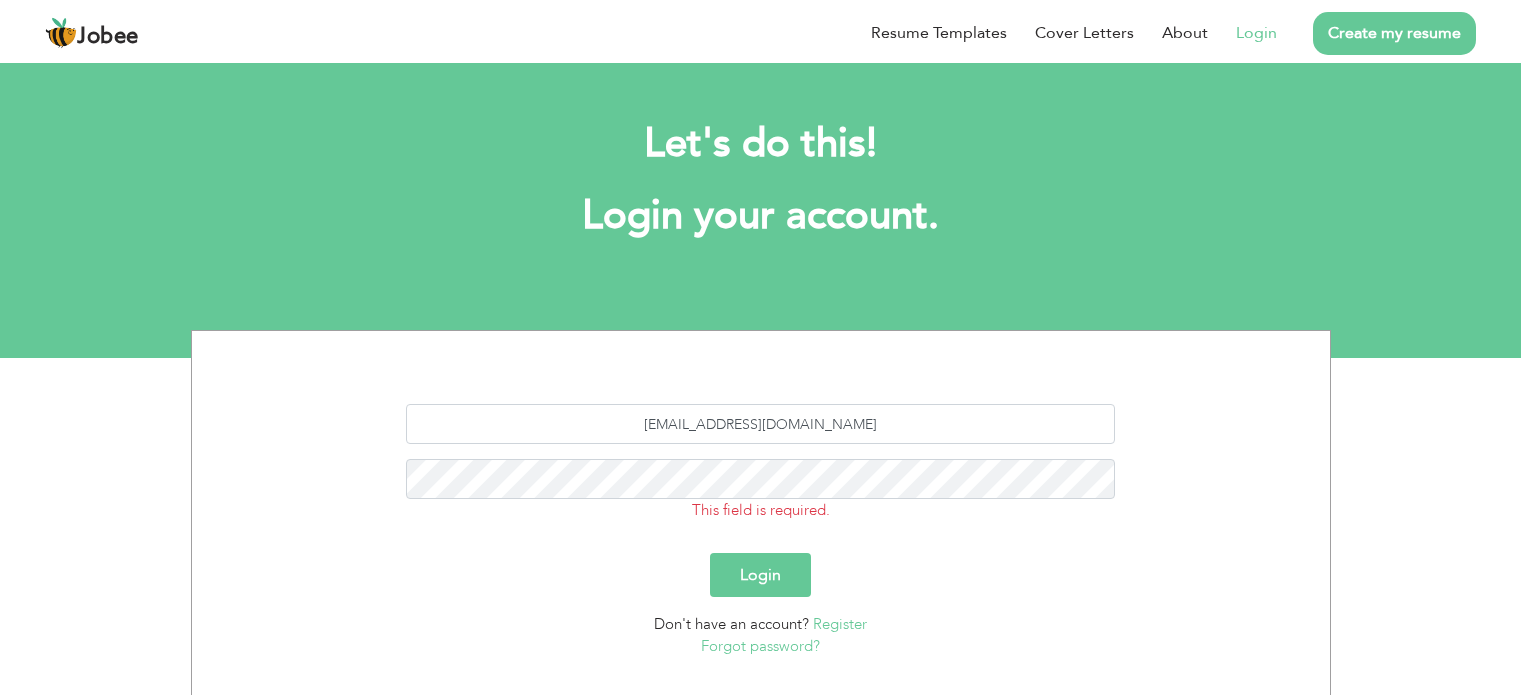 scroll, scrollTop: 0, scrollLeft: 0, axis: both 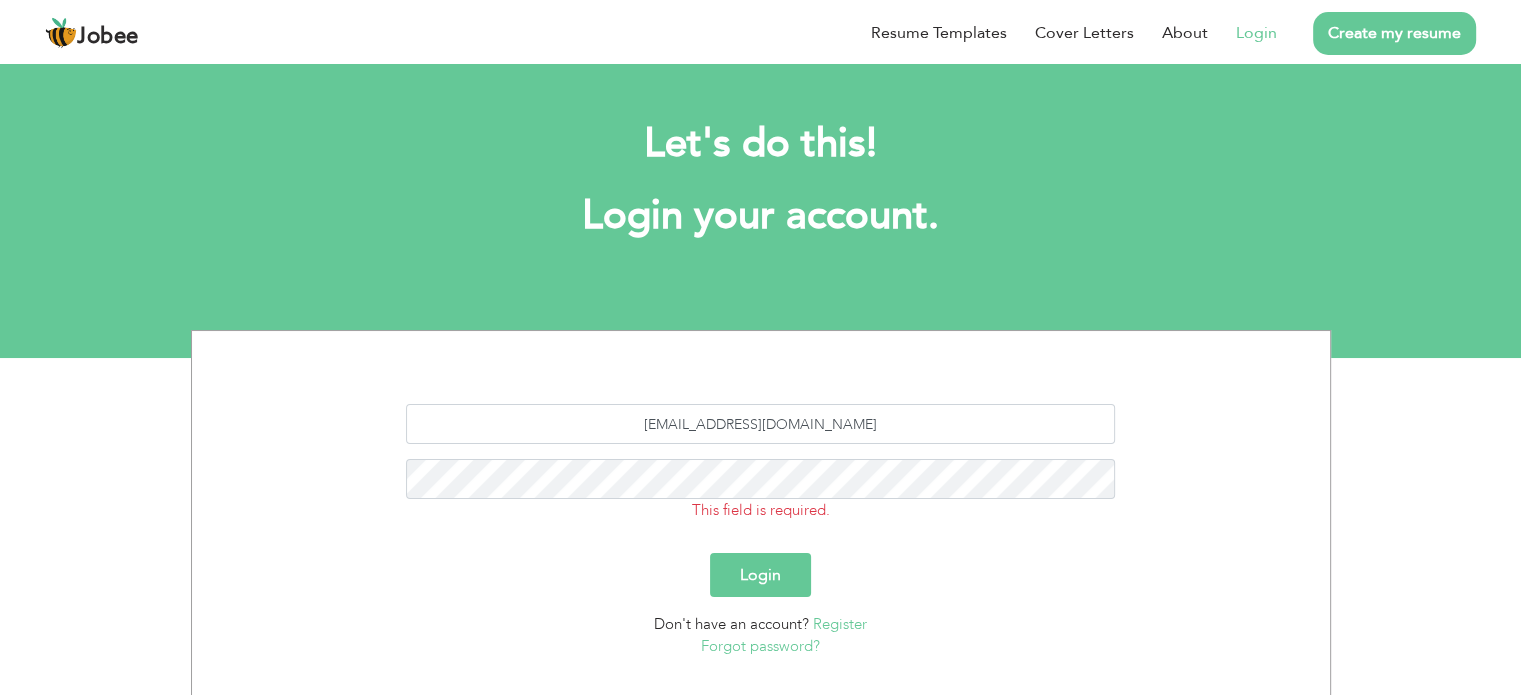 click on "Login" at bounding box center (761, 575) 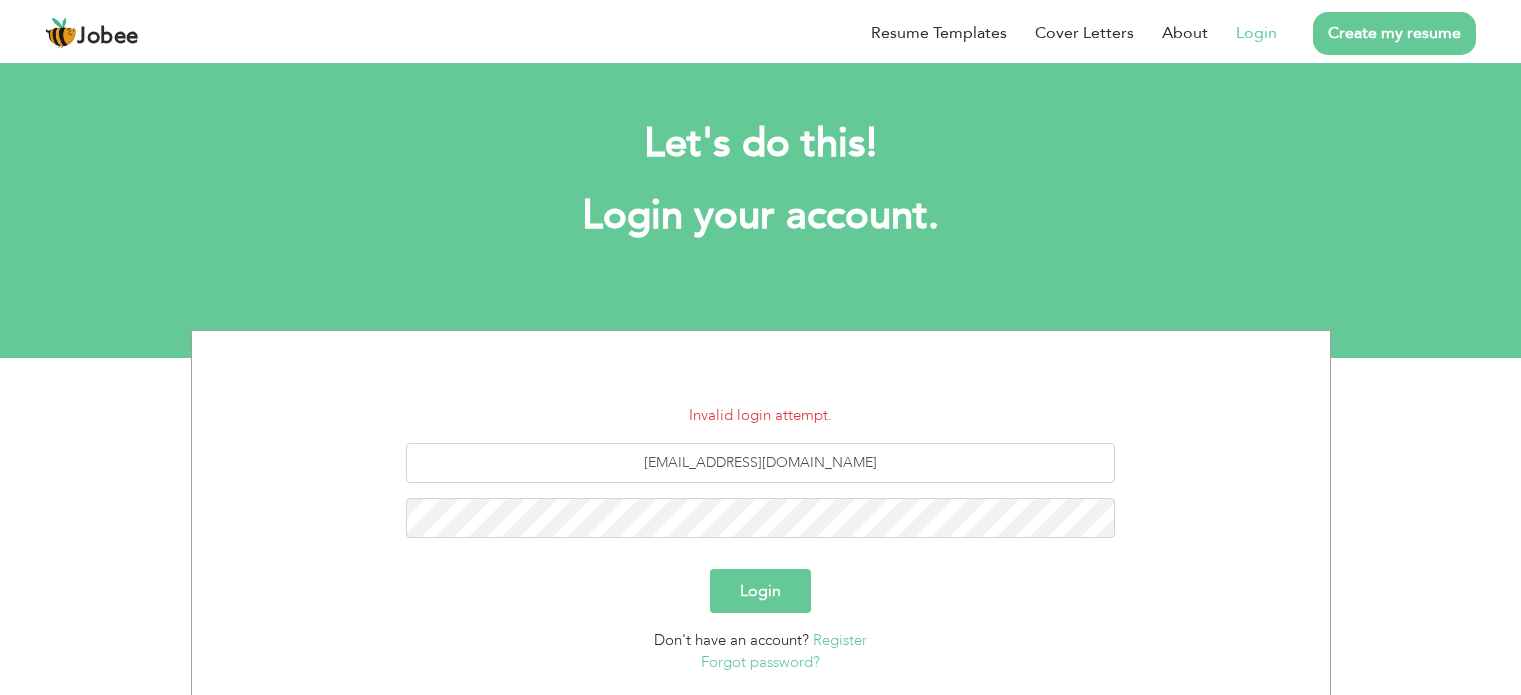 scroll, scrollTop: 0, scrollLeft: 0, axis: both 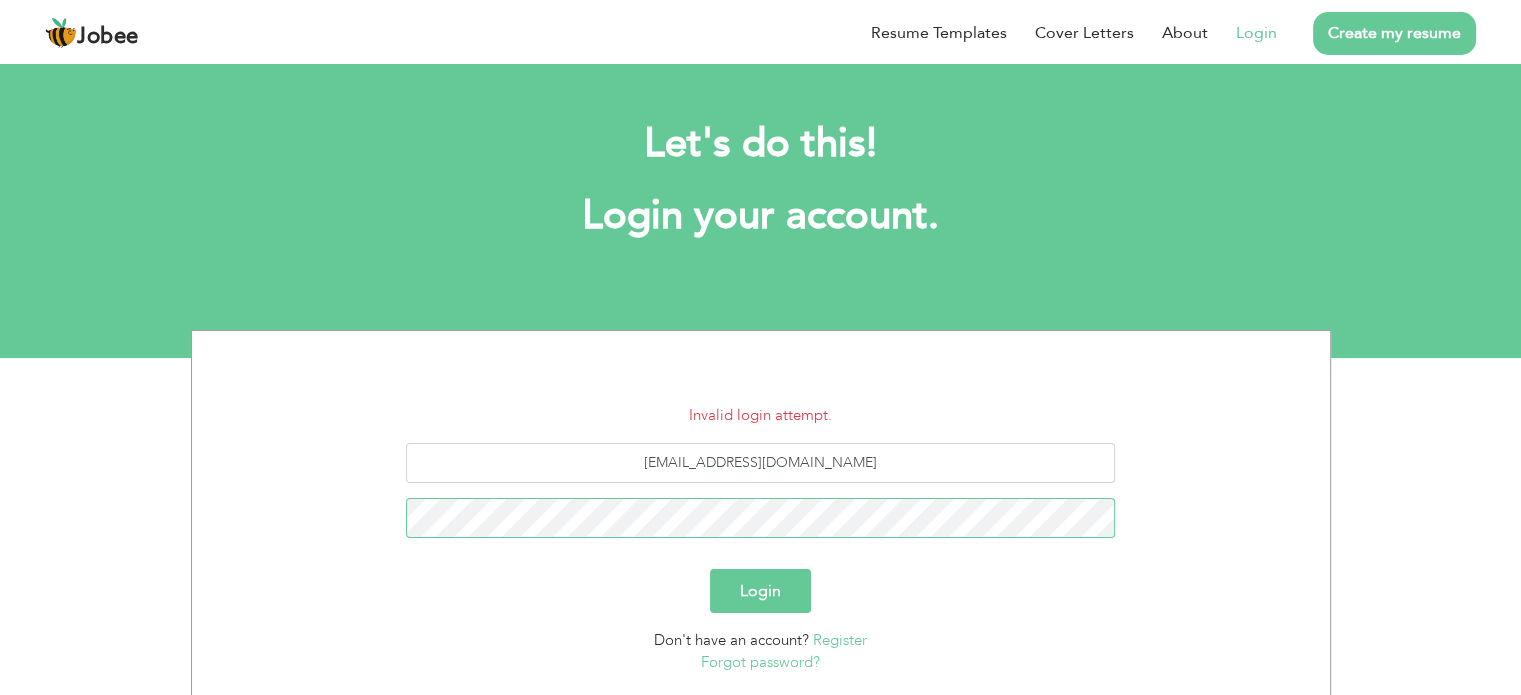 click on "Login" at bounding box center [760, 591] 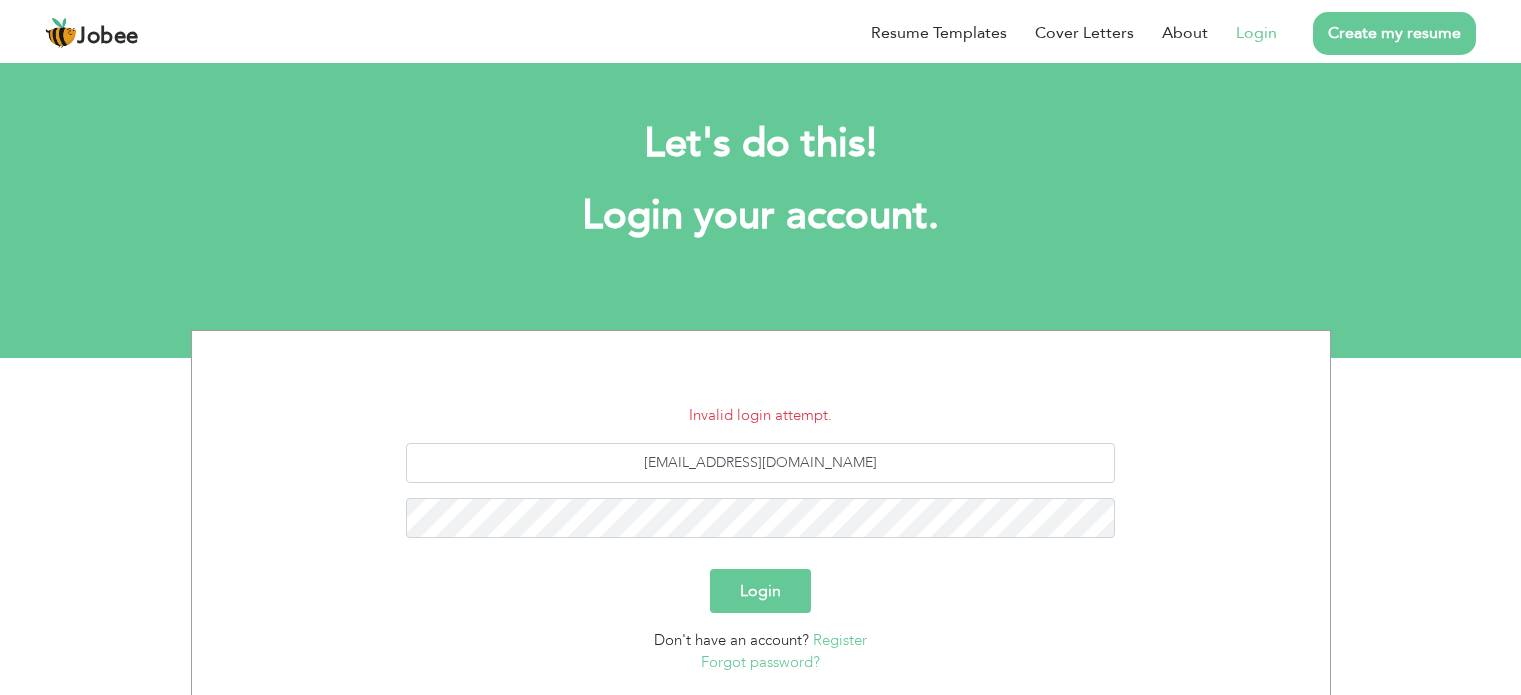 scroll, scrollTop: 0, scrollLeft: 0, axis: both 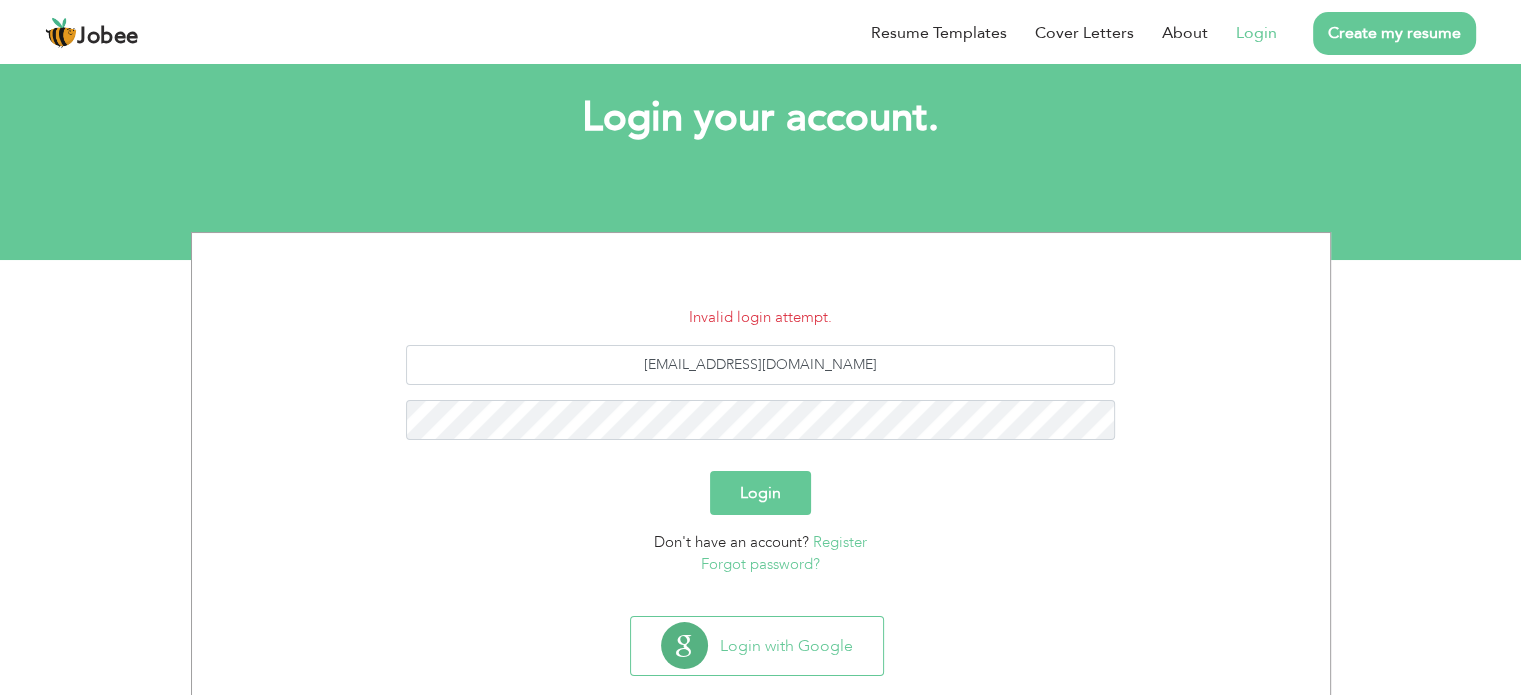 click on "Forgot password?" at bounding box center (760, 564) 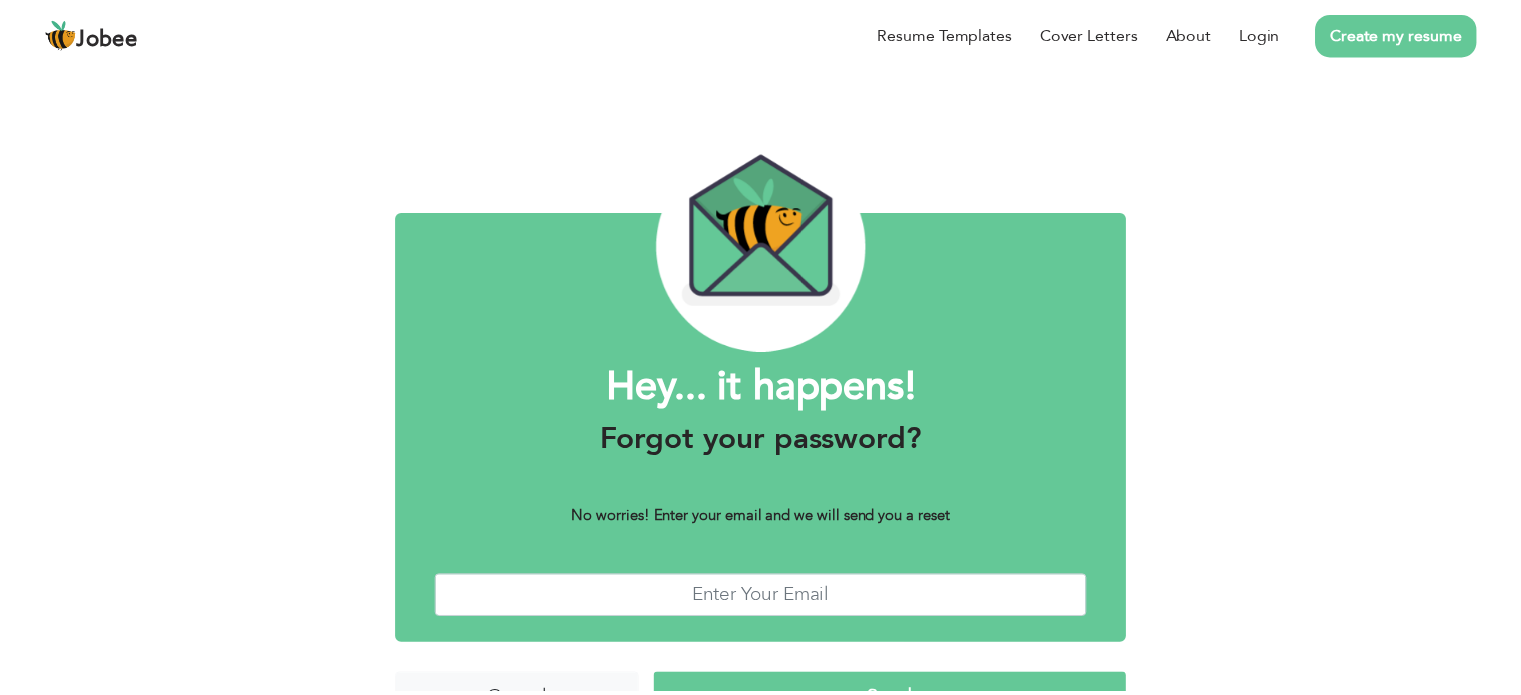 scroll, scrollTop: 0, scrollLeft: 0, axis: both 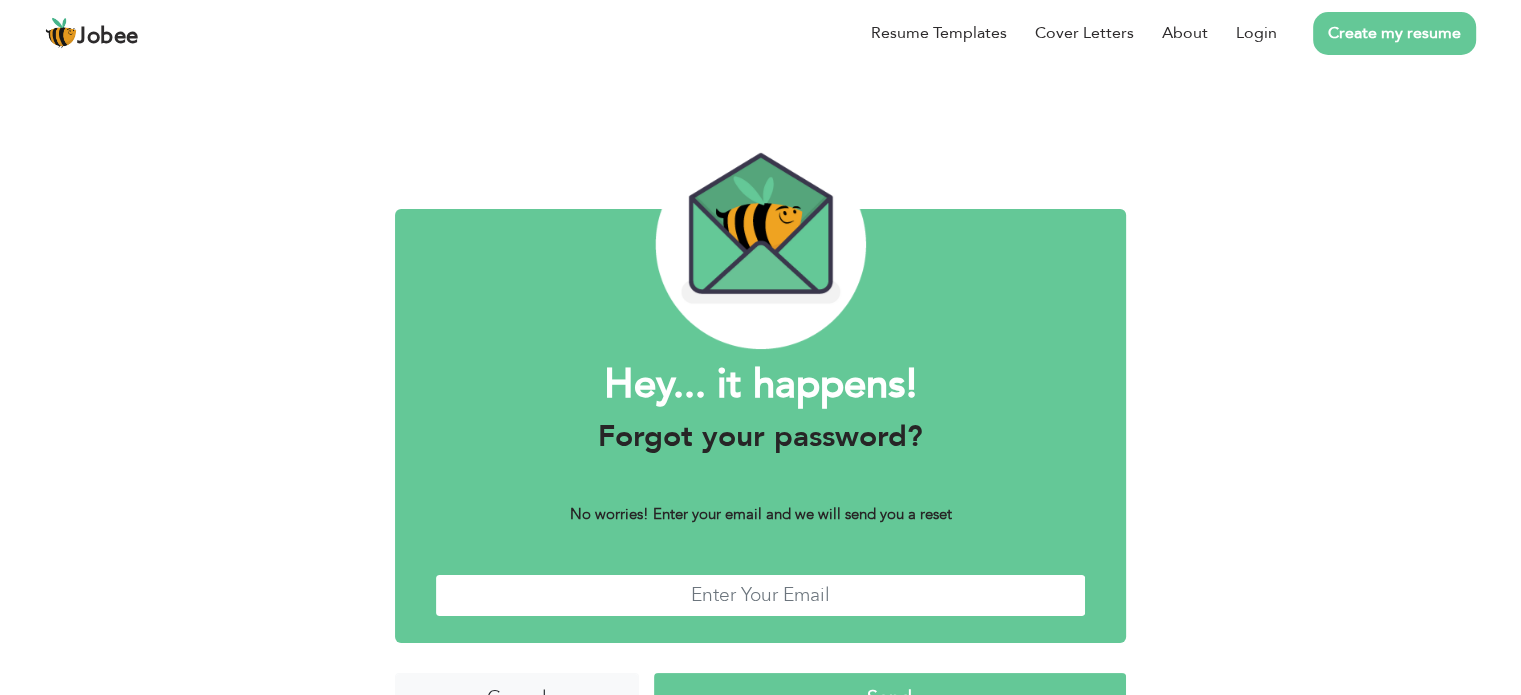 click at bounding box center (760, 595) 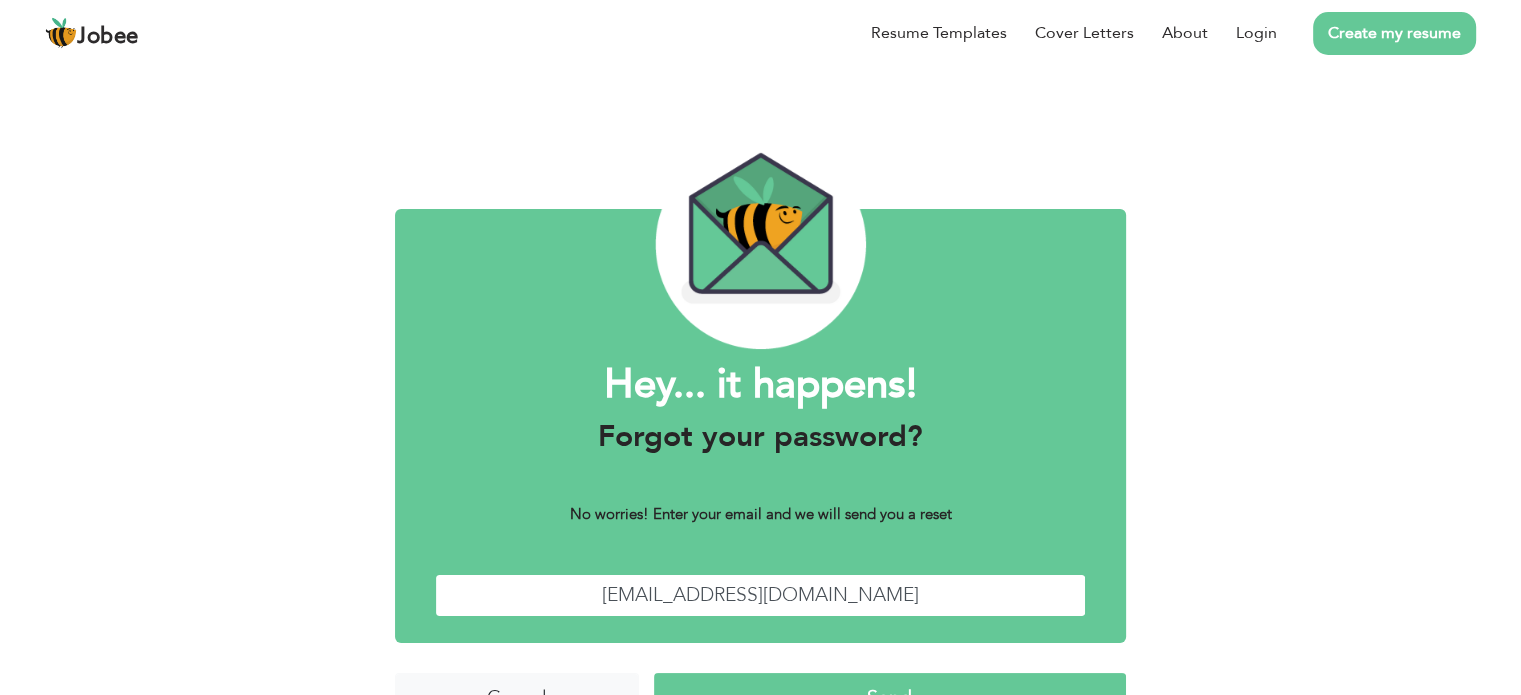 scroll, scrollTop: 50, scrollLeft: 0, axis: vertical 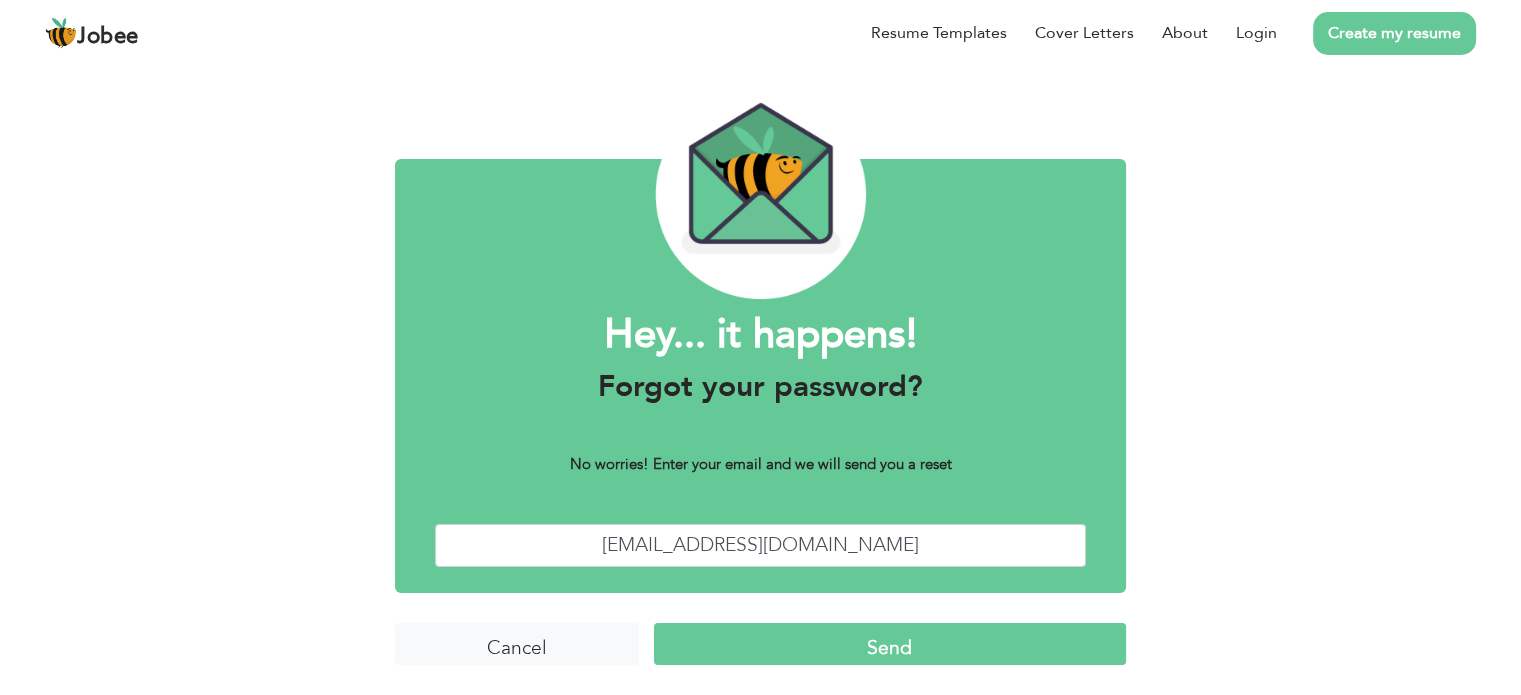 click on "Send" at bounding box center [890, 644] 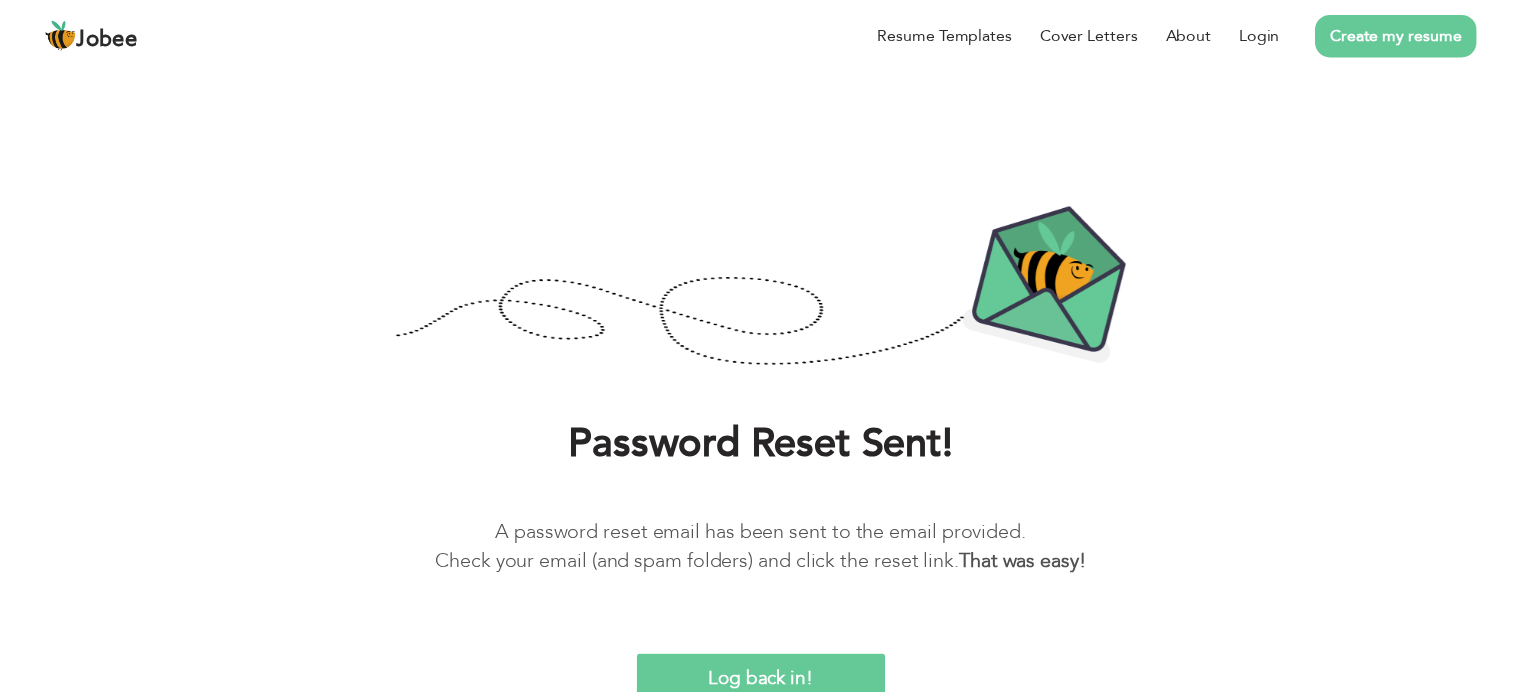 scroll, scrollTop: 0, scrollLeft: 0, axis: both 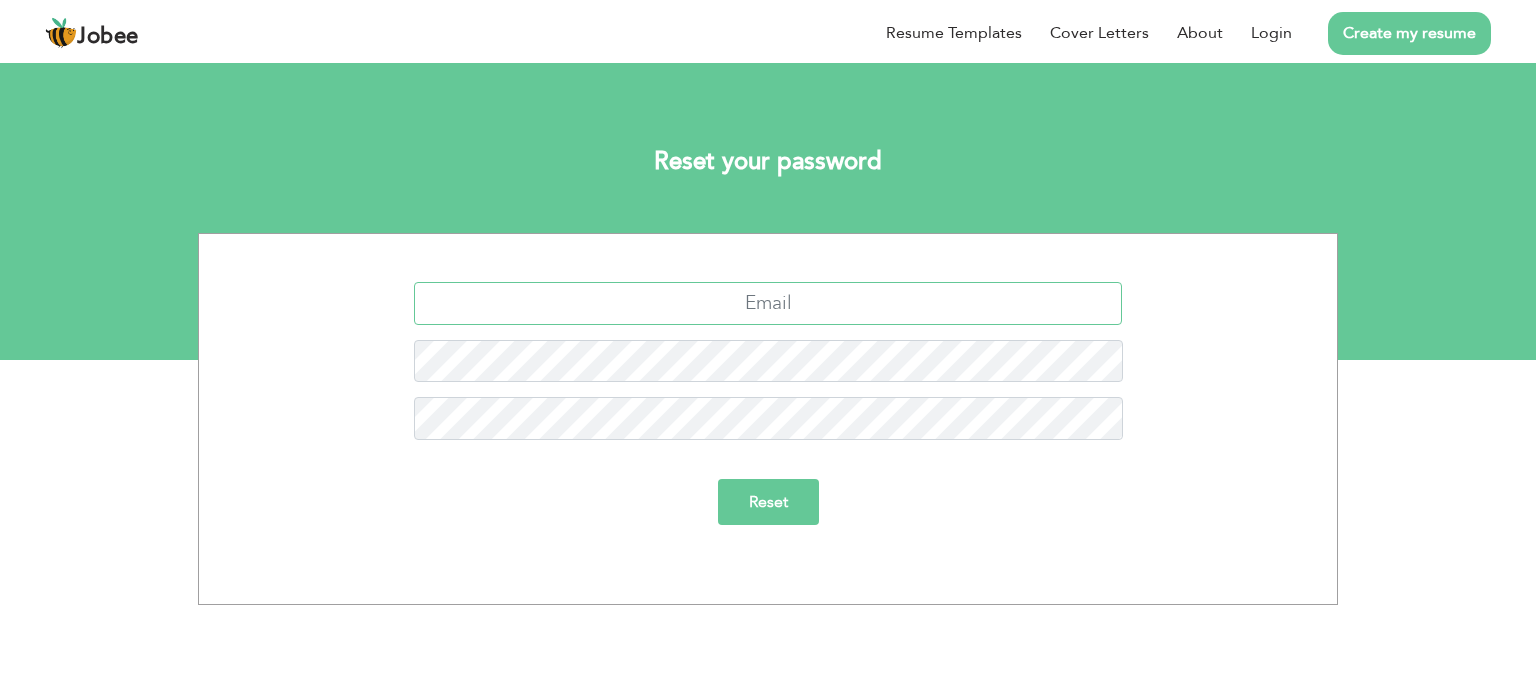 click at bounding box center [768, 303] 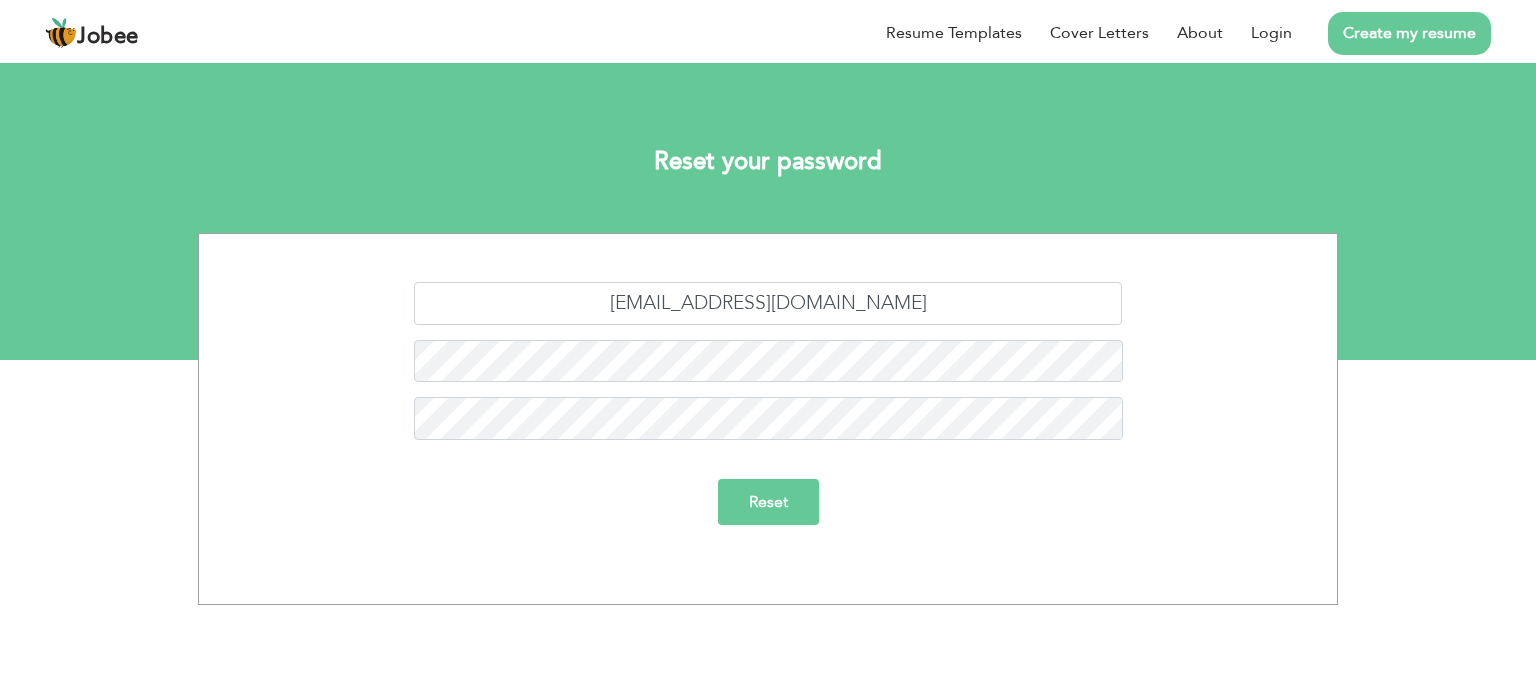 click on "Reset" at bounding box center [768, 502] 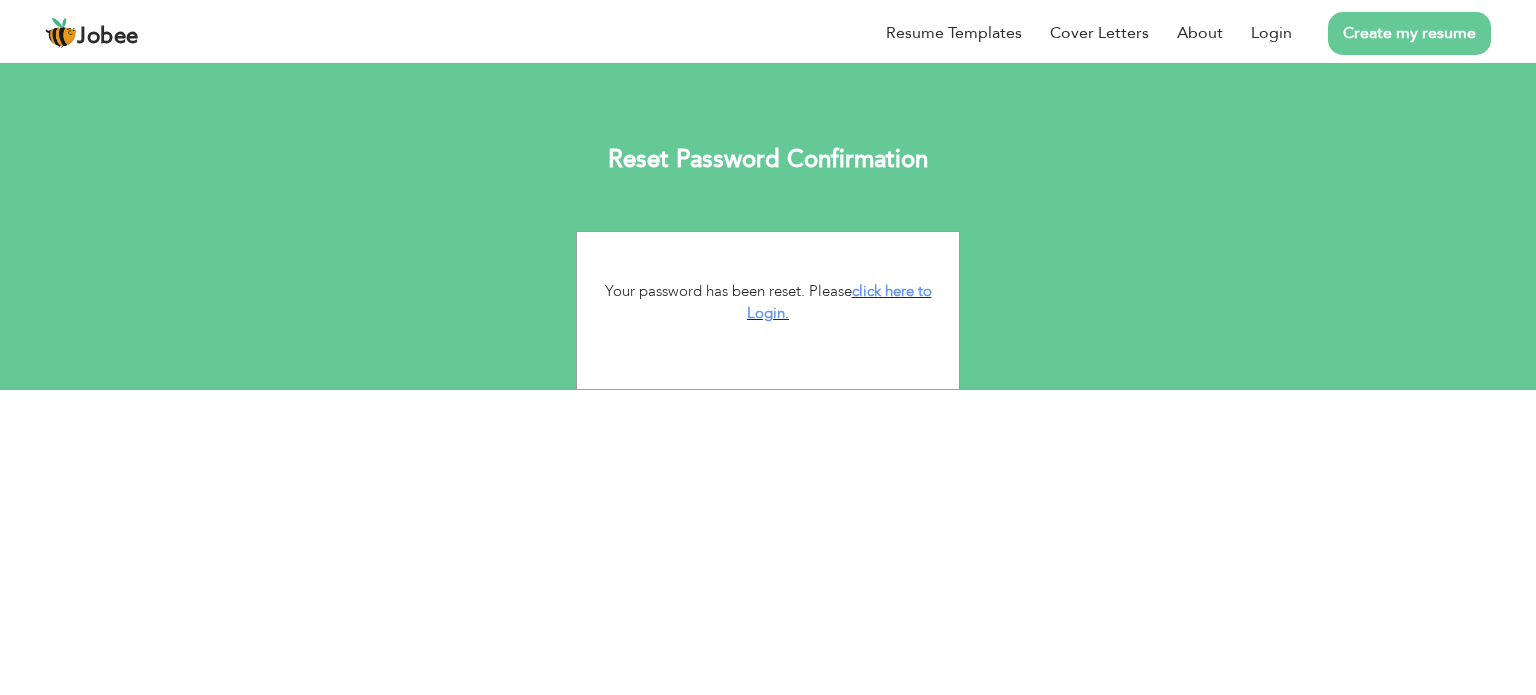scroll, scrollTop: 0, scrollLeft: 0, axis: both 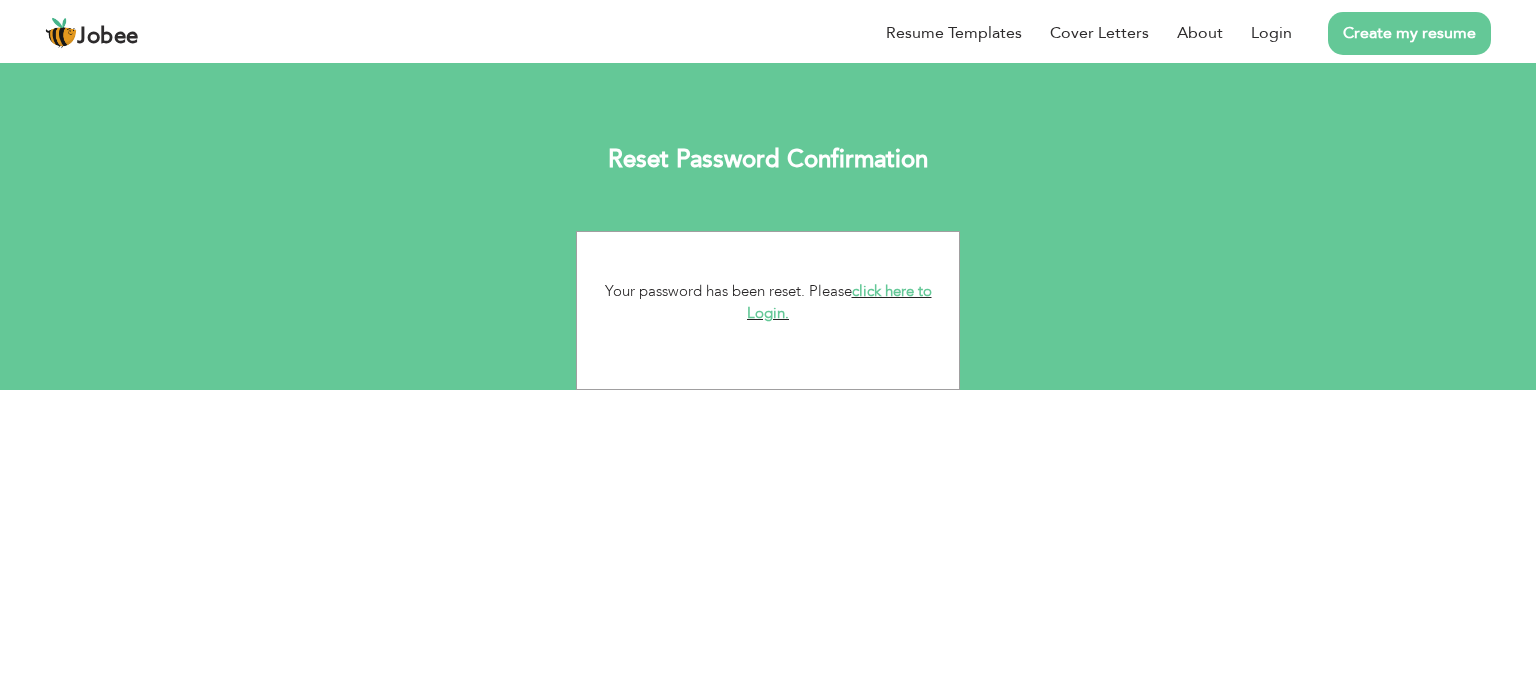 click on "click here to Login." at bounding box center [839, 302] 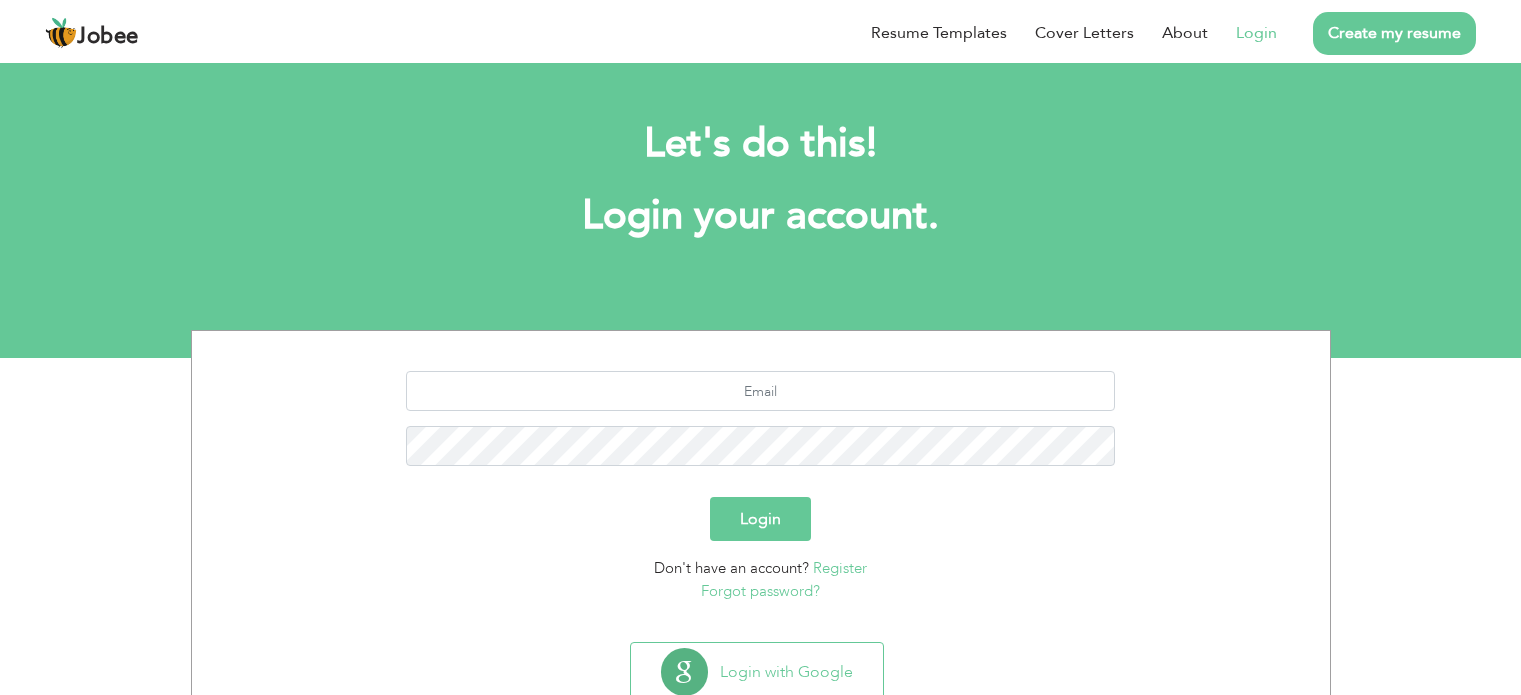 scroll, scrollTop: 0, scrollLeft: 0, axis: both 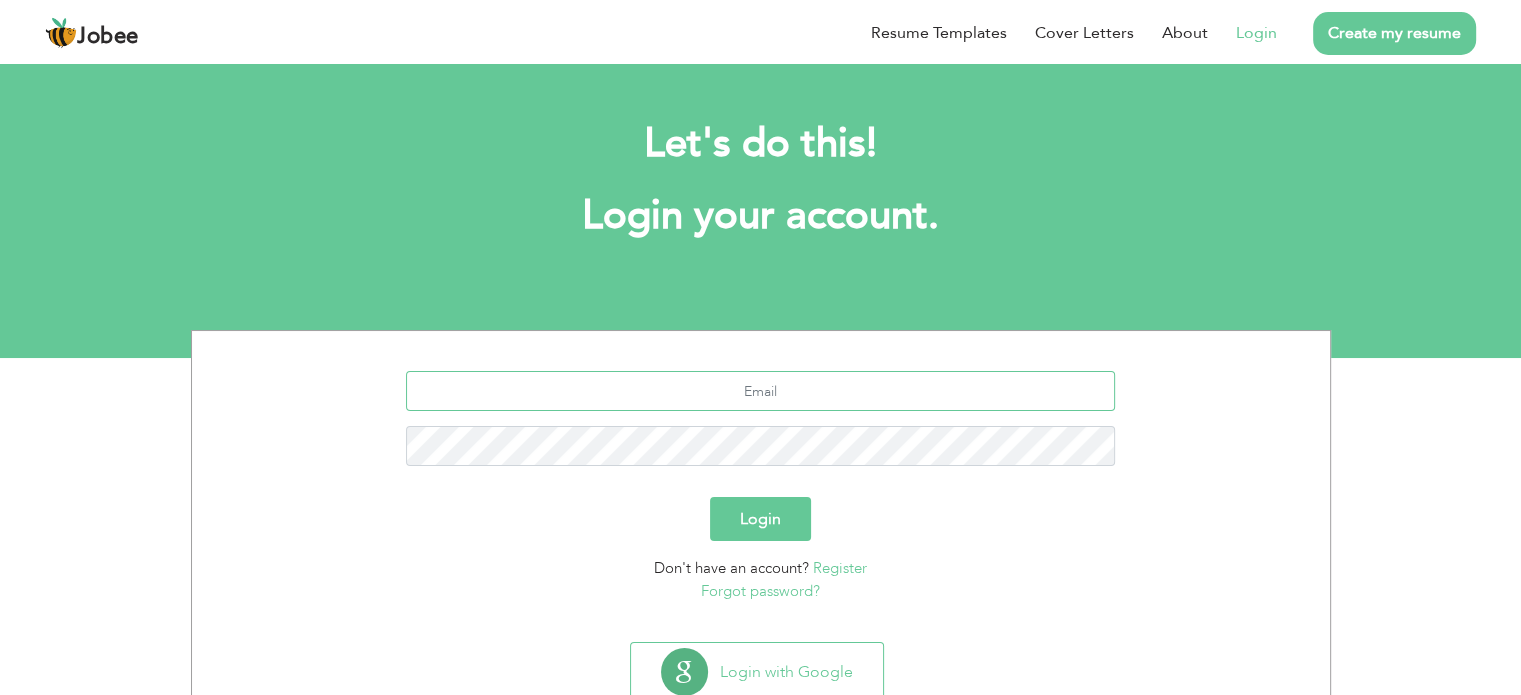 click at bounding box center (760, 391) 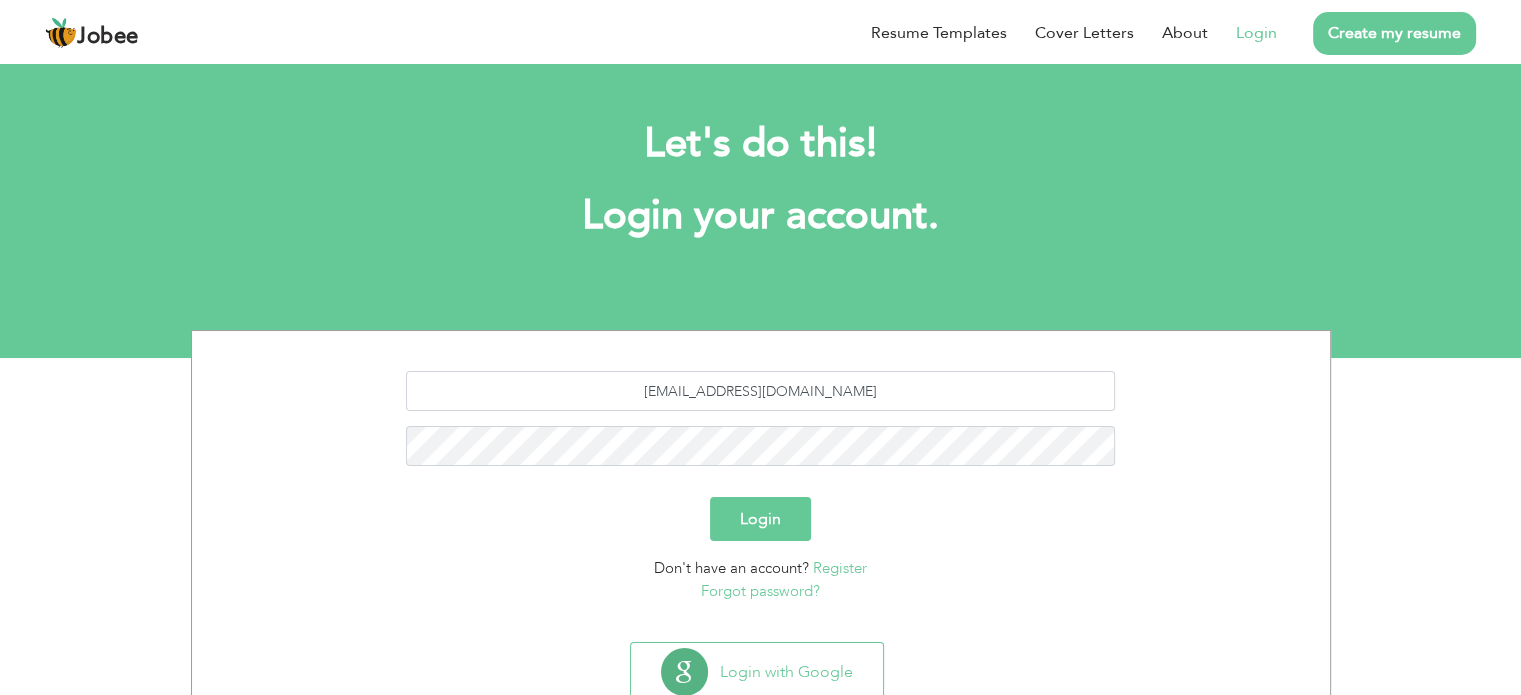 click on "Login" at bounding box center [760, 519] 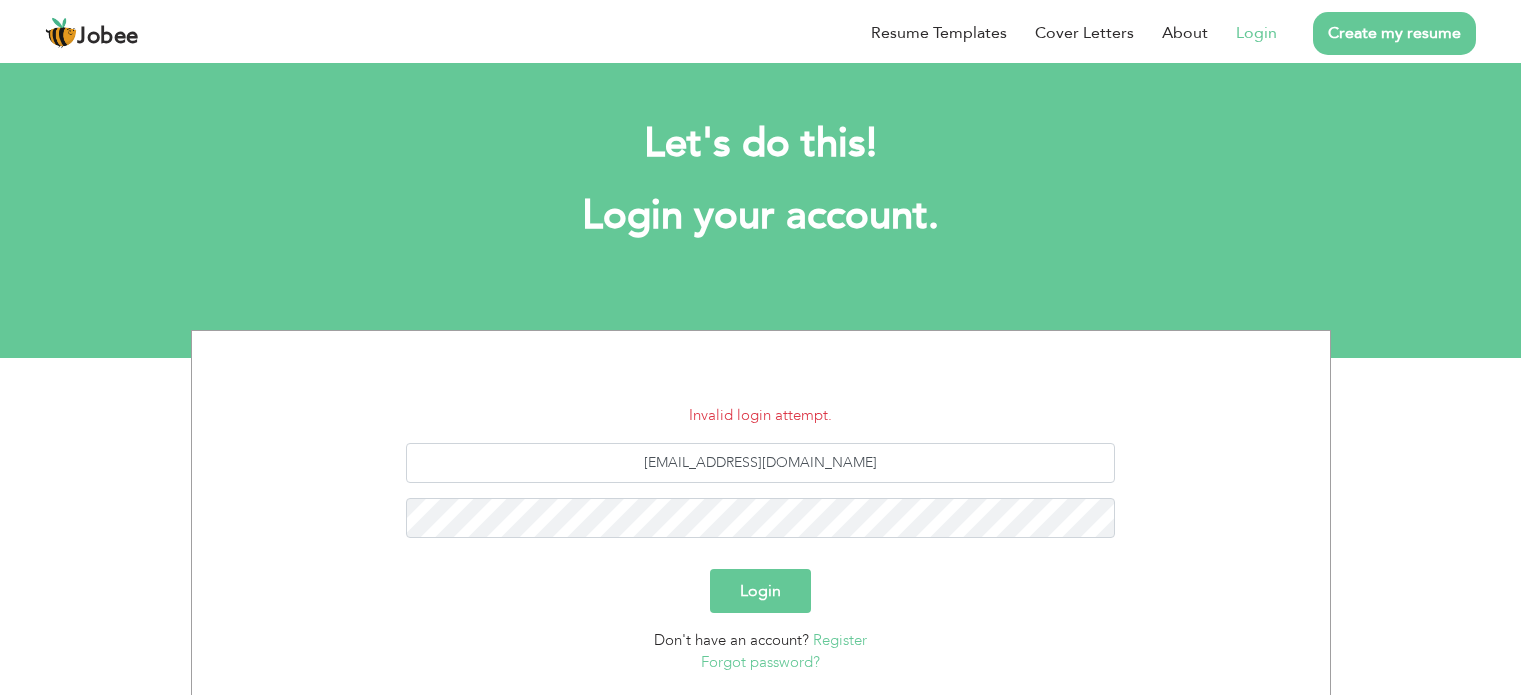scroll, scrollTop: 0, scrollLeft: 0, axis: both 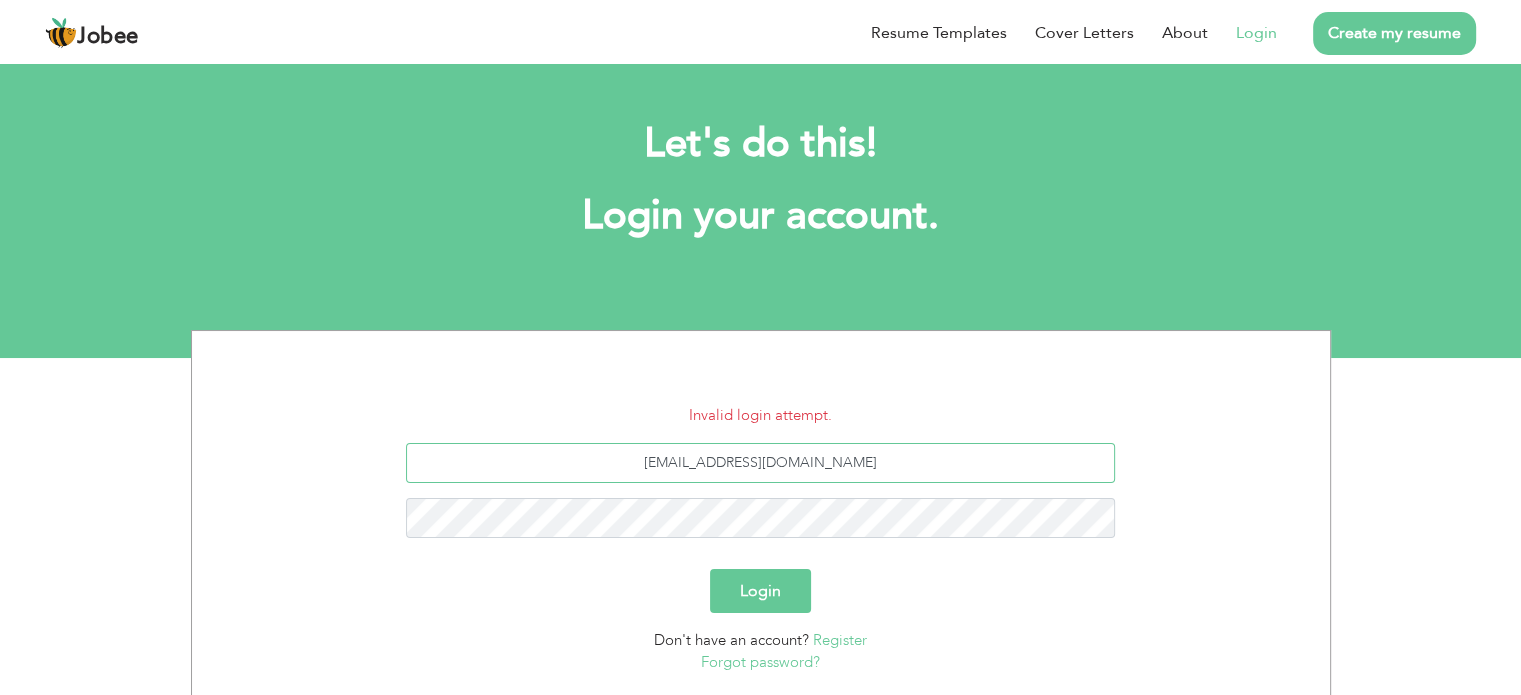 click on "[EMAIL_ADDRESS][DOMAIN_NAME]" at bounding box center [760, 463] 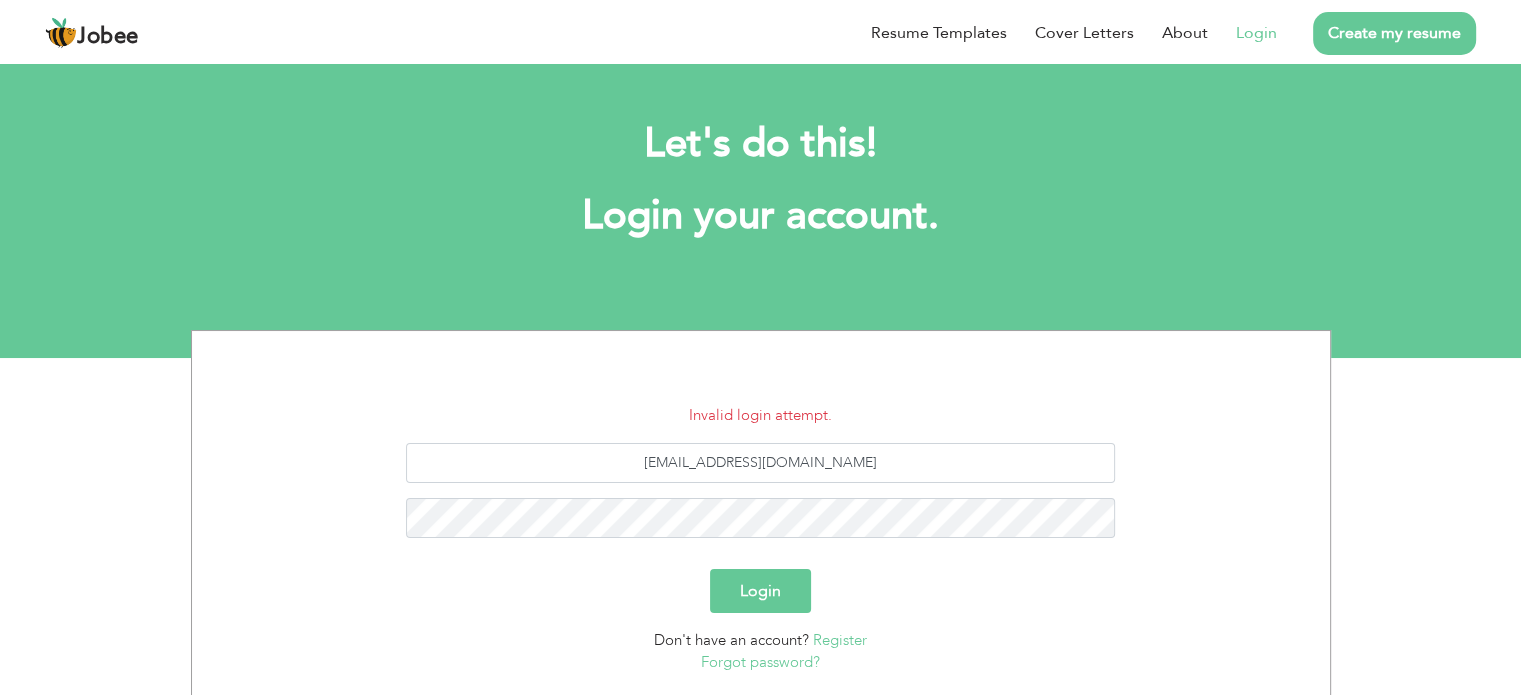 click on "Login" at bounding box center [760, 591] 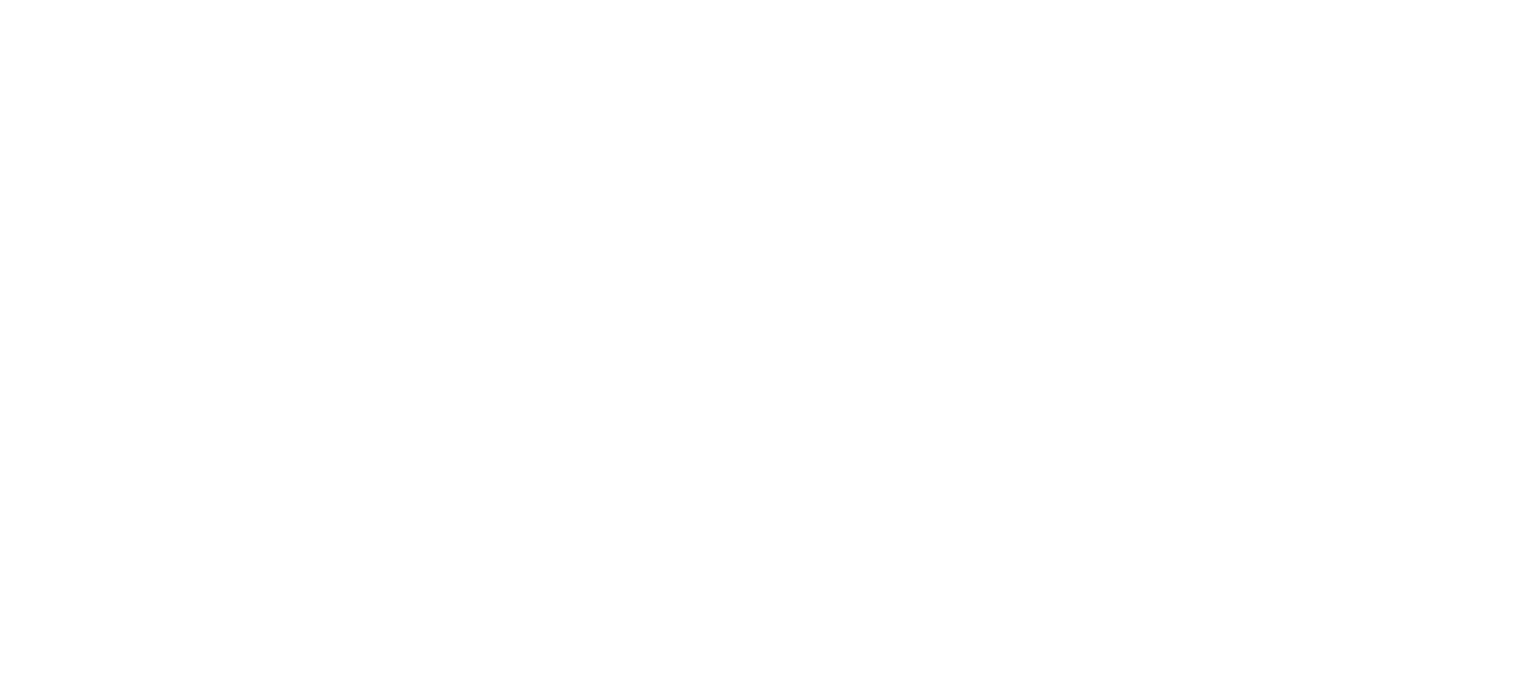 scroll, scrollTop: 0, scrollLeft: 0, axis: both 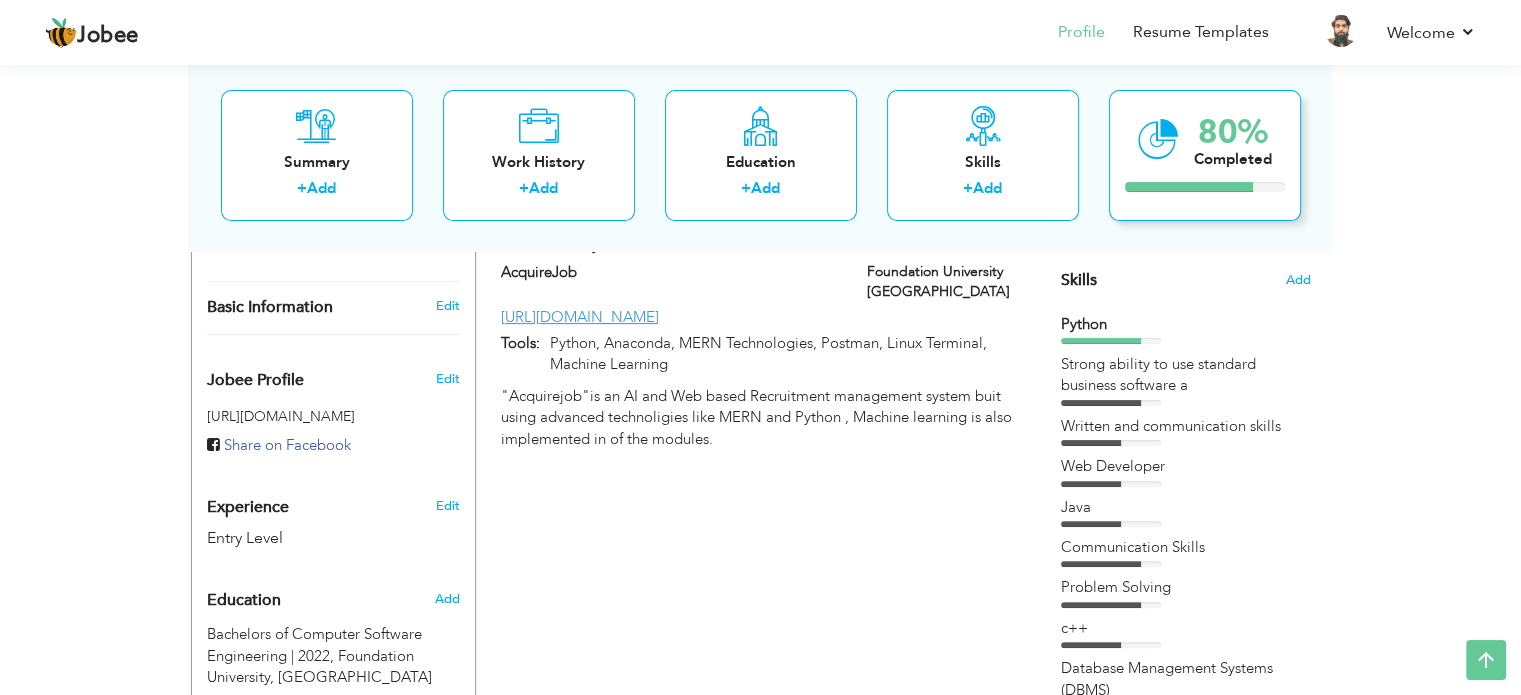 click on "80%
Completed" at bounding box center [1205, 155] 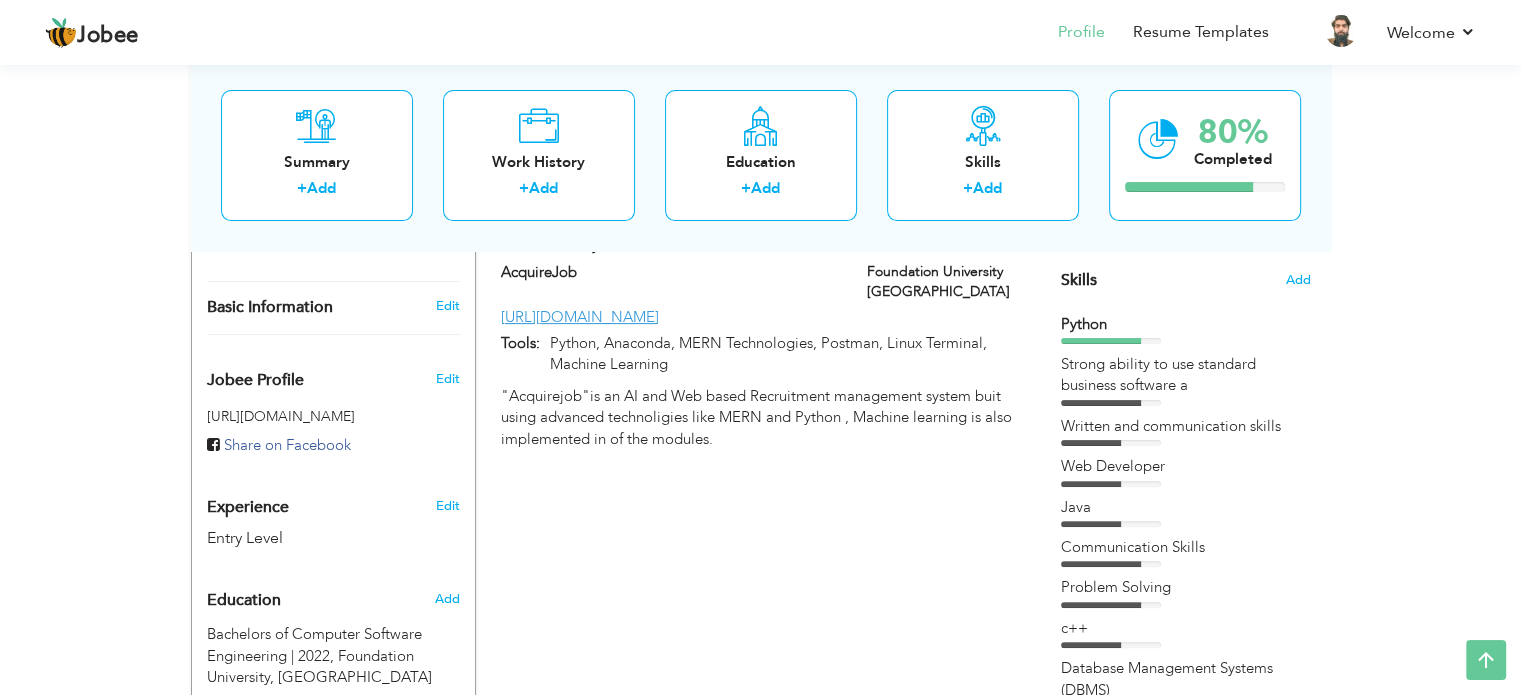 scroll, scrollTop: 0, scrollLeft: 0, axis: both 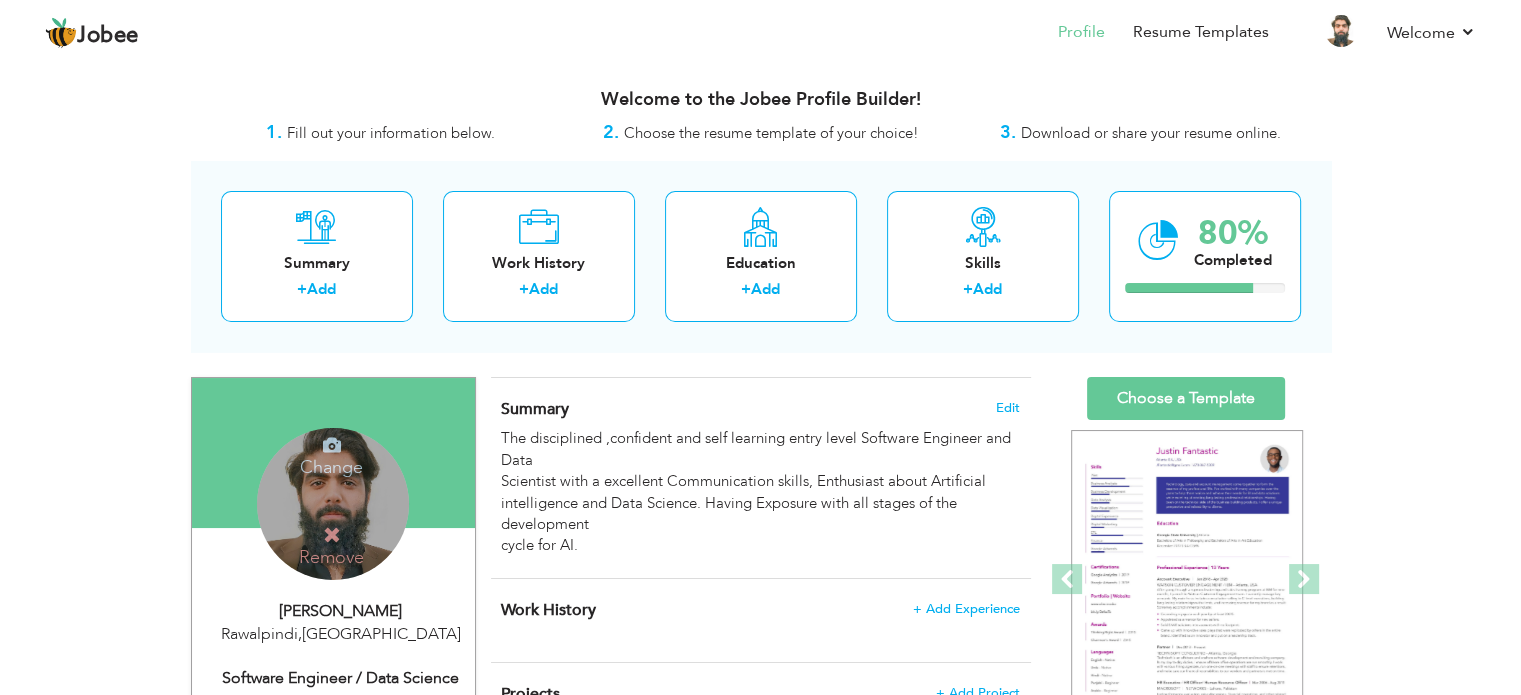 click on "Change" at bounding box center [331, 454] 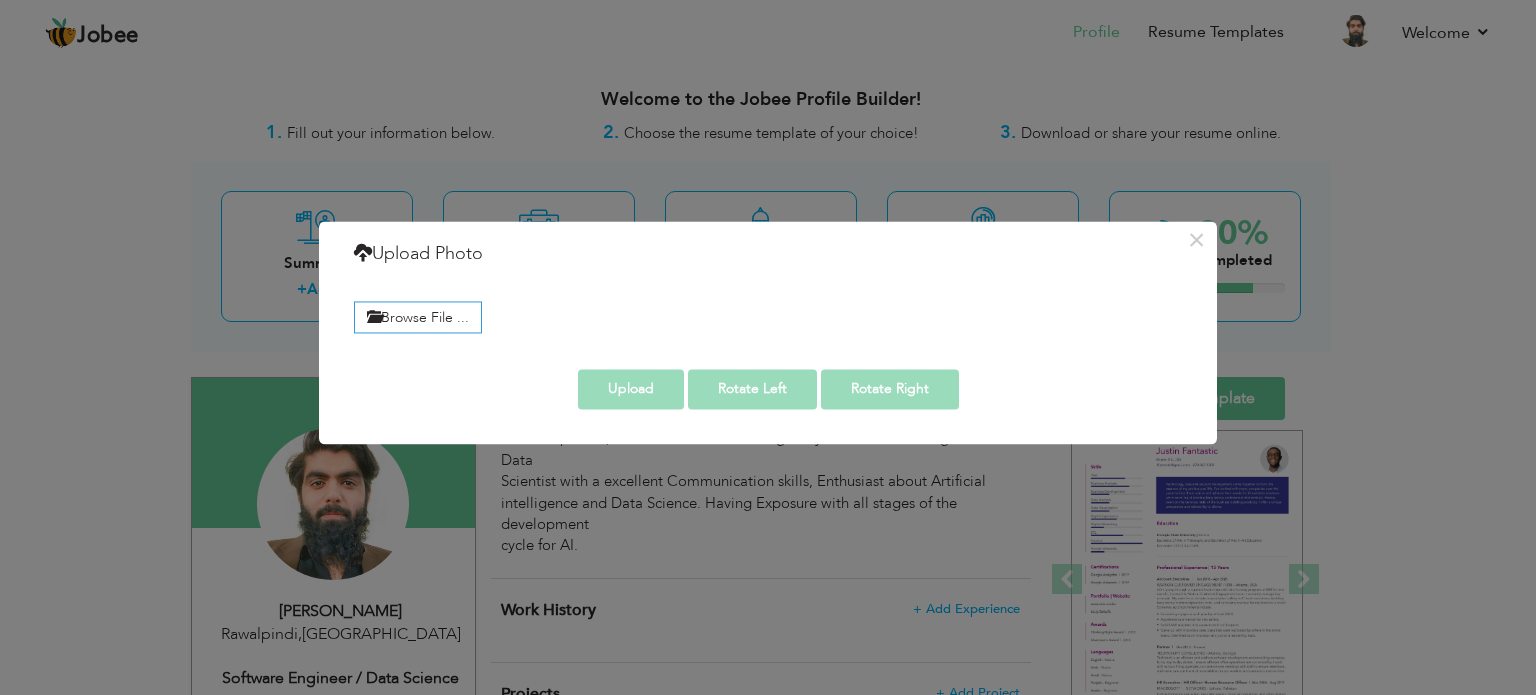 click on "×
Upload Photo
Browse File ..." at bounding box center [768, 347] 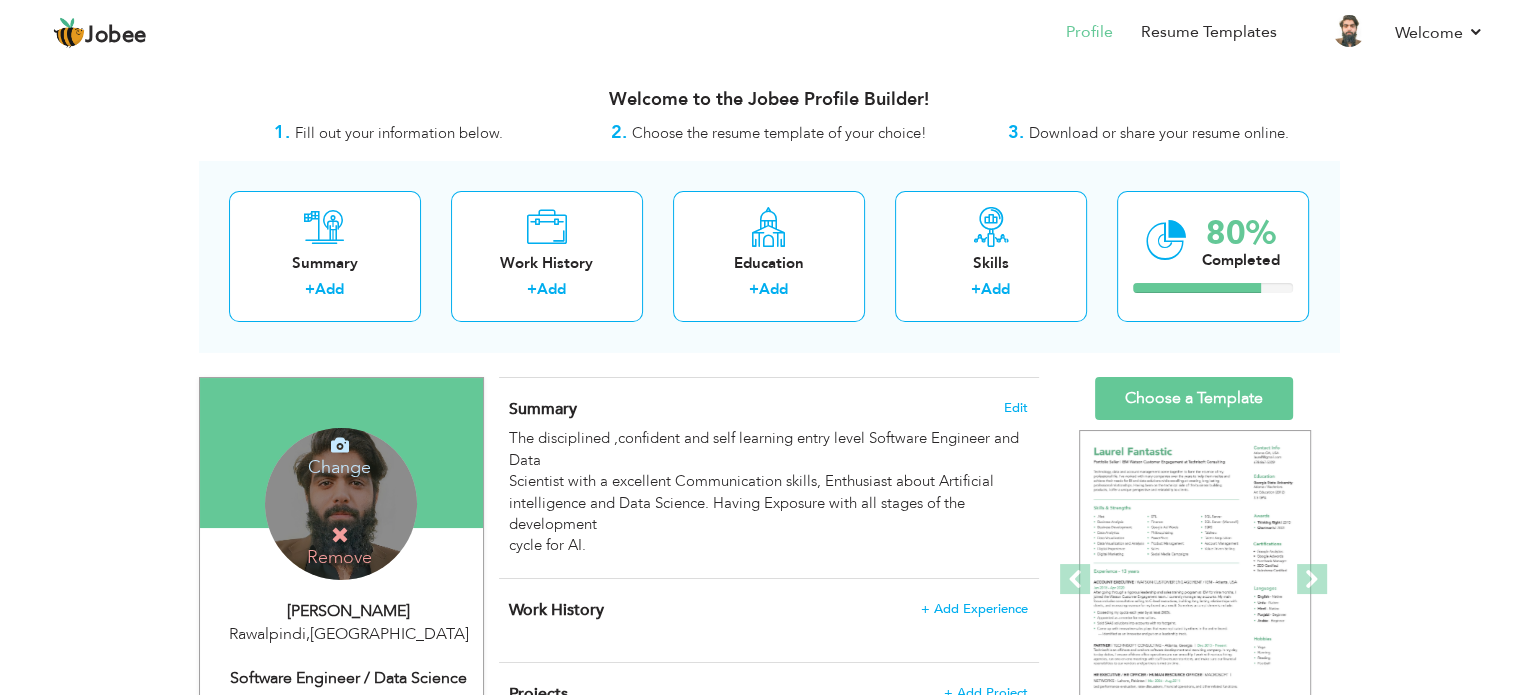 scroll, scrollTop: 200, scrollLeft: 0, axis: vertical 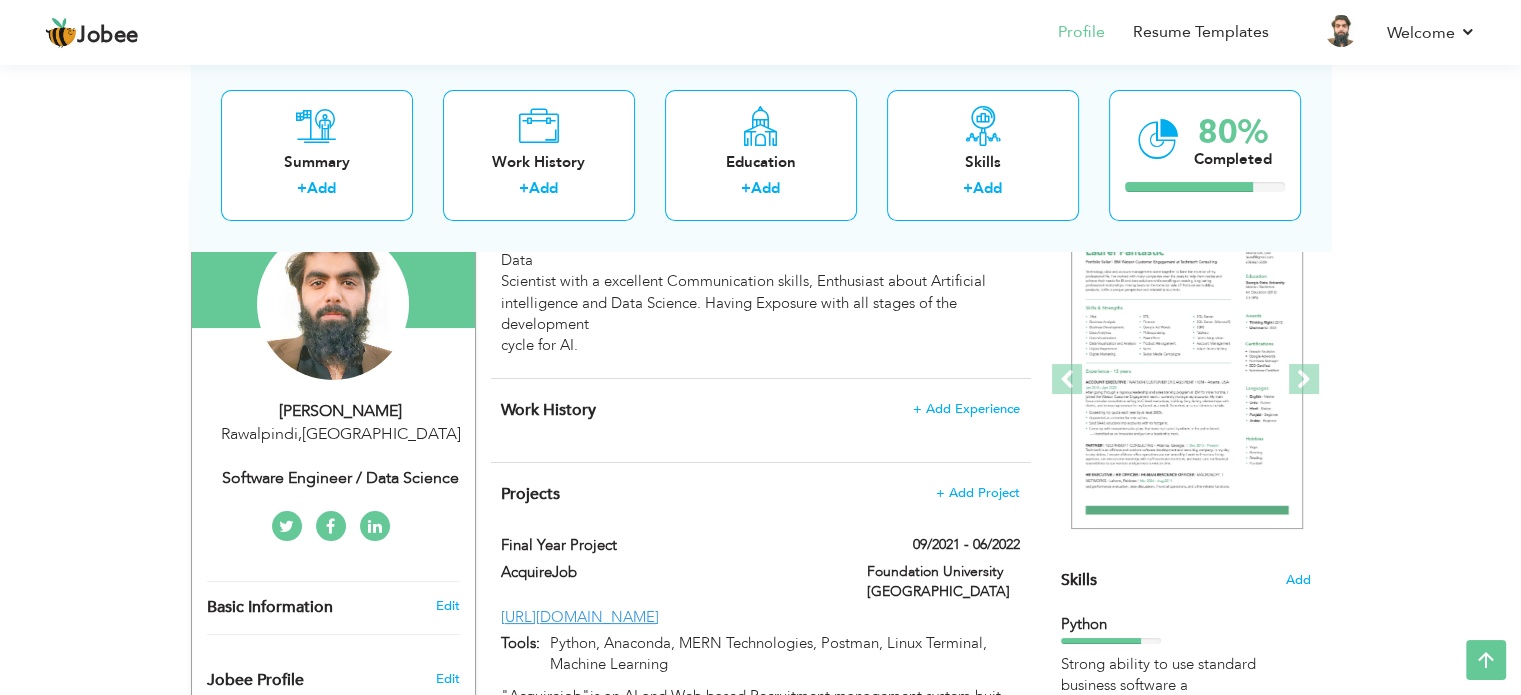 click on "Rawalpindi ,   Pakistan" at bounding box center [341, 434] 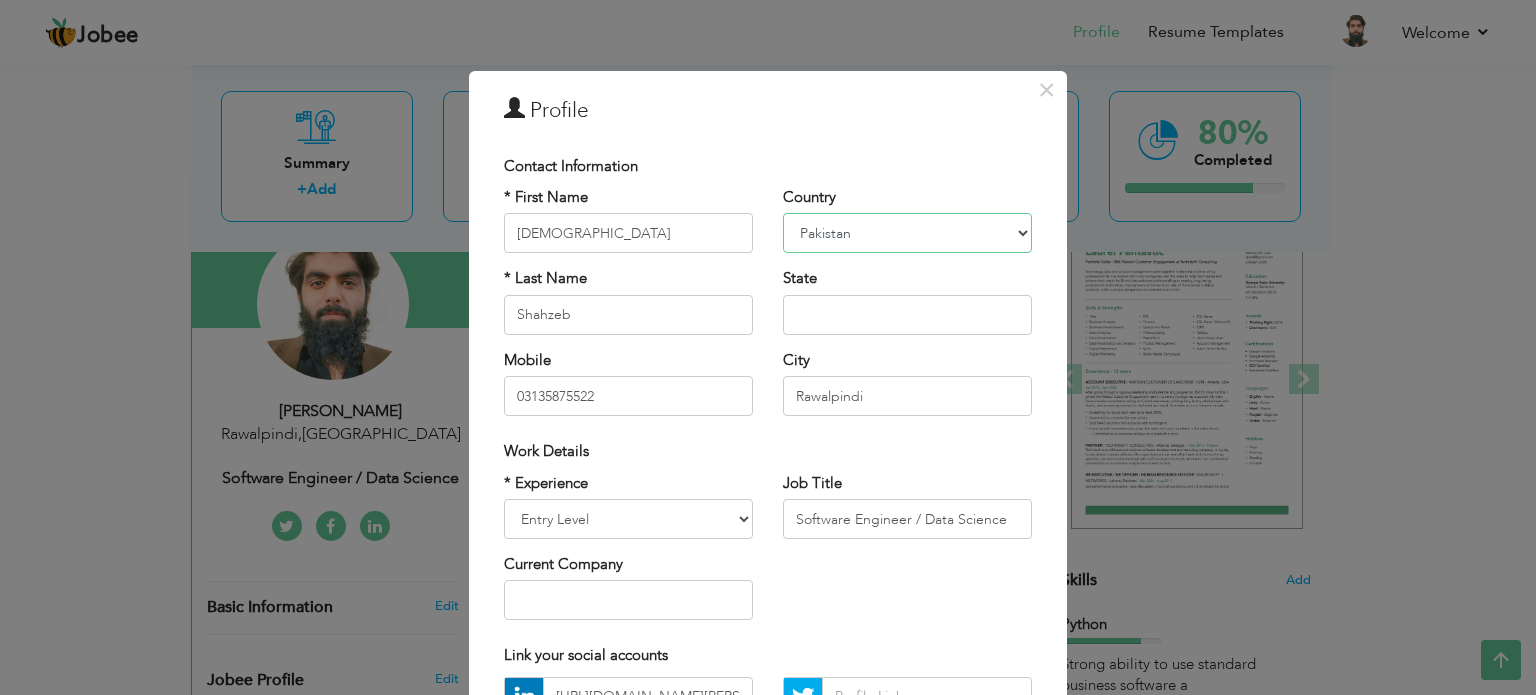 click on "Afghanistan Albania Algeria American Samoa Andorra Angola Anguilla Antarctica Antigua and Barbuda Argentina Armenia Aruba Australia Austria Azerbaijan Bahamas Bahrain Bangladesh Barbados Belarus Belgium Belize Benin Bermuda Bhutan Bolivia Bosnia-Herzegovina Botswana Bouvet Island Brazil British Indian Ocean Territory Brunei Darussalam Bulgaria Burkina Faso Burundi Cambodia Cameroon Canada Cape Verde Cayman Islands Central African Republic Chad Chile China Christmas Island Cocos (Keeling) Islands Colombia Comoros Congo Congo, Dem. Republic Cook Islands Costa Rica Croatia Cuba Cyprus Czech Rep Denmark Djibouti Dominica Dominican Republic Ecuador Egypt El Salvador Equatorial Guinea Eritrea Estonia Ethiopia European Union Falkland Islands (Malvinas) Faroe Islands Fiji Finland France French Guiana French Southern Territories Gabon Gambia Georgia Germany Ghana Gibraltar Great Britain Greece Greenland Grenada Guadeloupe (French) Guam (USA) Guatemala Guernsey Guinea Guinea Bissau Guyana Haiti Honduras Hong Kong India" at bounding box center [907, 233] 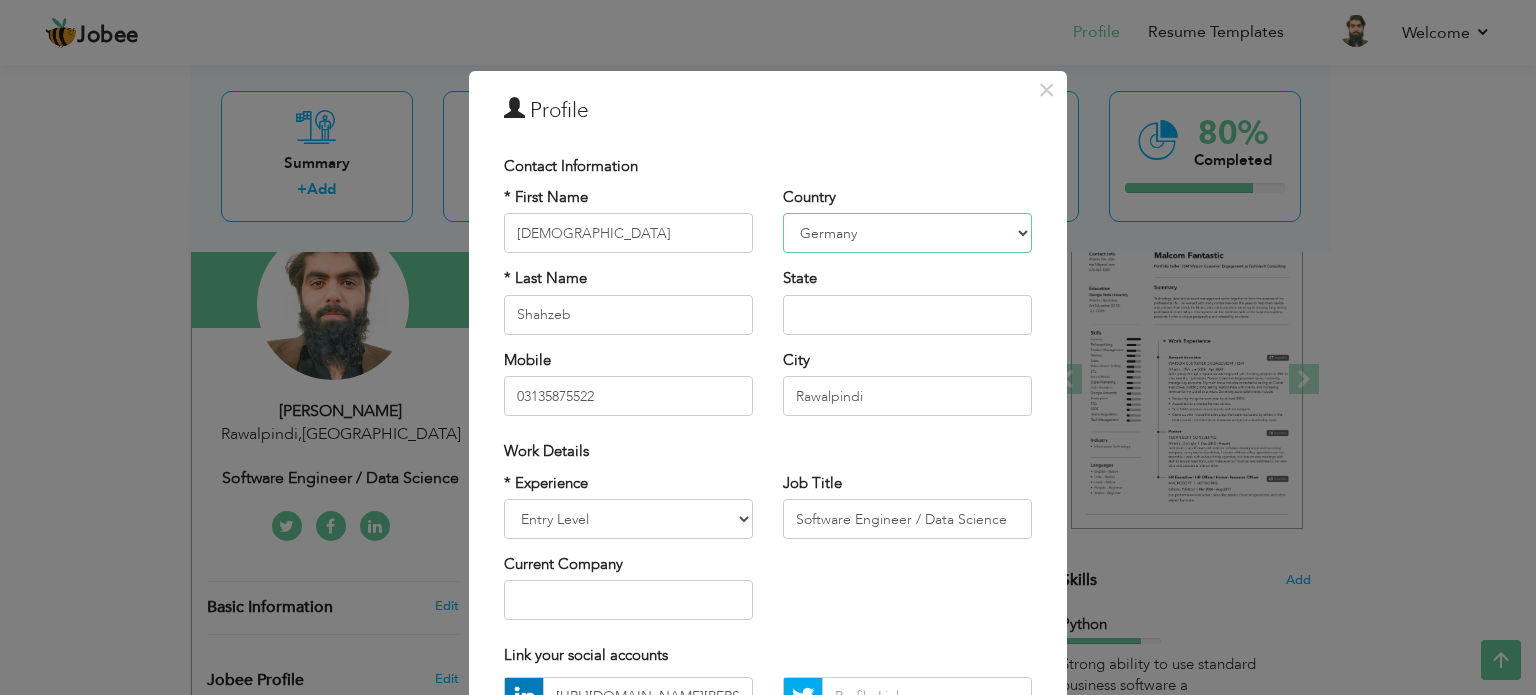 click on "Afghanistan Albania Algeria American Samoa Andorra Angola Anguilla Antarctica Antigua and Barbuda Argentina Armenia Aruba Australia Austria Azerbaijan Bahamas Bahrain Bangladesh Barbados Belarus Belgium Belize Benin Bermuda Bhutan Bolivia Bosnia-Herzegovina Botswana Bouvet Island Brazil British Indian Ocean Territory Brunei Darussalam Bulgaria Burkina Faso Burundi Cambodia Cameroon Canada Cape Verde Cayman Islands Central African Republic Chad Chile China Christmas Island Cocos (Keeling) Islands Colombia Comoros Congo Congo, Dem. Republic Cook Islands Costa Rica Croatia Cuba Cyprus Czech Rep Denmark Djibouti Dominica Dominican Republic Ecuador Egypt El Salvador Equatorial Guinea Eritrea Estonia Ethiopia European Union Falkland Islands (Malvinas) Faroe Islands Fiji Finland France French Guiana French Southern Territories Gabon Gambia Georgia Germany Ghana Gibraltar Great Britain Greece Greenland Grenada Guadeloupe (French) Guam (USA) Guatemala Guernsey Guinea Guinea Bissau Guyana Haiti Honduras Hong Kong India" at bounding box center [907, 233] 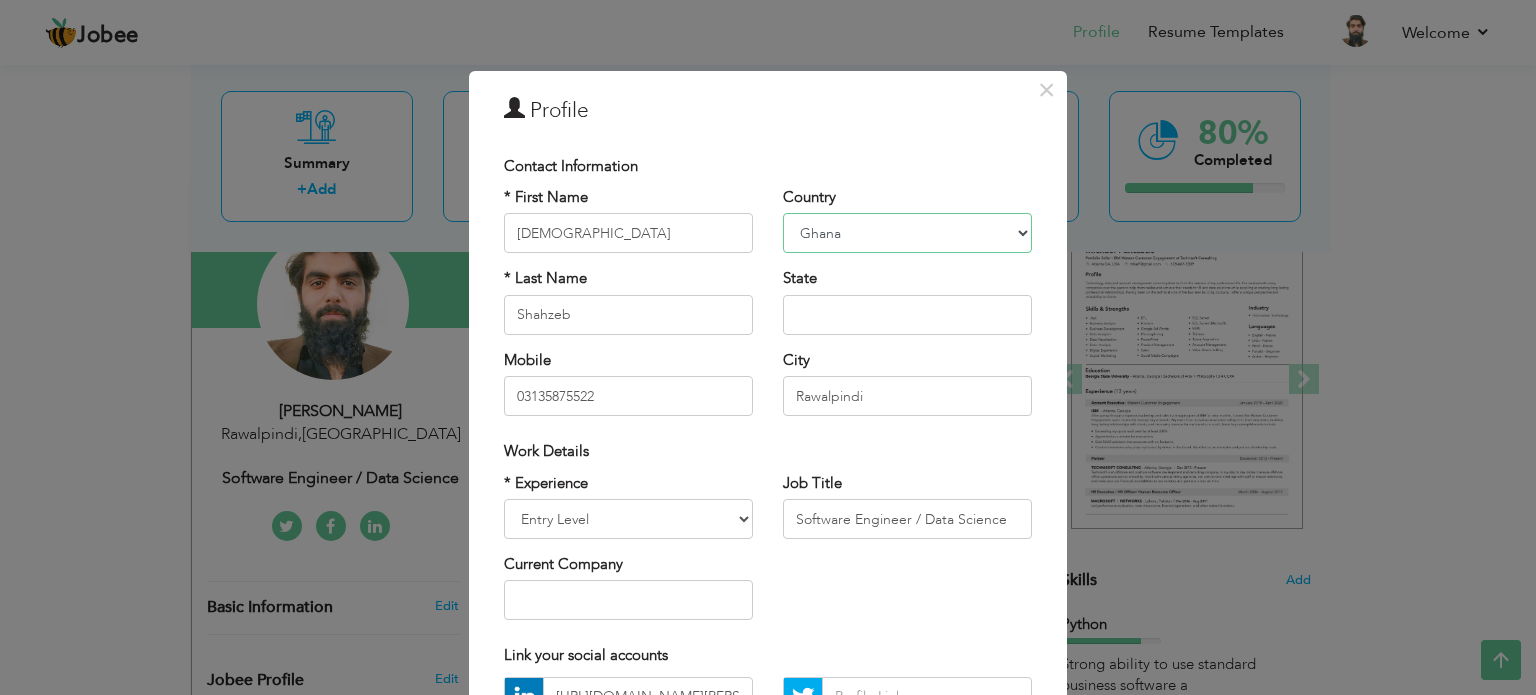 select on "number:79" 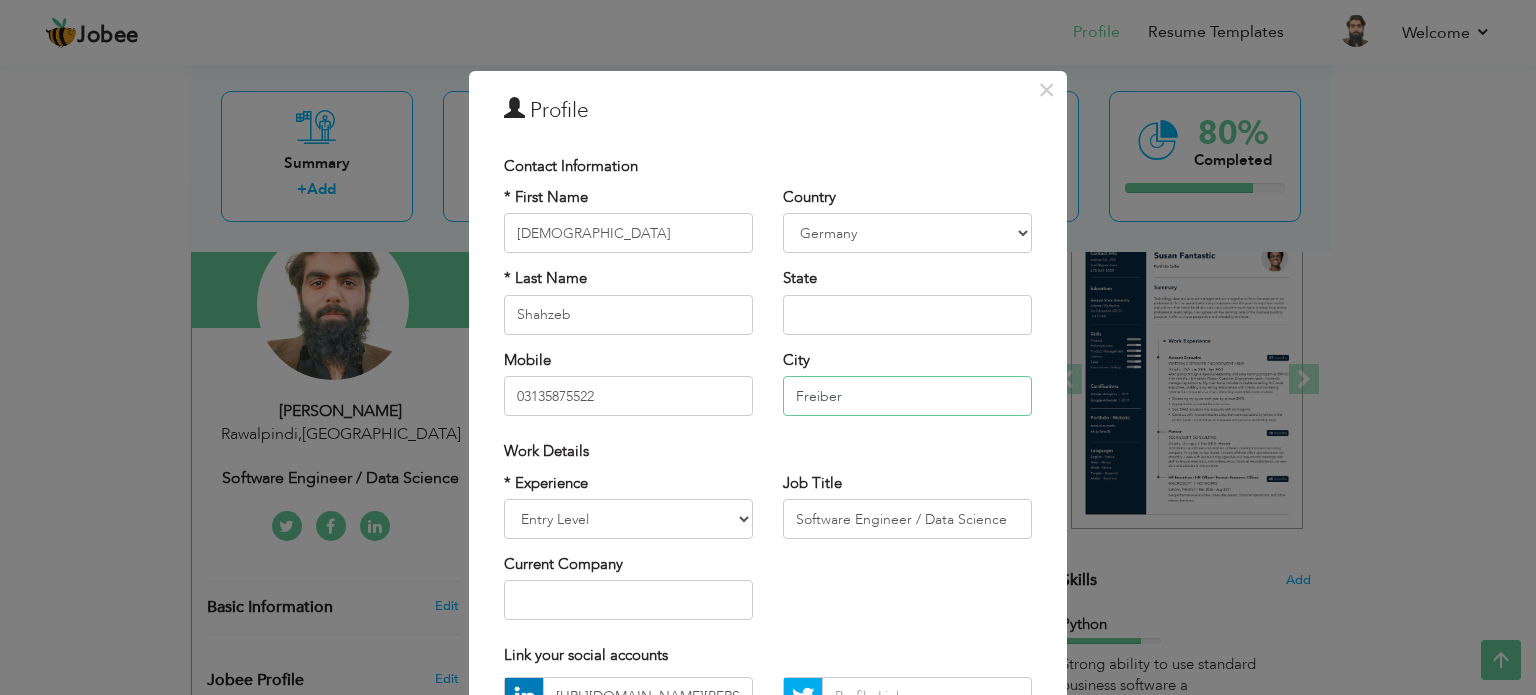 type on "[PERSON_NAME]" 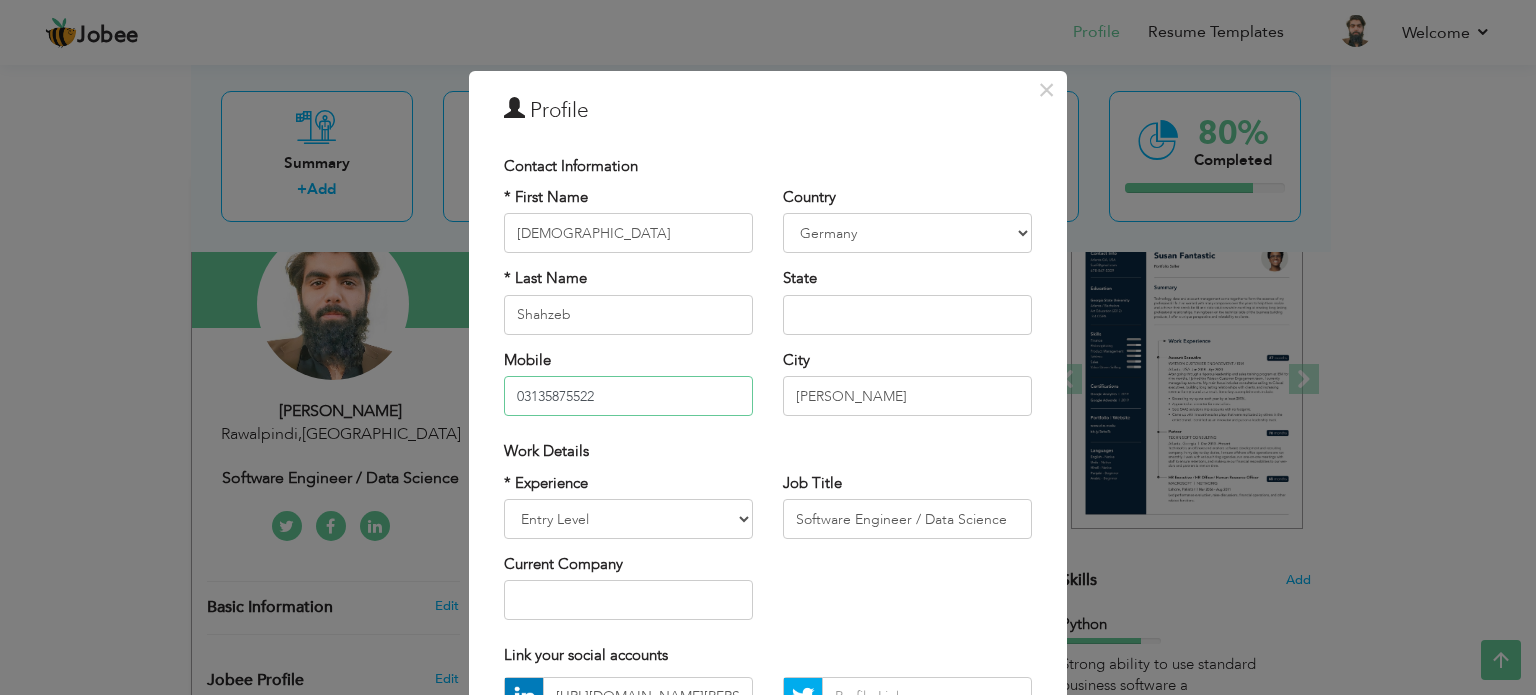 type on "017684998465" 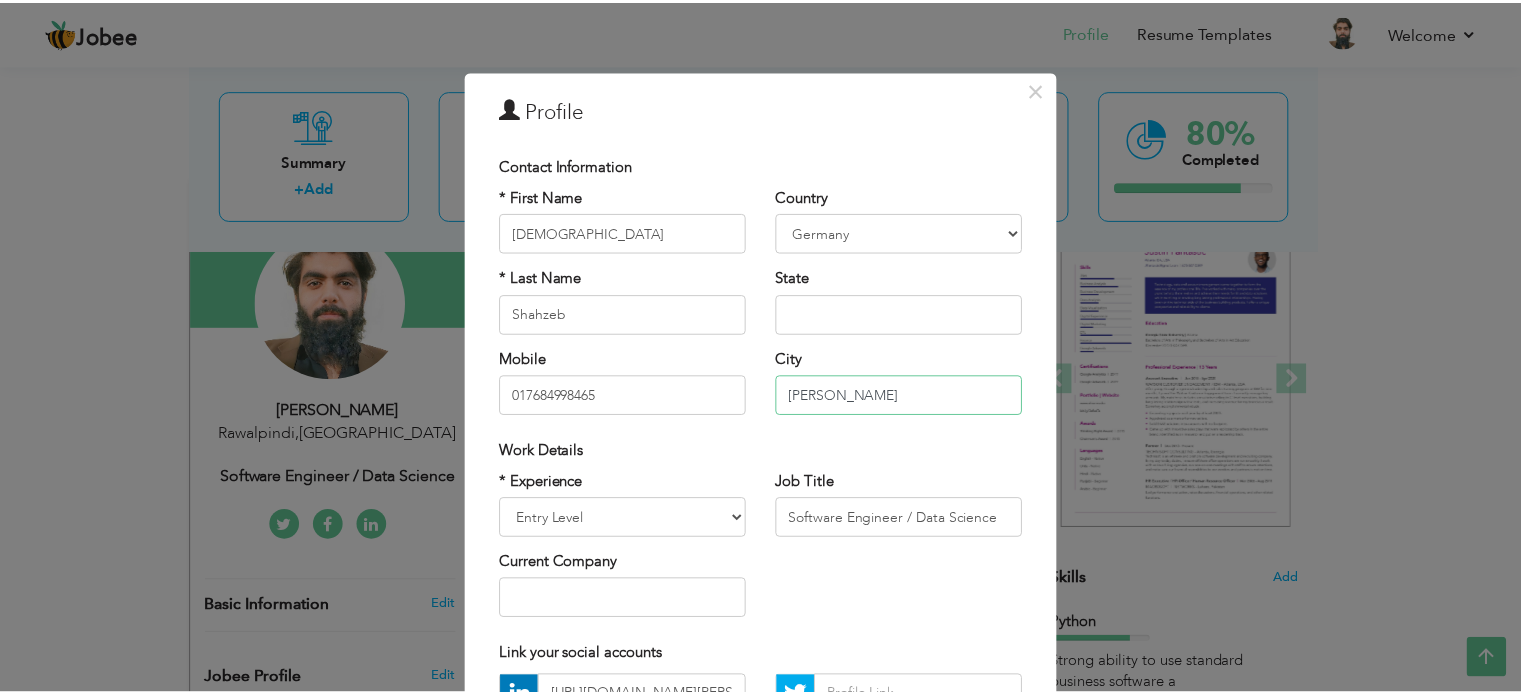 scroll, scrollTop: 200, scrollLeft: 0, axis: vertical 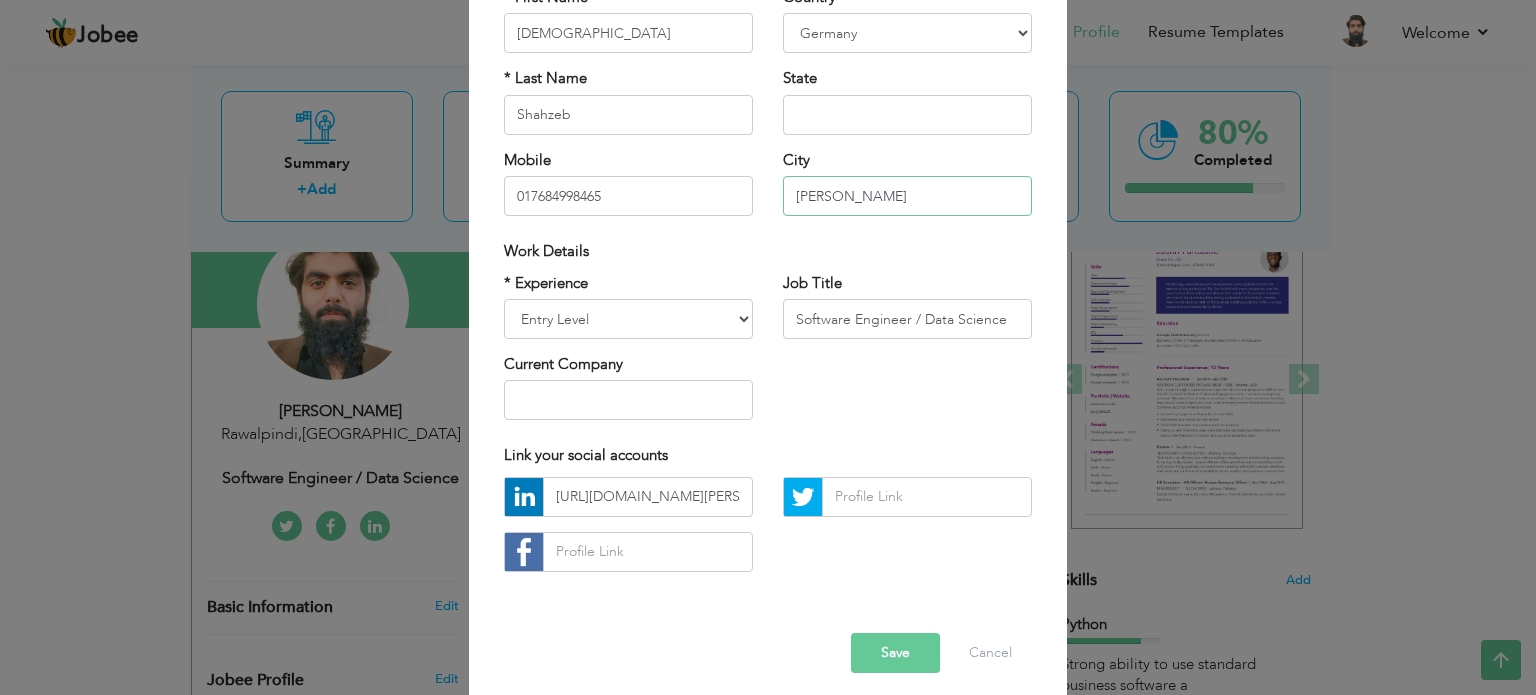 type on "[PERSON_NAME]" 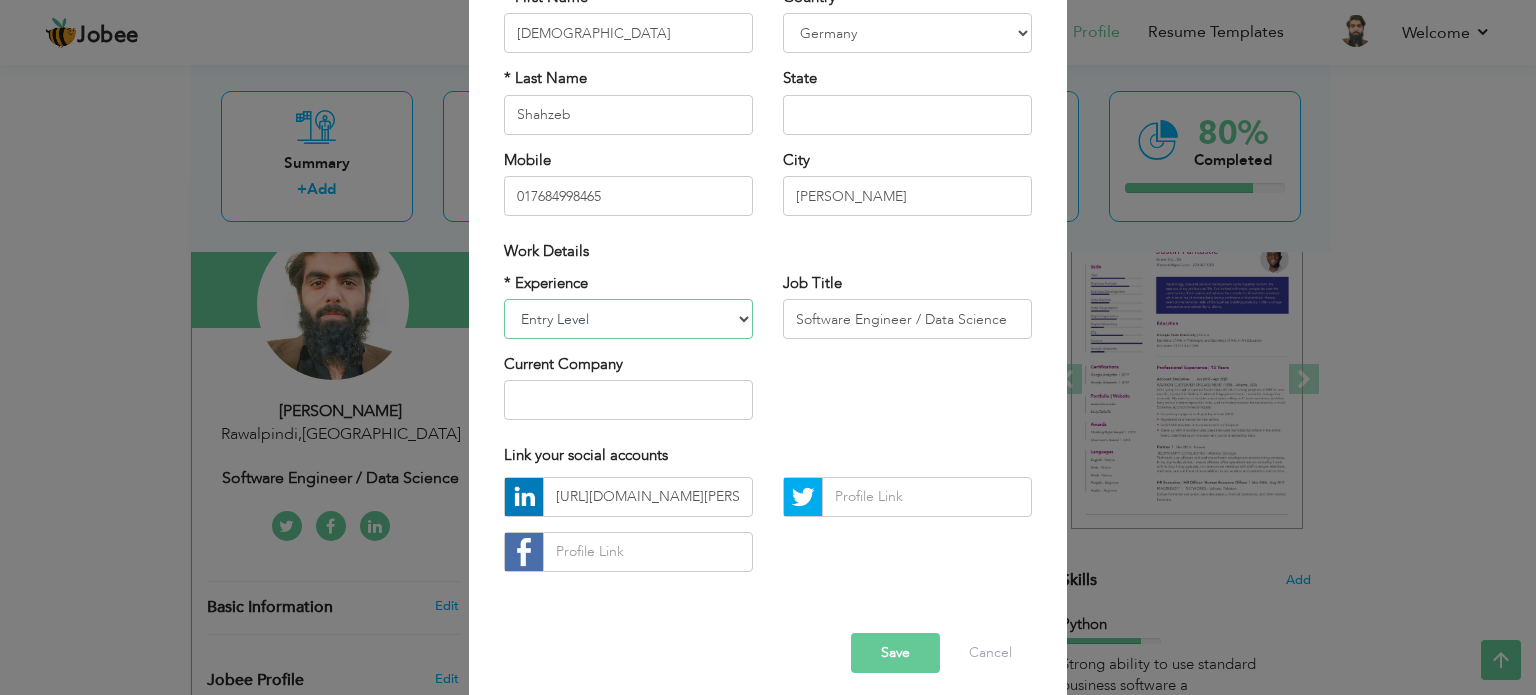 click on "Entry Level Less than 1 Year 1 Year 2 Years 3 Years 4 Years 5 Years 6 Years 7 Years 8 Years 9 Years 10 Years 11 Years 12 Years 13 Years 14 Years 15 Years 16 Years 17 Years 18 Years 19 Years 20 Years 21 Years 22 Years 23 Years 24 Years 25 Years 26 Years 27 Years 28 Years 29 Years 30 Years 31 Years 32 Years 33 Years 34 Years 35 Years More than 35 Years" at bounding box center (628, 319) 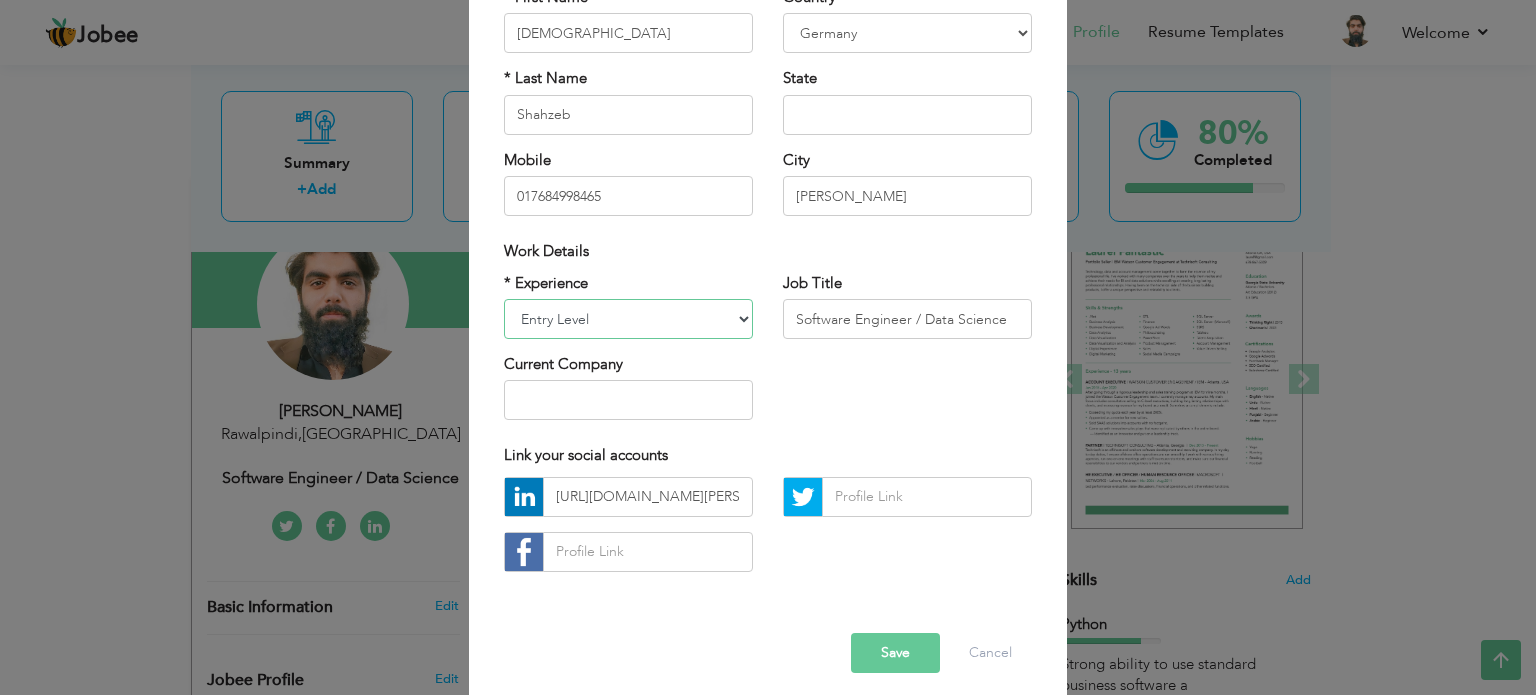 select on "number:3" 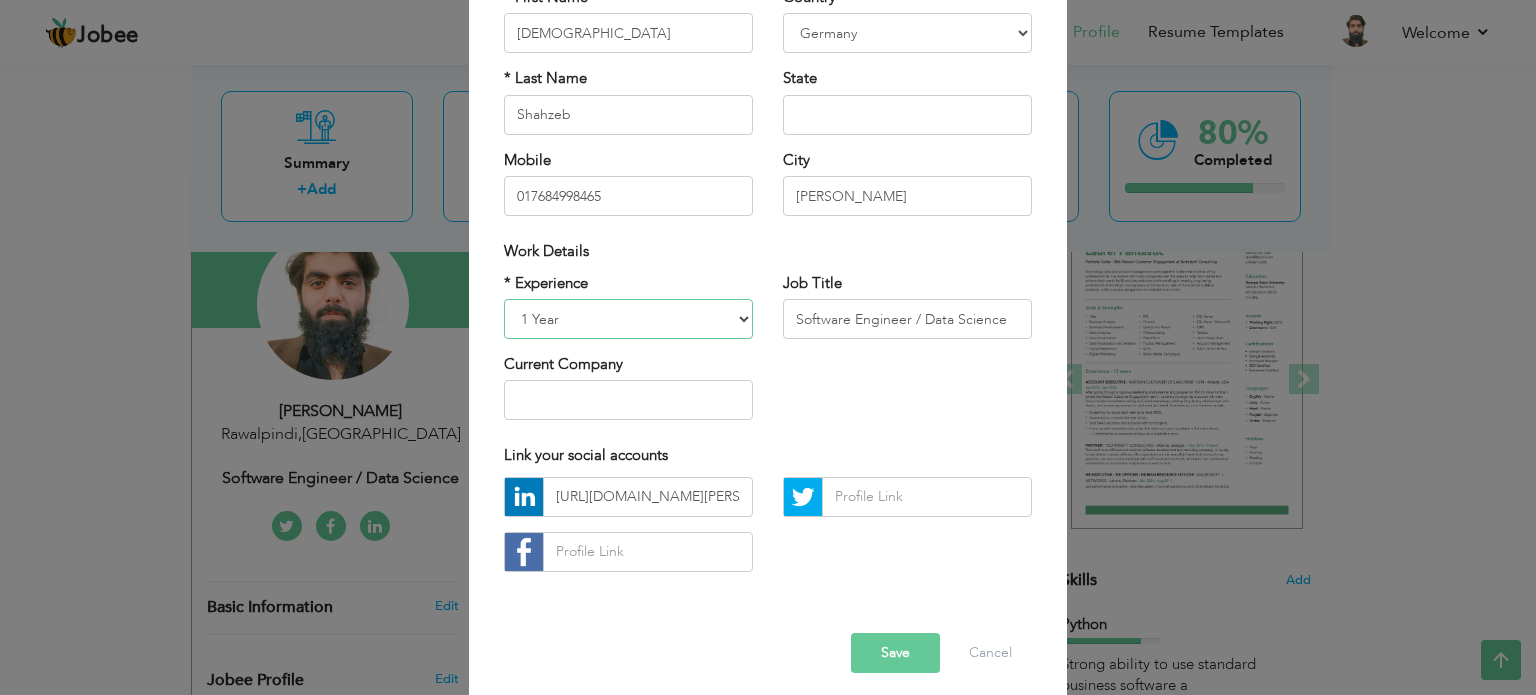 click on "Entry Level Less than 1 Year 1 Year 2 Years 3 Years 4 Years 5 Years 6 Years 7 Years 8 Years 9 Years 10 Years 11 Years 12 Years 13 Years 14 Years 15 Years 16 Years 17 Years 18 Years 19 Years 20 Years 21 Years 22 Years 23 Years 24 Years 25 Years 26 Years 27 Years 28 Years 29 Years 30 Years 31 Years 32 Years 33 Years 34 Years 35 Years More than 35 Years" at bounding box center [628, 319] 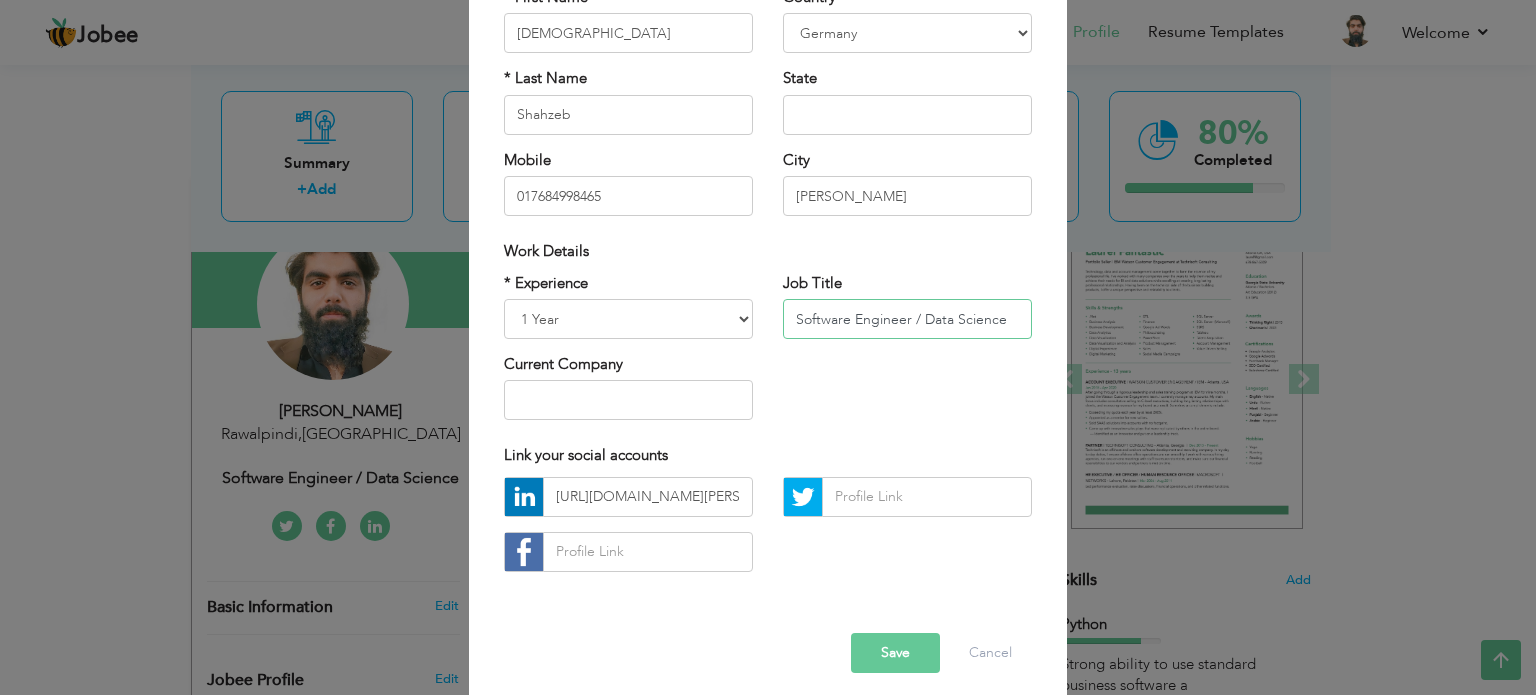 click on "Software Engineer / Data Science" at bounding box center (907, 319) 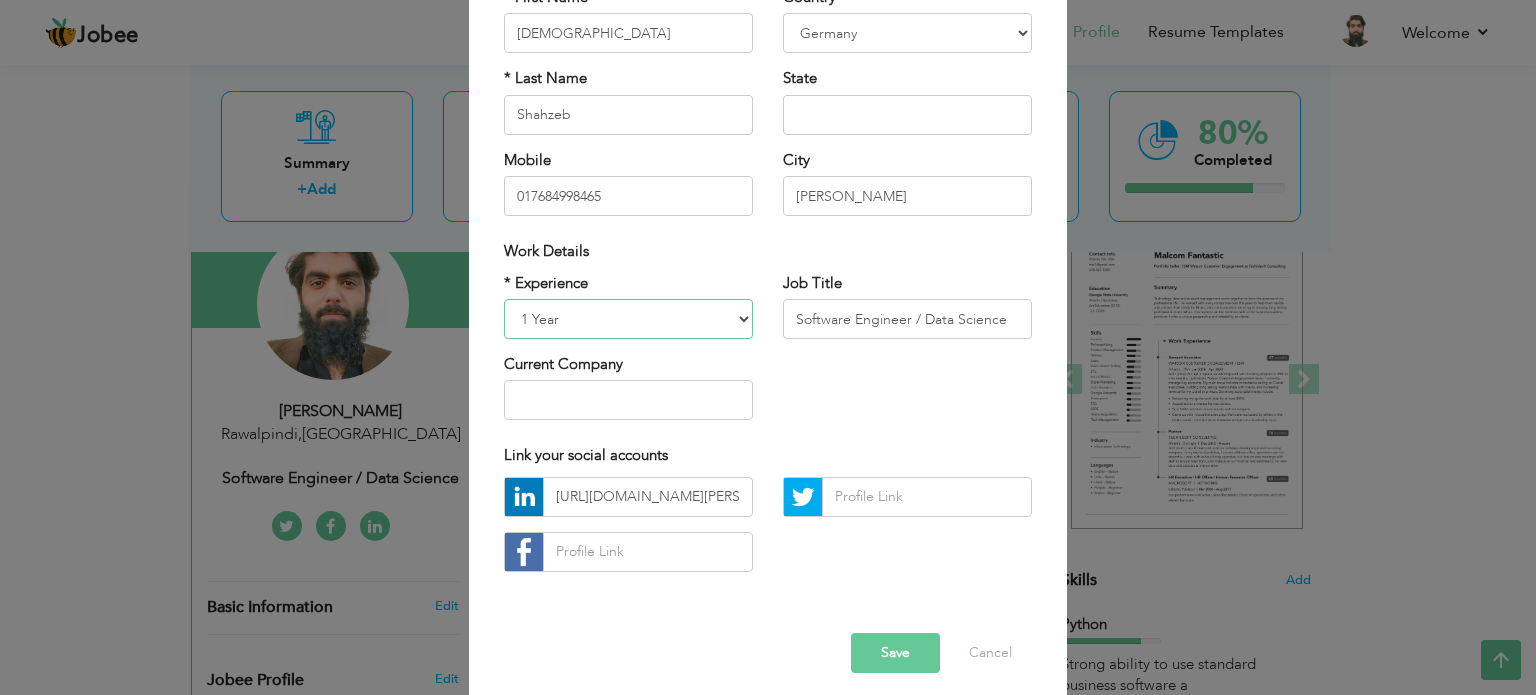 click on "Entry Level Less than 1 Year 1 Year 2 Years 3 Years 4 Years 5 Years 6 Years 7 Years 8 Years 9 Years 10 Years 11 Years 12 Years 13 Years 14 Years 15 Years 16 Years 17 Years 18 Years 19 Years 20 Years 21 Years 22 Years 23 Years 24 Years 25 Years 26 Years 27 Years 28 Years 29 Years 30 Years 31 Years 32 Years 33 Years 34 Years 35 Years More than 35 Years" at bounding box center (628, 319) 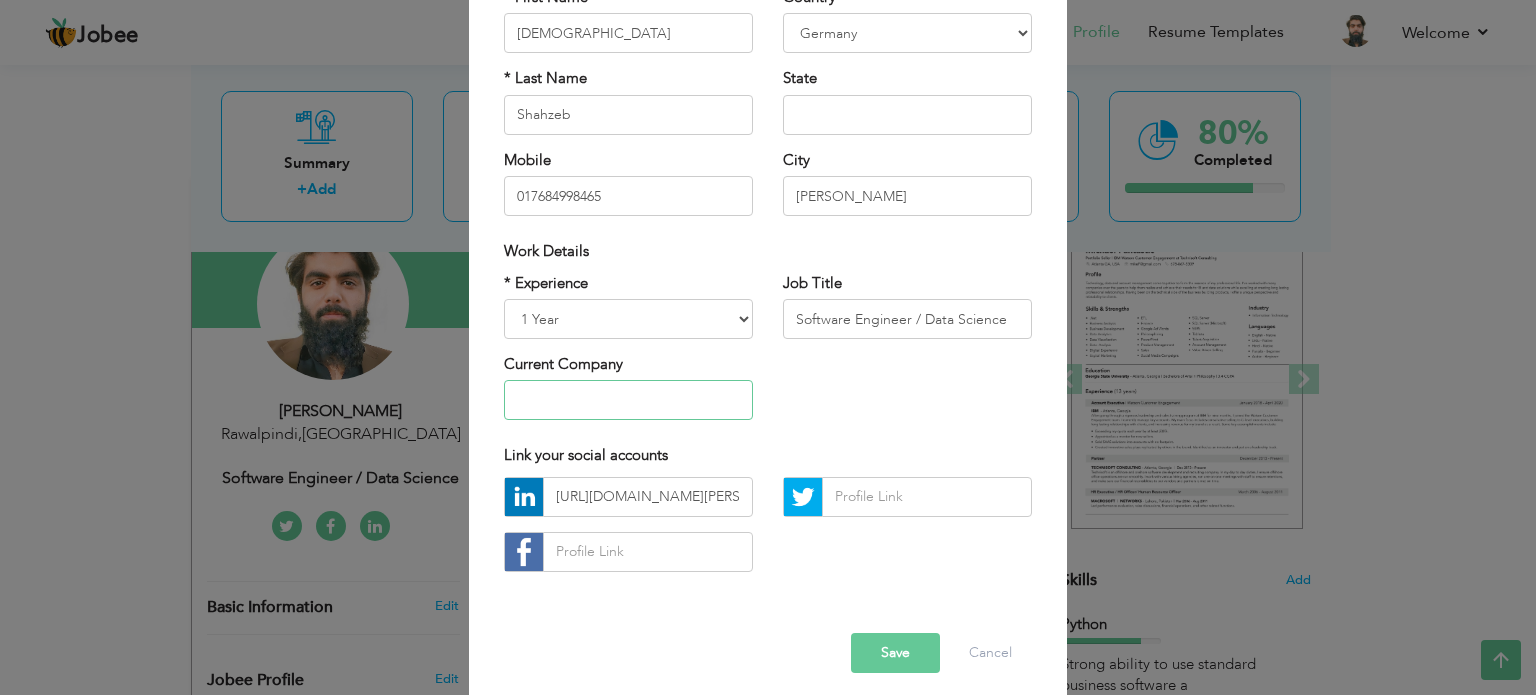 click at bounding box center (628, 400) 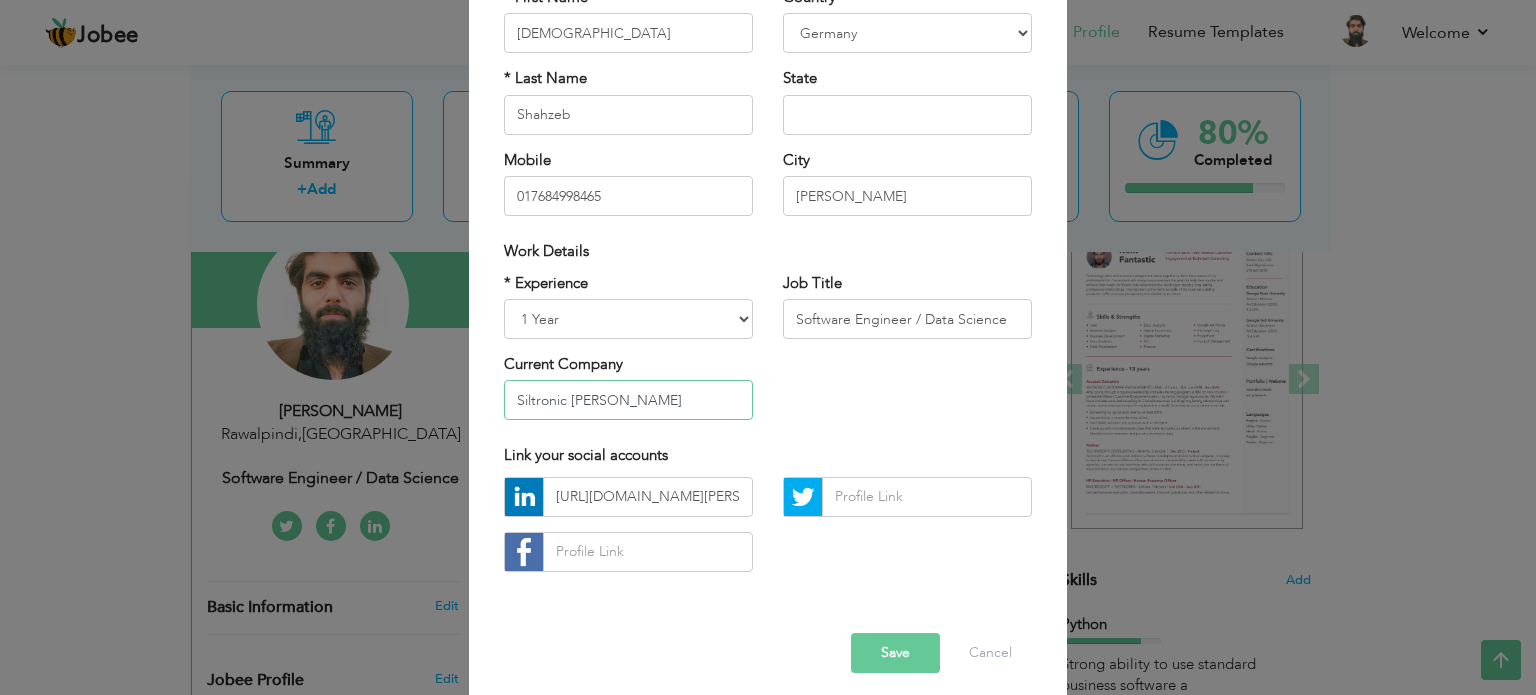 type on "Siltronic AG Freiberg" 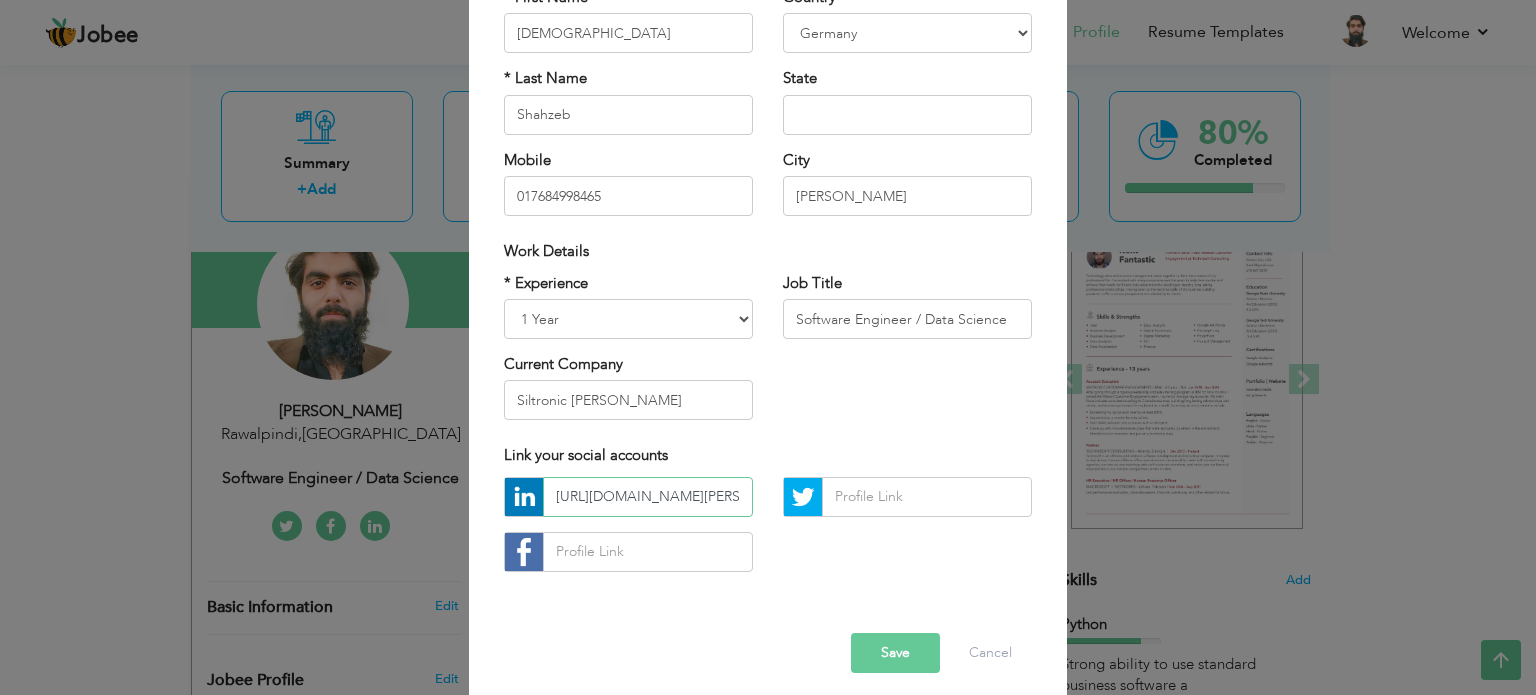 click on "https://www.linkedin.com/in/muhammad-shahzeb-a489a5188/" at bounding box center (648, 497) 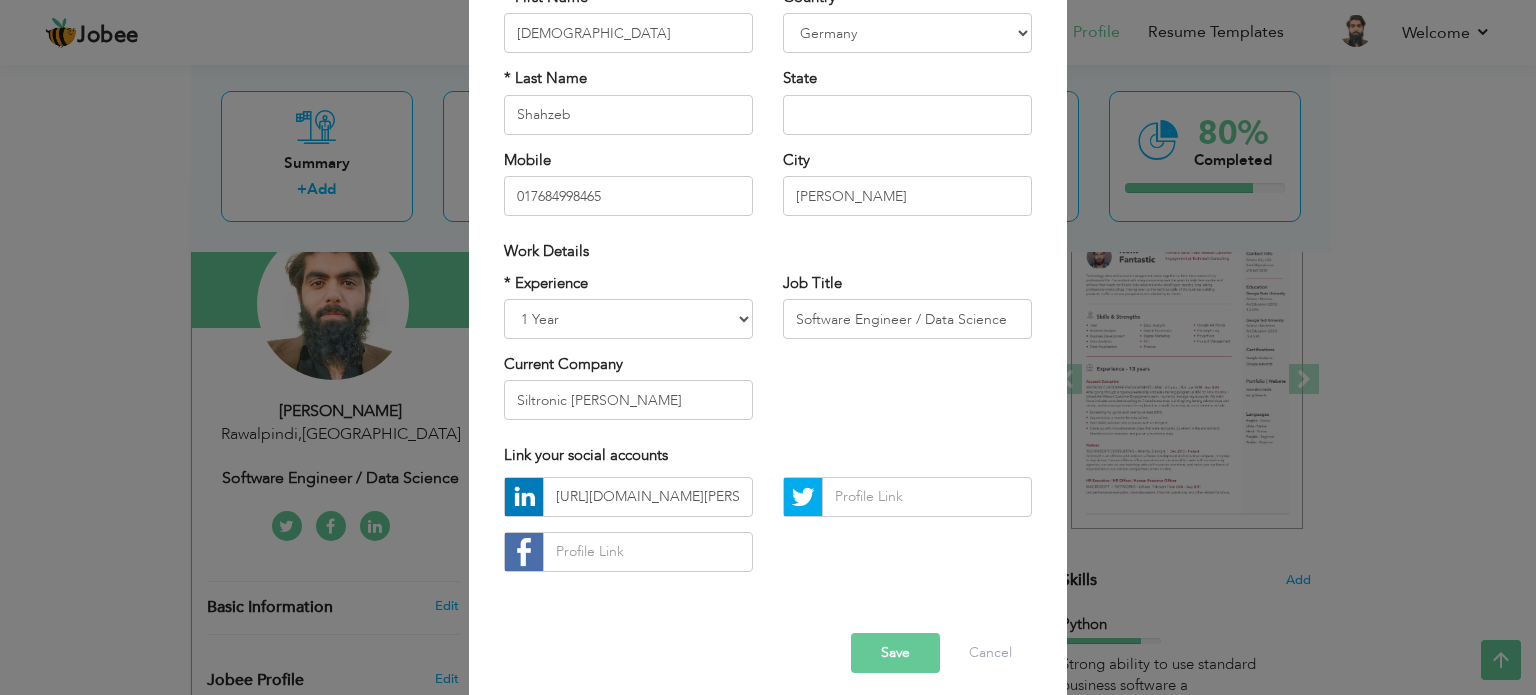 click on "Save" at bounding box center [895, 653] 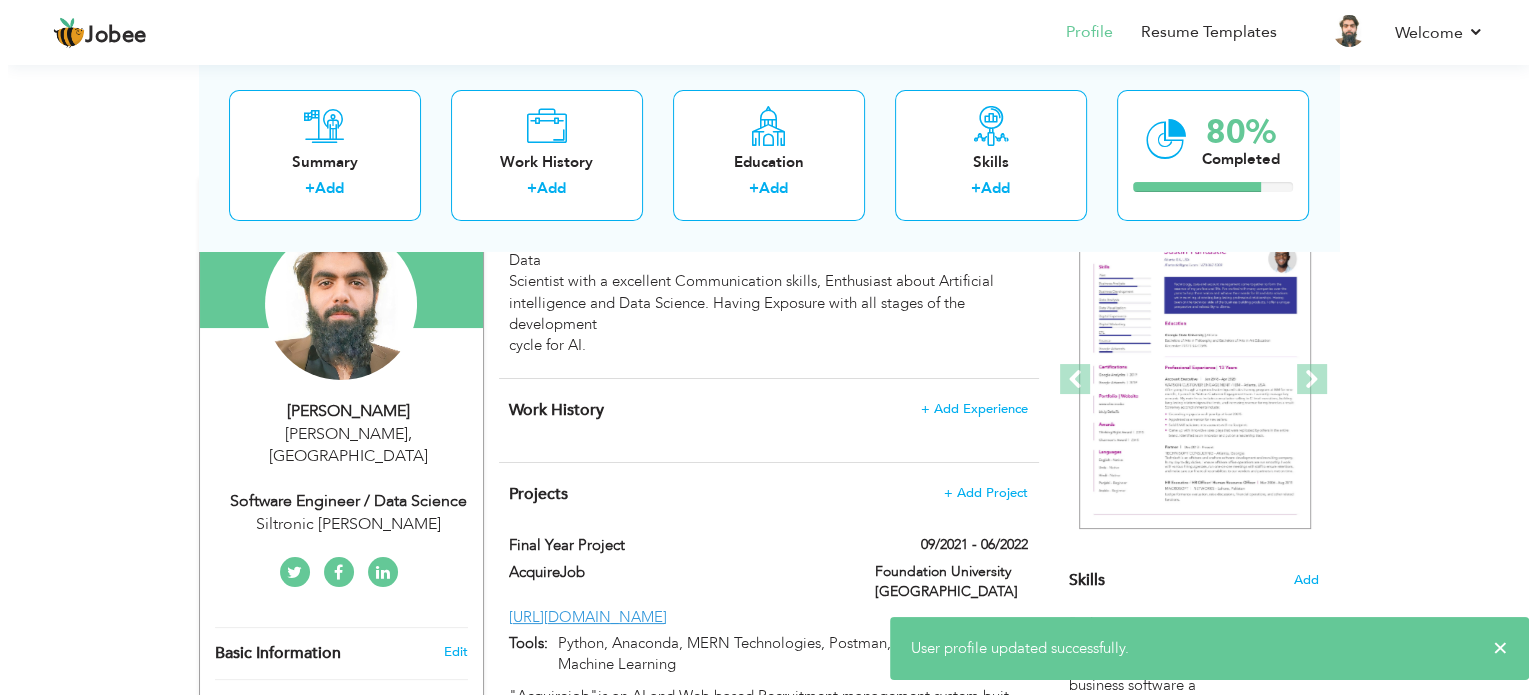 scroll, scrollTop: 300, scrollLeft: 0, axis: vertical 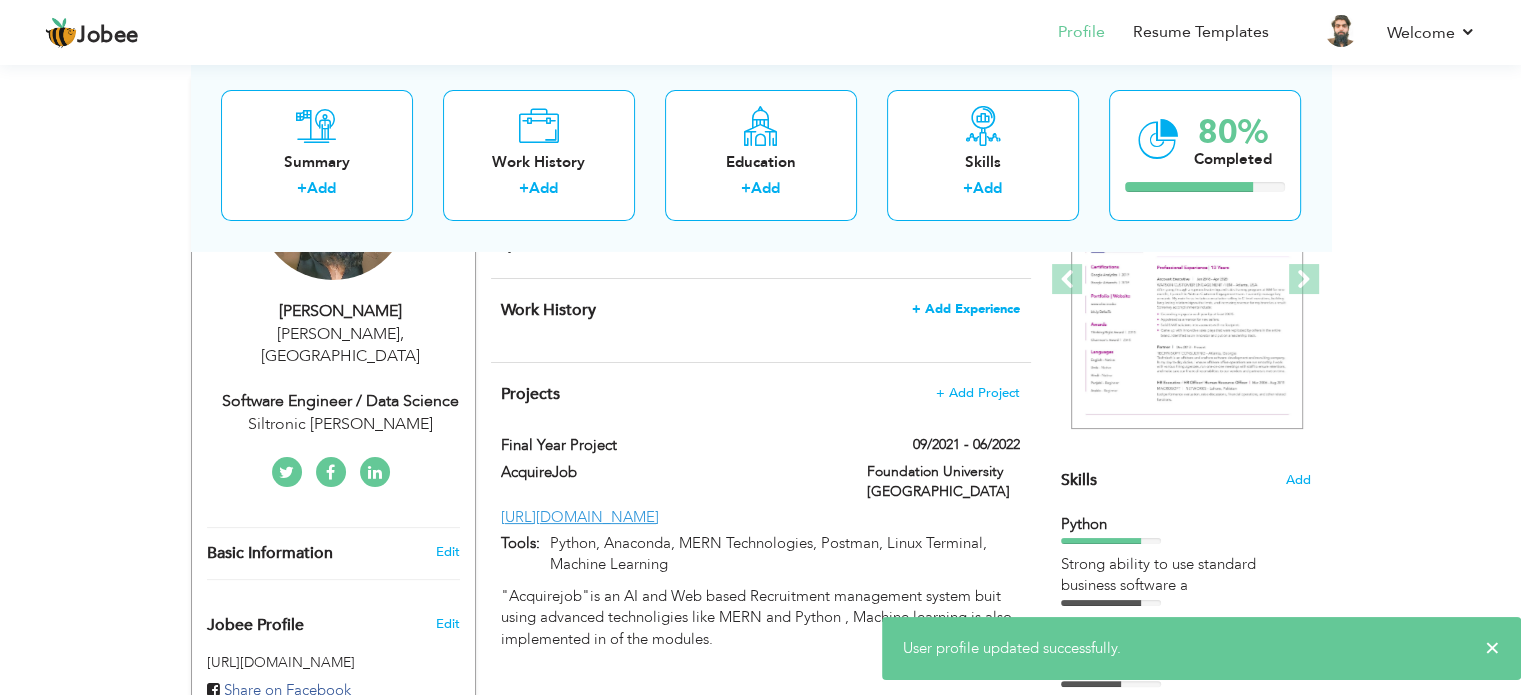 click on "+ Add Experience" at bounding box center [966, 309] 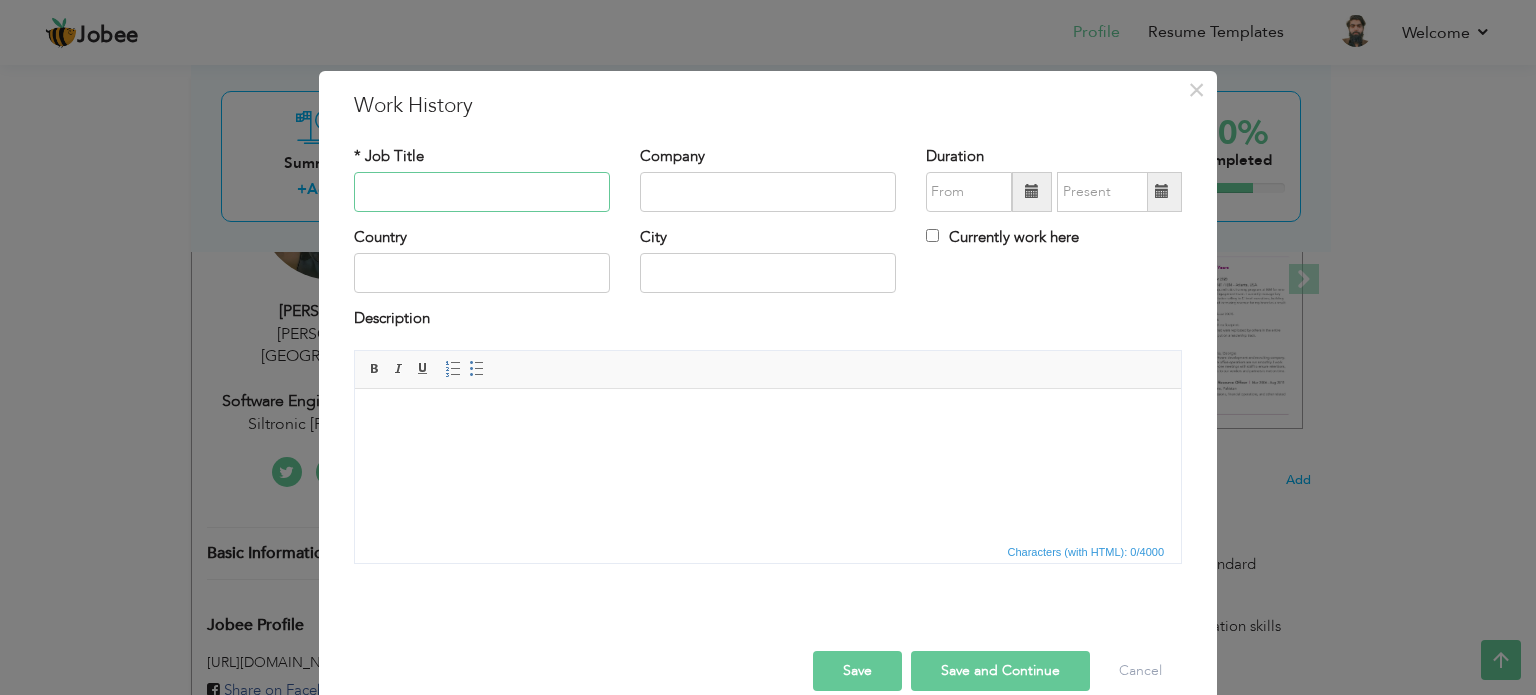 click at bounding box center [482, 192] 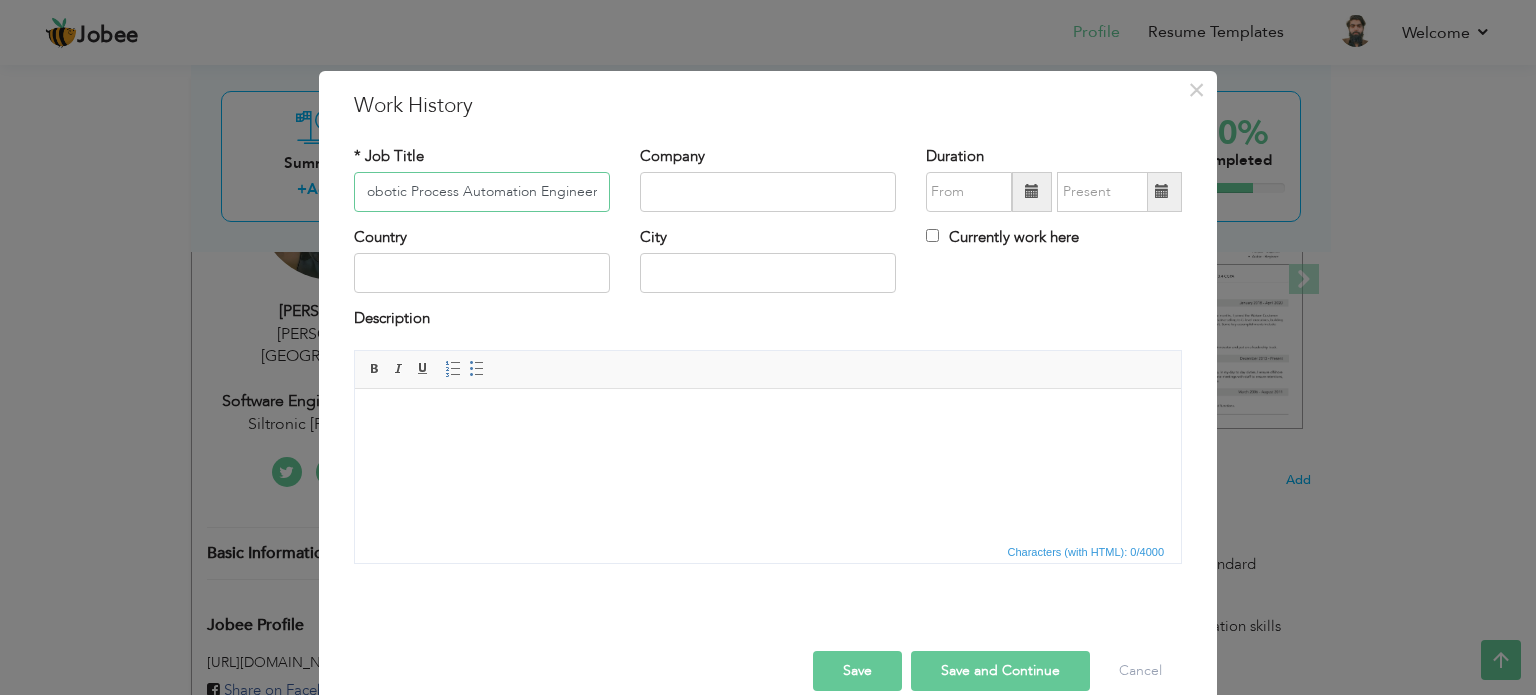 scroll, scrollTop: 0, scrollLeft: 13, axis: horizontal 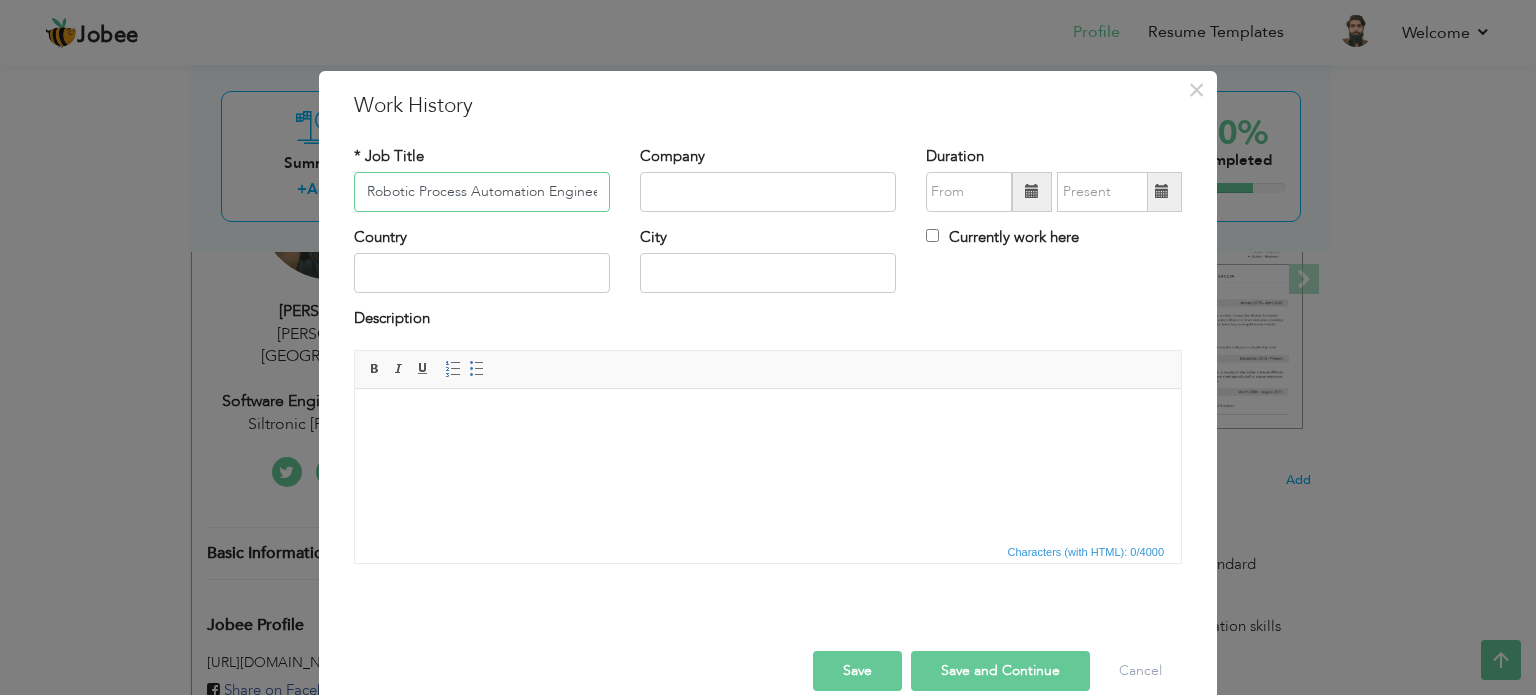 click on "Robotic Process Automation Engineer" at bounding box center (482, 192) 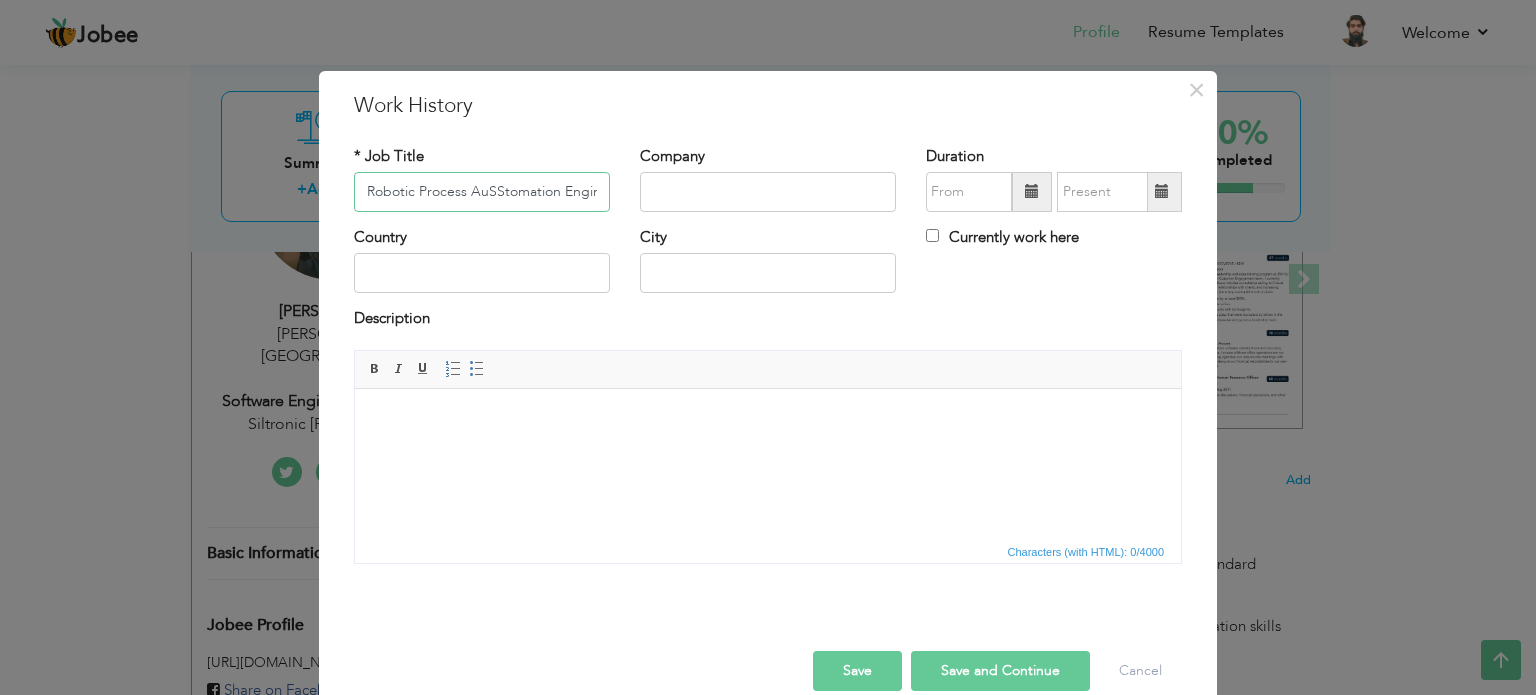 type on "Robotic Process Automation Engineer" 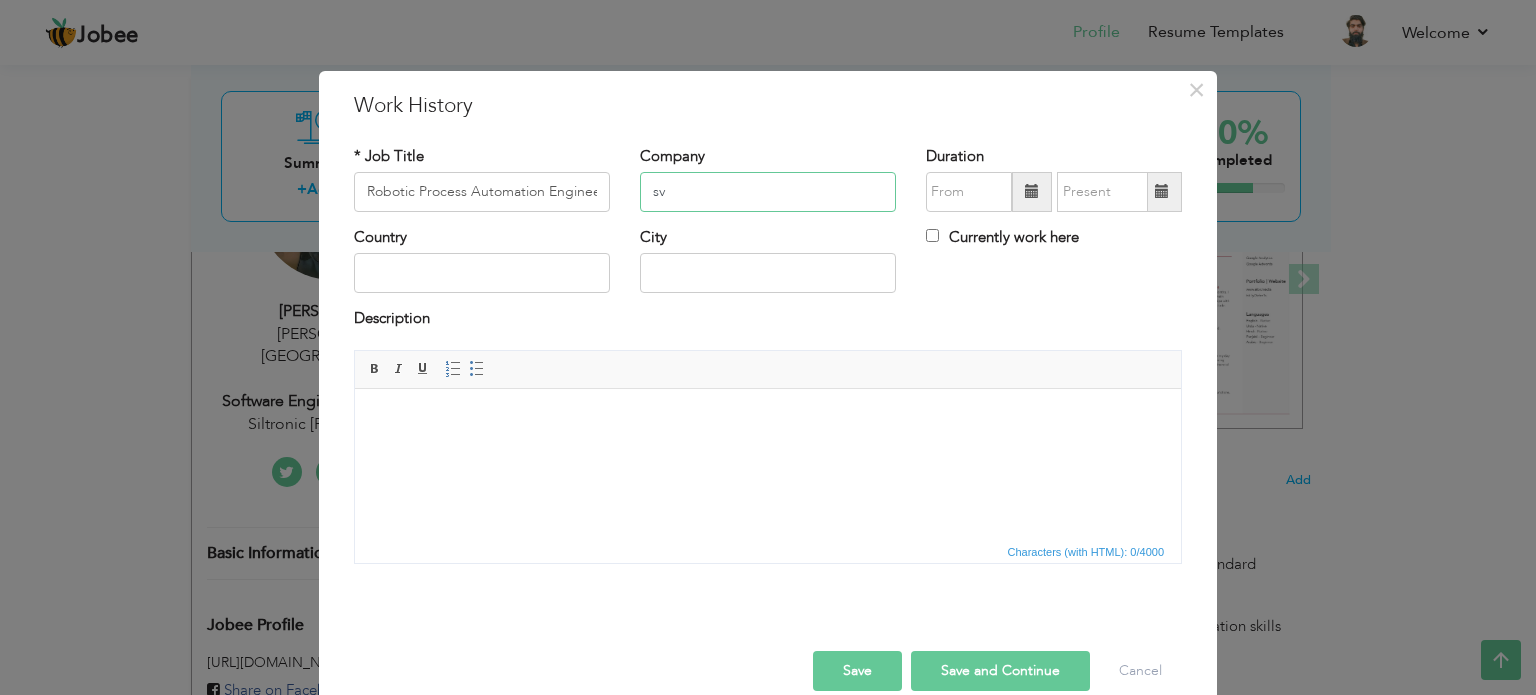 type on "s" 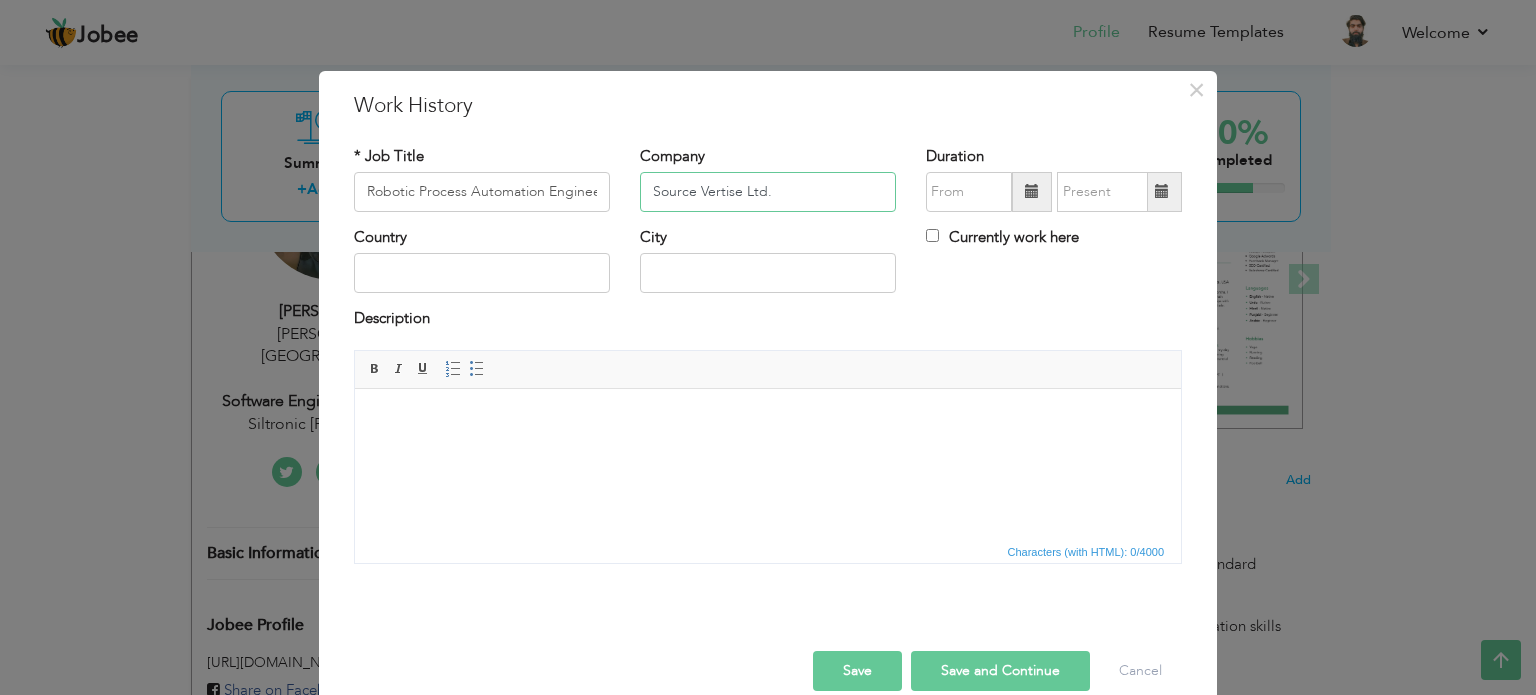 type on "Source Vertise Ltd." 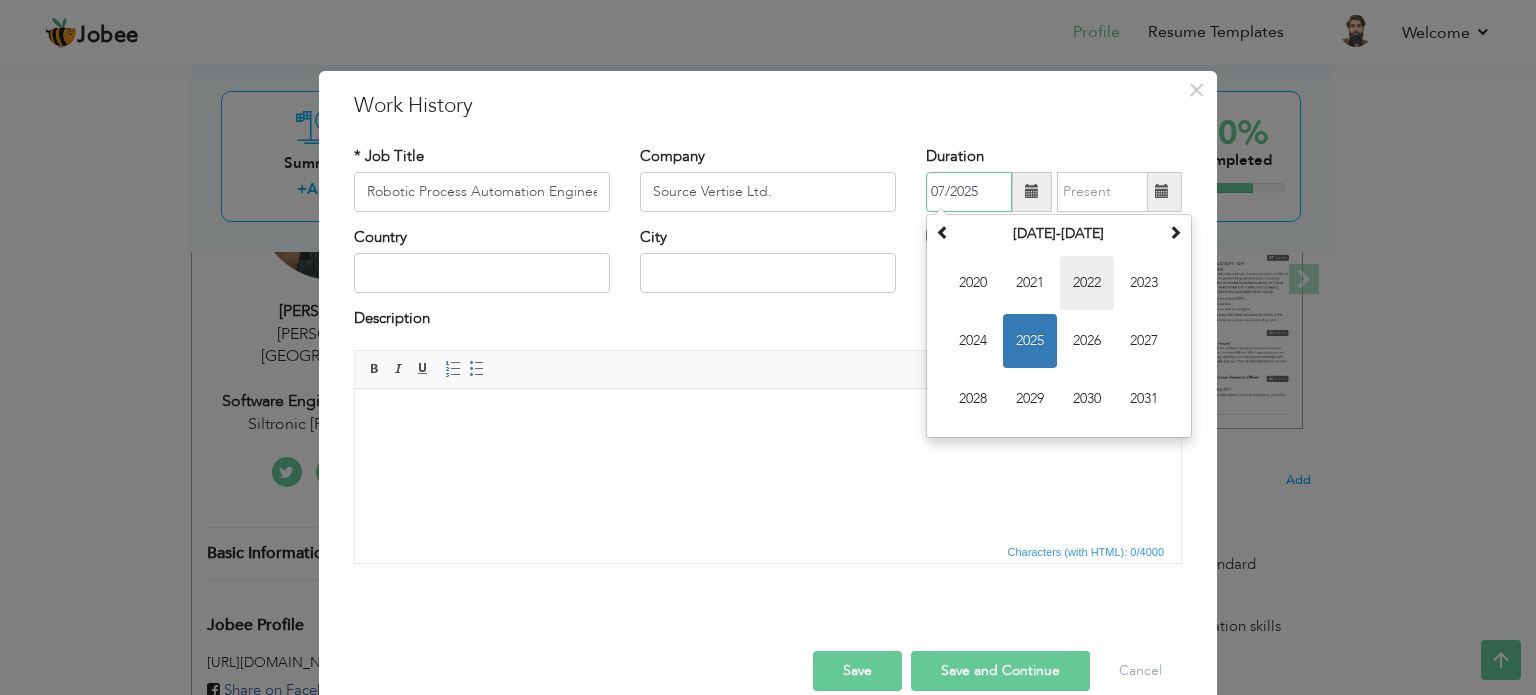 click on "2022" at bounding box center (1087, 283) 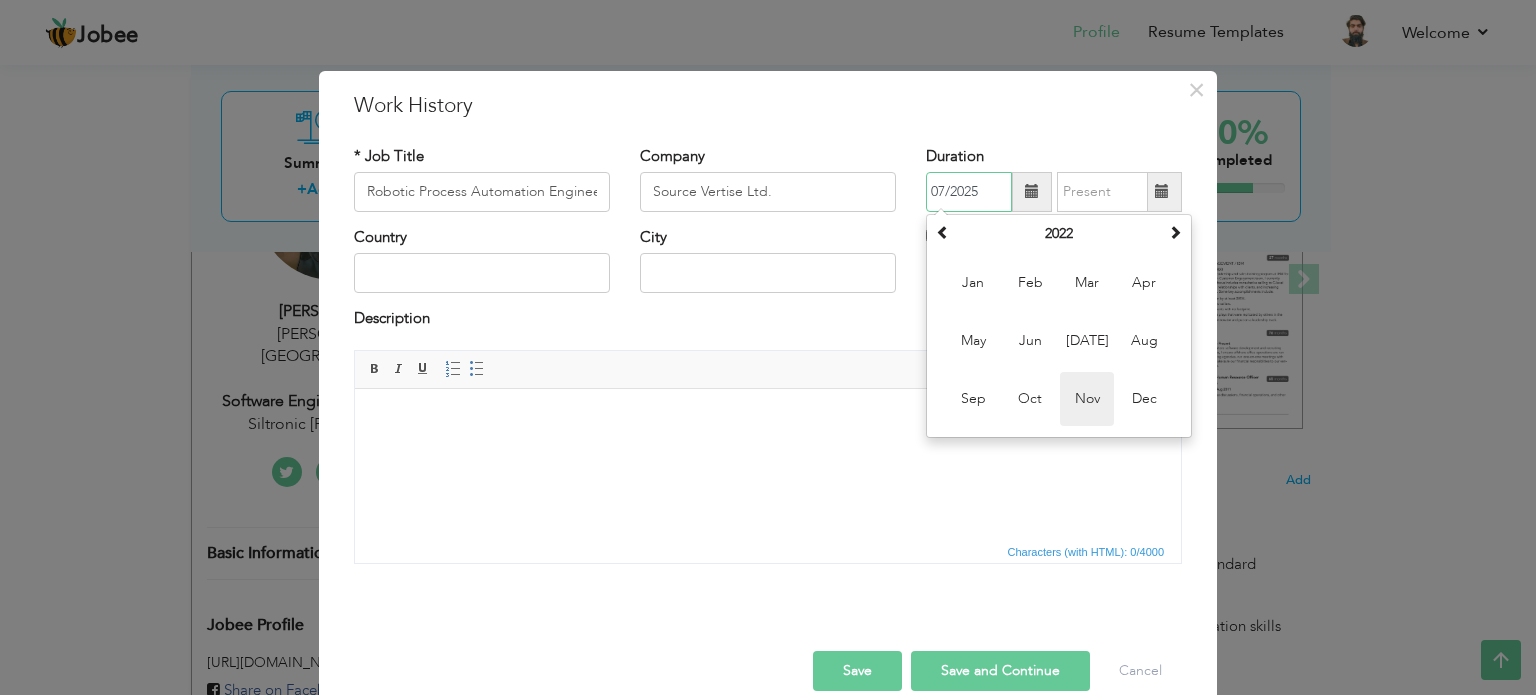 click on "Nov" at bounding box center (1087, 399) 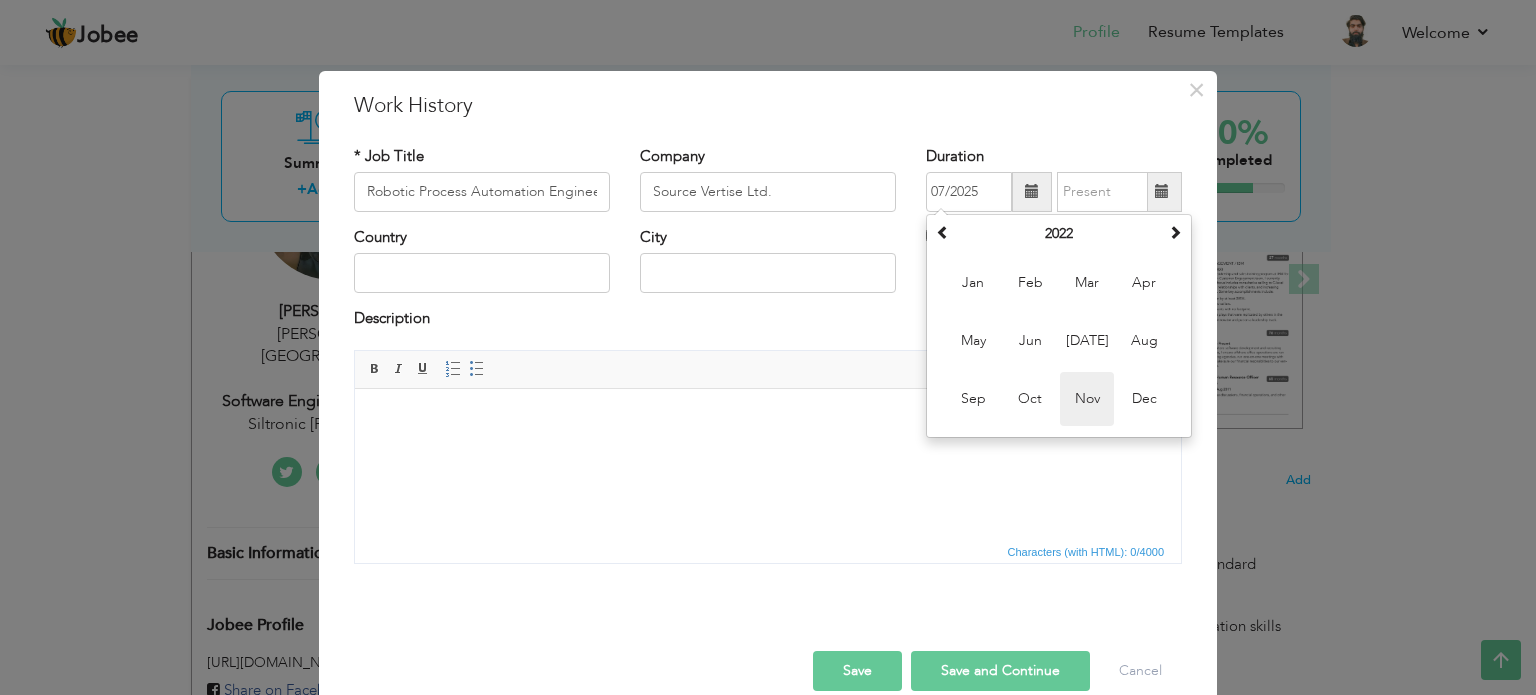 type on "11/2022" 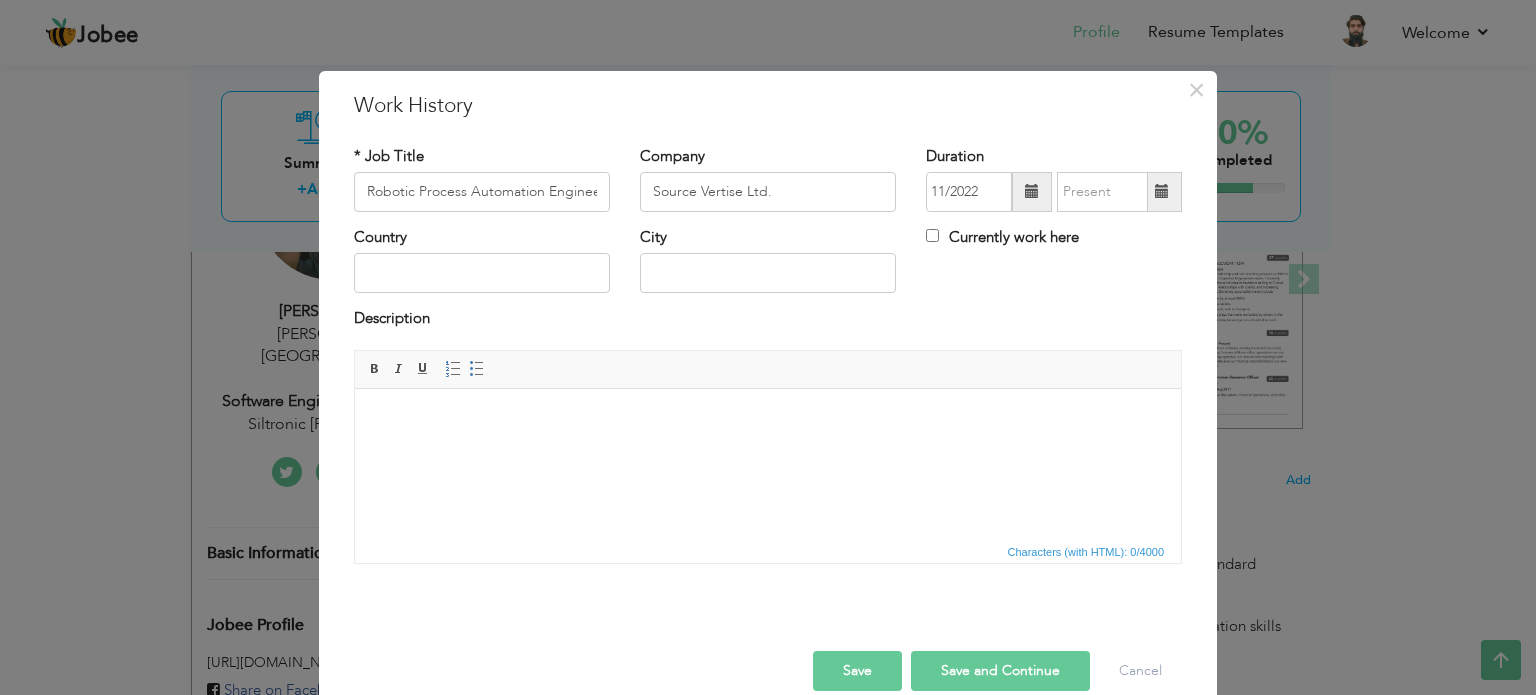 click at bounding box center (1162, 191) 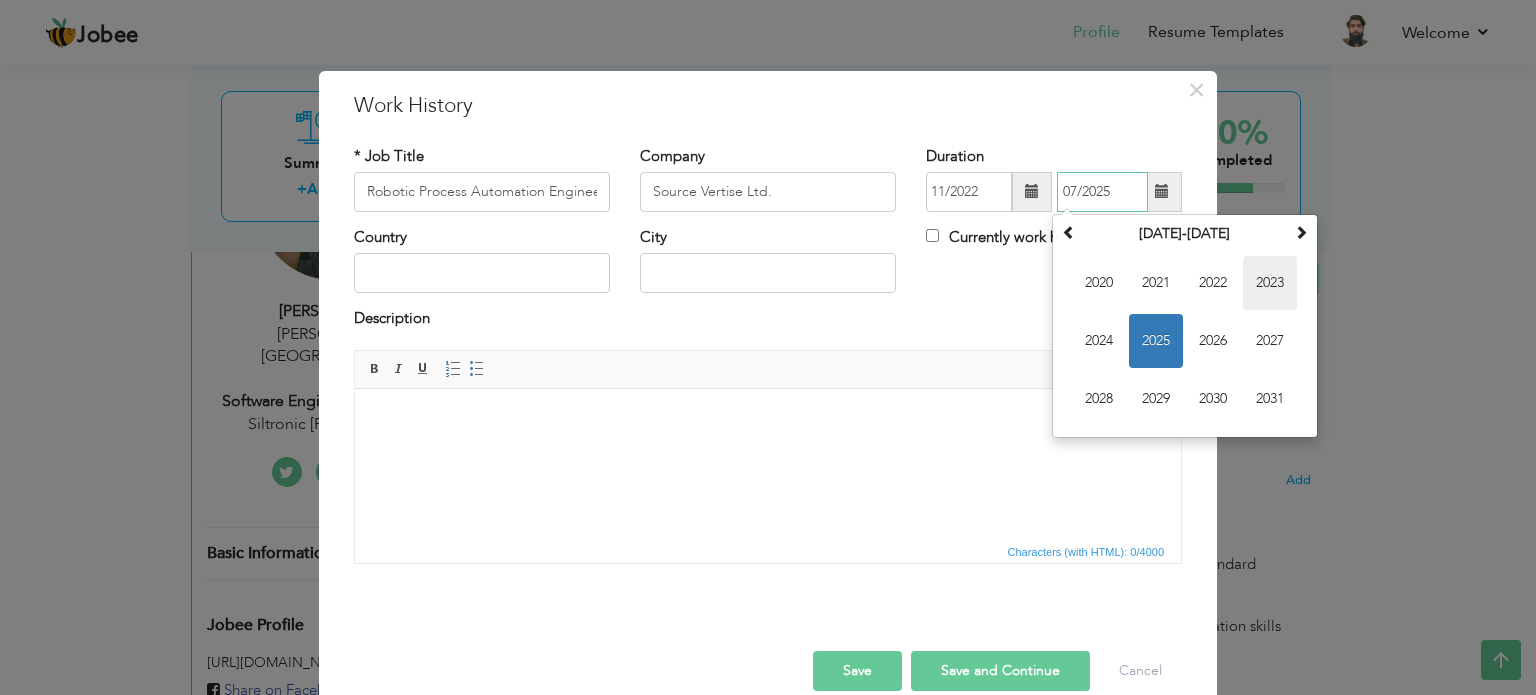 click on "2023" at bounding box center (1270, 283) 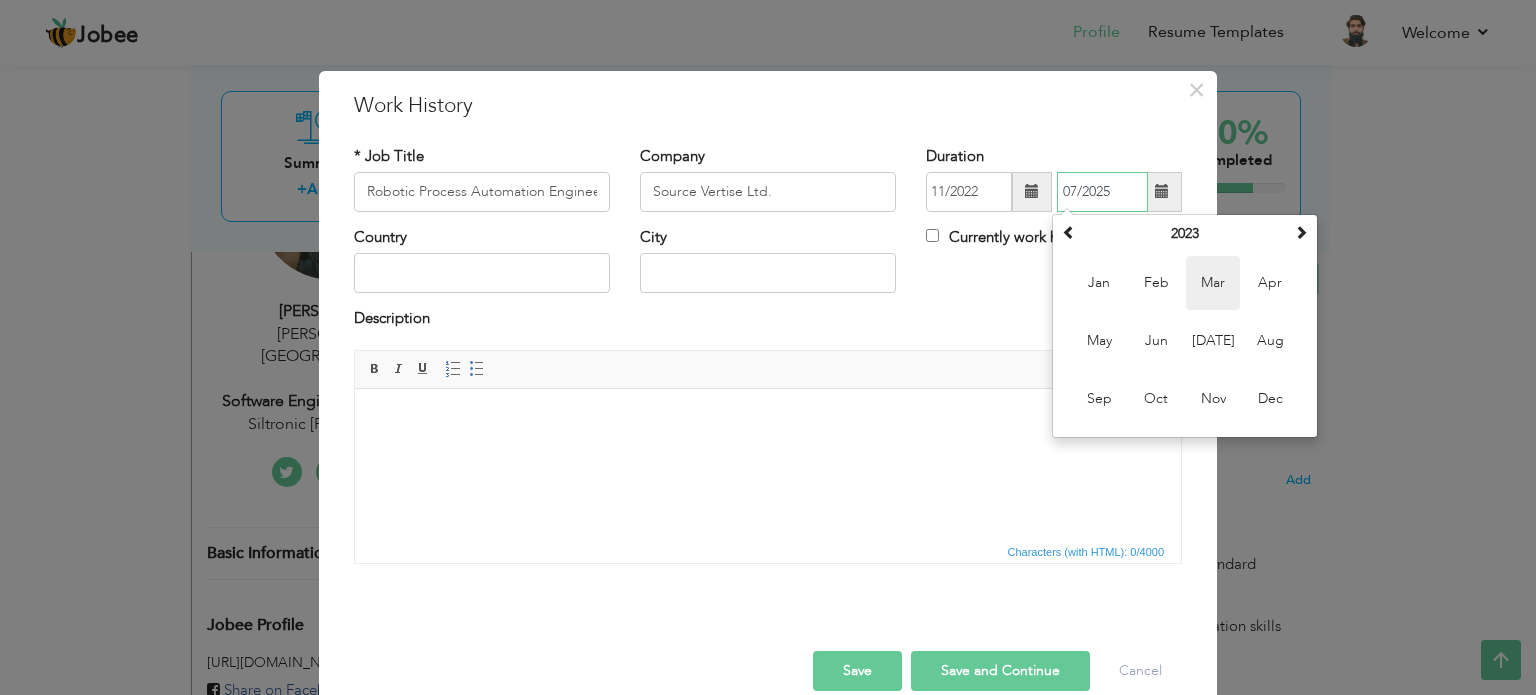 click on "Mar" at bounding box center (1213, 283) 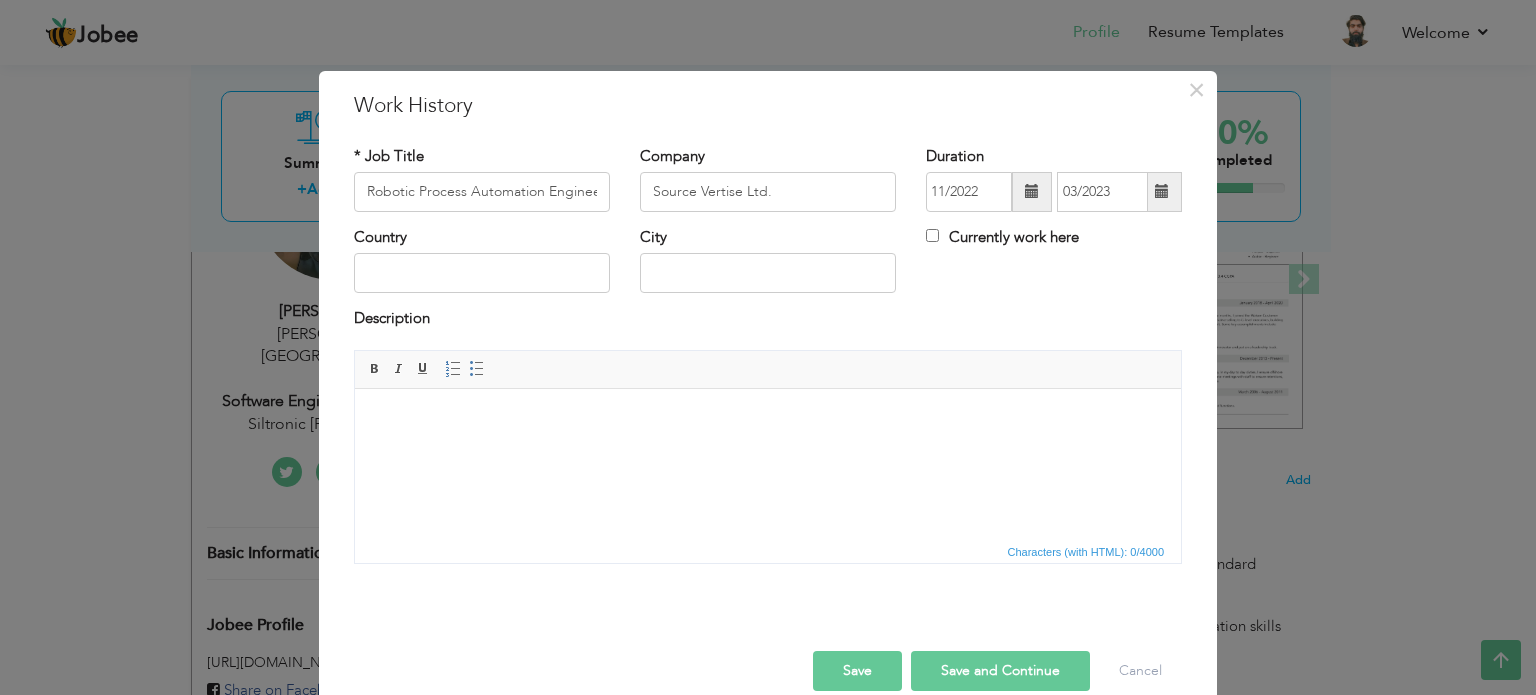 click at bounding box center [1162, 191] 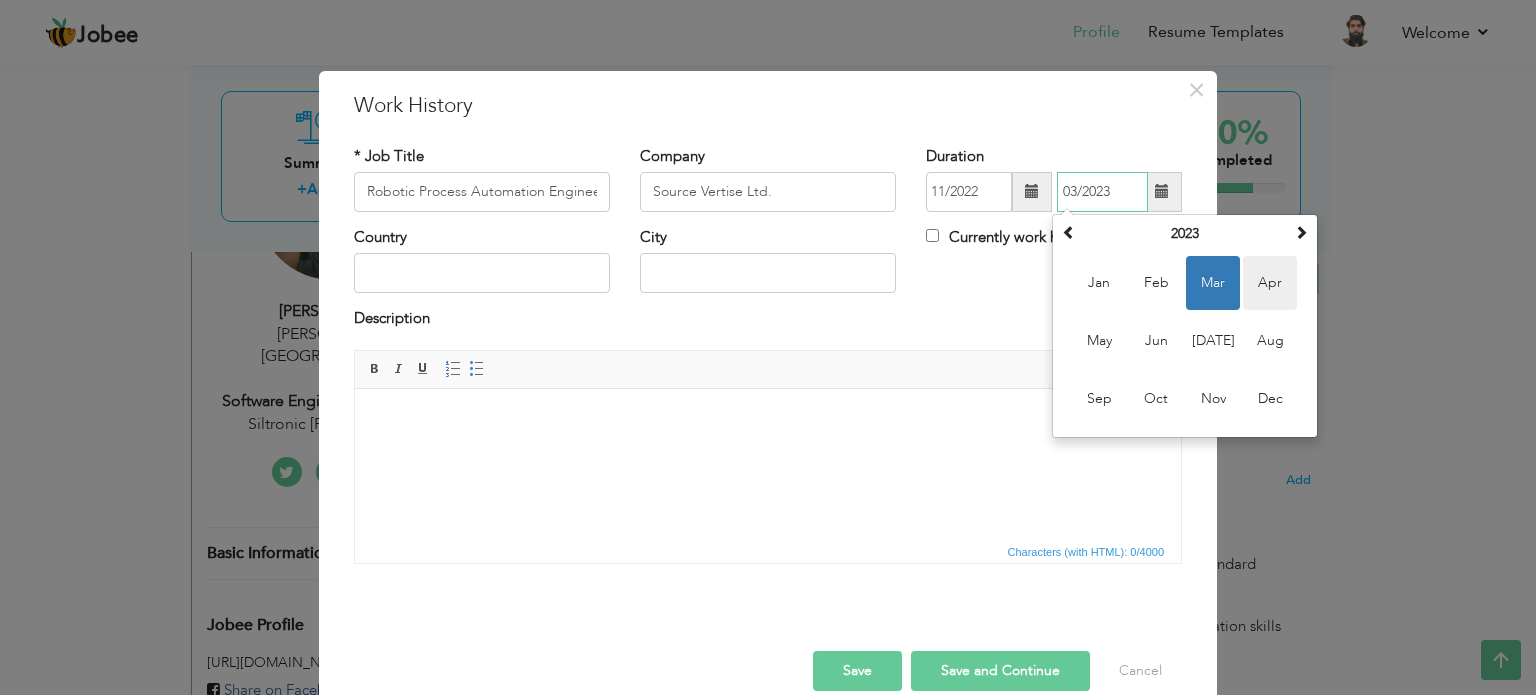 click on "Apr" at bounding box center (1270, 283) 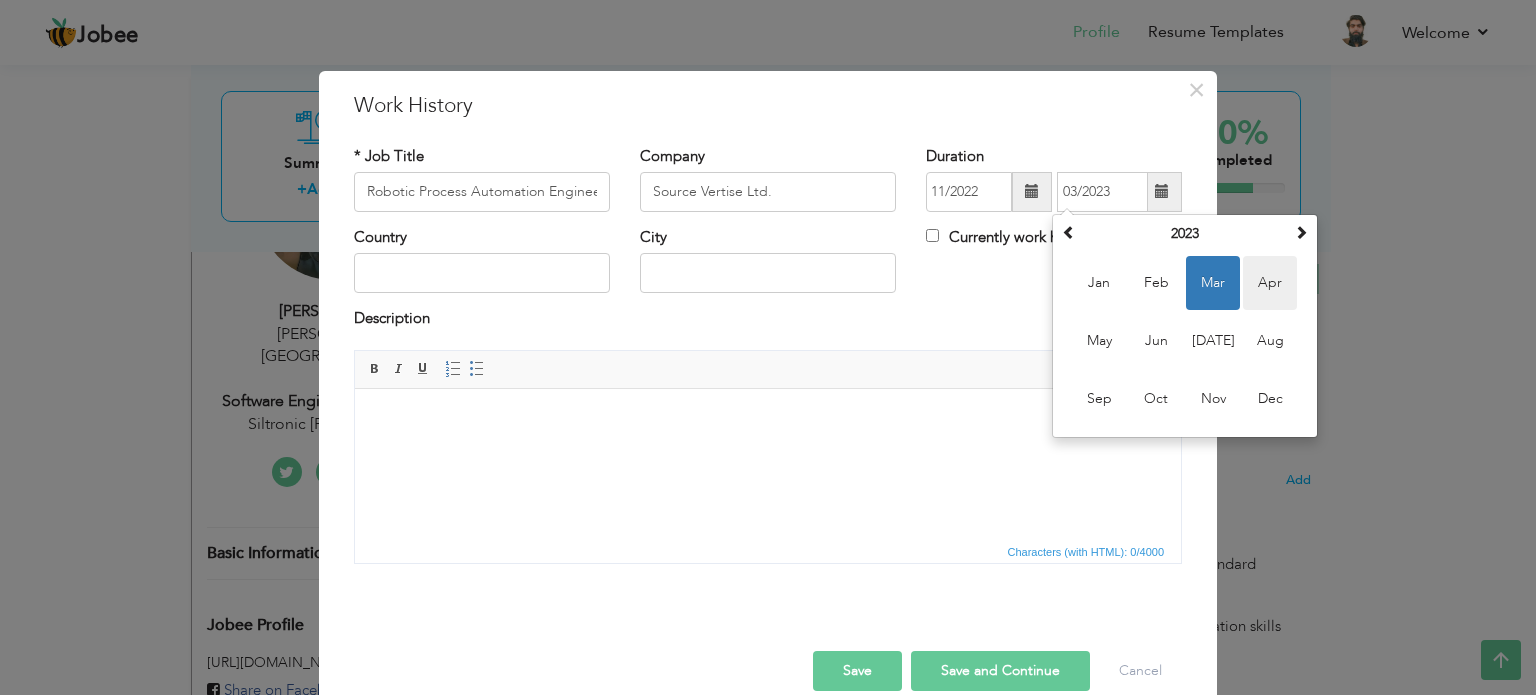 type on "04/2023" 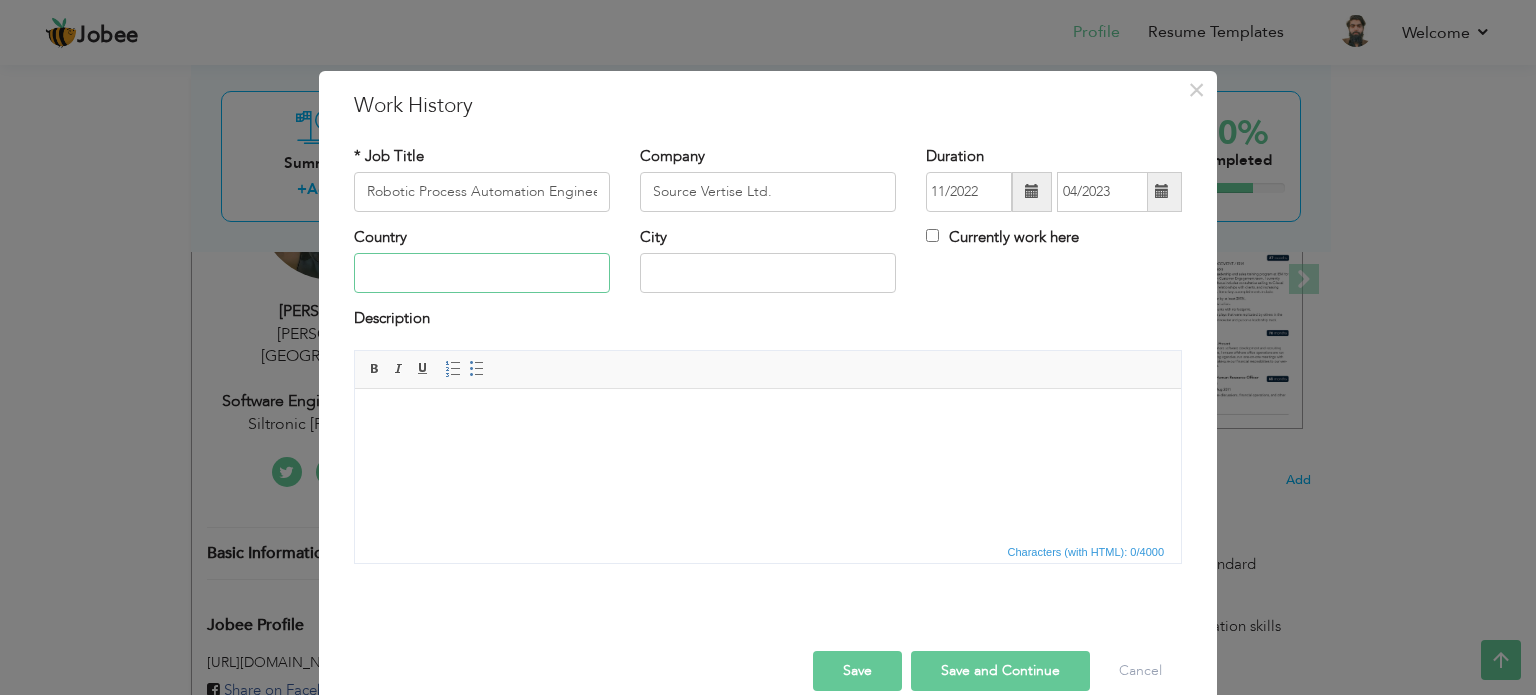 click at bounding box center (482, 273) 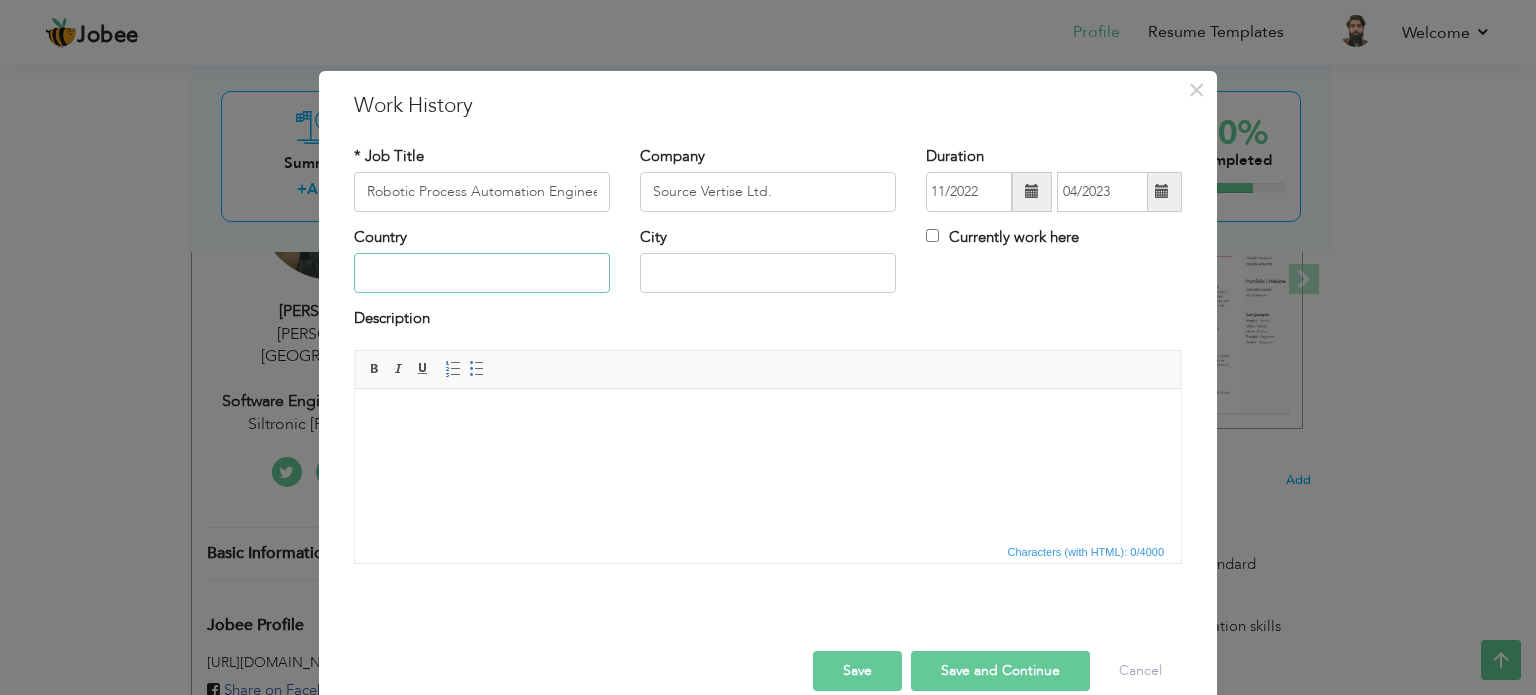 type on "[GEOGRAPHIC_DATA]" 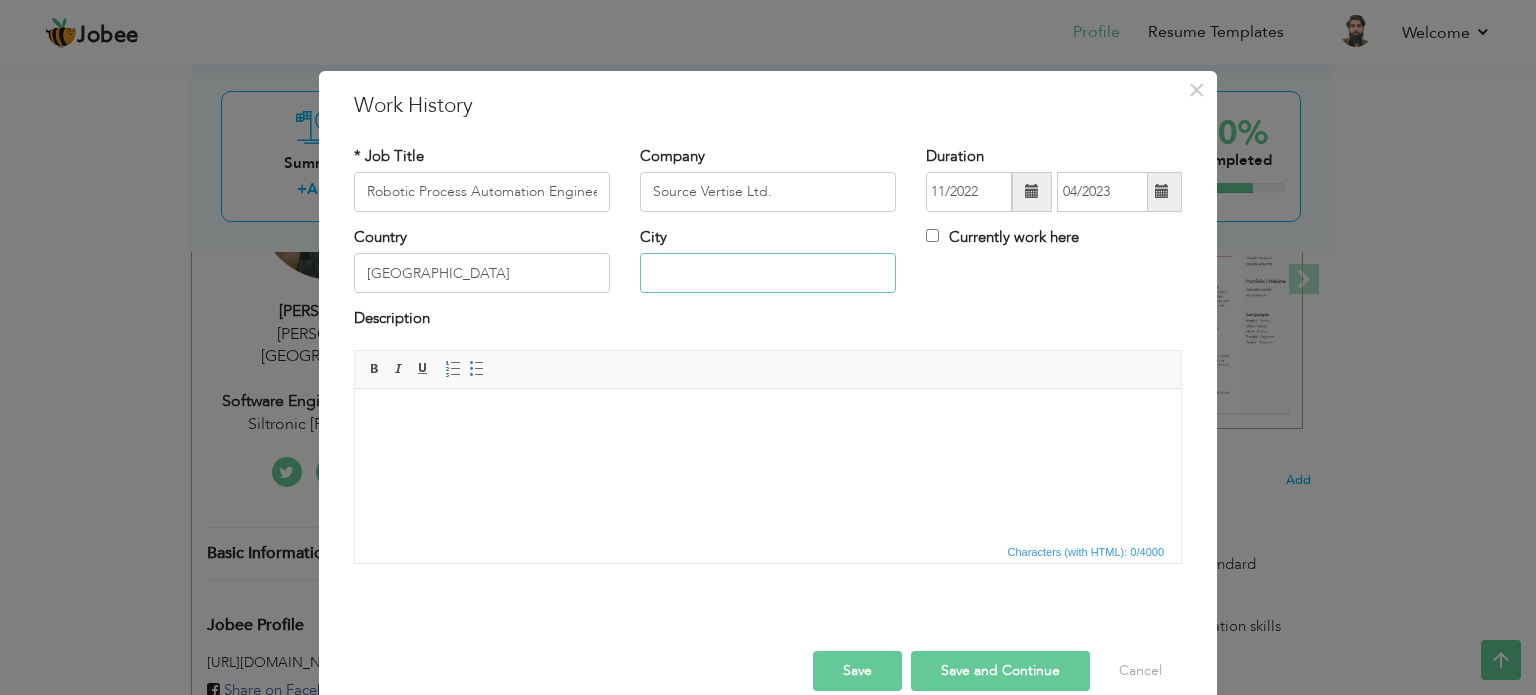 type on "Rawalpindi" 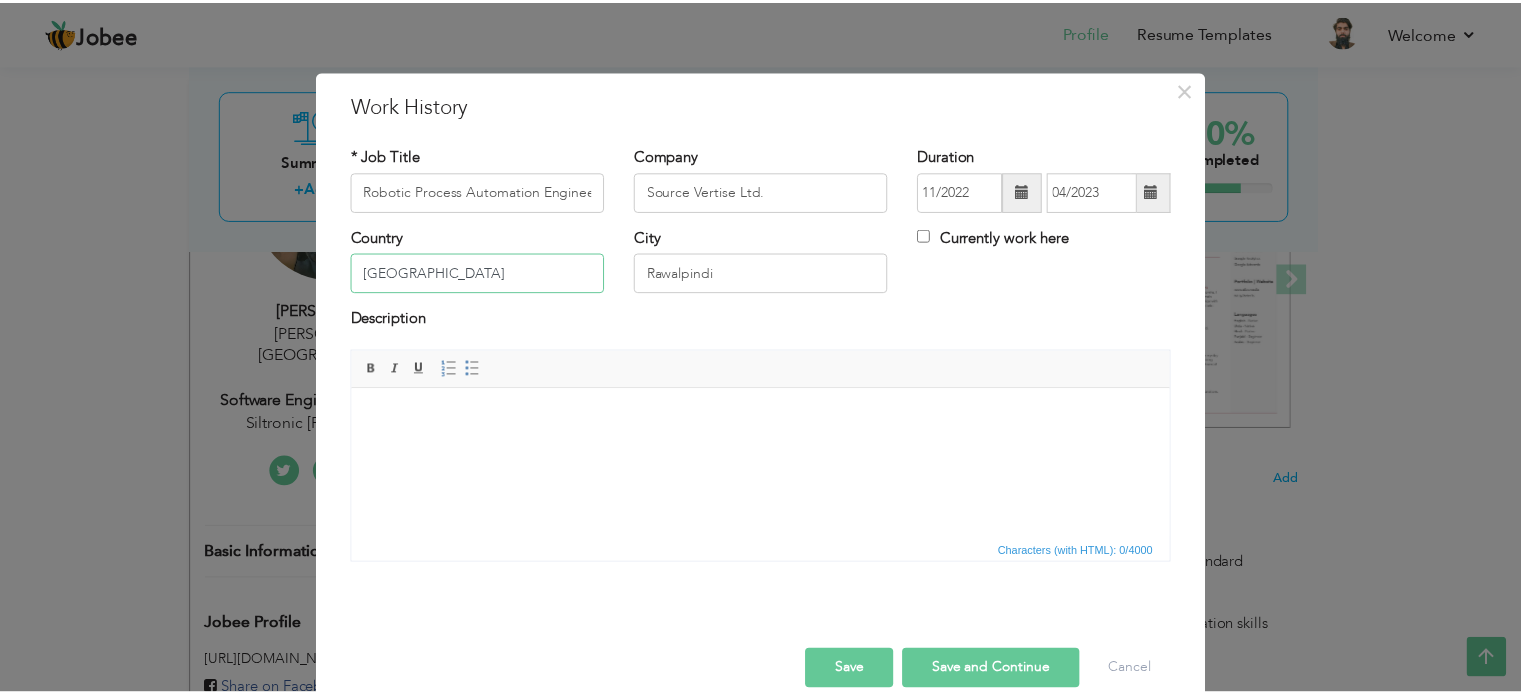 scroll, scrollTop: 30, scrollLeft: 0, axis: vertical 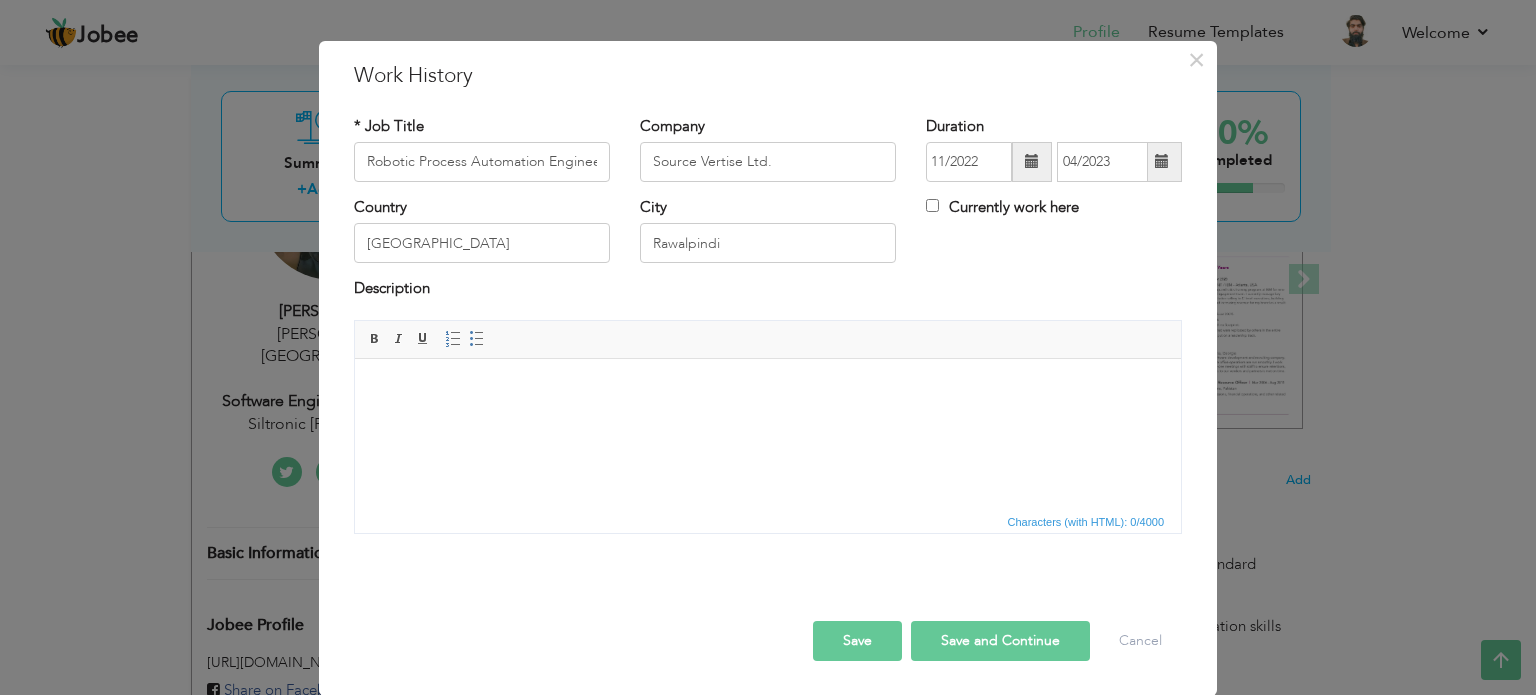 click at bounding box center (768, 388) 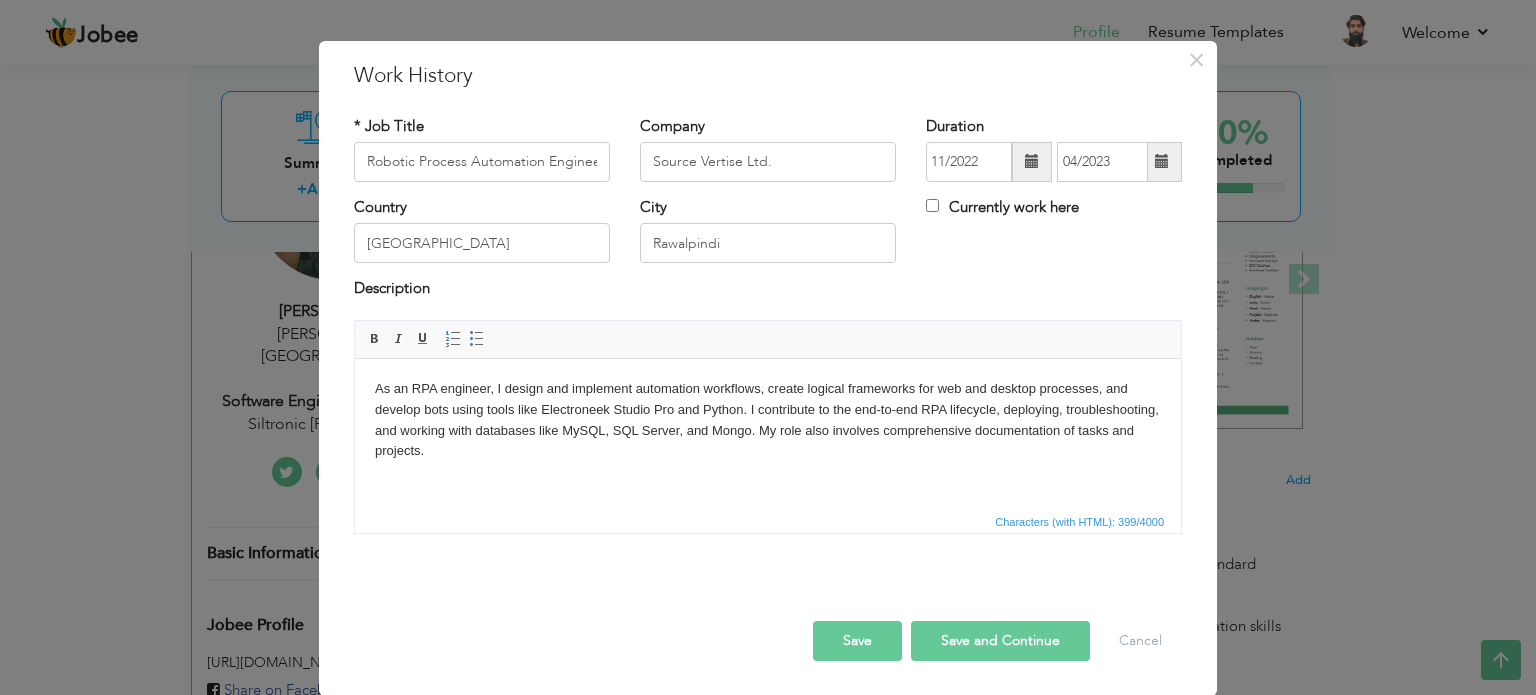 click on "Save and Continue" at bounding box center [1000, 641] 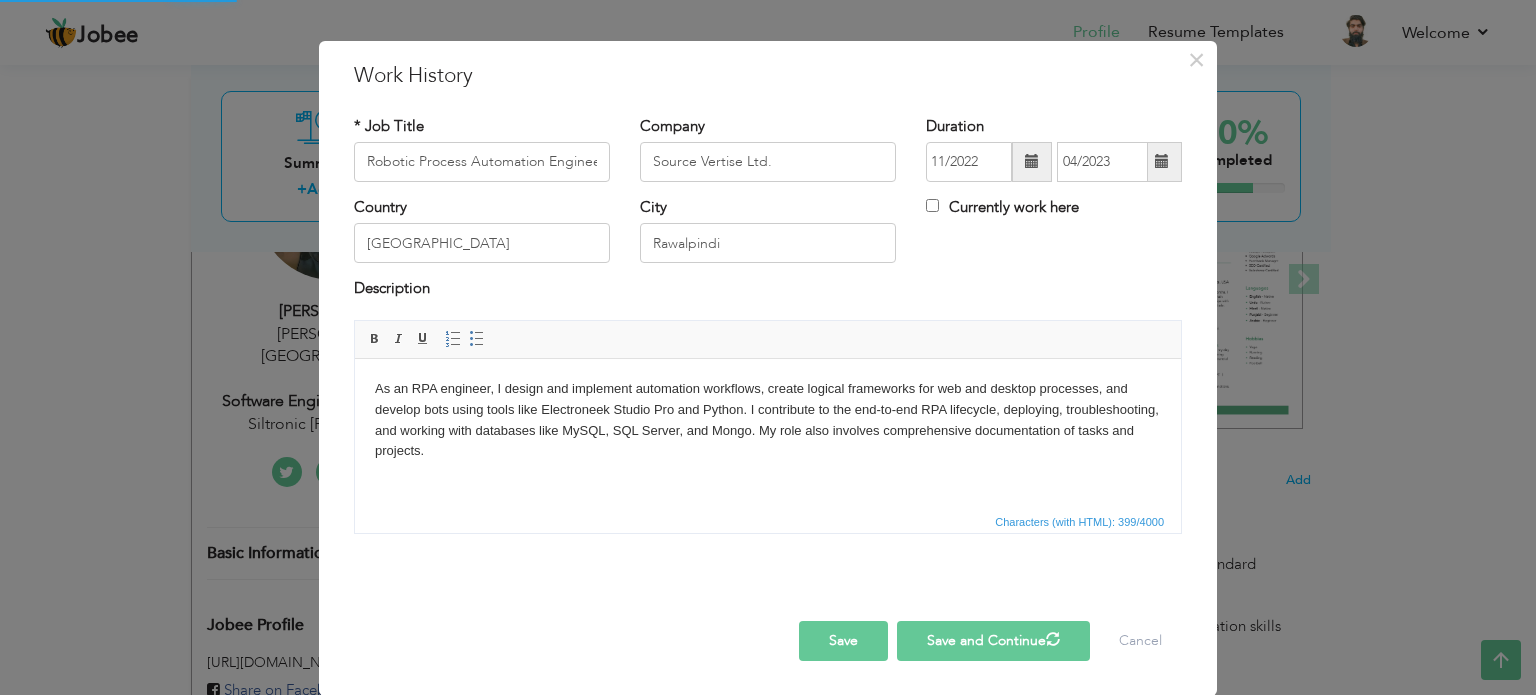 type 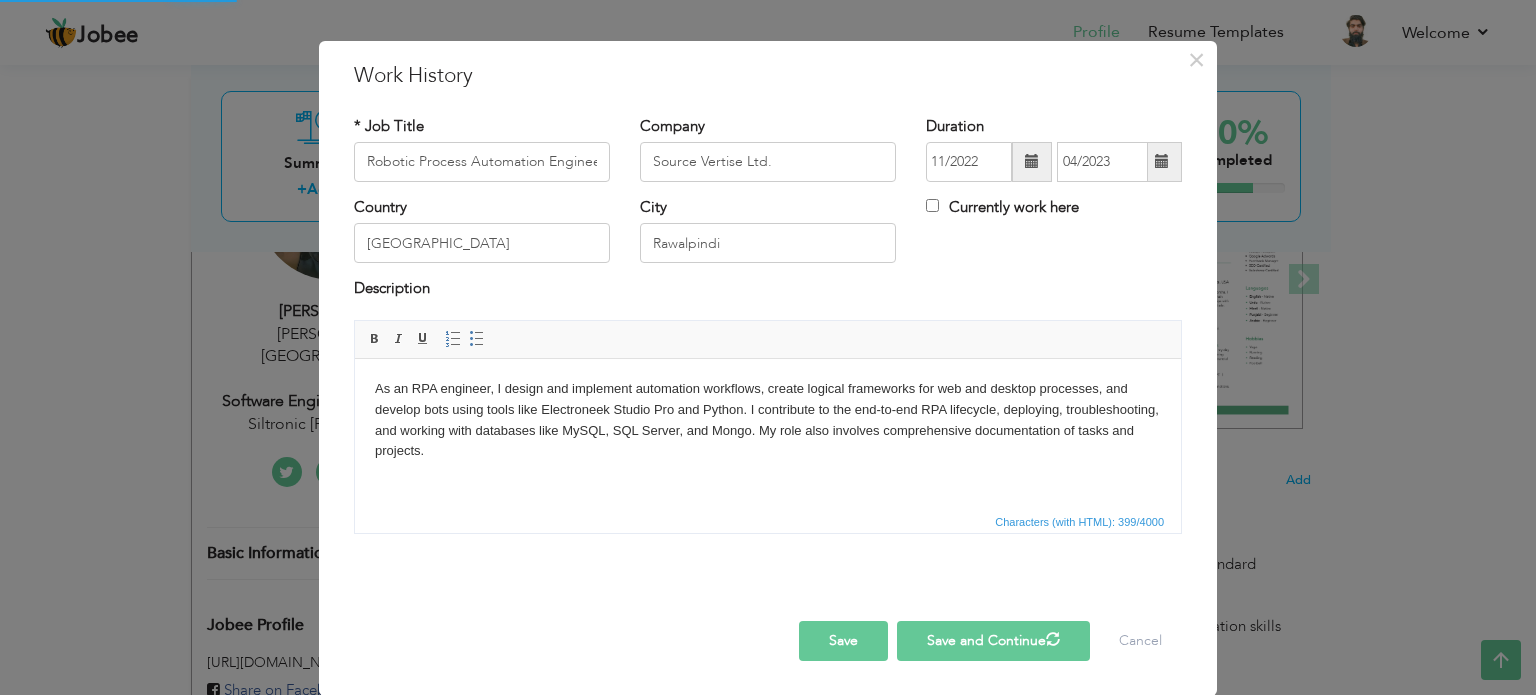 type 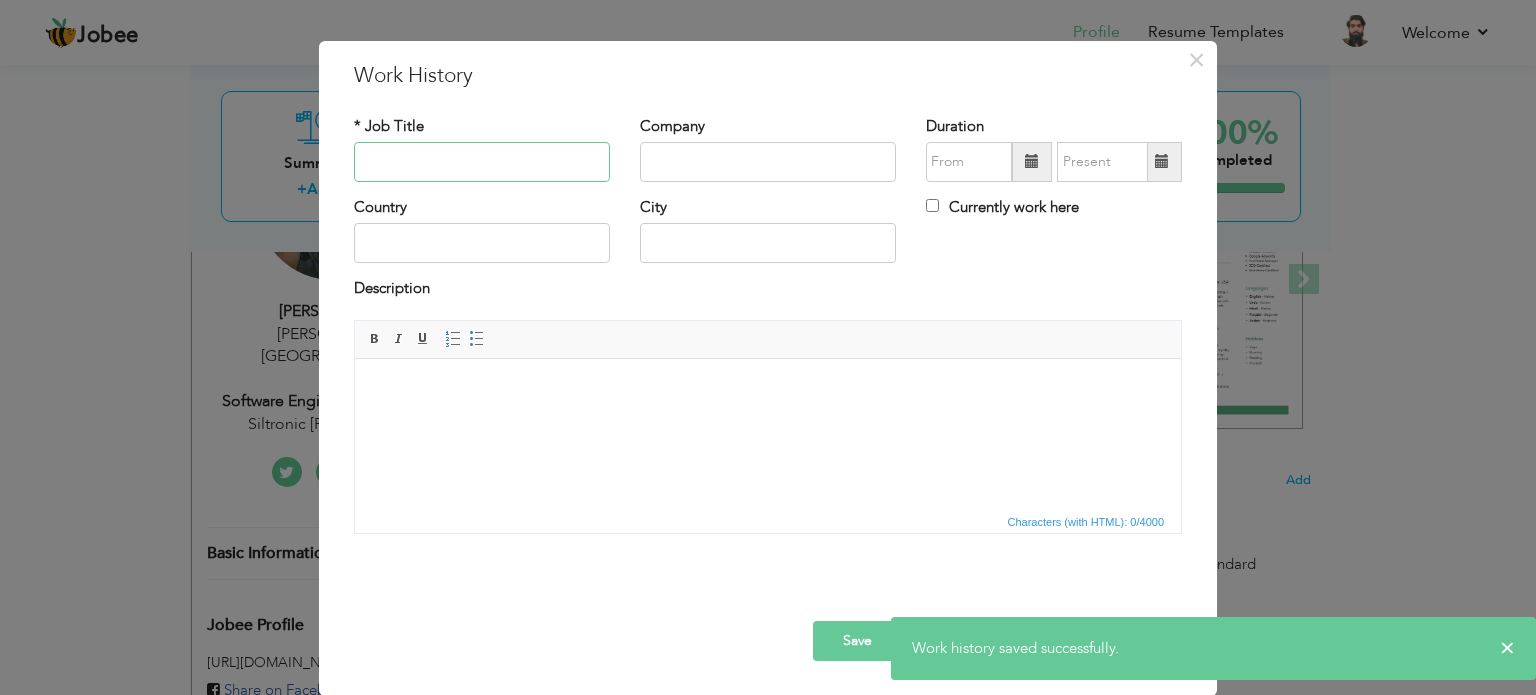click at bounding box center [482, 162] 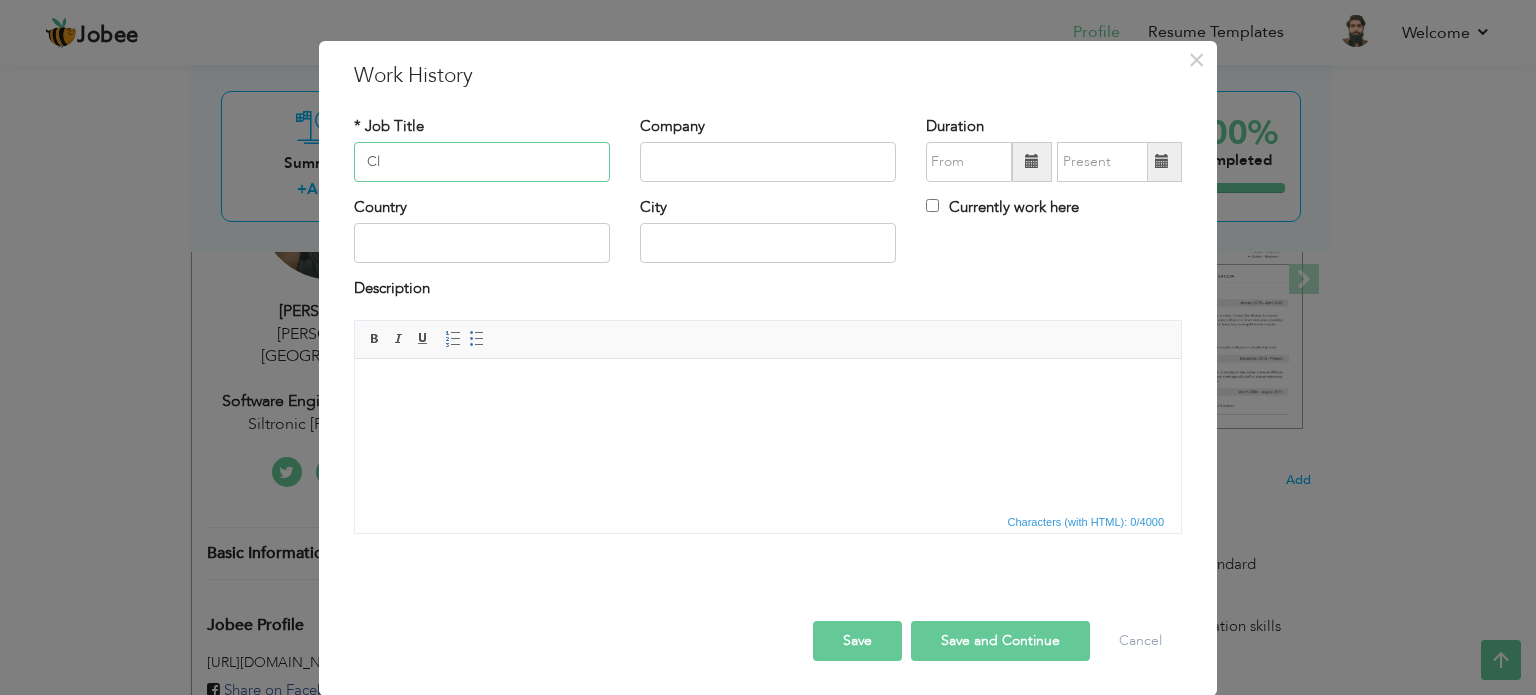 type on "C" 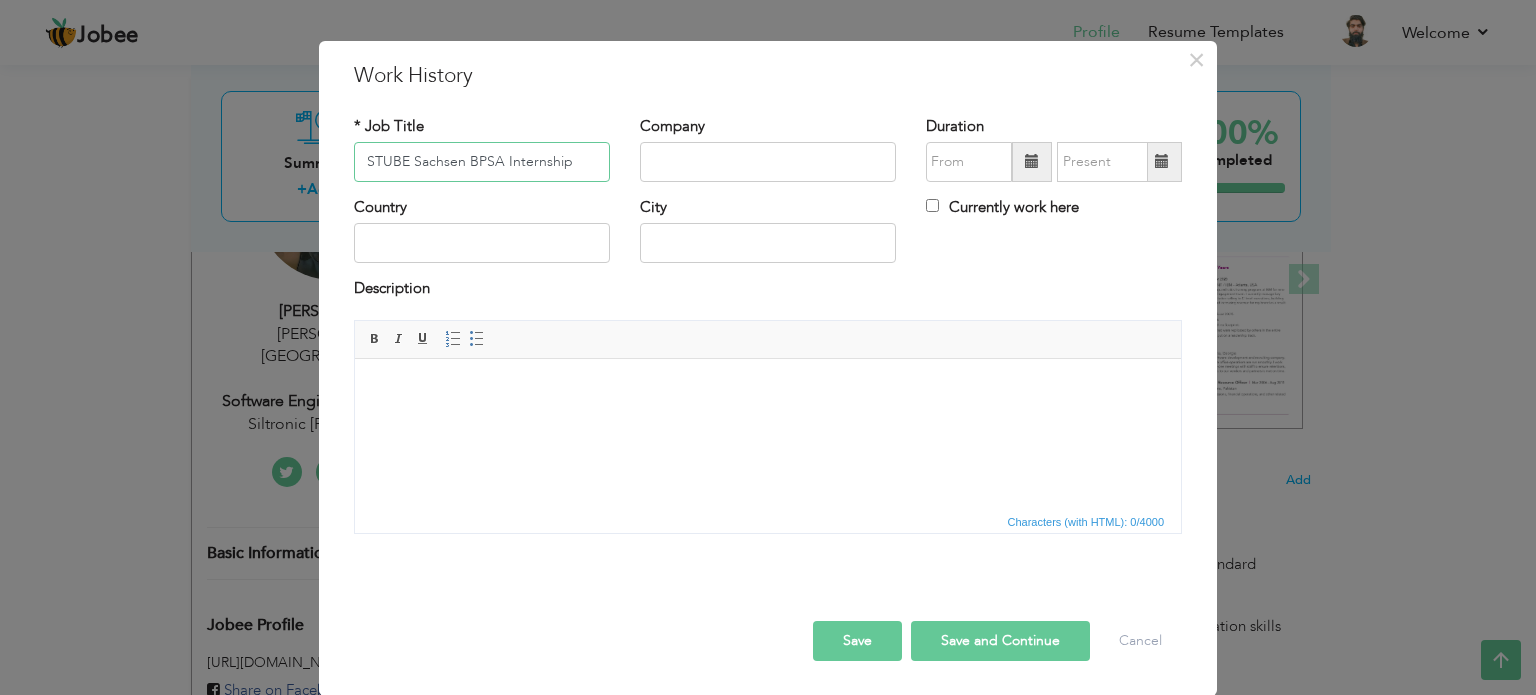 type on "STUBE Sachsen BPSA Internship" 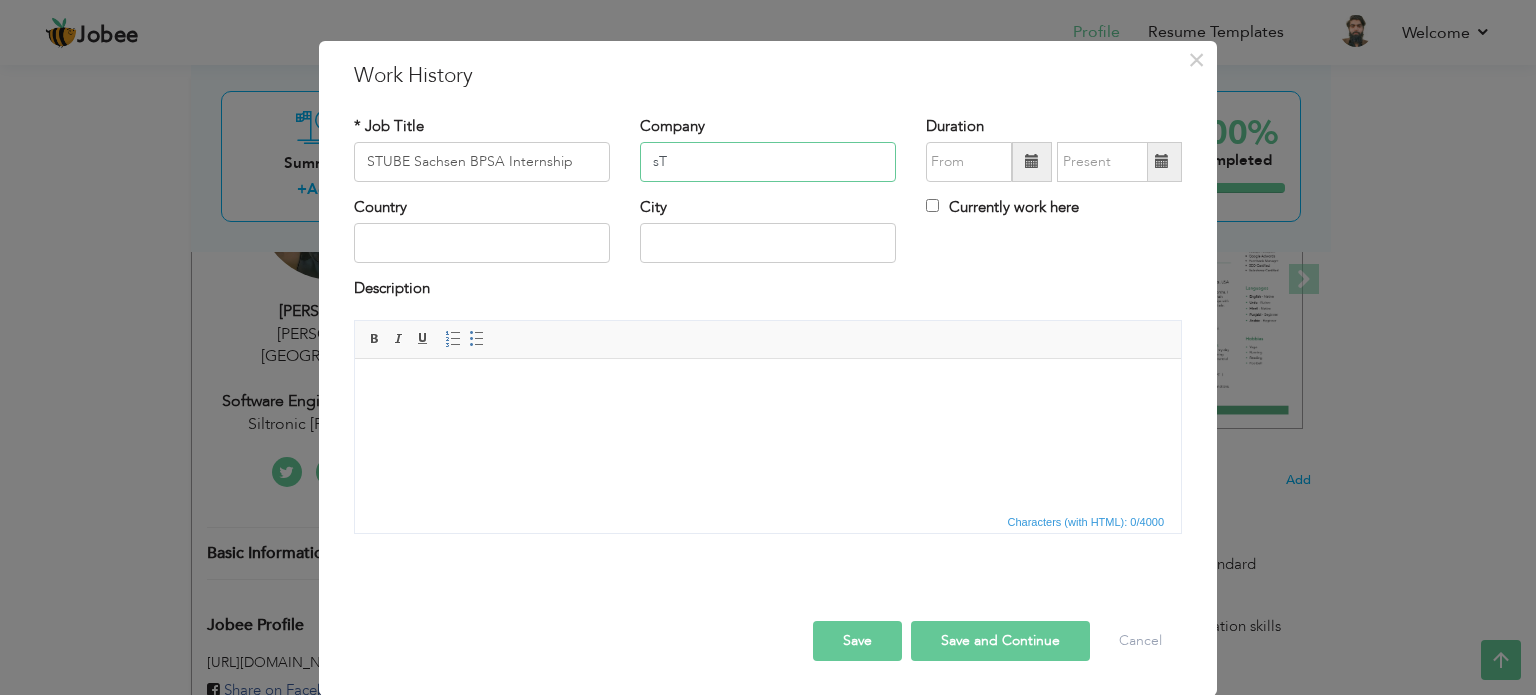 type on "s" 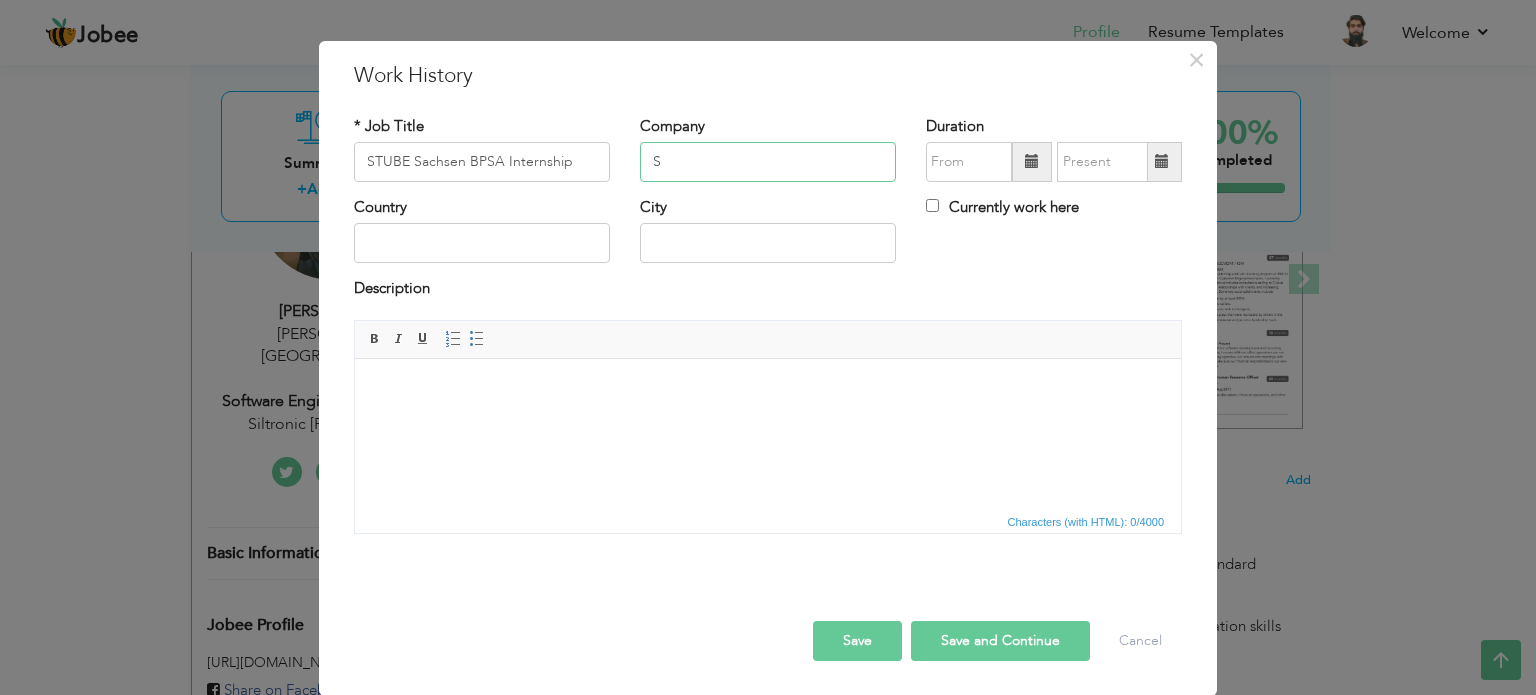 type on "S" 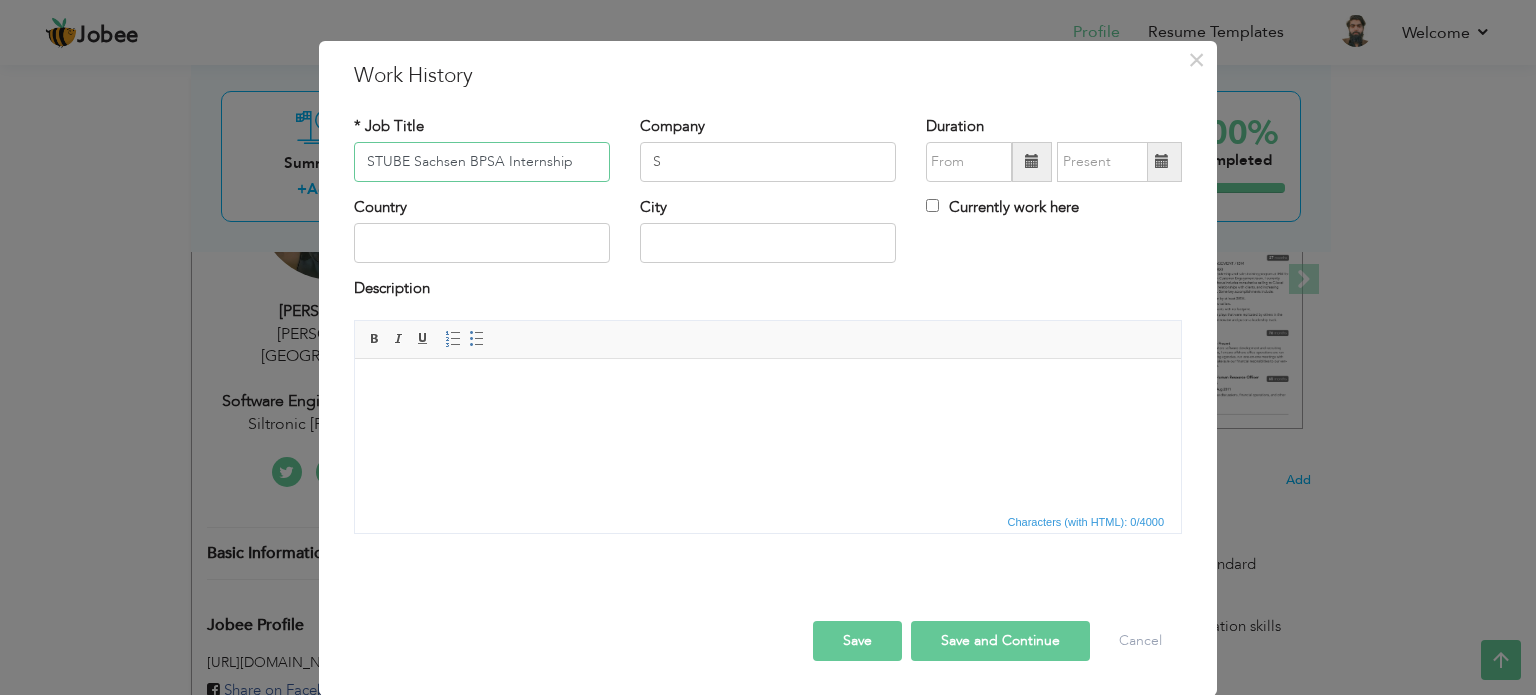 click on "STUBE Sachsen BPSA Internship" at bounding box center (482, 162) 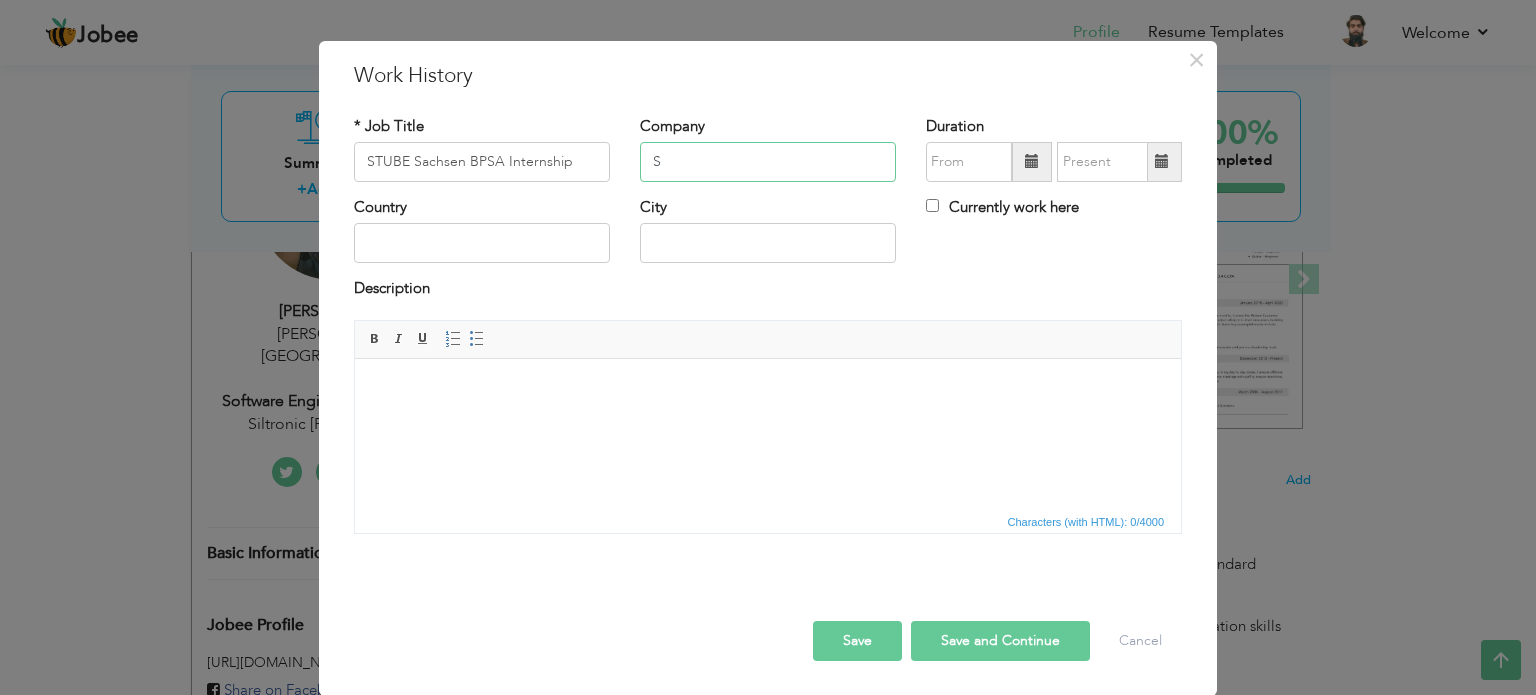 click on "S" at bounding box center [768, 162] 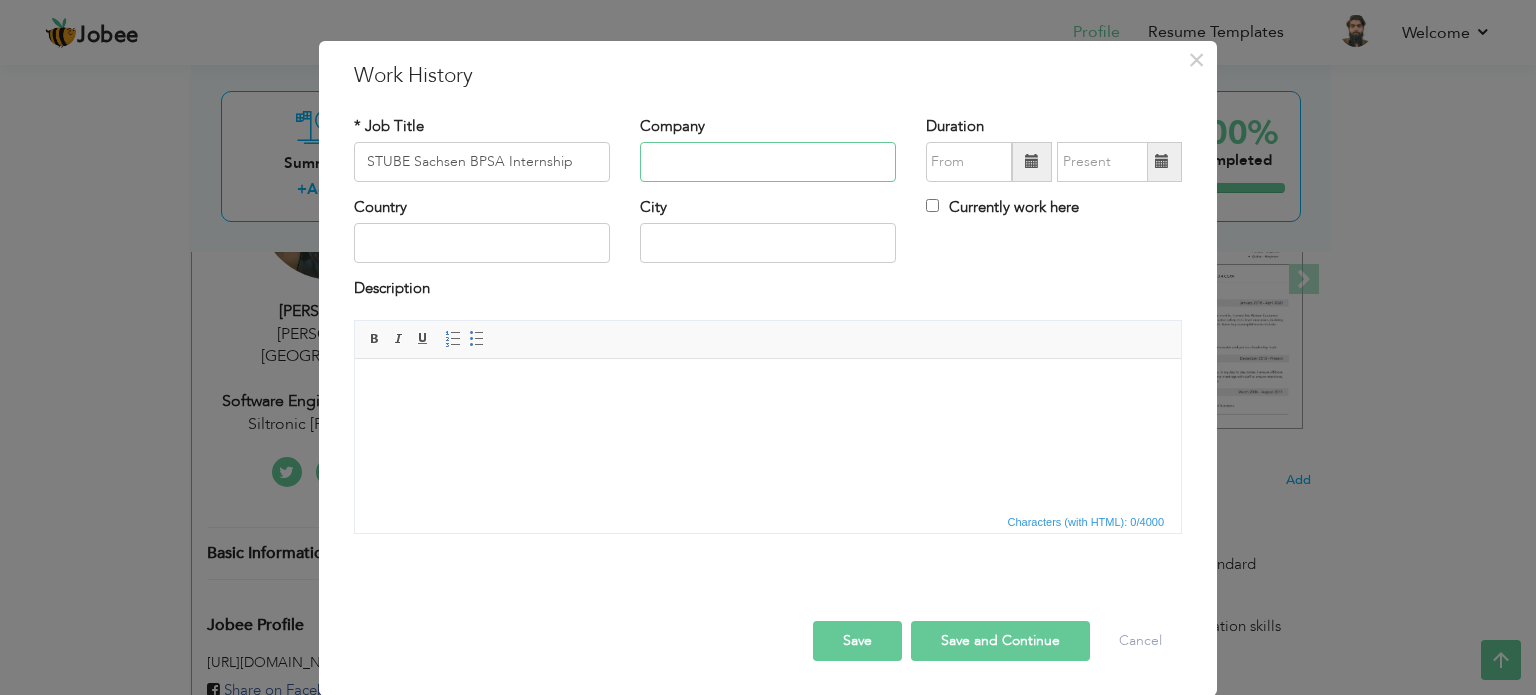 paste on "STUBE Sachsen BPSA" 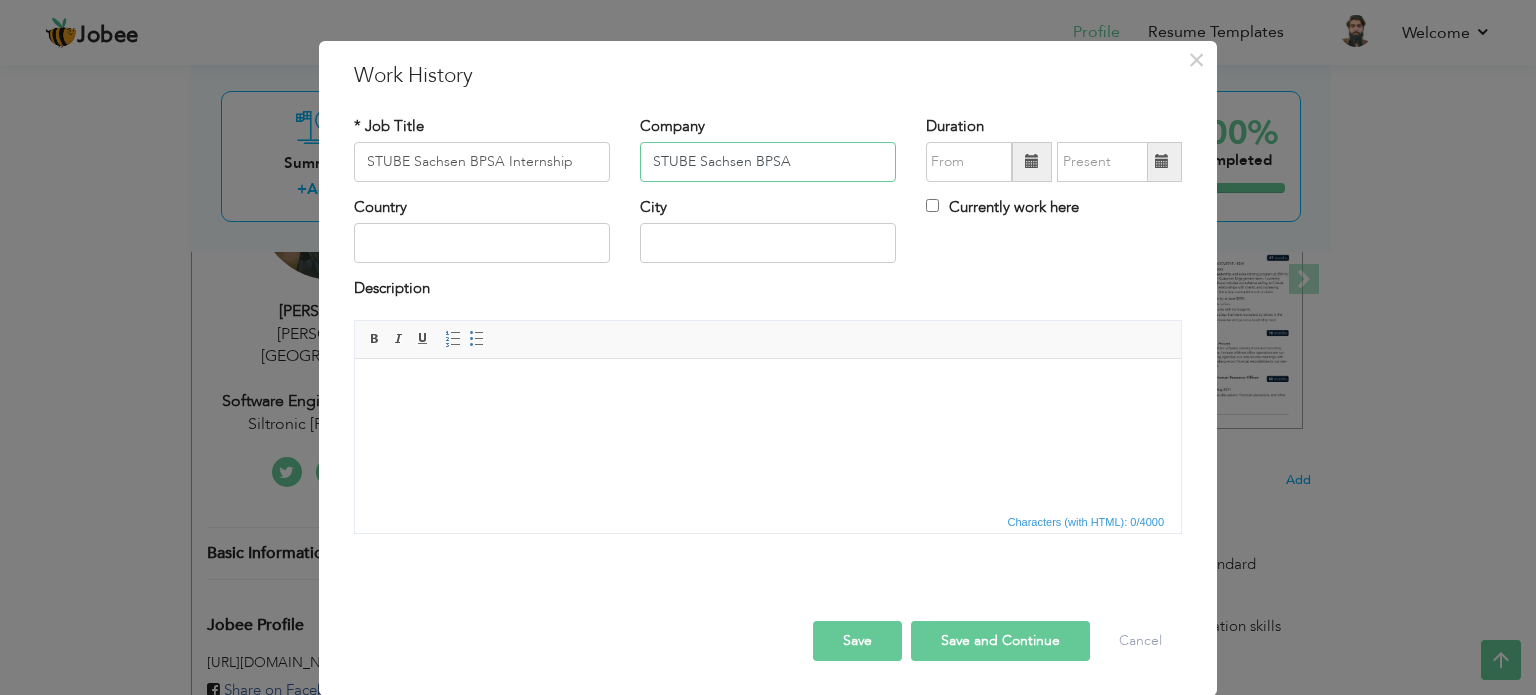 type on "STUBE Sachsen BPSA" 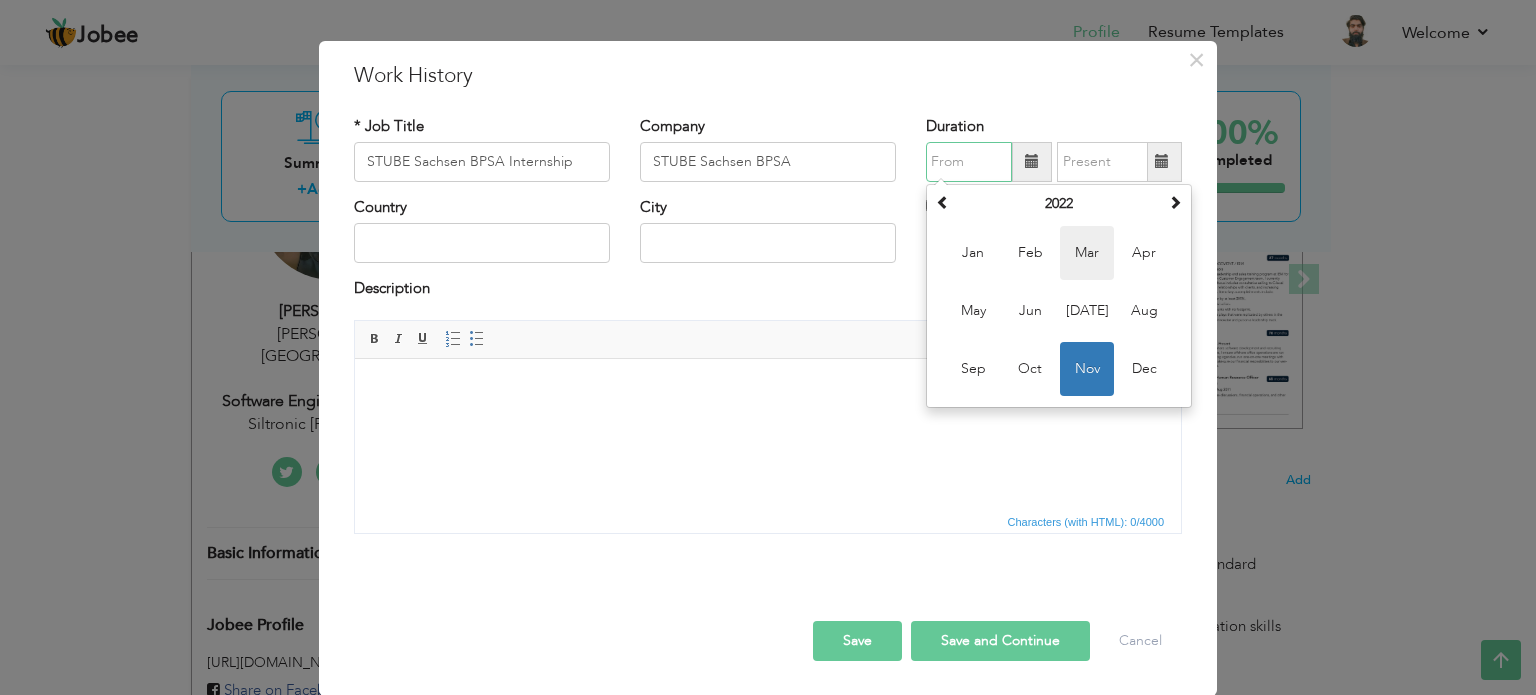 click on "Mar" at bounding box center [1087, 253] 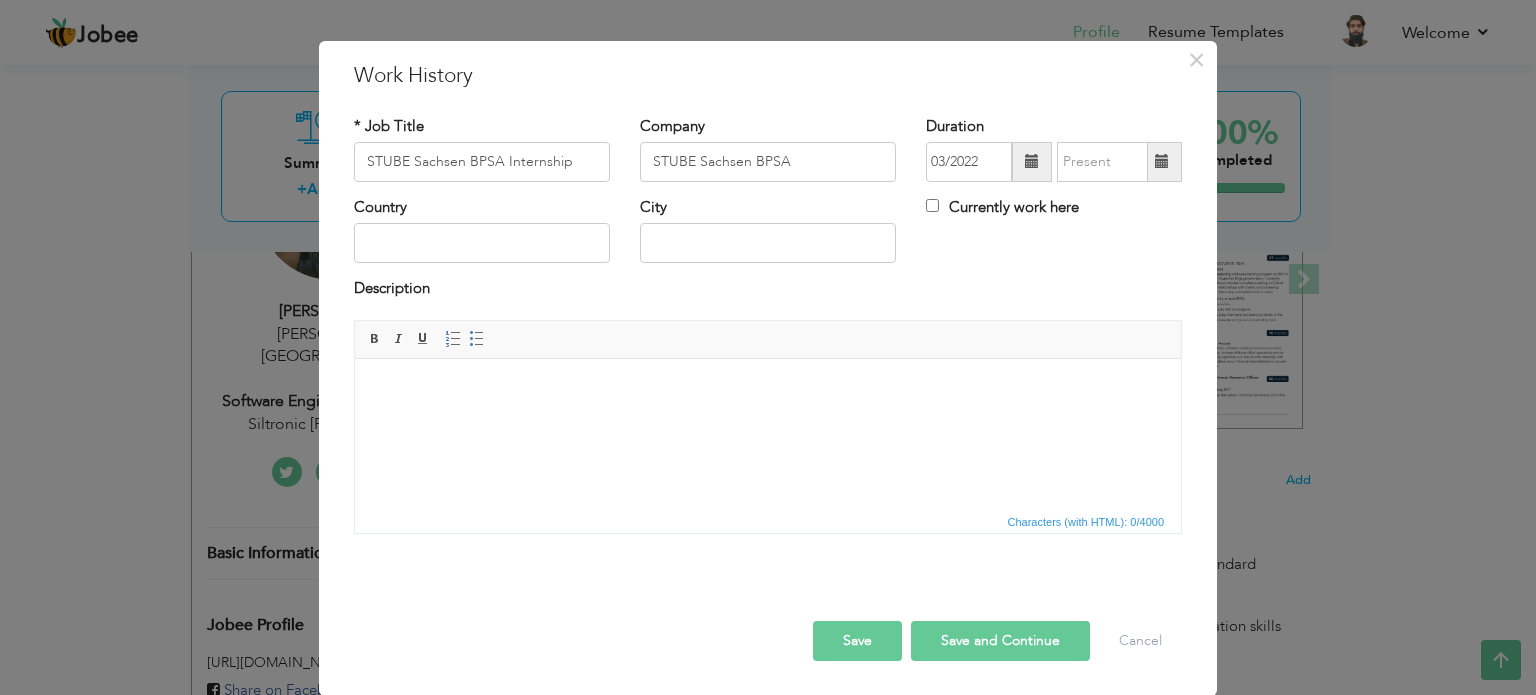 click at bounding box center (1032, 161) 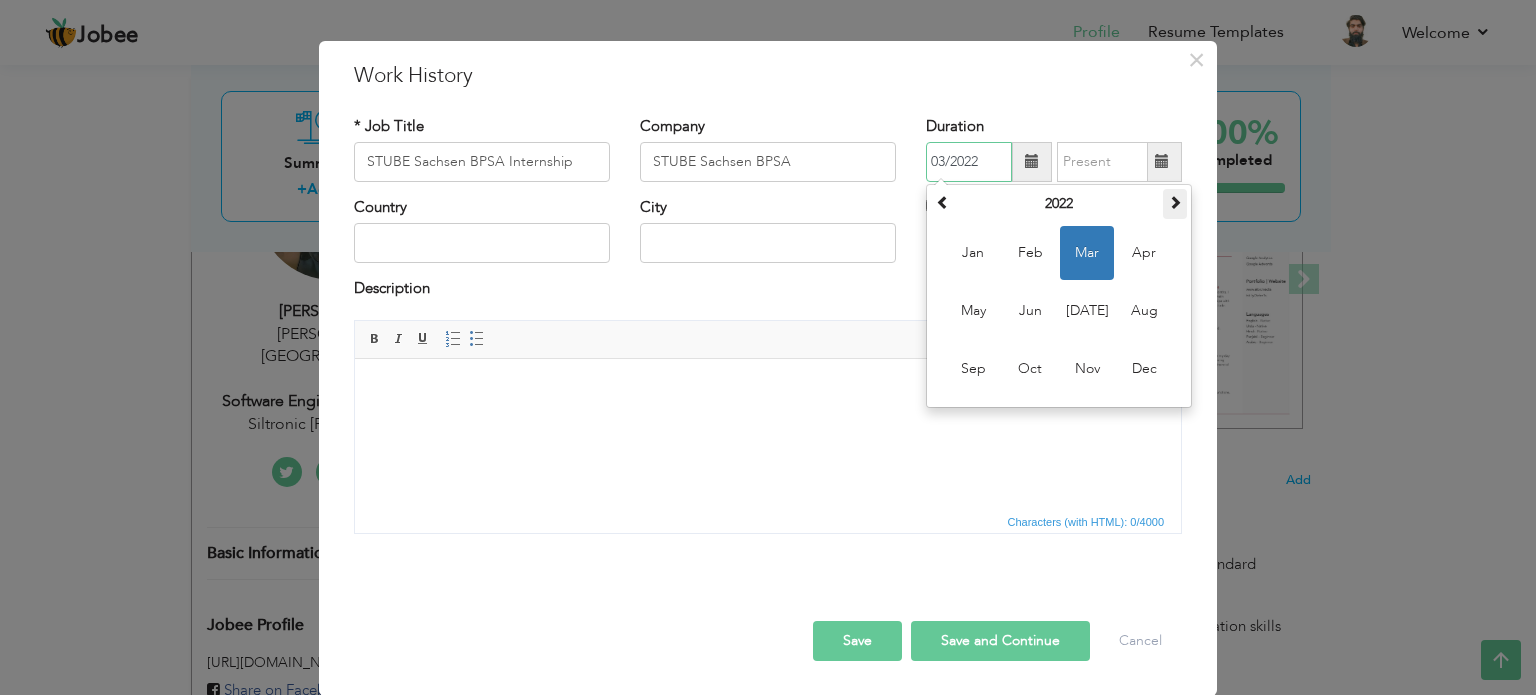 click at bounding box center (1175, 202) 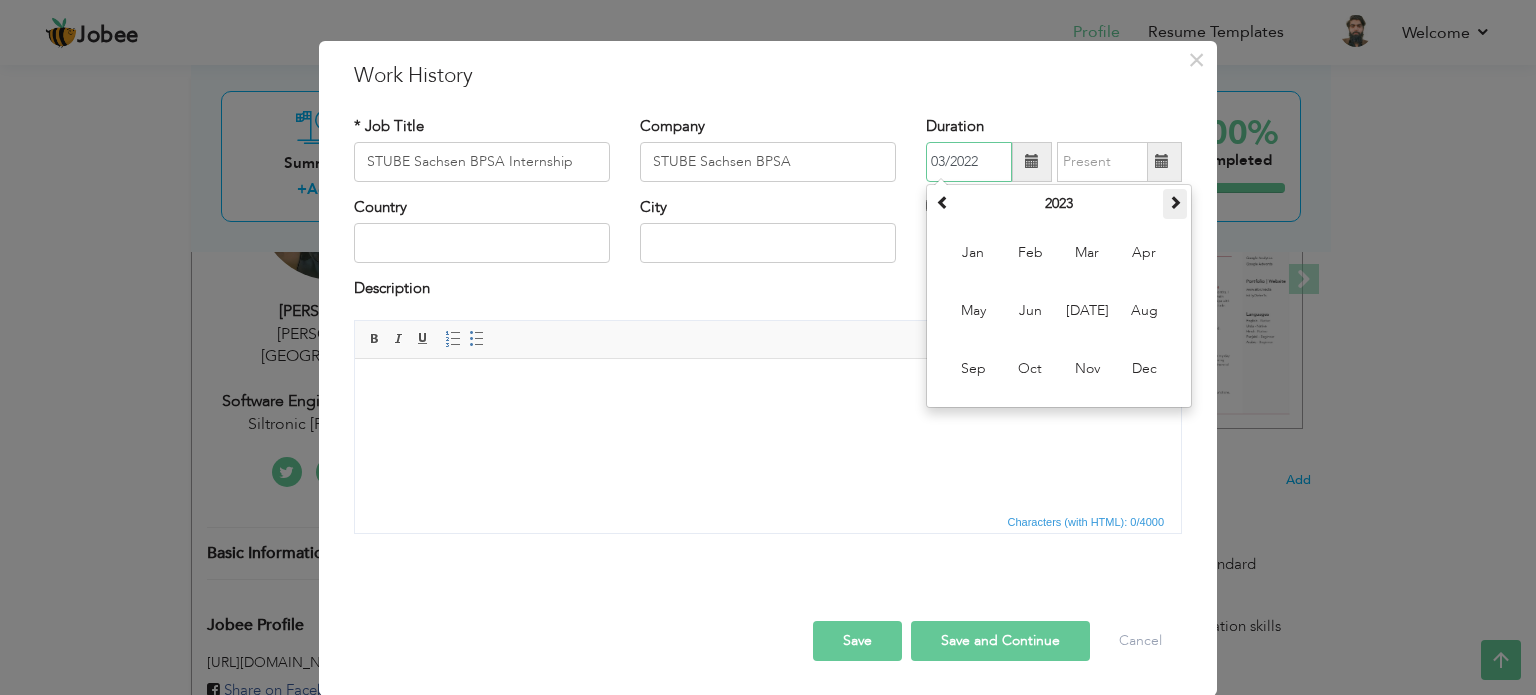 click at bounding box center [1175, 202] 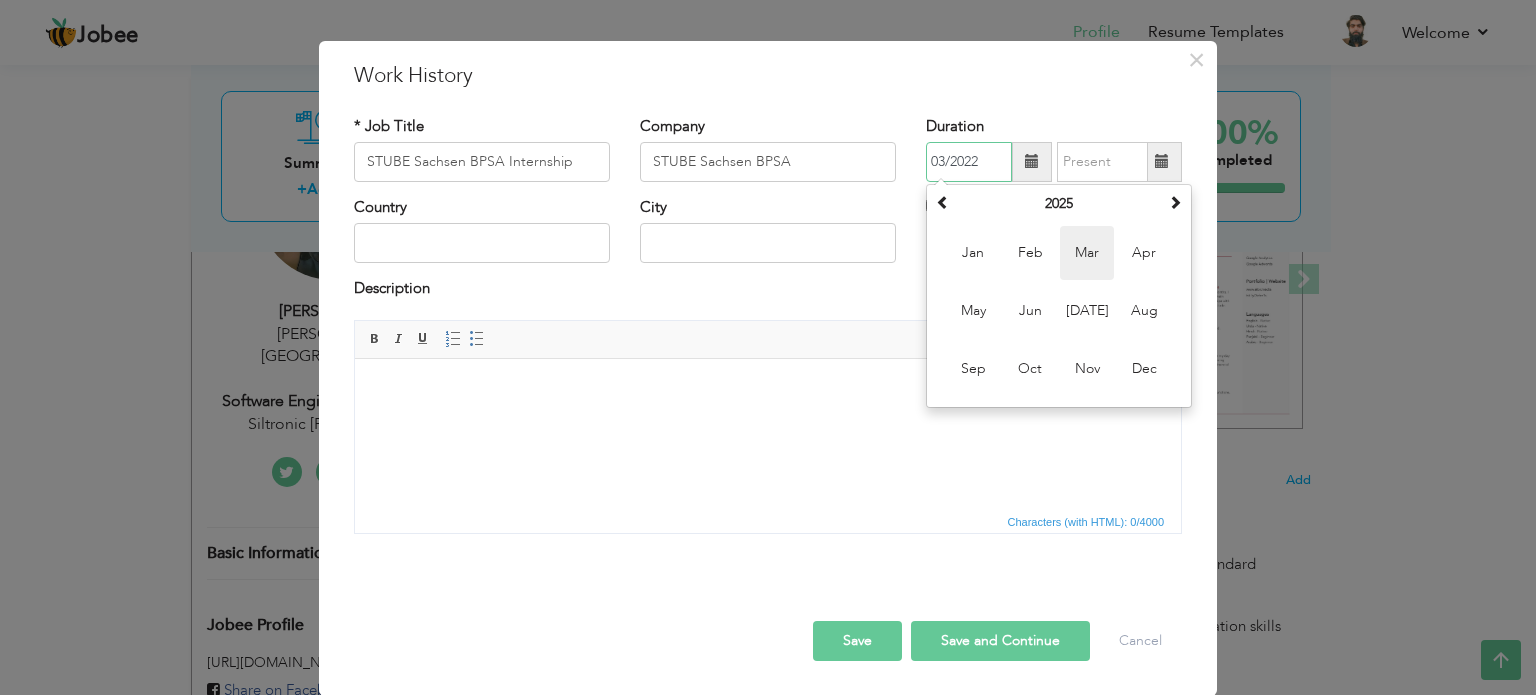 click on "Mar" at bounding box center [1087, 253] 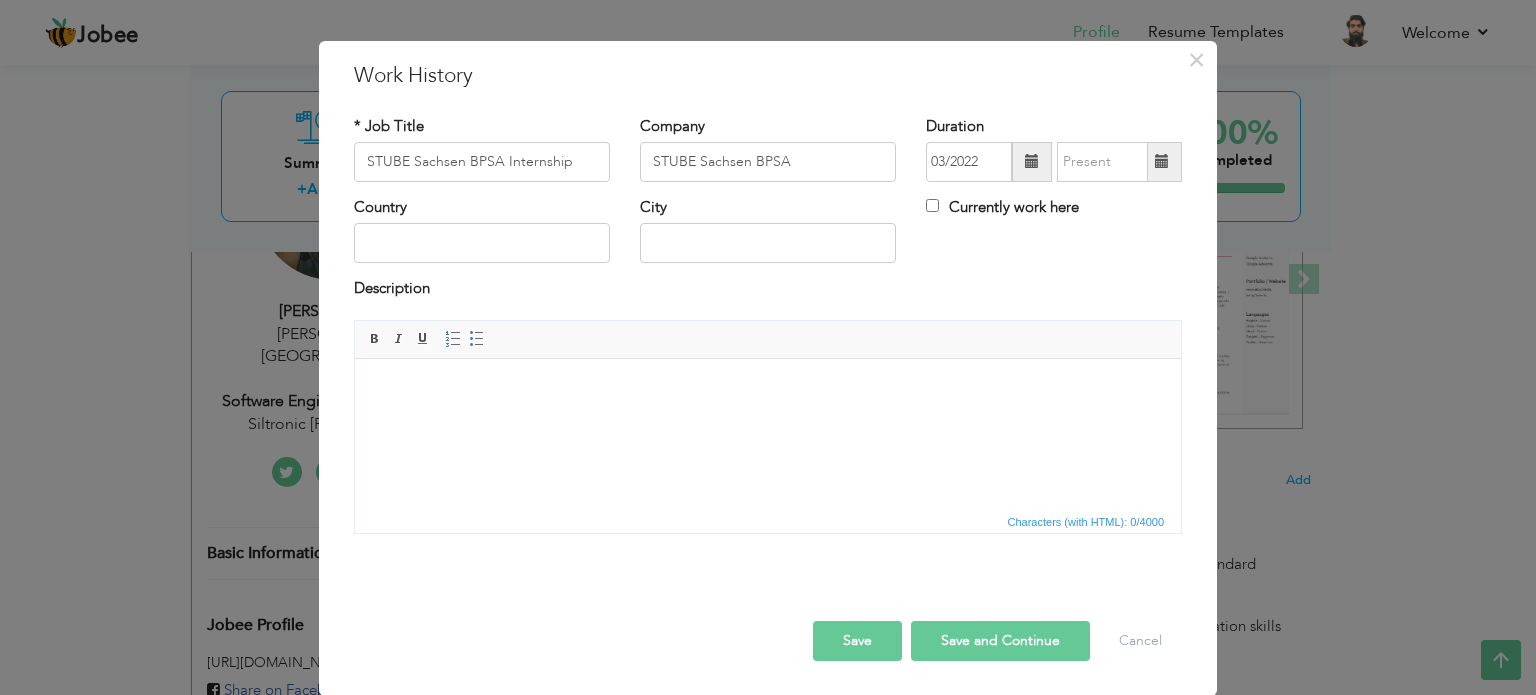 type on "03/2025" 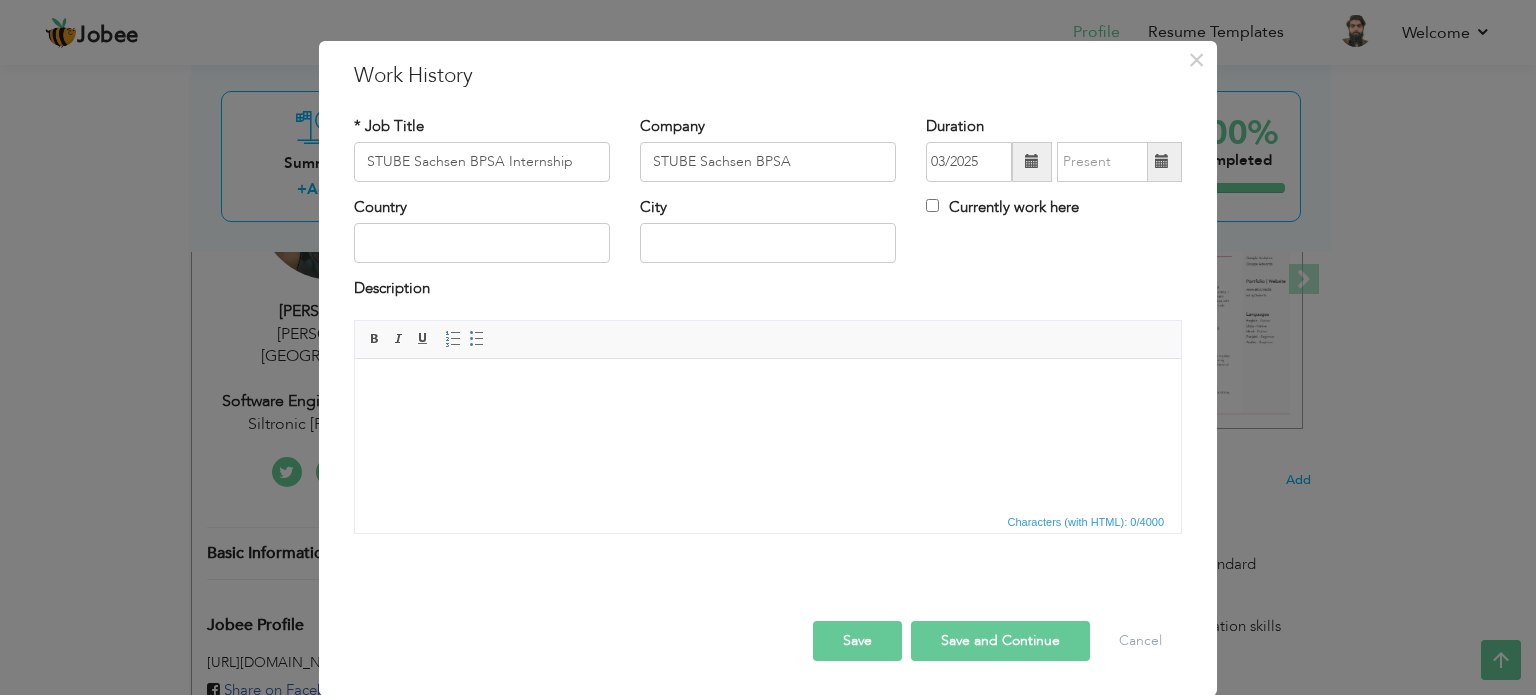 click at bounding box center [1162, 161] 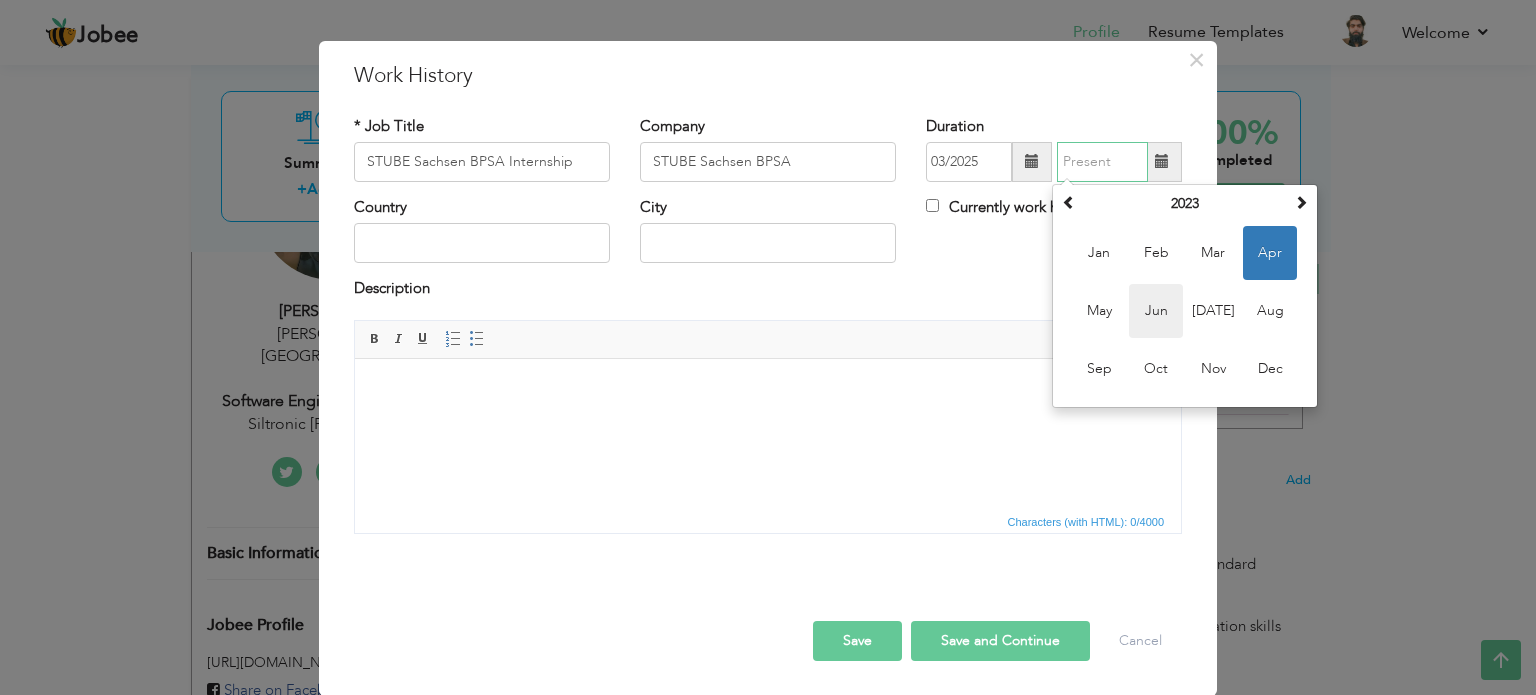 click on "Jun" at bounding box center [1156, 311] 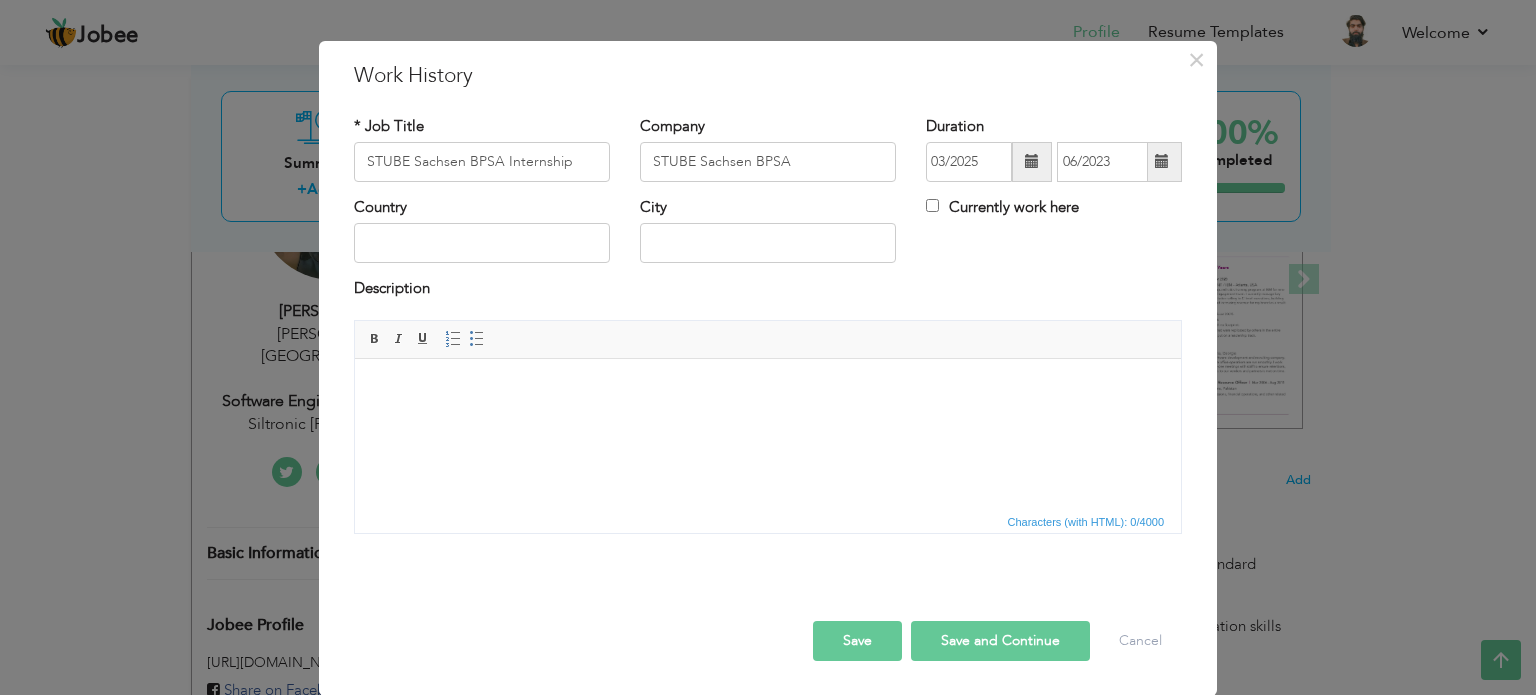 click at bounding box center [1162, 161] 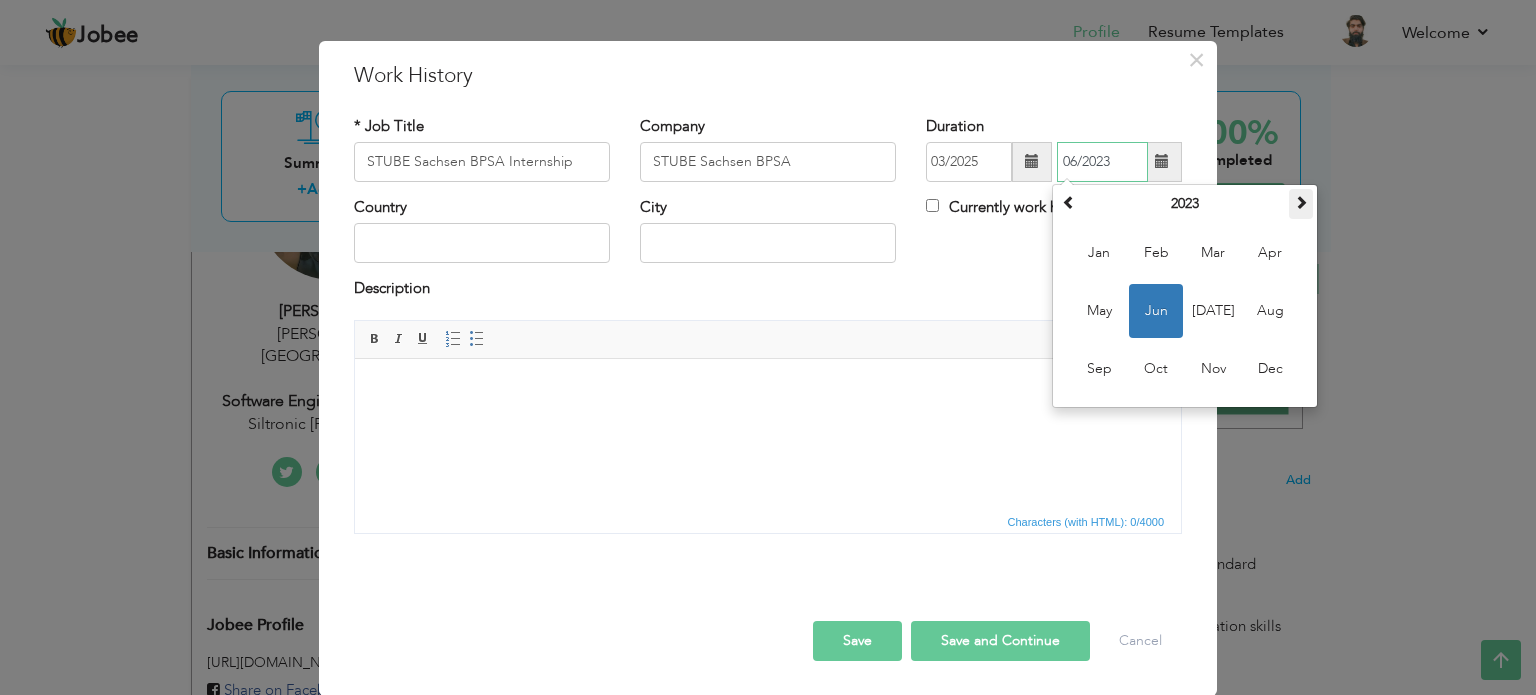 click at bounding box center [1301, 204] 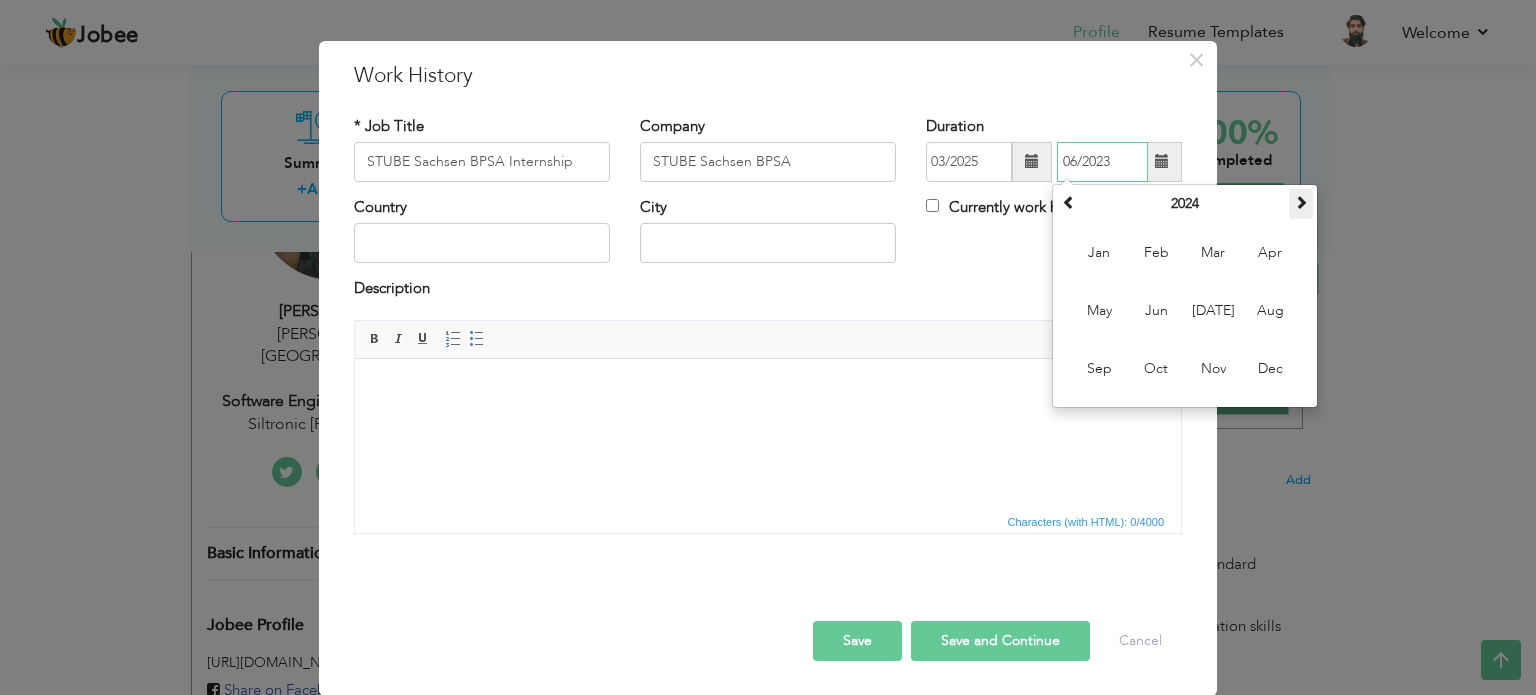 click at bounding box center [1301, 204] 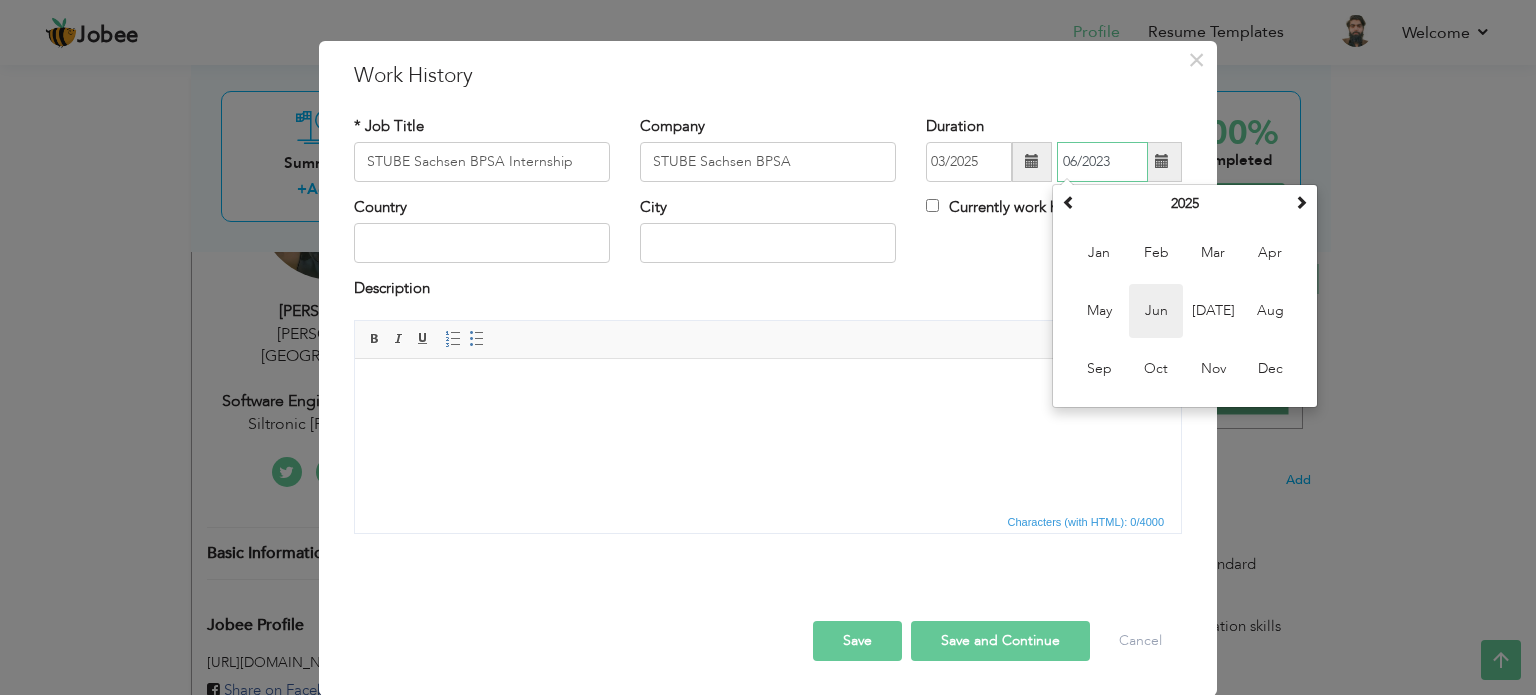click on "Jun" at bounding box center [1156, 311] 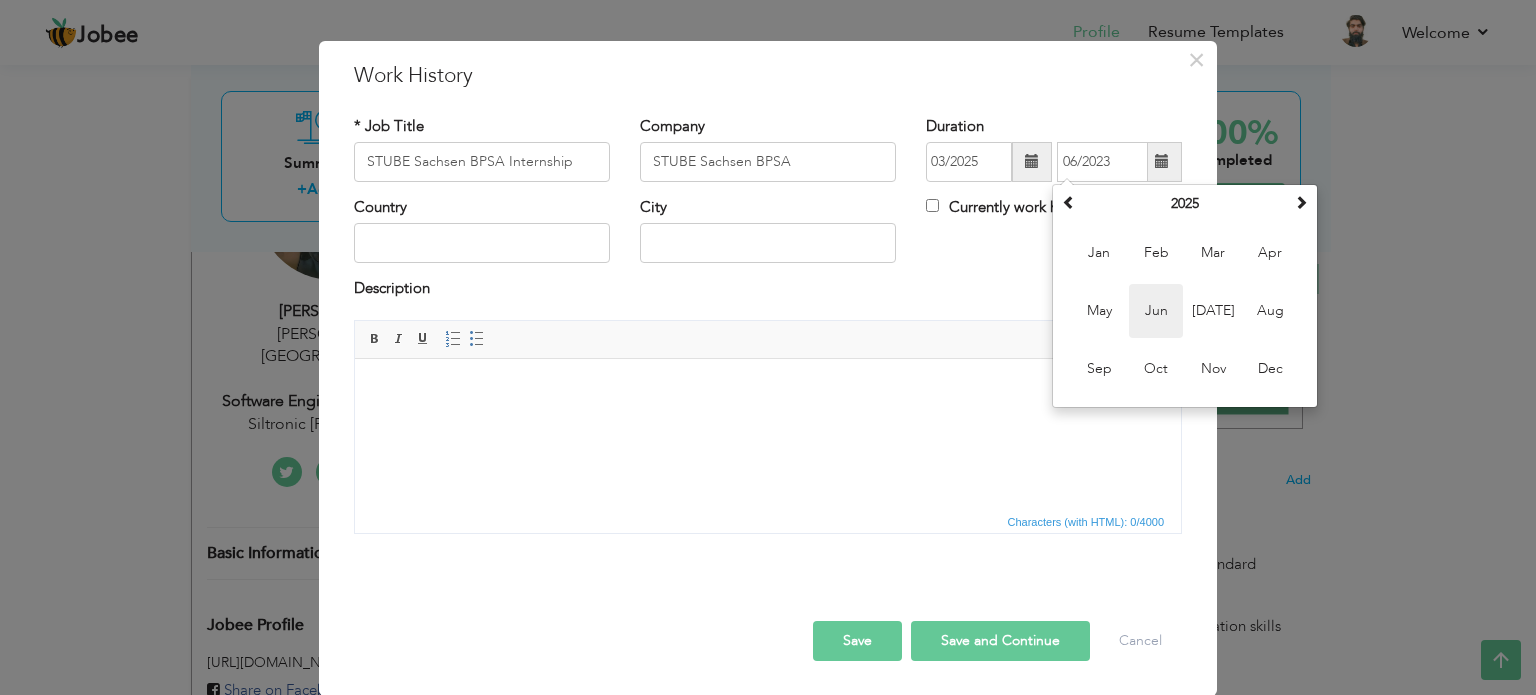 type on "06/2025" 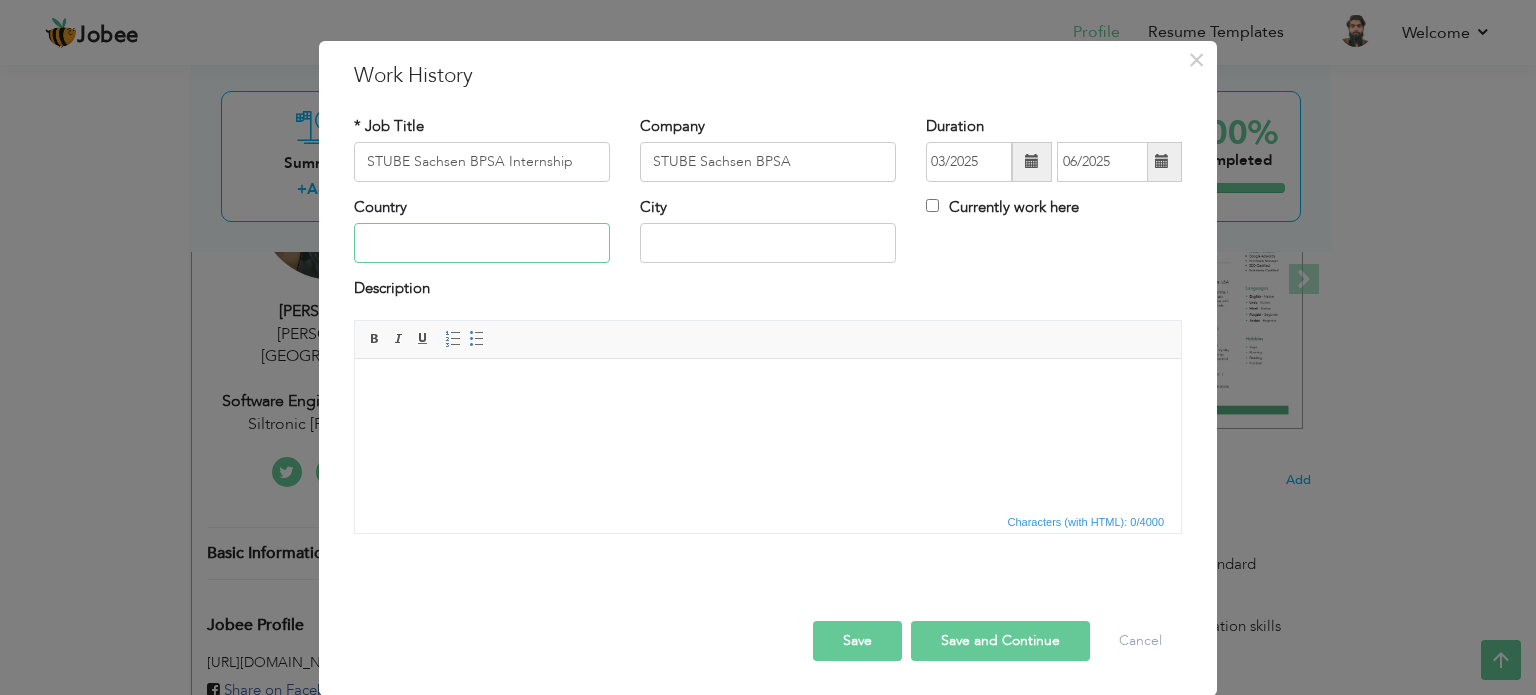 click at bounding box center (482, 243) 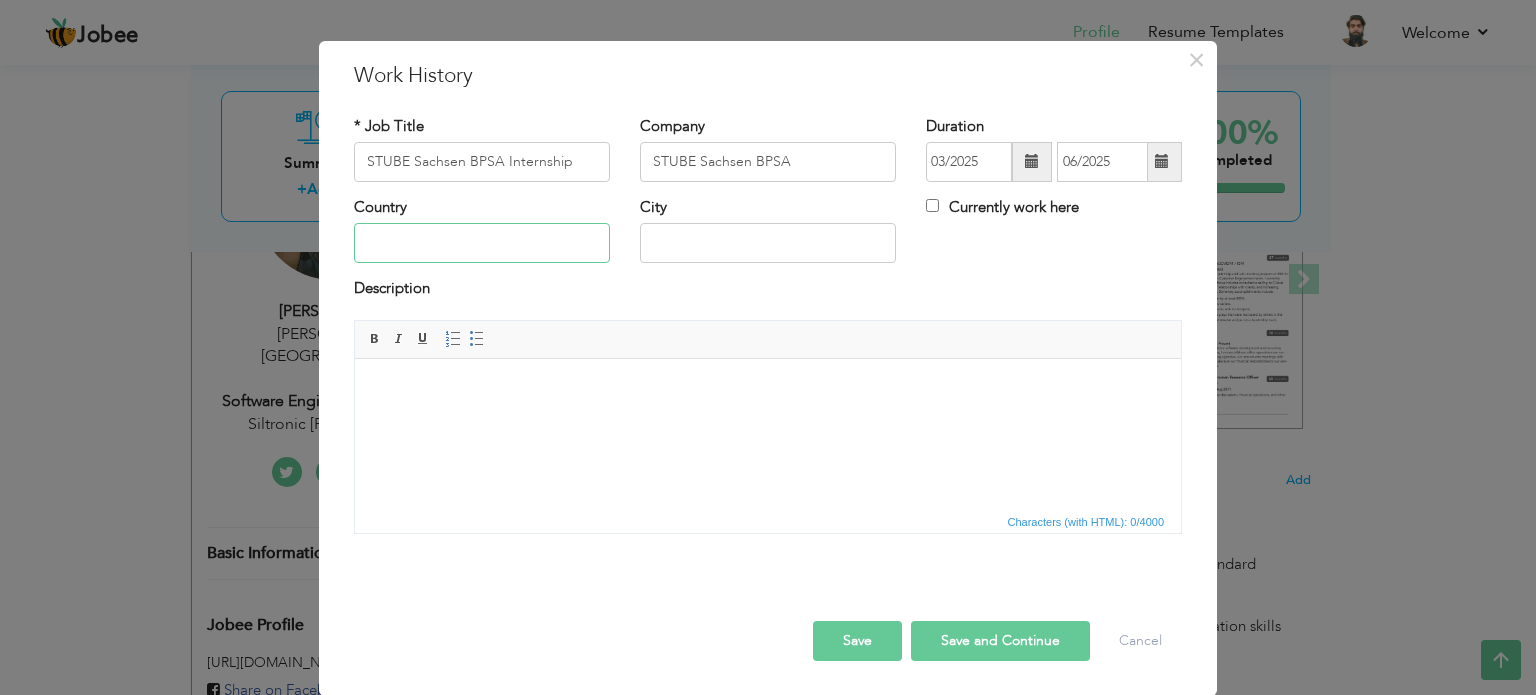type on "[GEOGRAPHIC_DATA]" 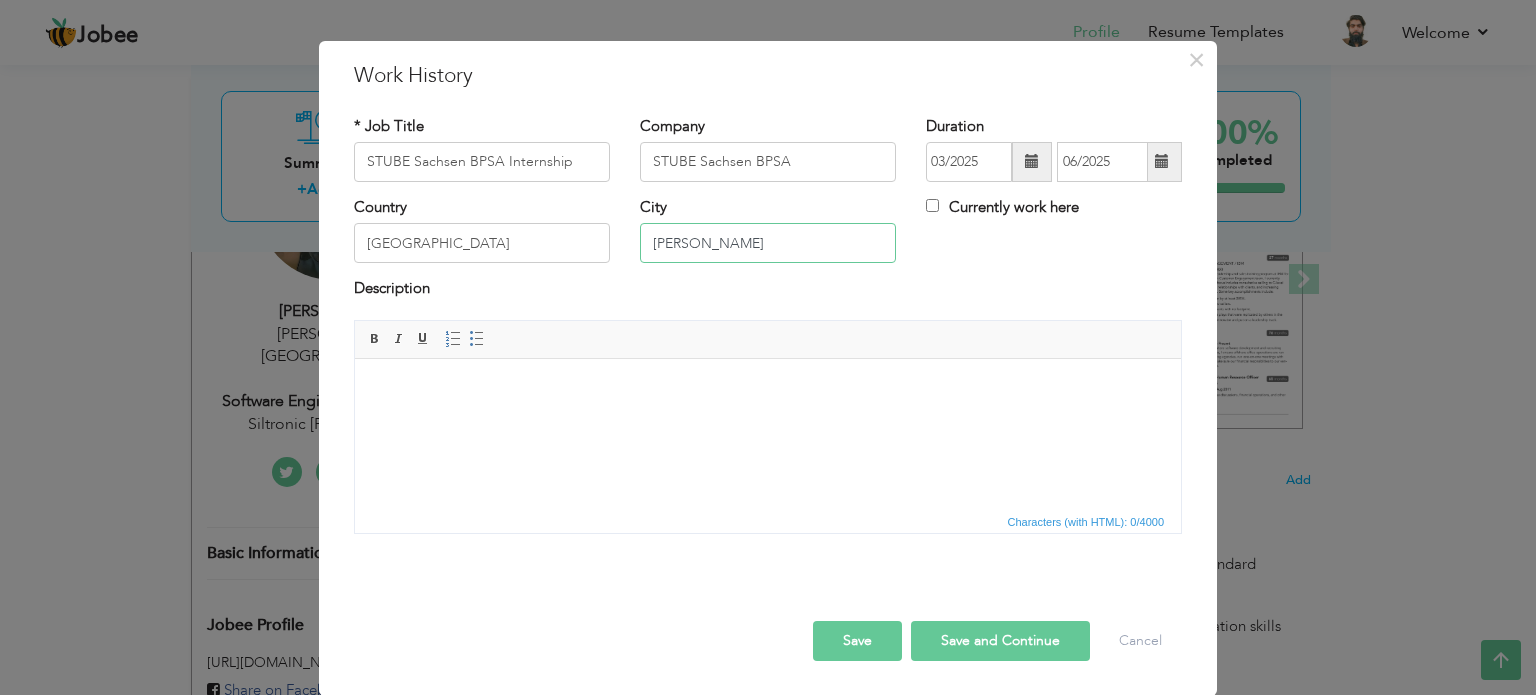 click on "[PERSON_NAME]" at bounding box center (768, 243) 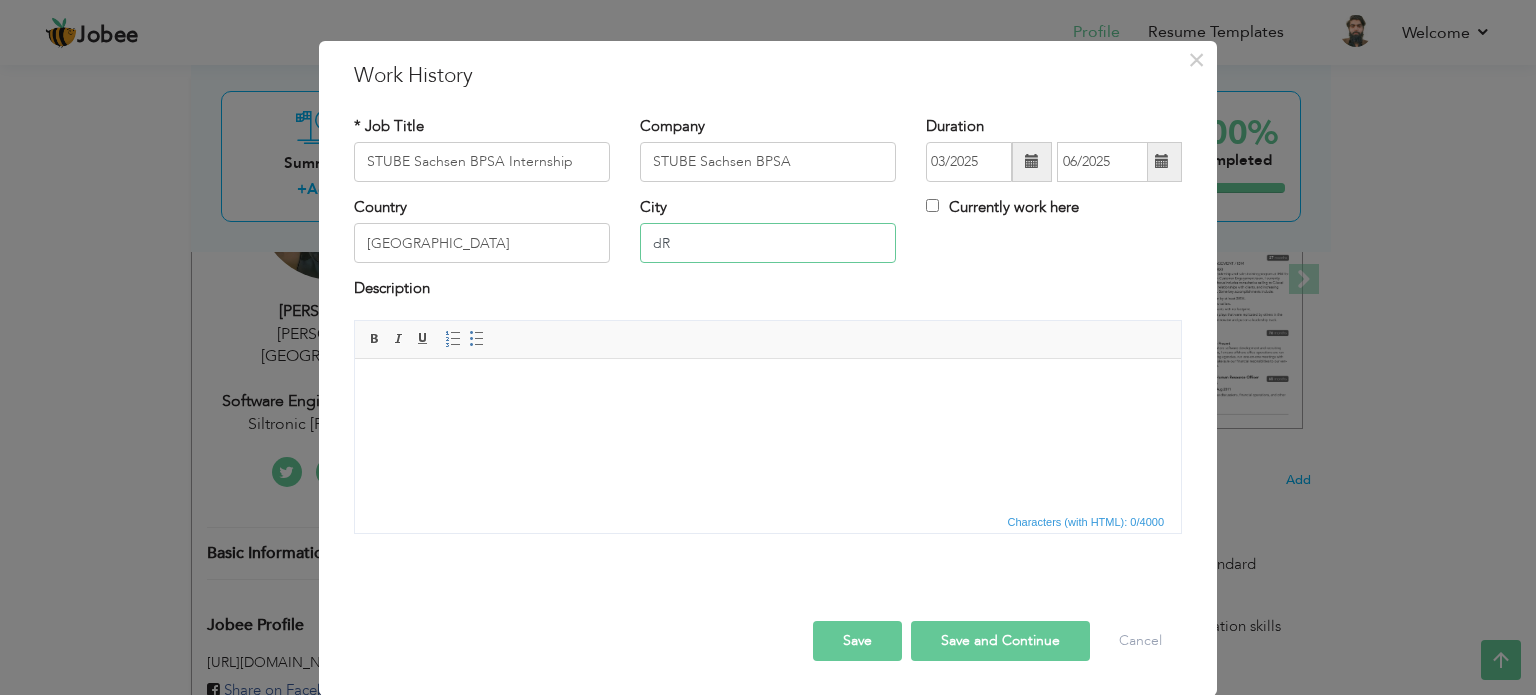 type on "d" 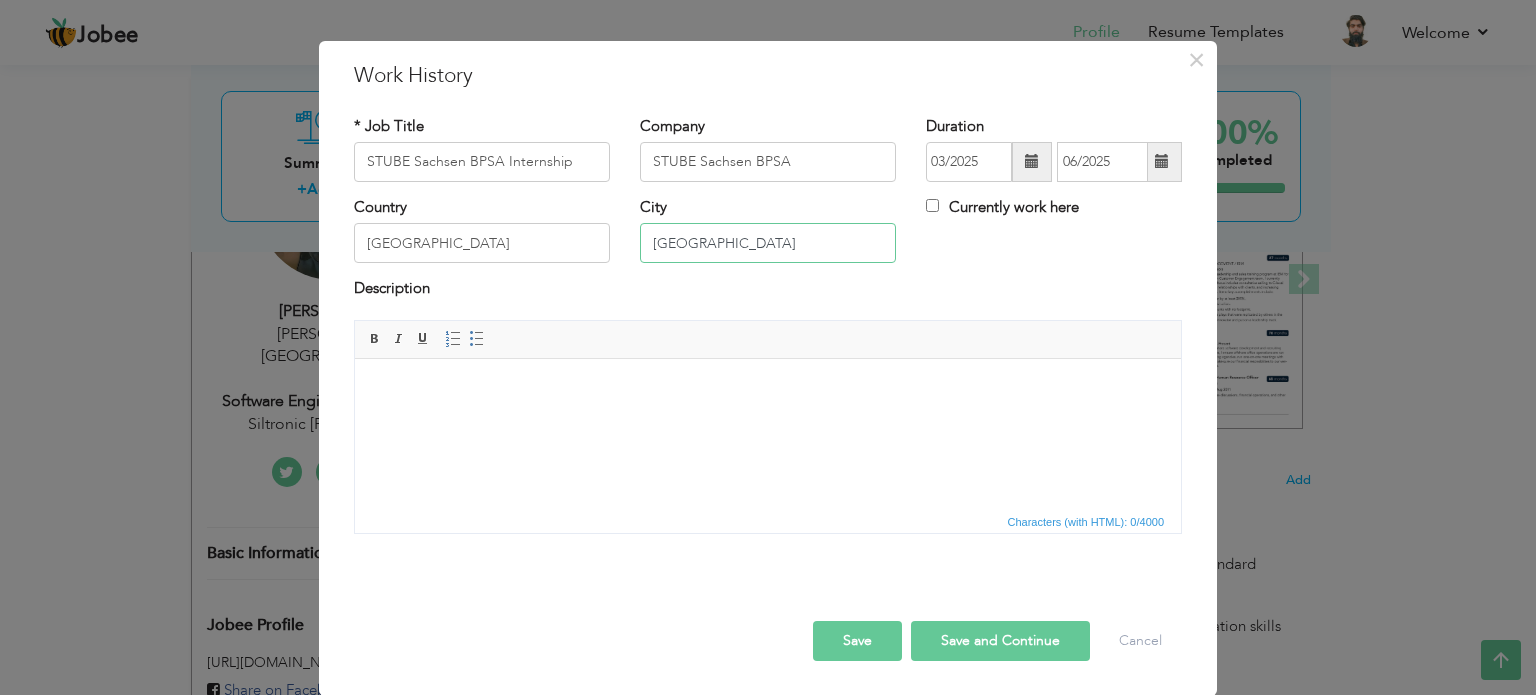 type on "[GEOGRAPHIC_DATA]" 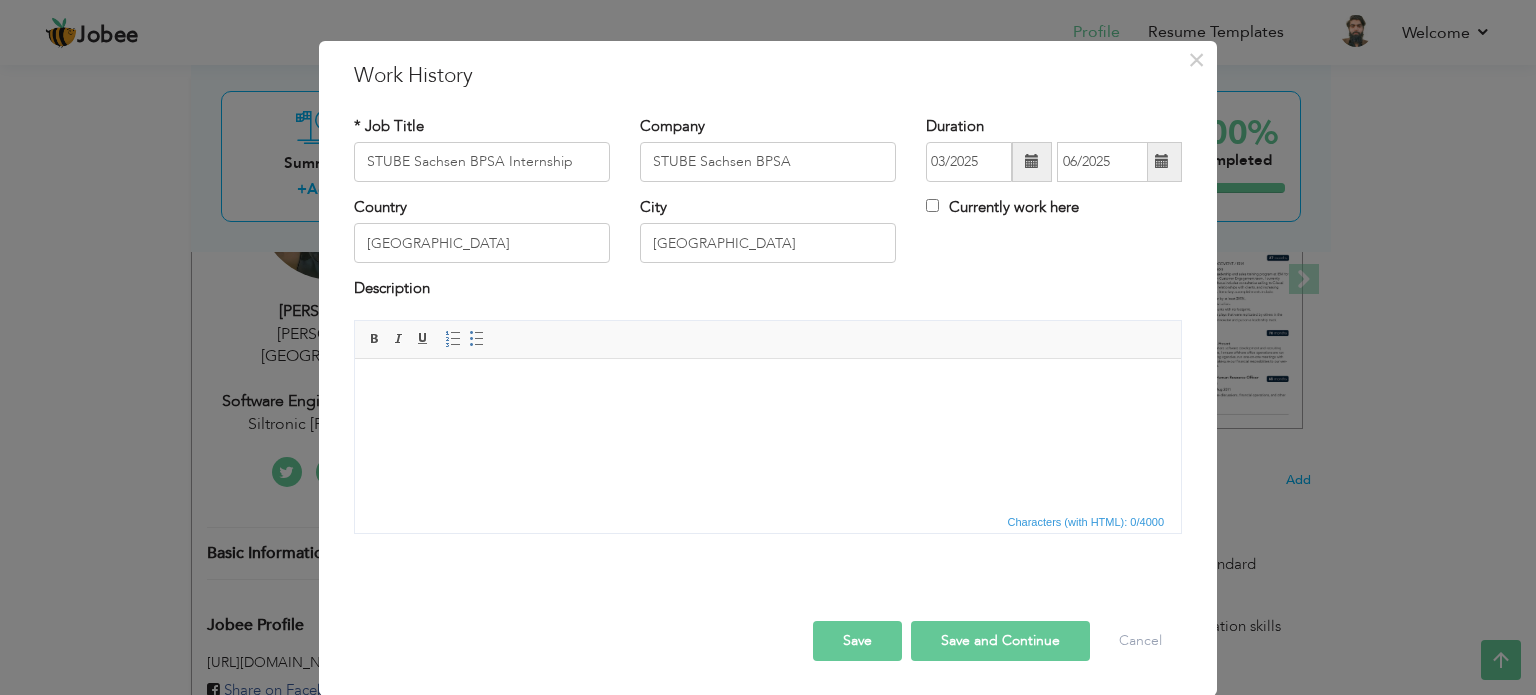 click at bounding box center (768, 388) 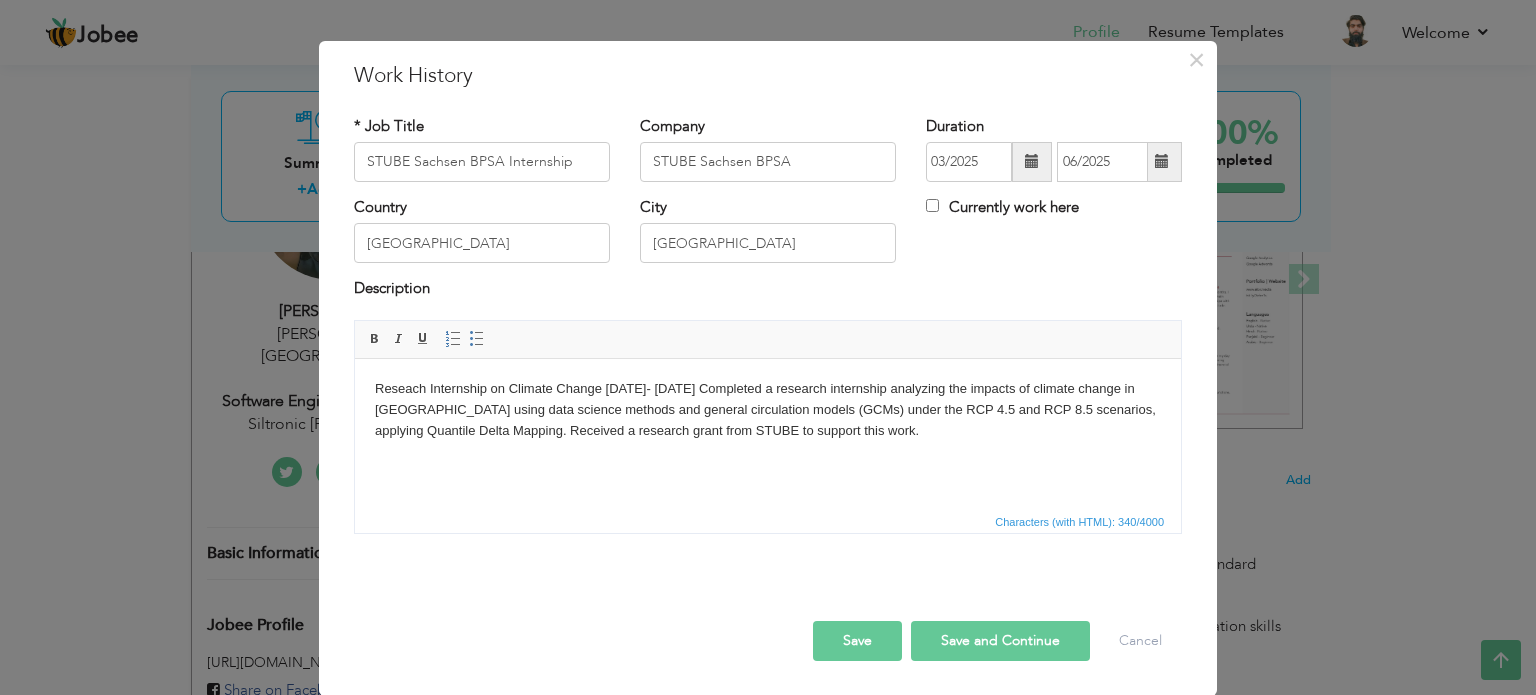 click on "Reseach Internship on Climate Change March 2025- June 2025 Completed a research internship analyzing the impacts of climate change in Pakistan using data science methods and general circulation models (GCMs) under the RCP 4.5 and RCP 8.5 scenarios, applying Quantile Delta Mapping. Received a research grant from STUBE to support this work." at bounding box center [768, 409] 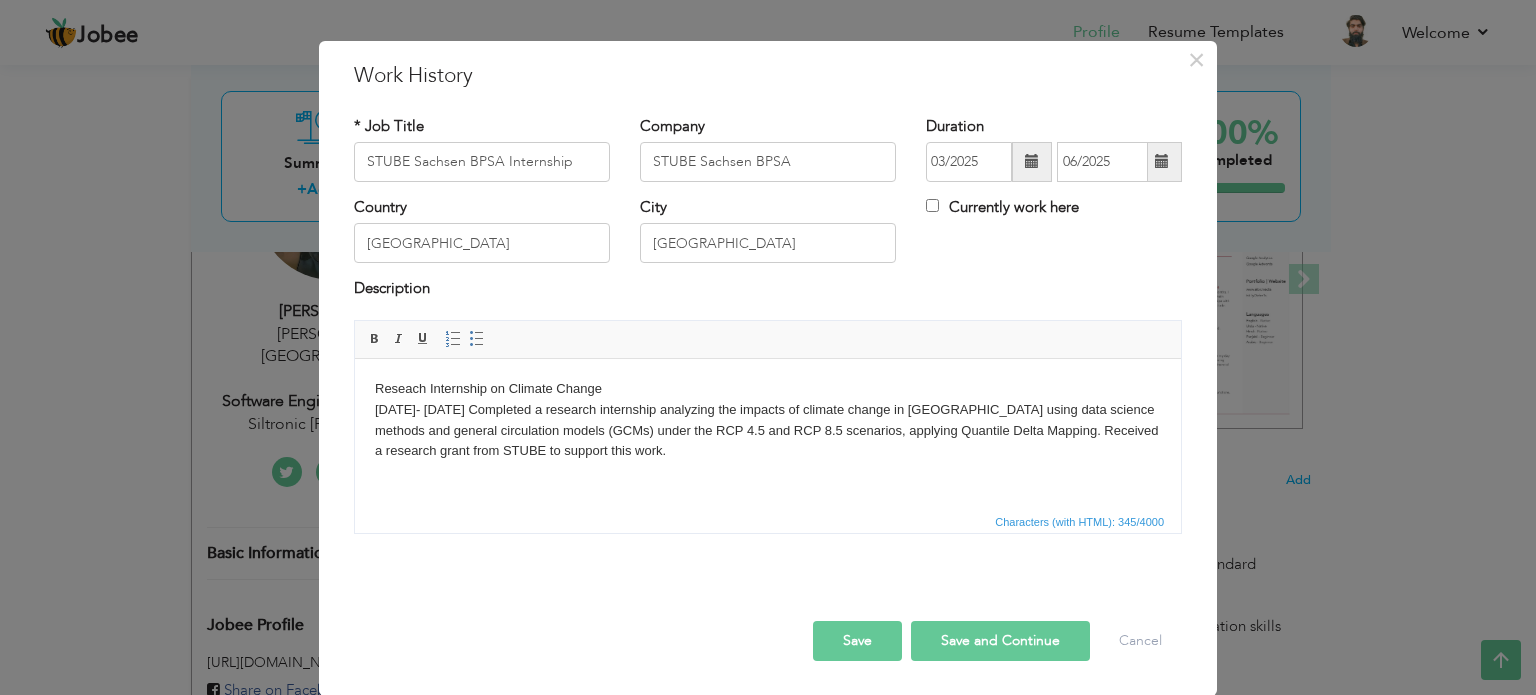 click on "Reseach Internship on Climate Change  ​​​​​​​ March 2025- June 2025 Completed a research internship analyzing the impacts of climate change in Pakistan using data science methods and general circulation models (GCMs) under the RCP 4.5 and RCP 8.5 scenarios, applying Quantile Delta Mapping. Received a research grant from STUBE to support this work." at bounding box center (768, 419) 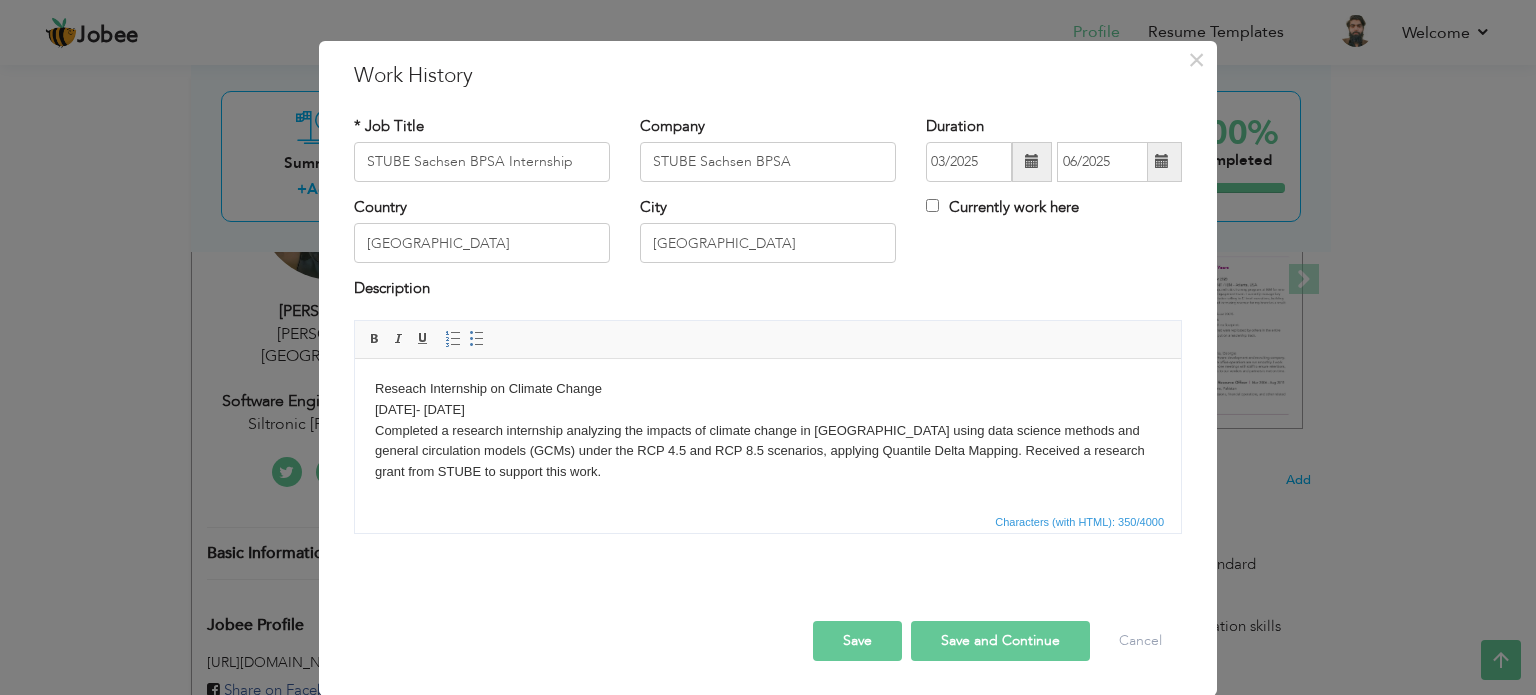 click on "Save and Continue" at bounding box center [1000, 641] 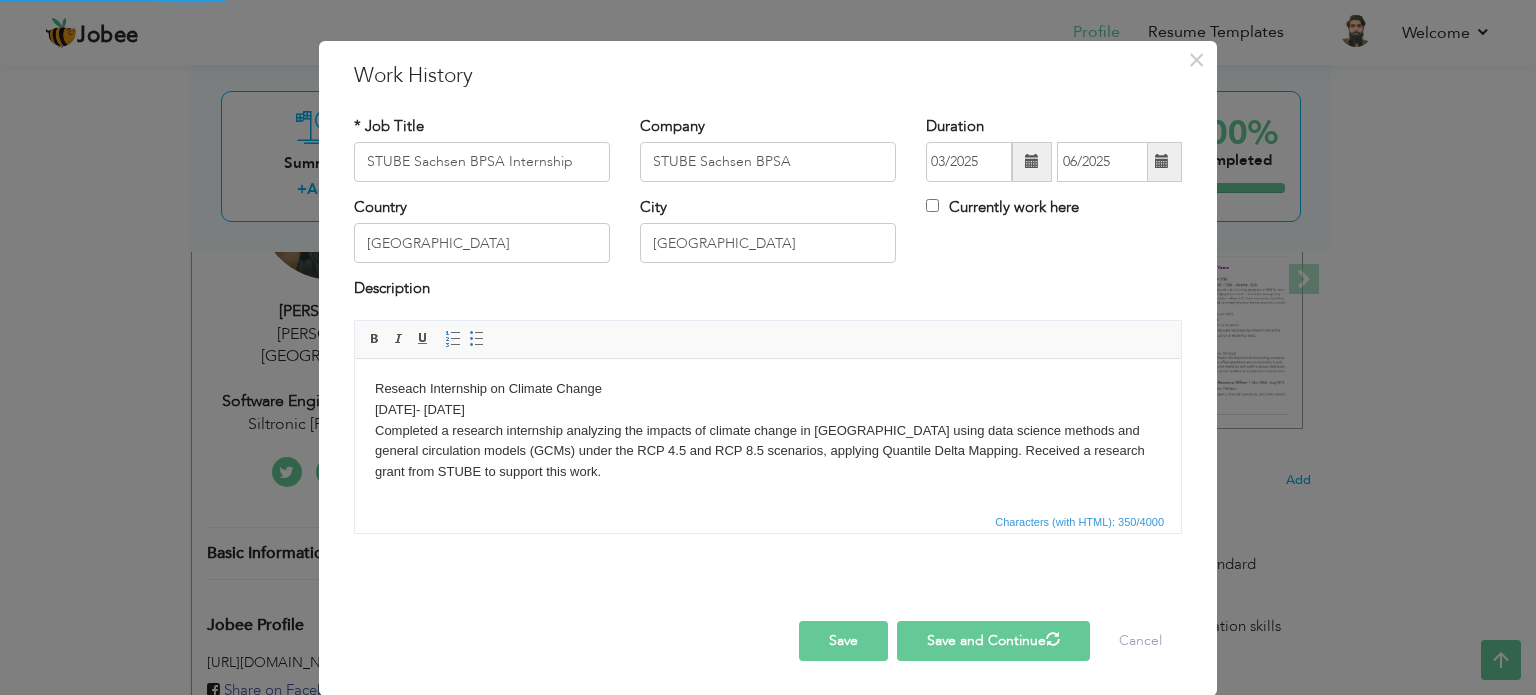type 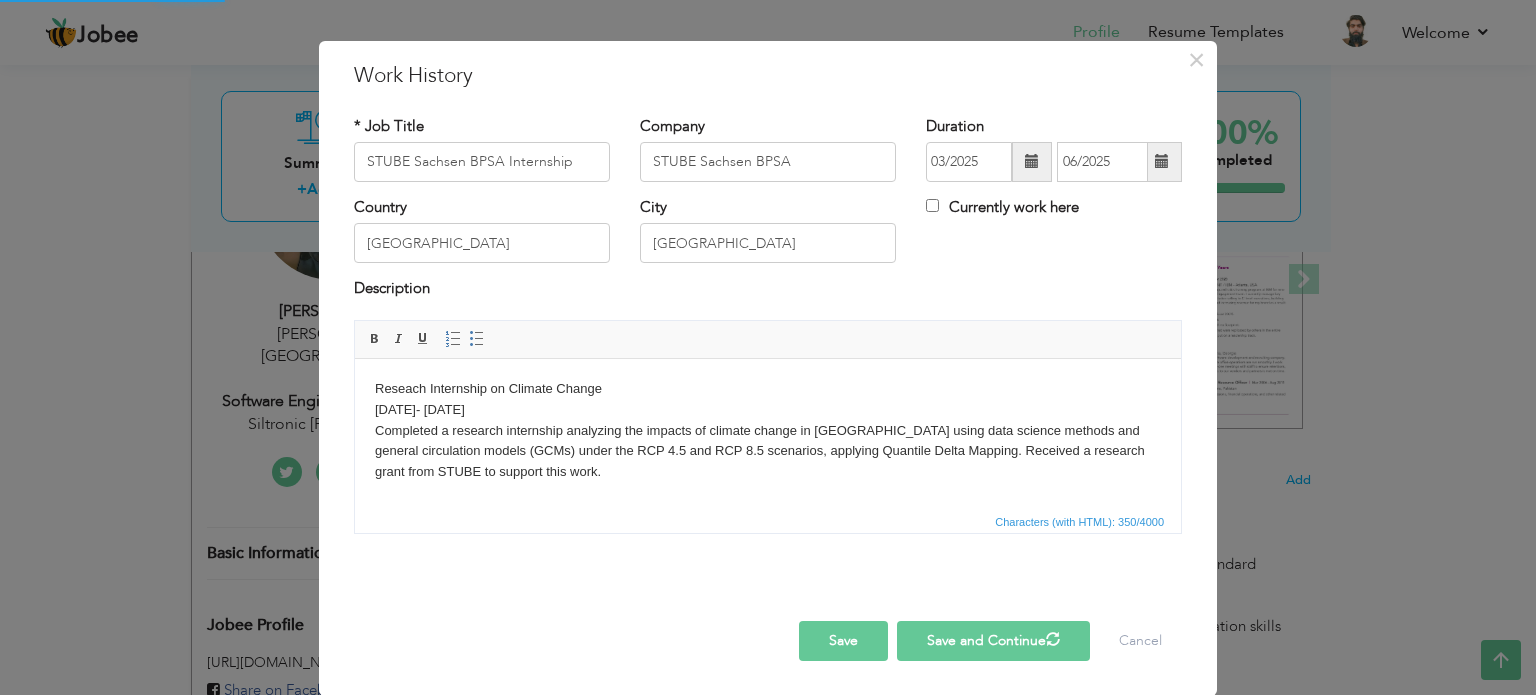 type 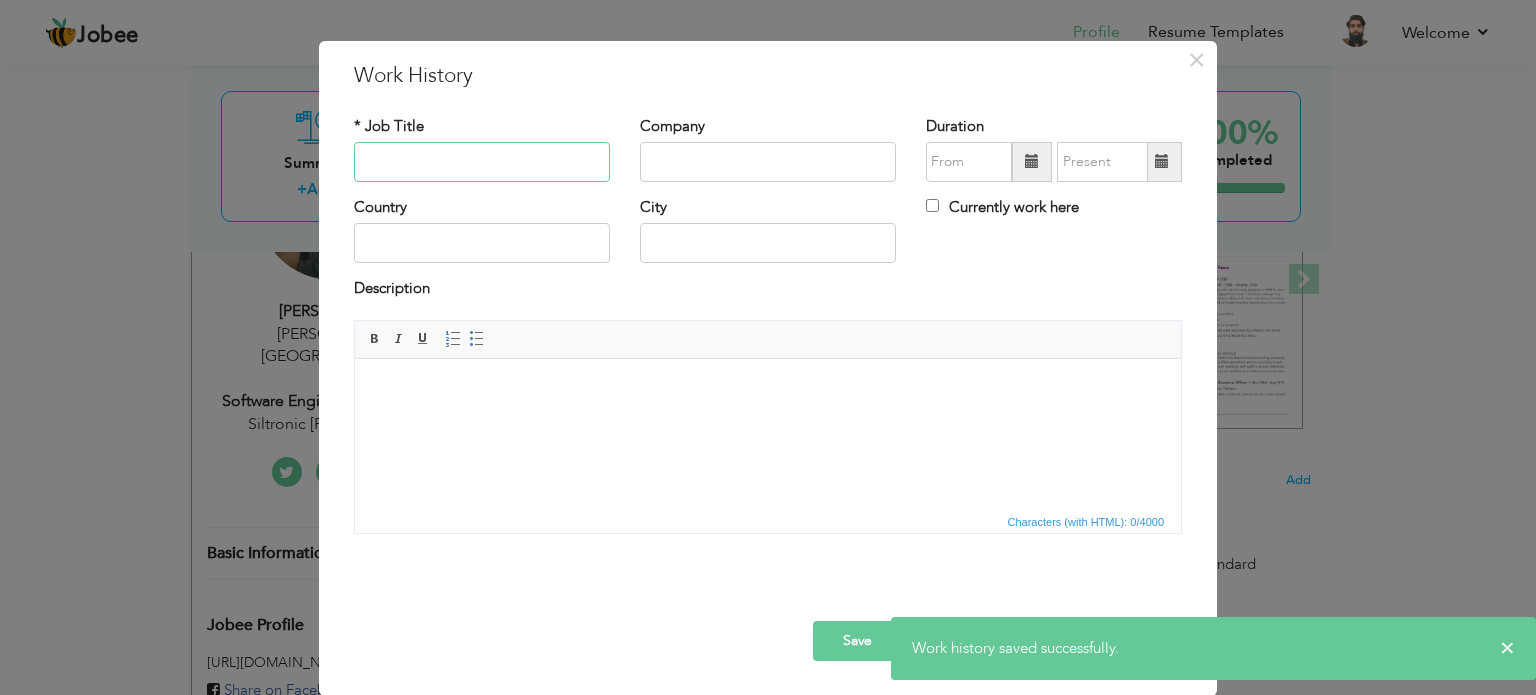 click at bounding box center (482, 162) 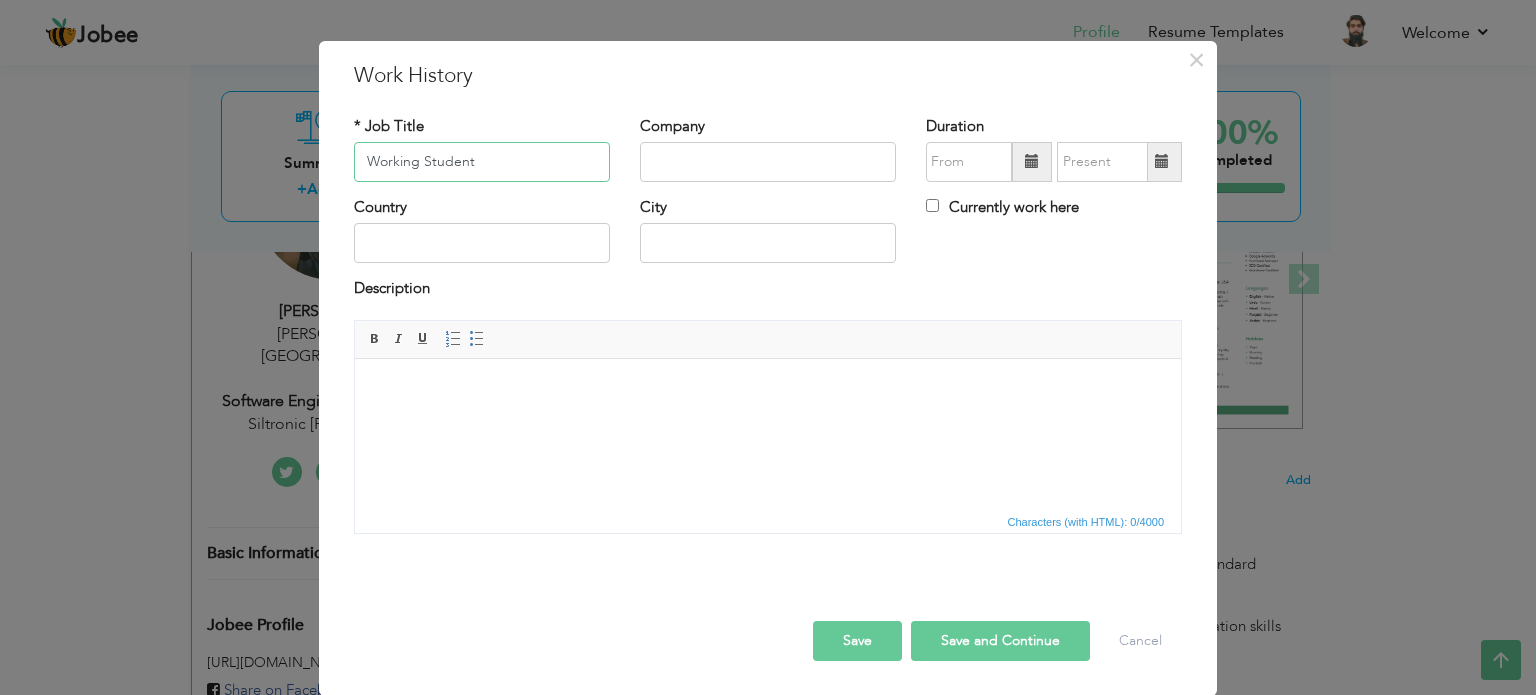 type on "Working Student" 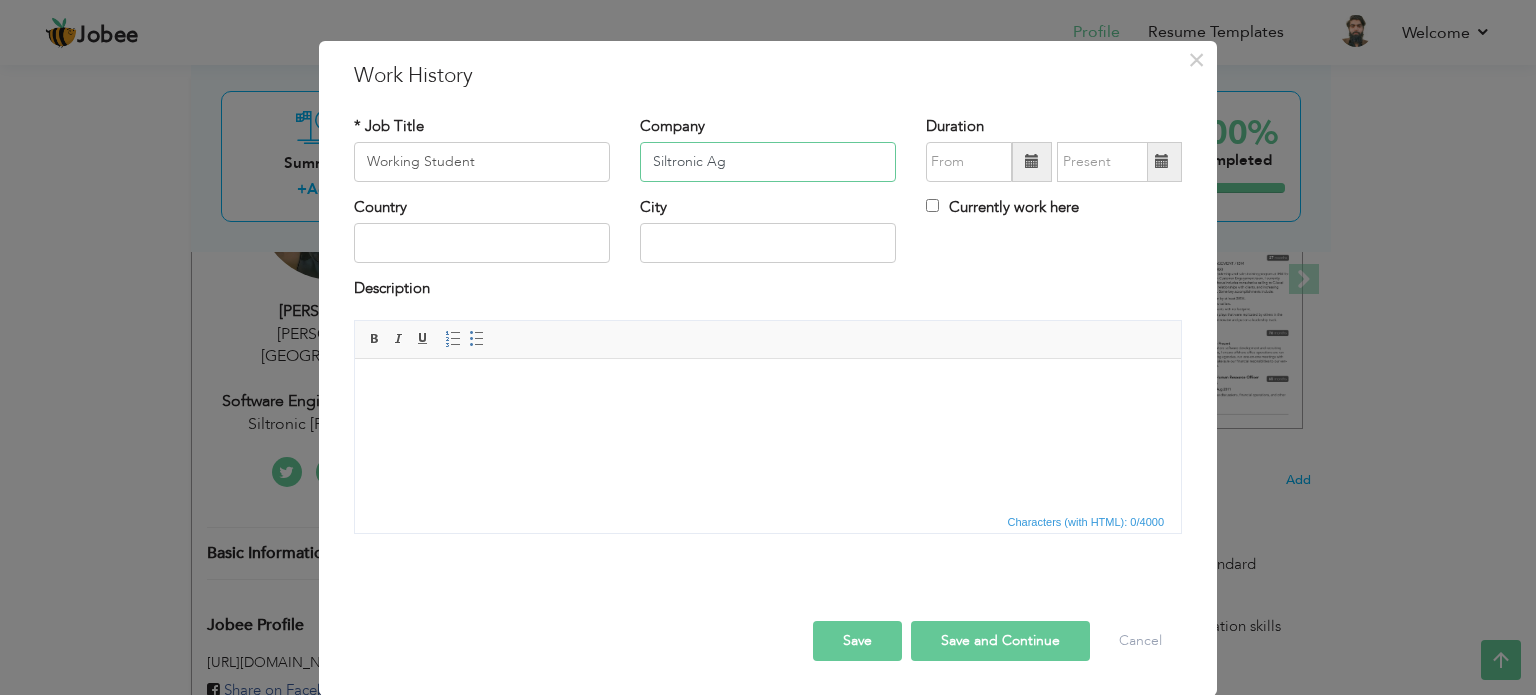 type on "Siltronic Ag" 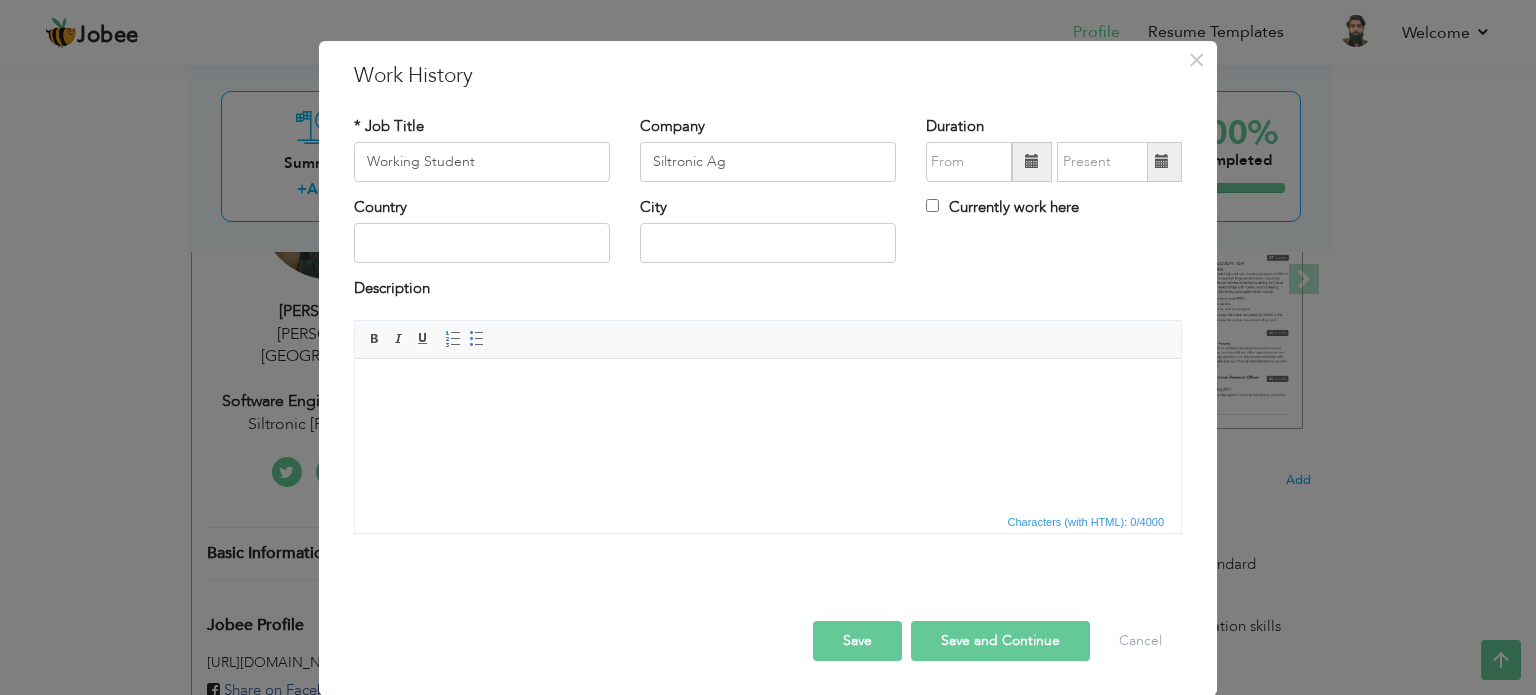 click at bounding box center (1032, 161) 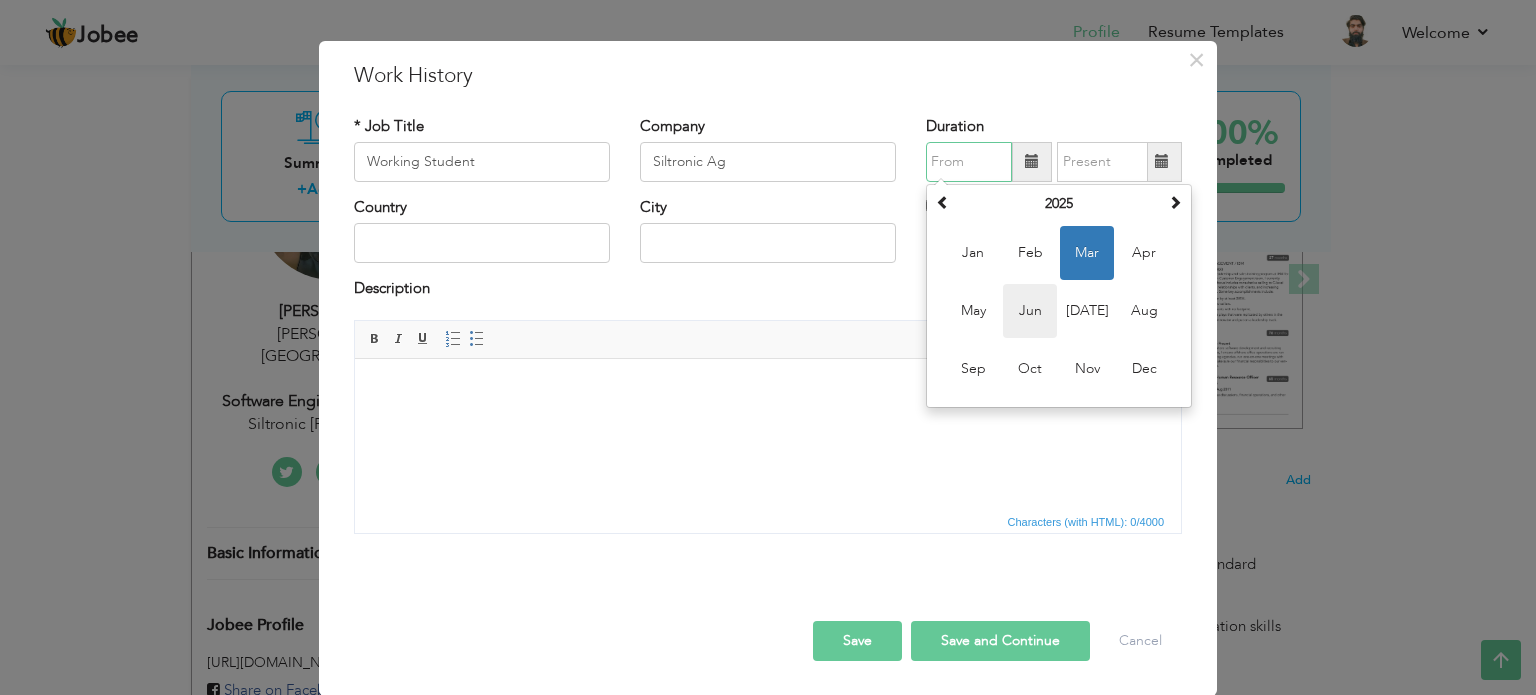 click on "Jun" at bounding box center [1030, 311] 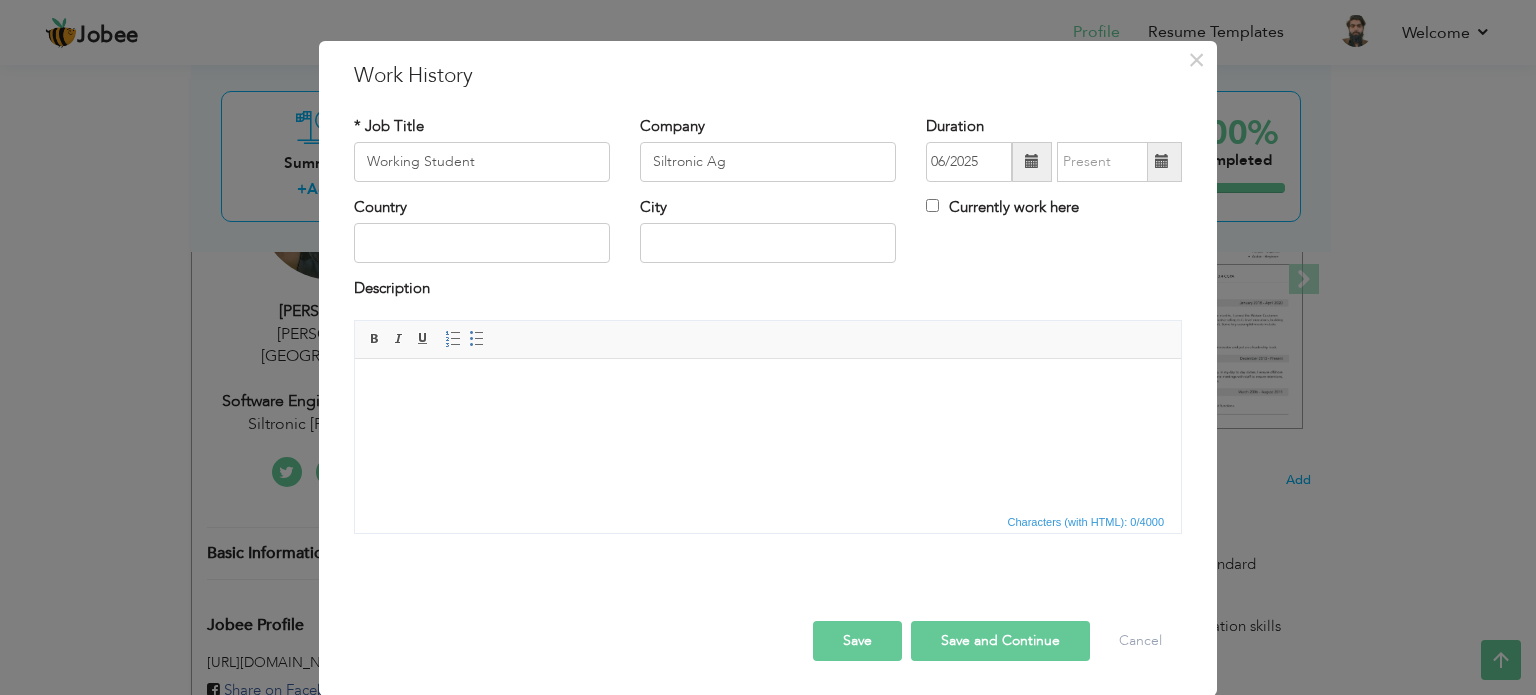 click at bounding box center [1032, 161] 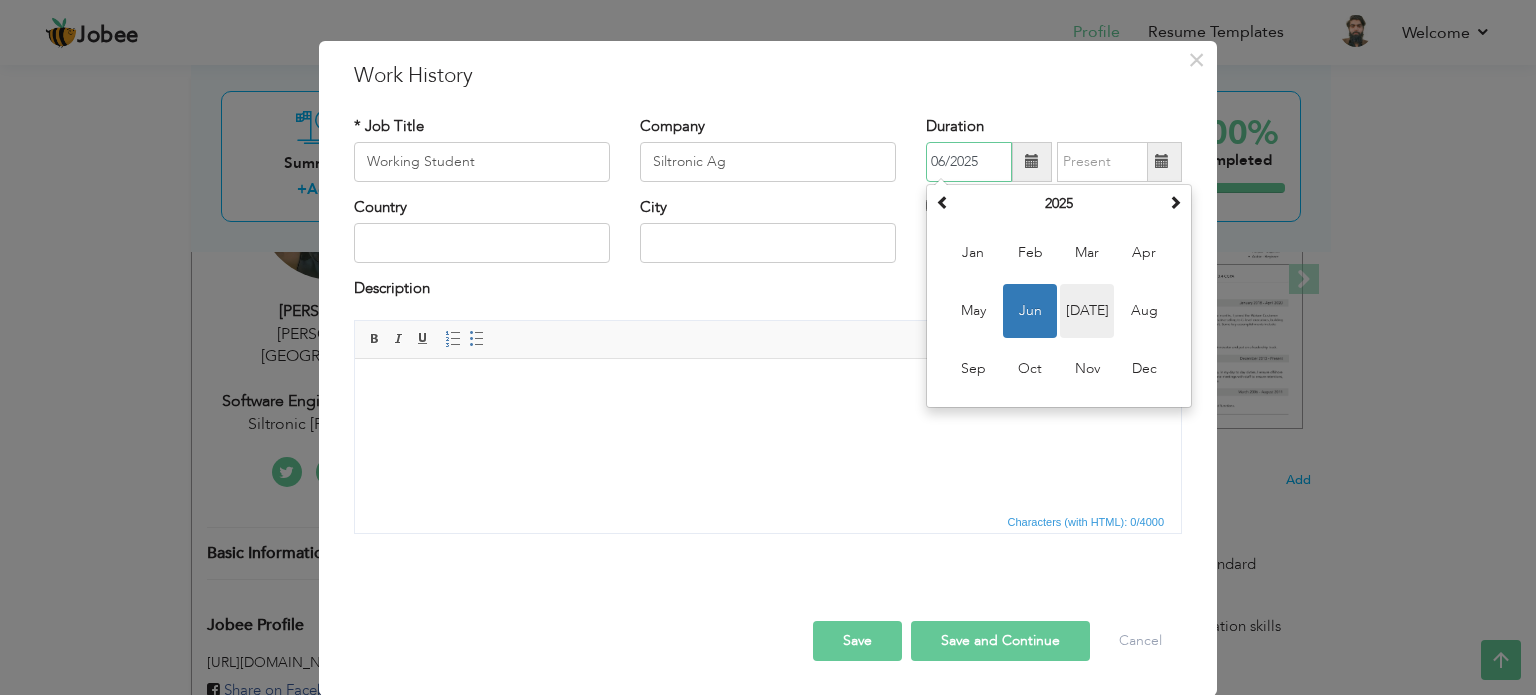click on "Jul" at bounding box center [1087, 311] 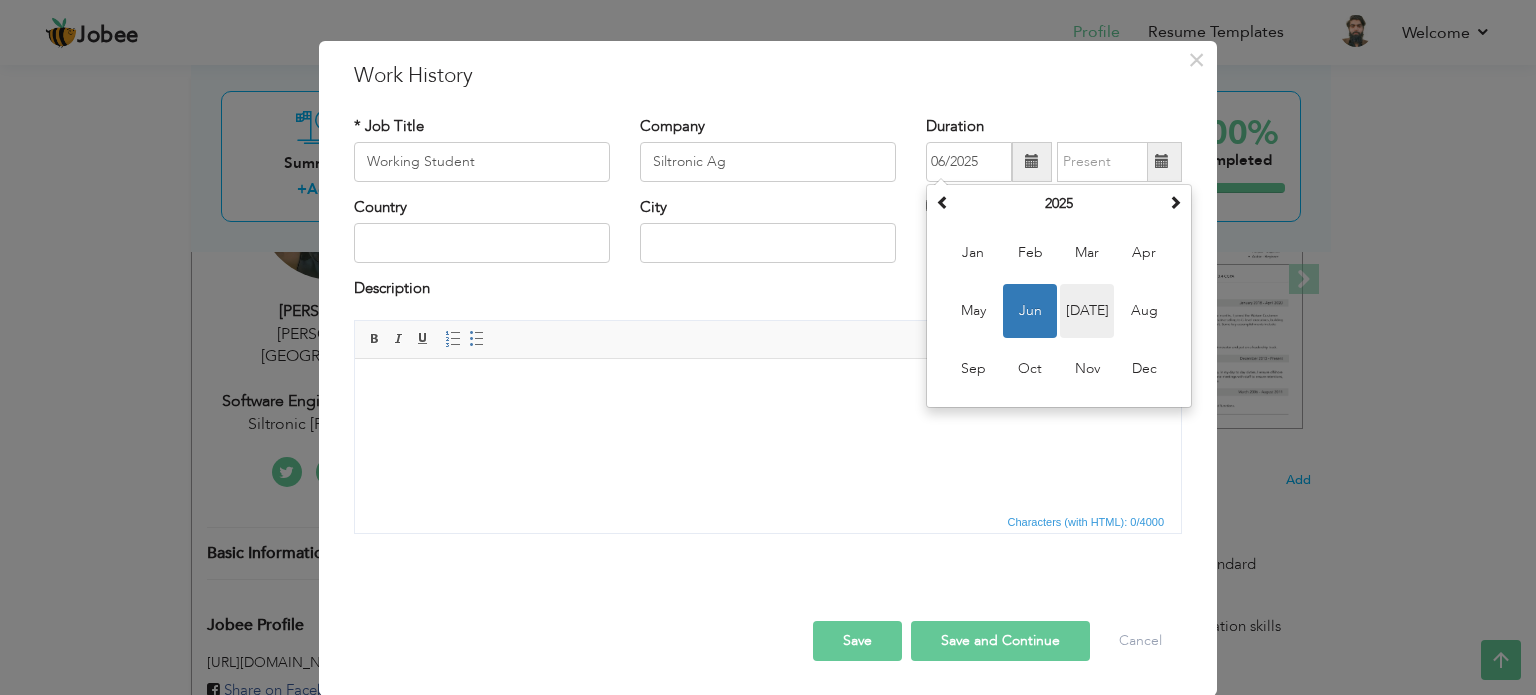 type on "07/2025" 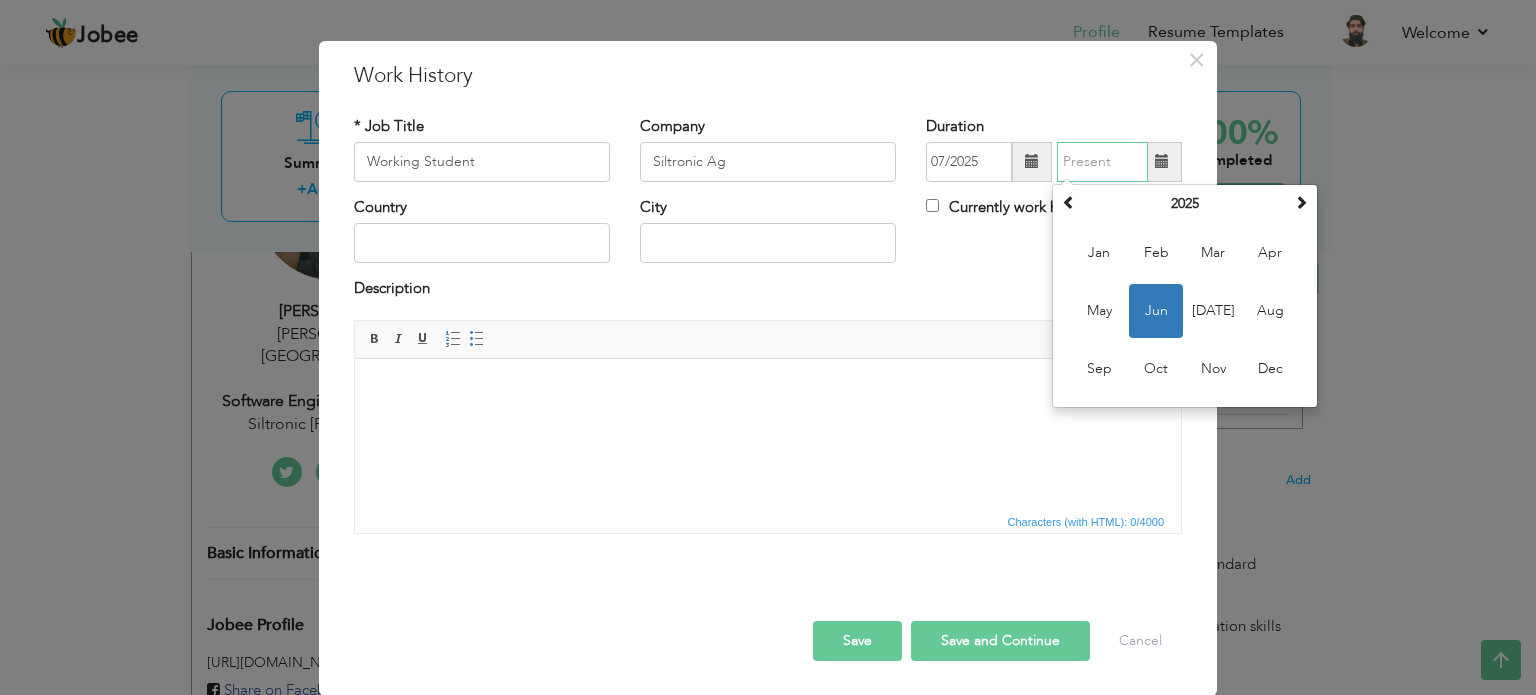 click at bounding box center [1102, 162] 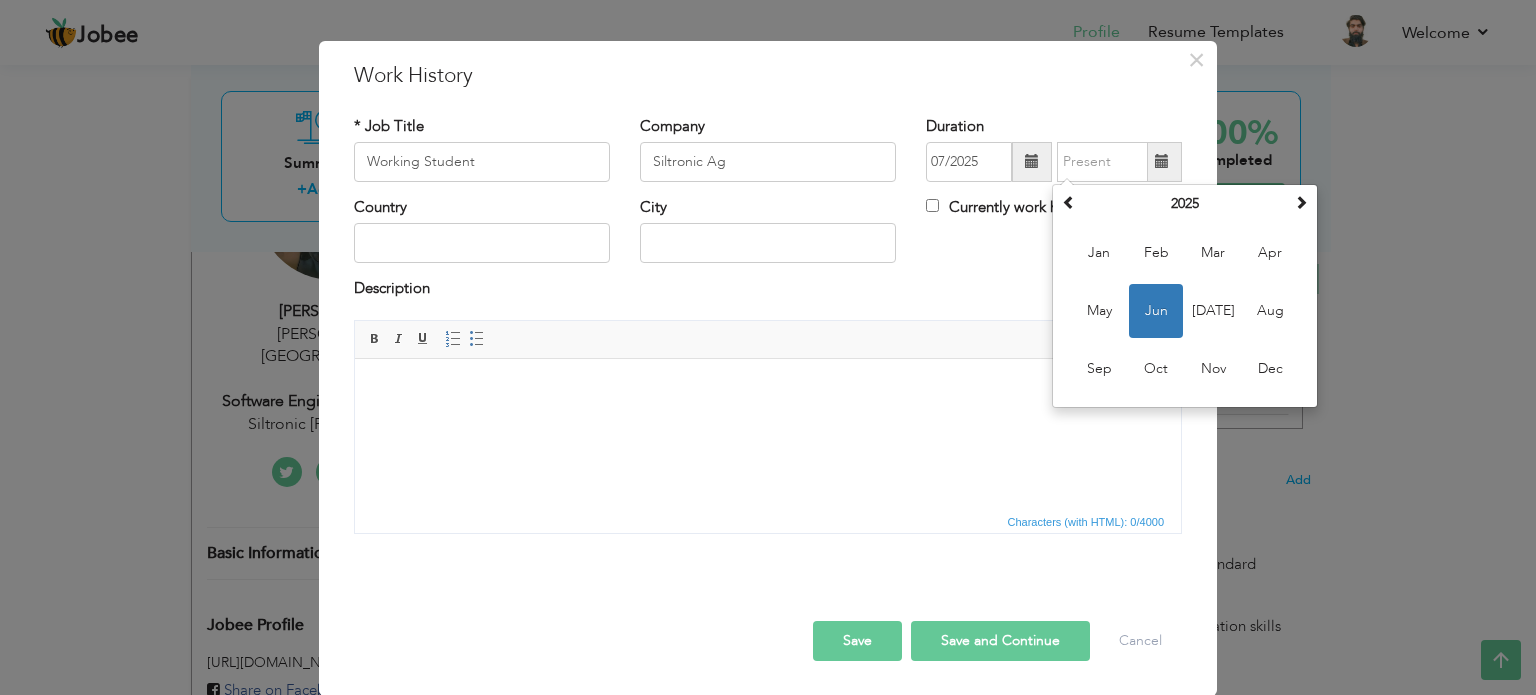 click on "Currently work here" at bounding box center [1002, 207] 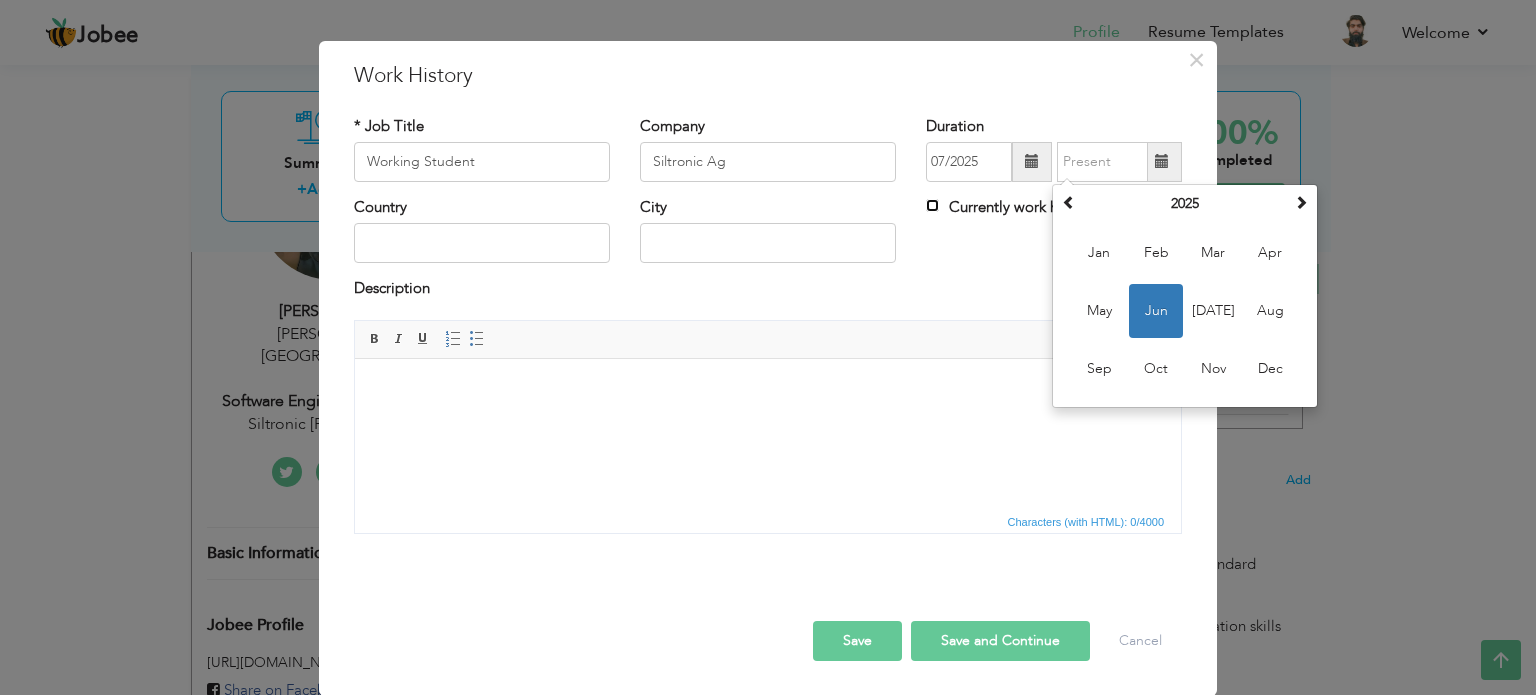 click on "Currently work here" at bounding box center [932, 205] 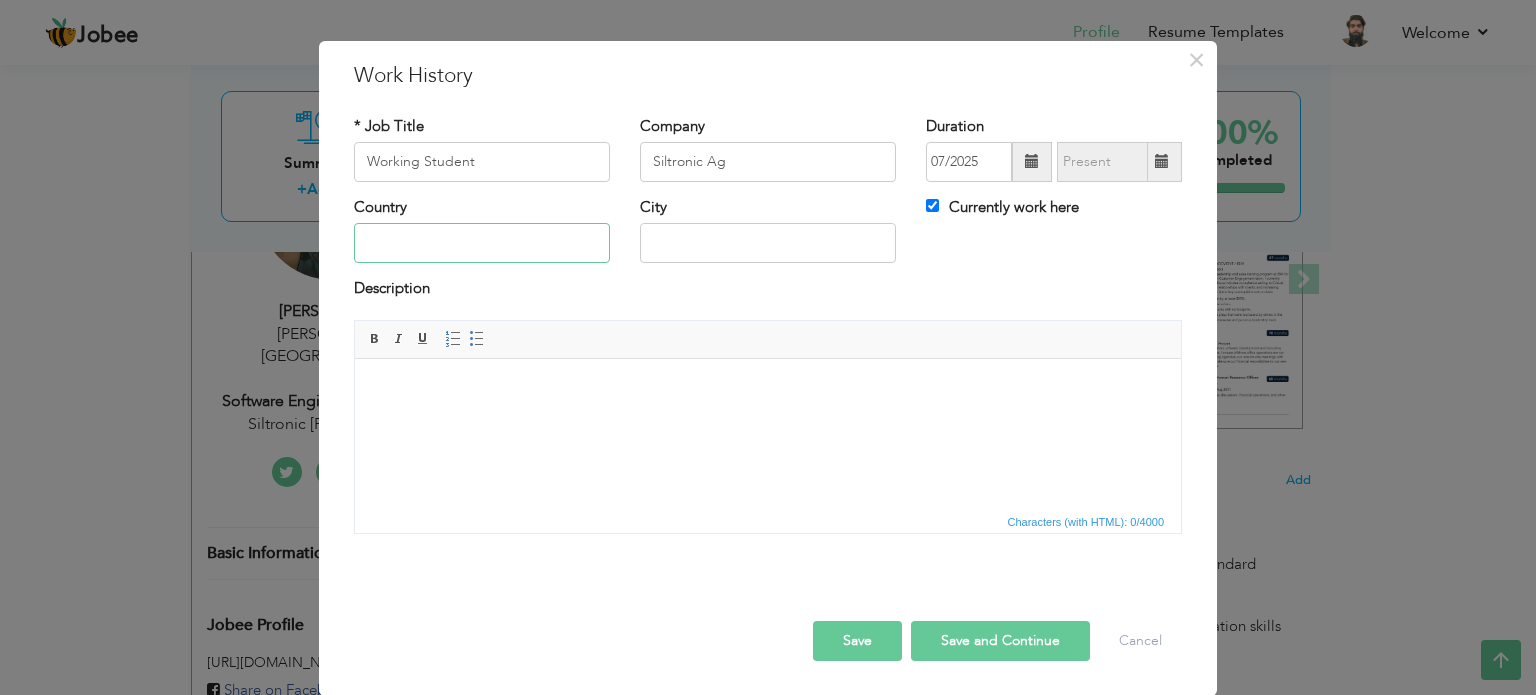 click at bounding box center (482, 243) 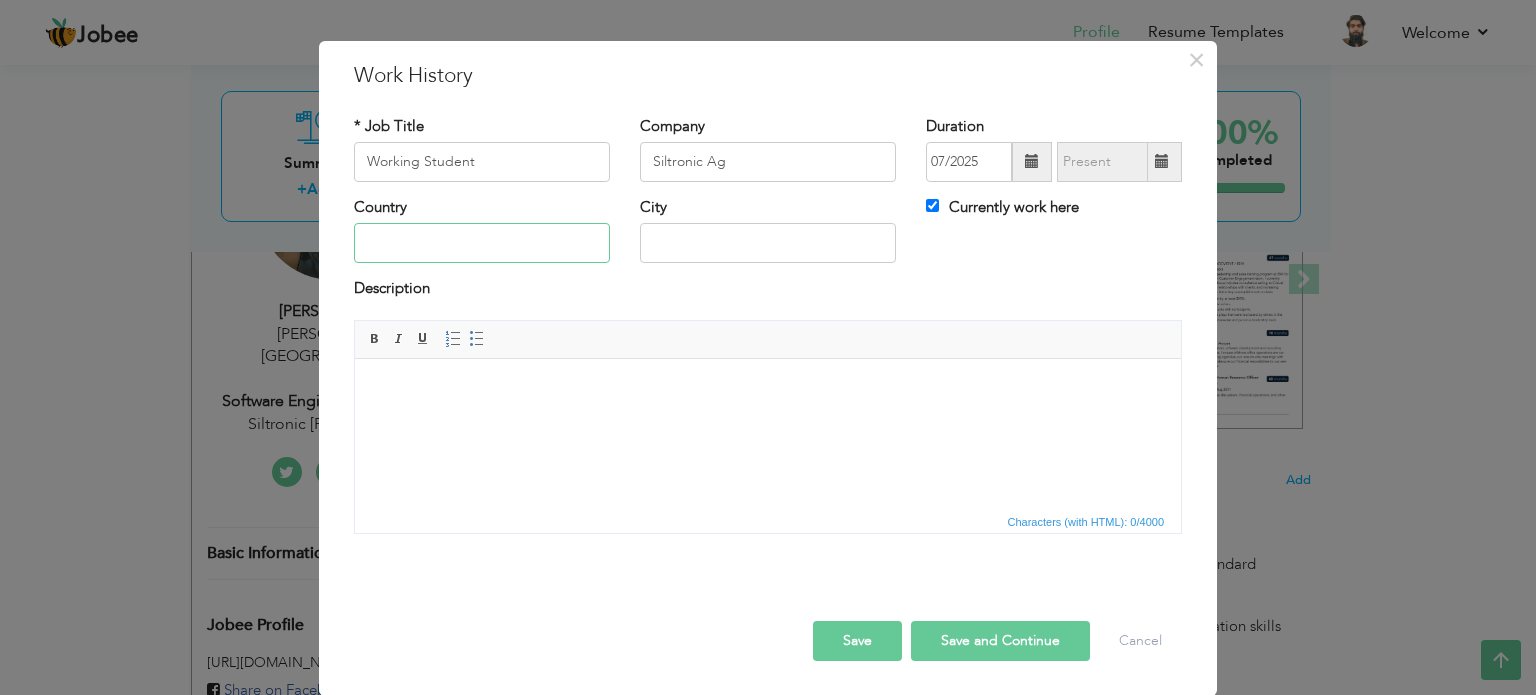 type on "[GEOGRAPHIC_DATA]" 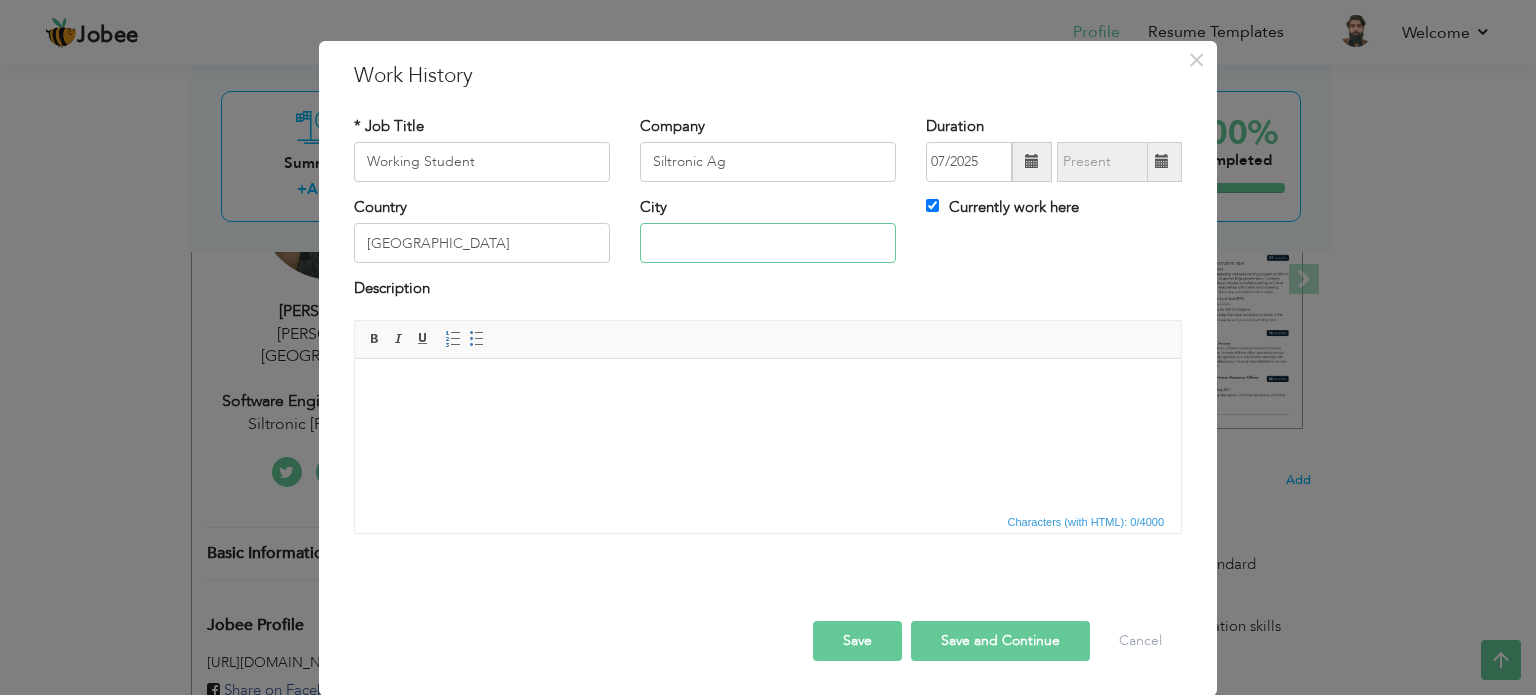 type on "[PERSON_NAME]" 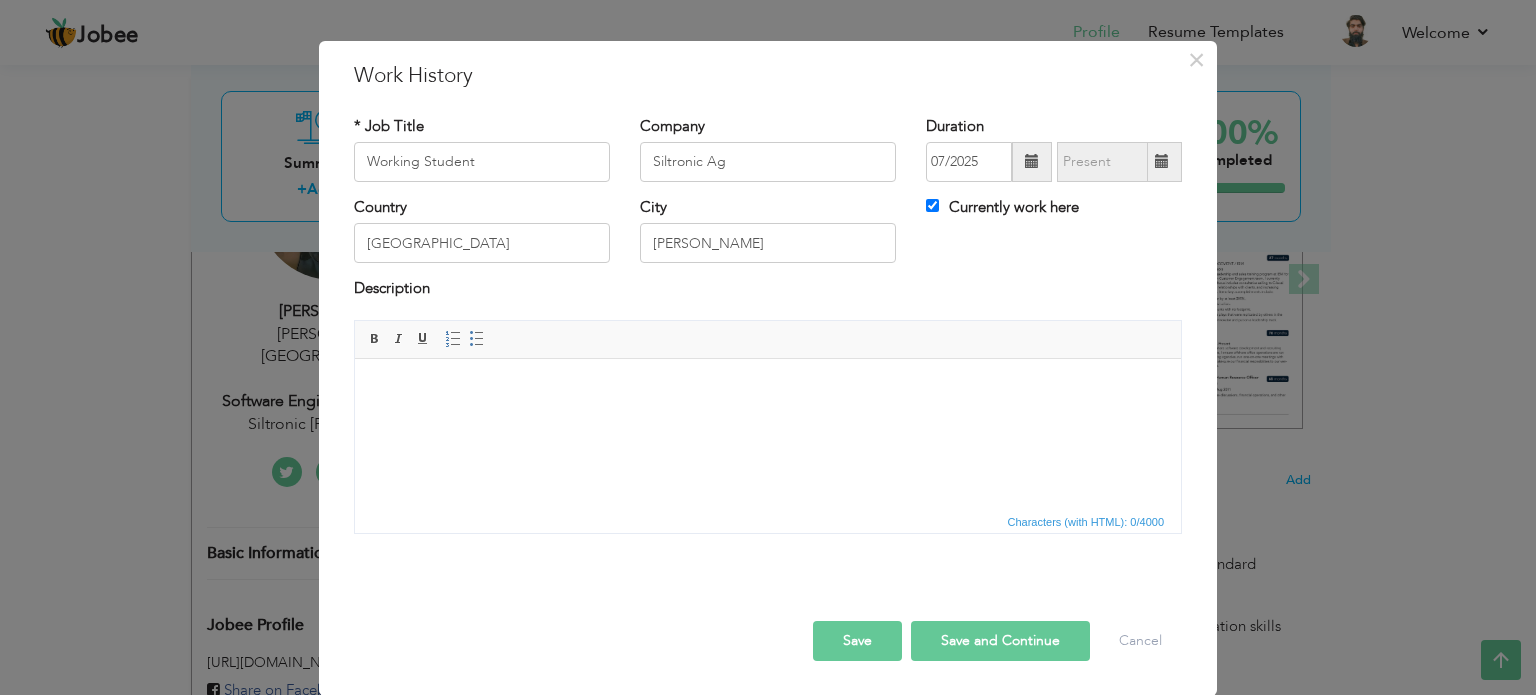 click at bounding box center (768, 388) 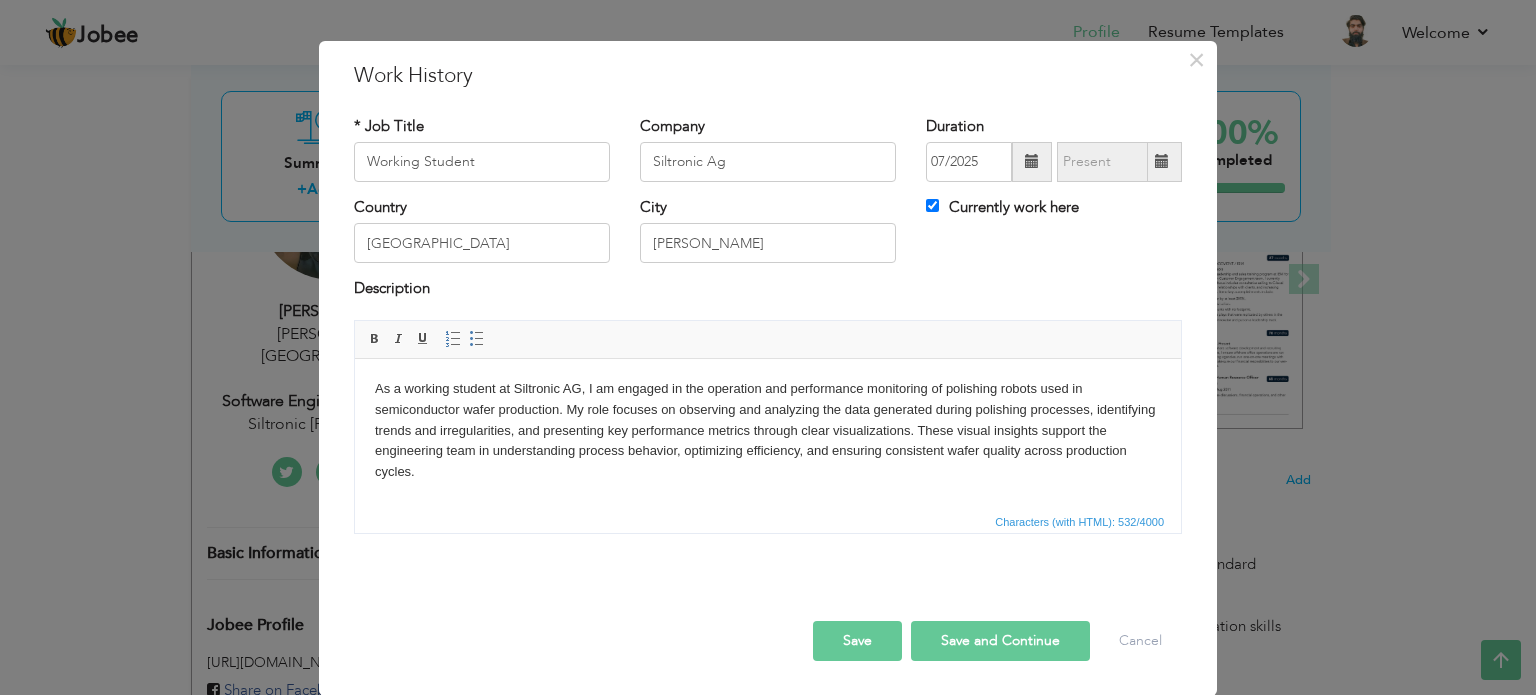 click on "Save and Continue" at bounding box center (1000, 641) 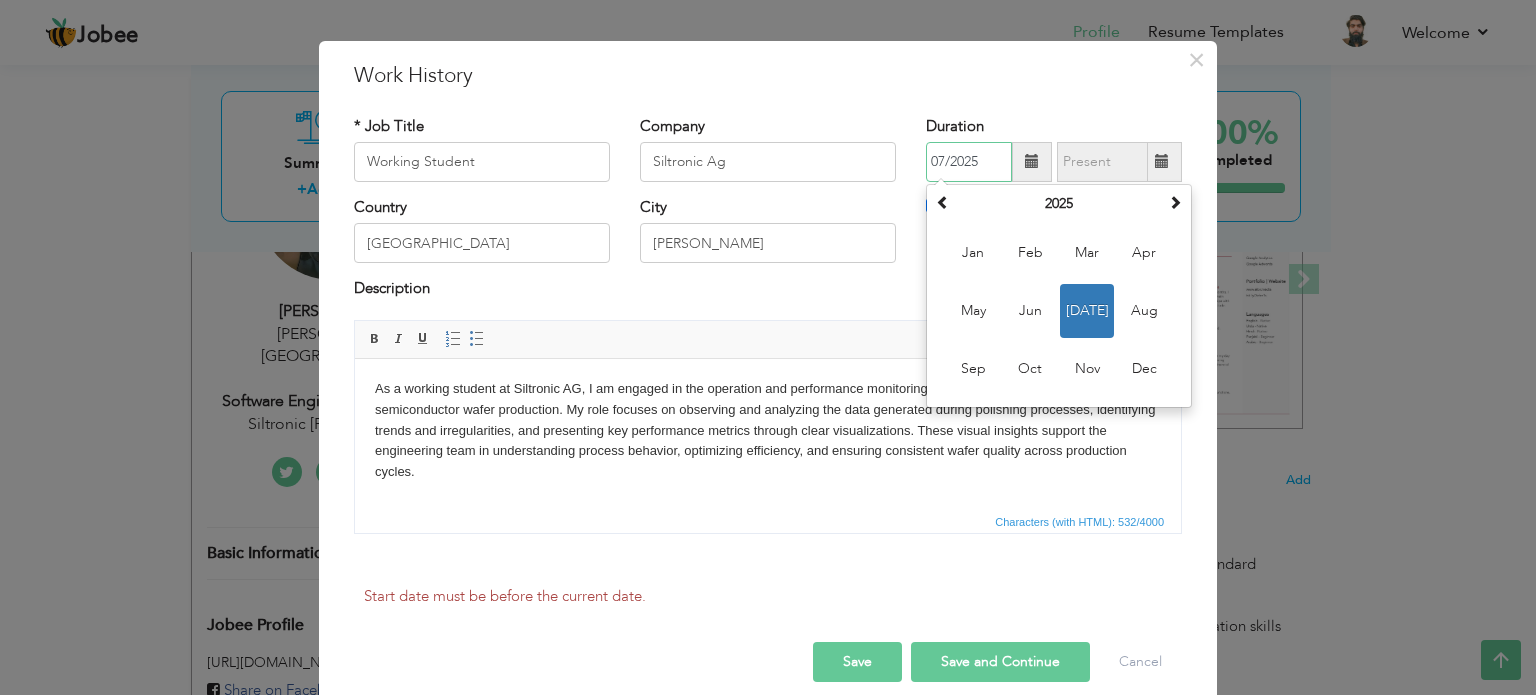 click on "Jul" at bounding box center (1087, 311) 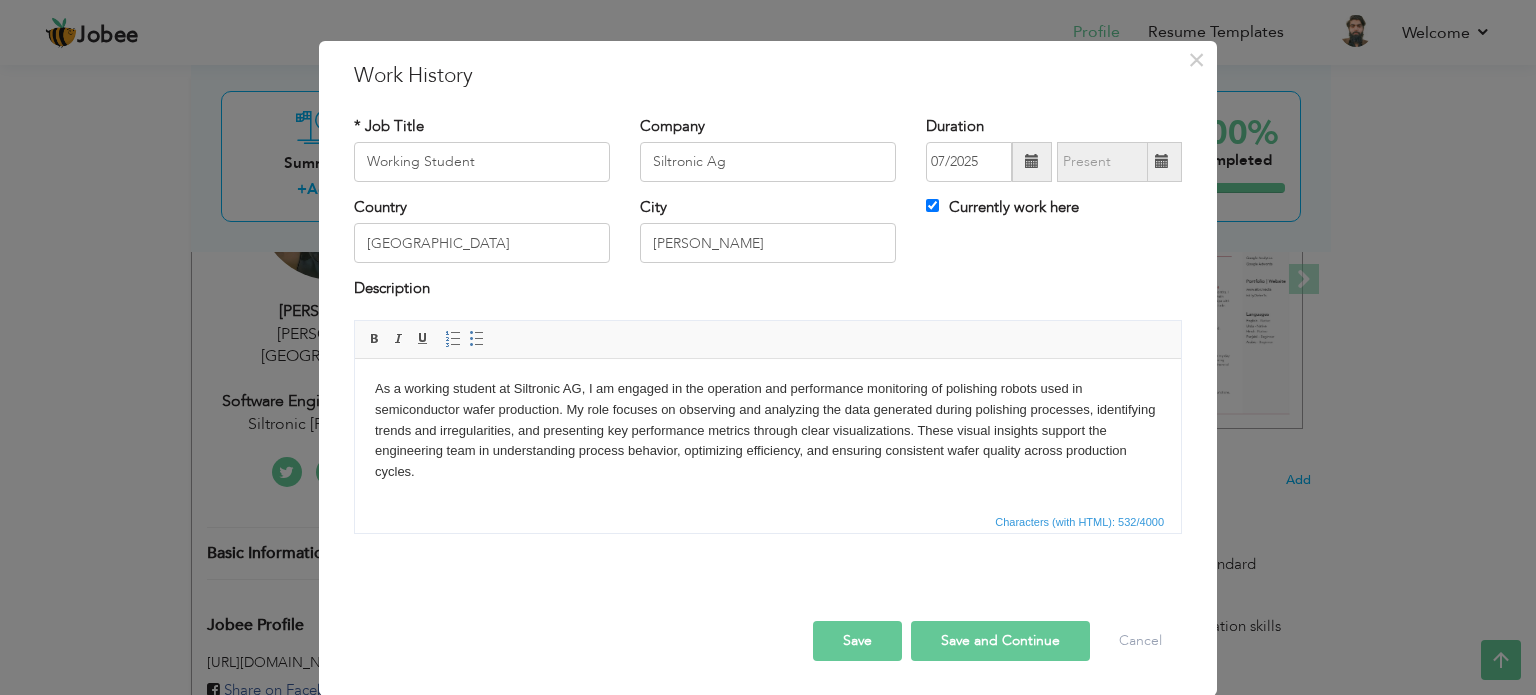 click on "Save and Continue" at bounding box center [1000, 641] 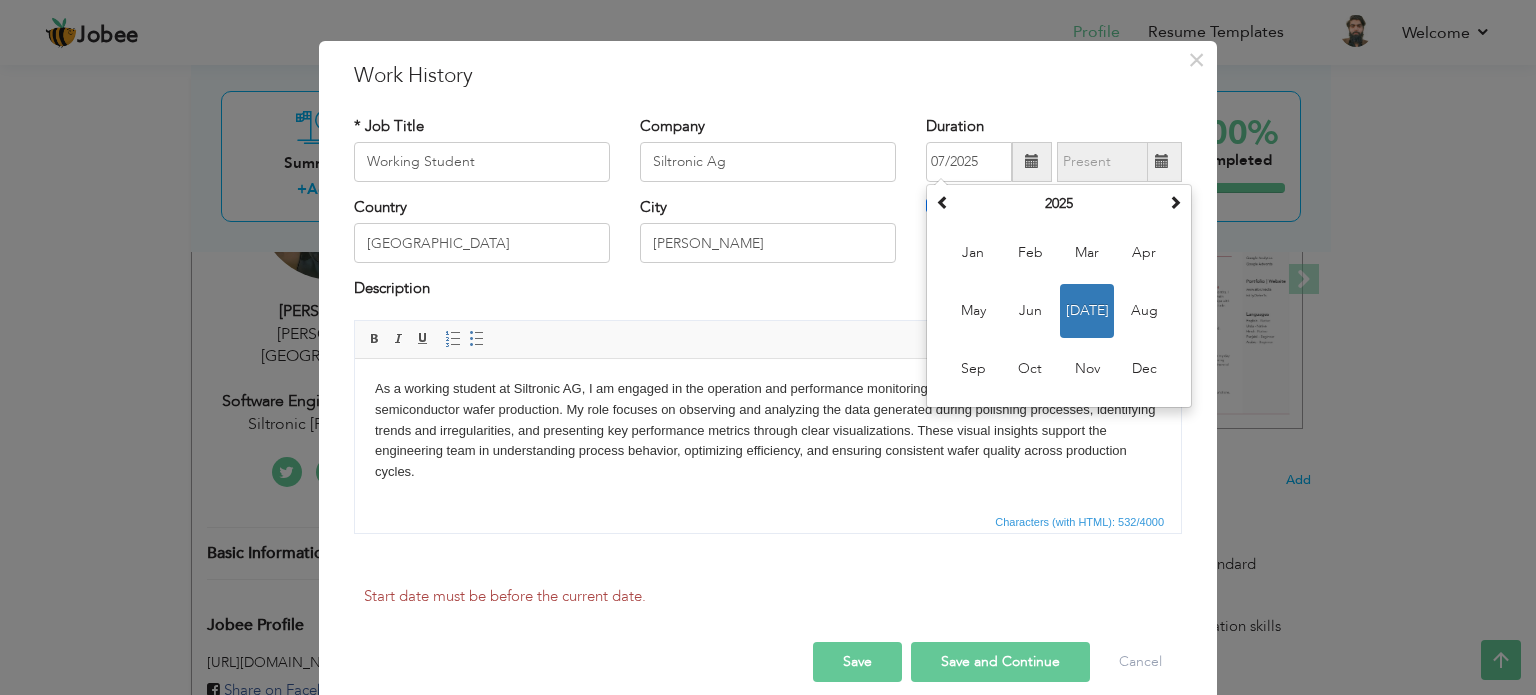 click on "Start date must be before the current date." at bounding box center [768, 610] 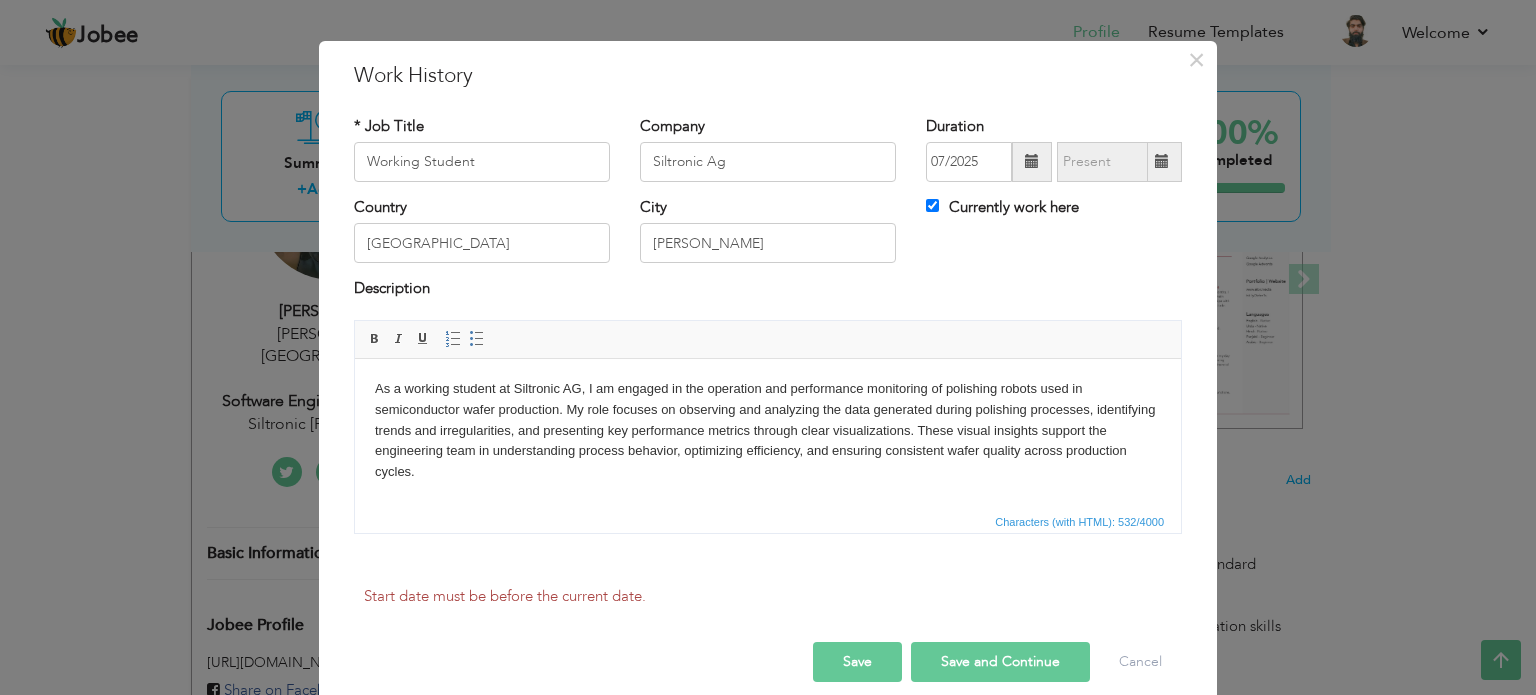 click on "Start date must be before the current date." at bounding box center (768, 610) 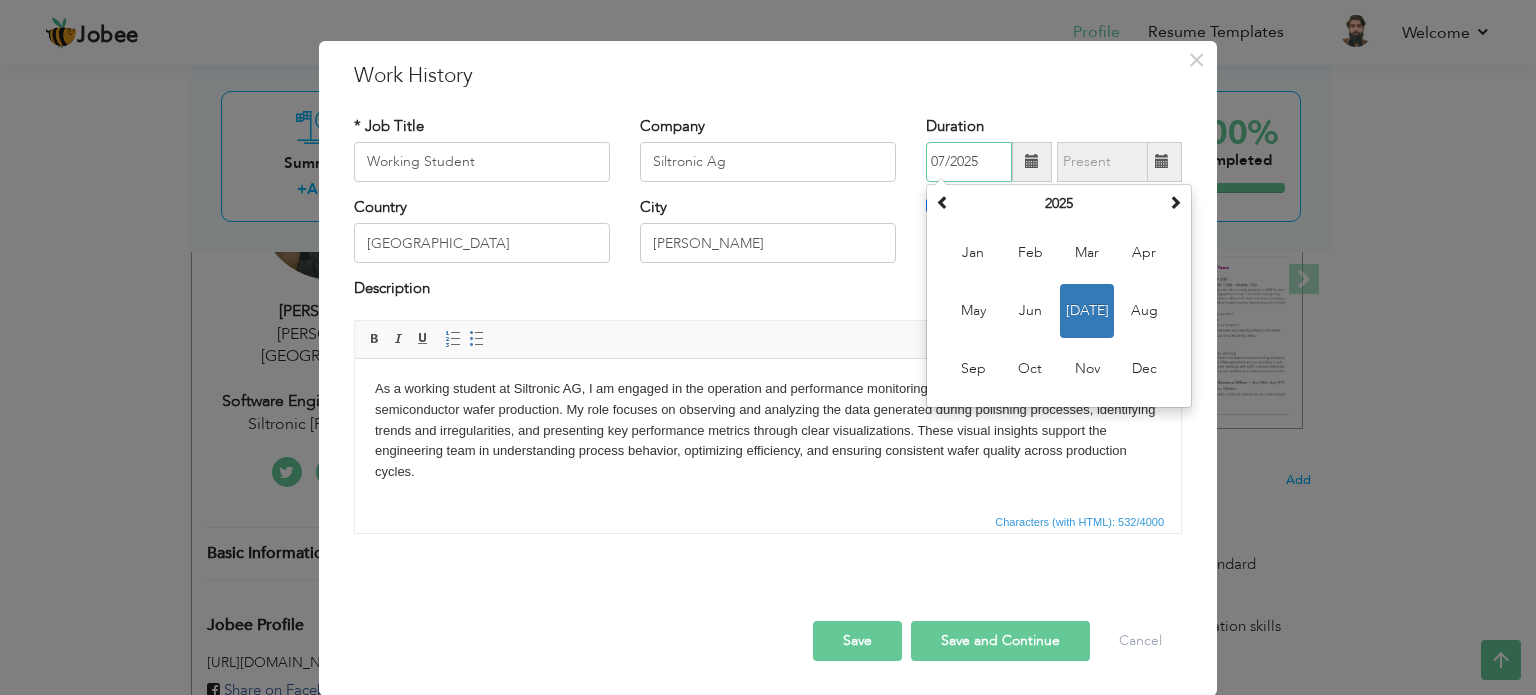 click on "Jul" at bounding box center (1087, 311) 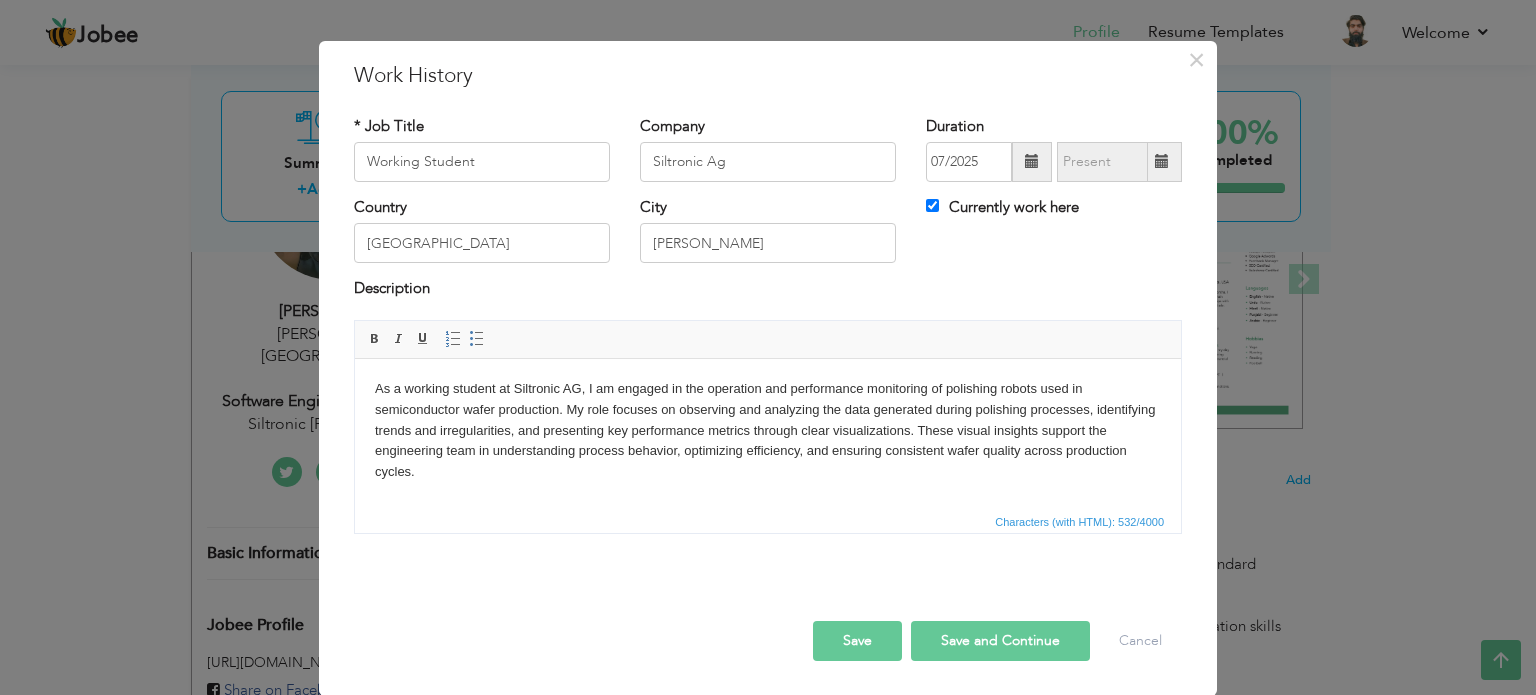 click on "Save" at bounding box center (857, 641) 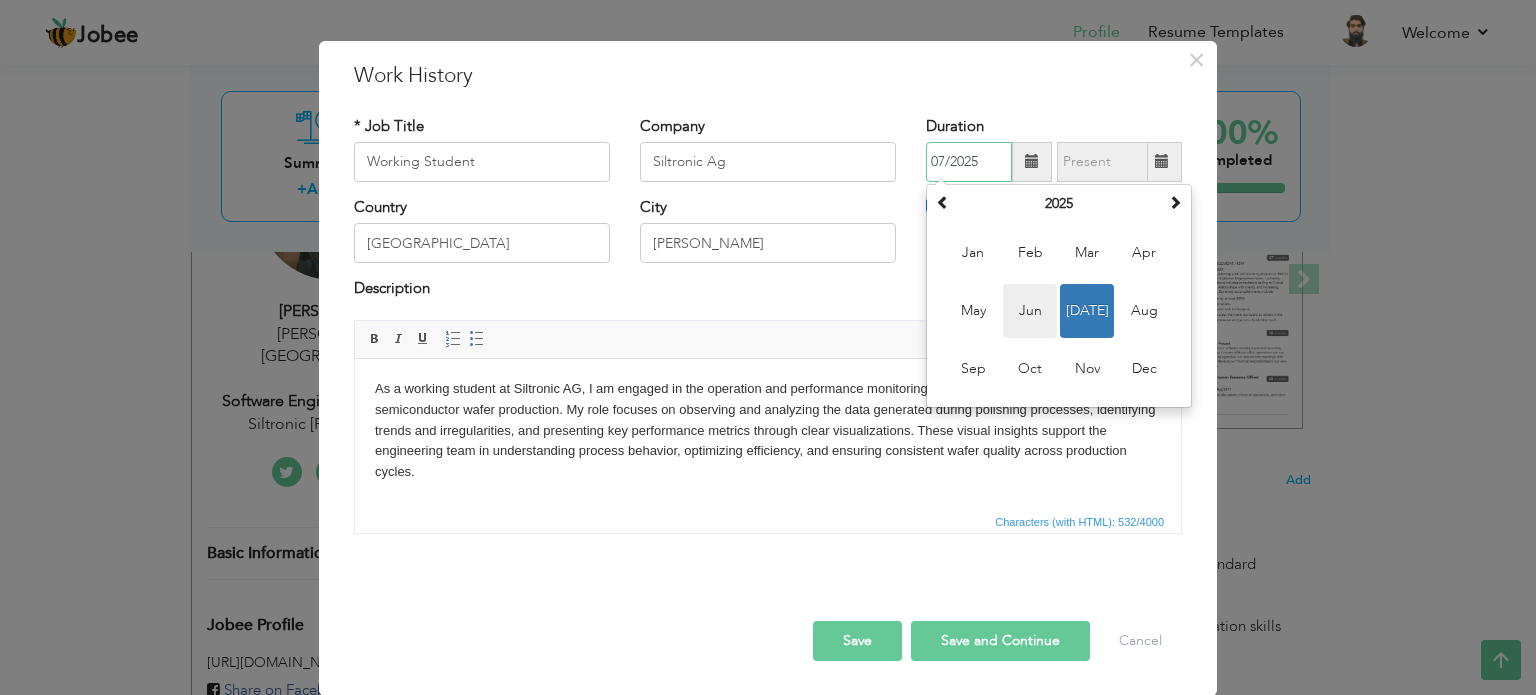 click on "Jun" at bounding box center (1030, 311) 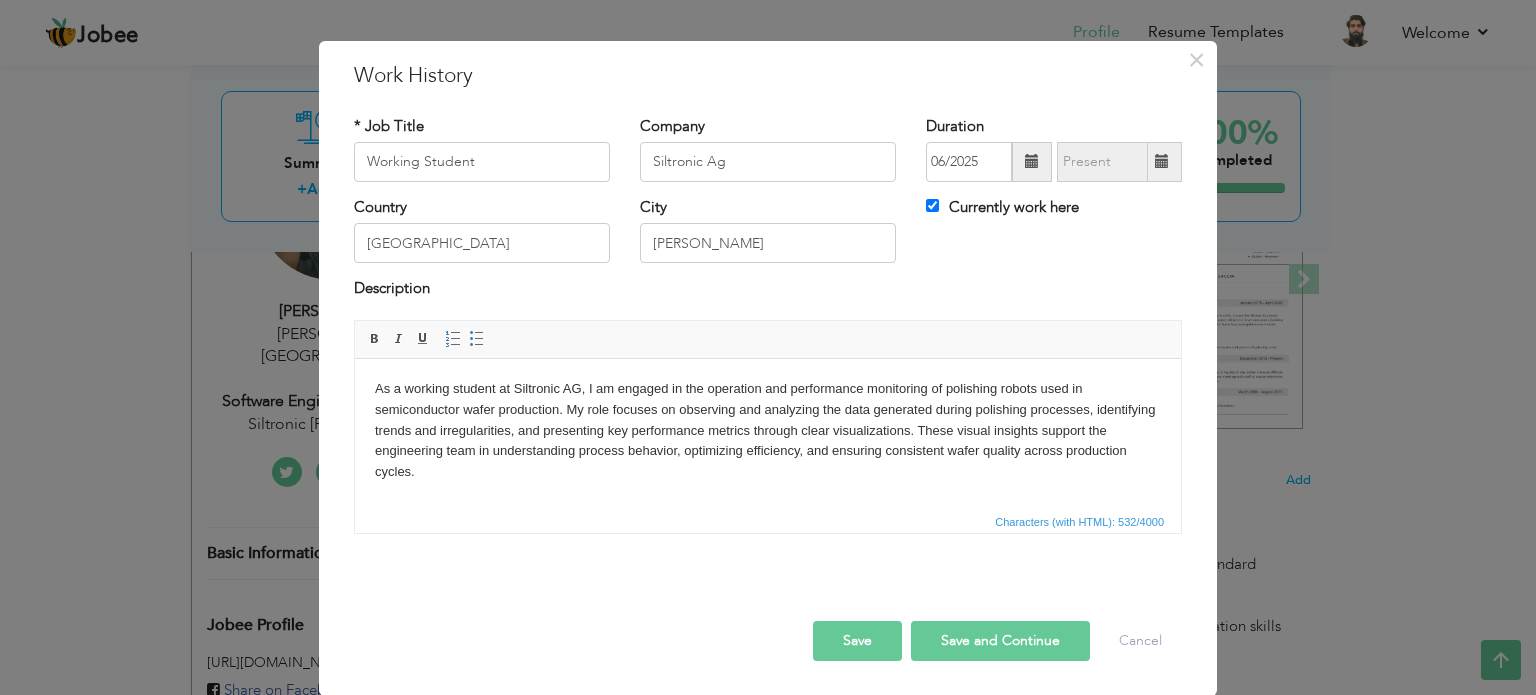 click at bounding box center (1032, 162) 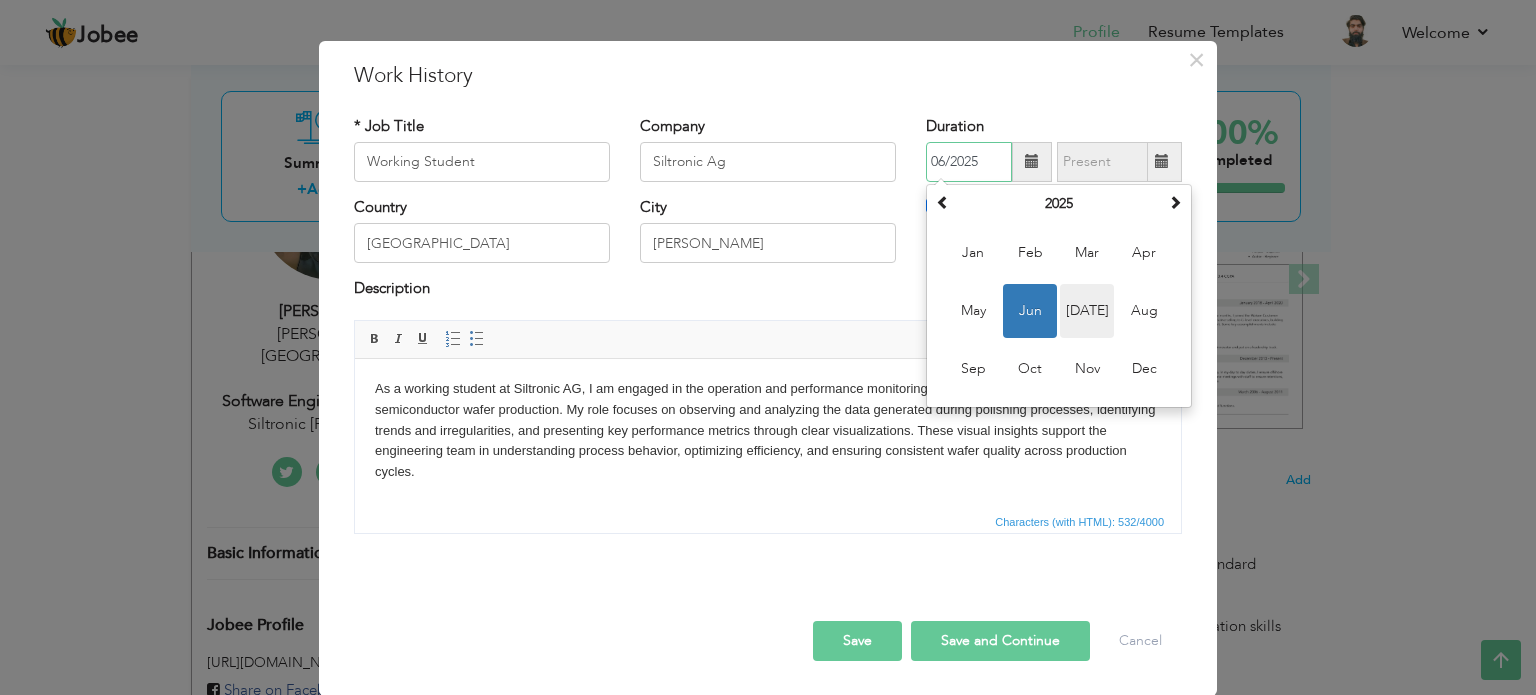 click on "Jul" at bounding box center (1087, 311) 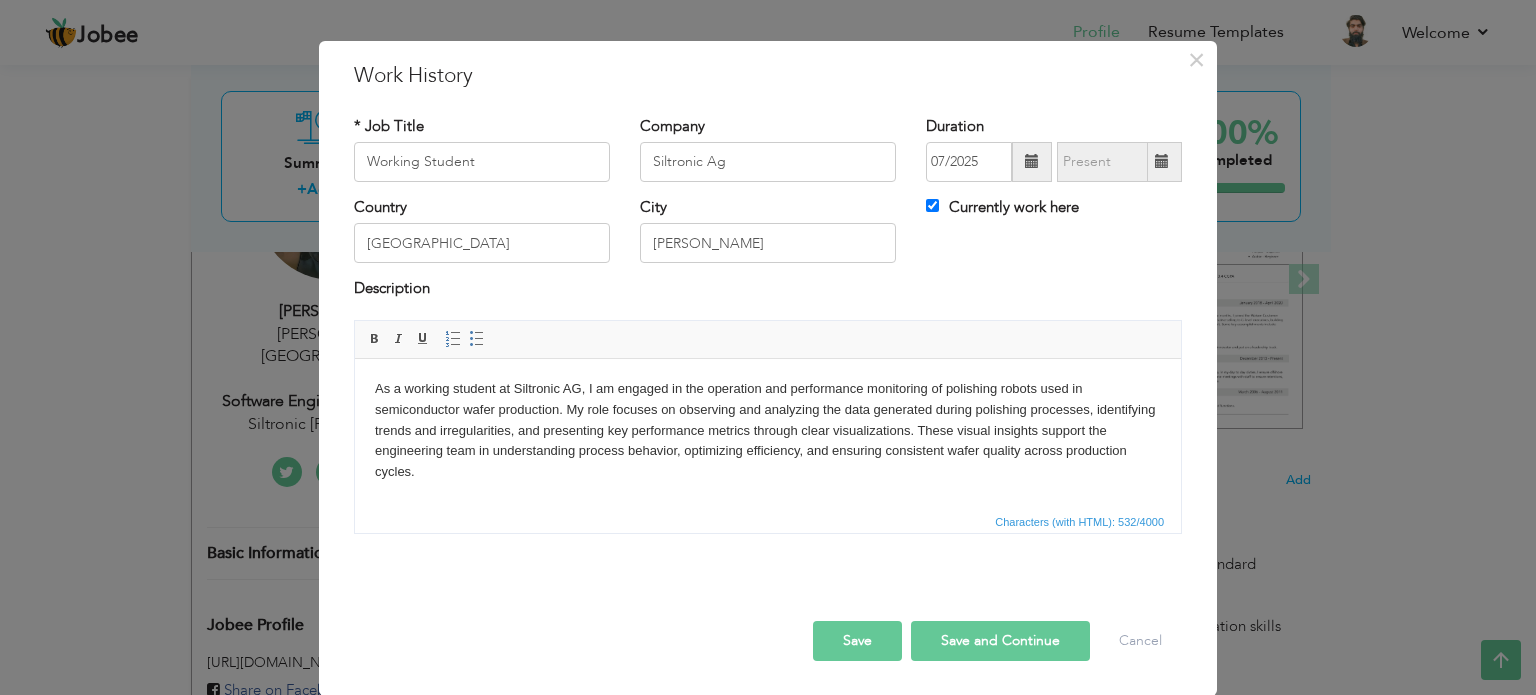 click on "Save" at bounding box center [857, 641] 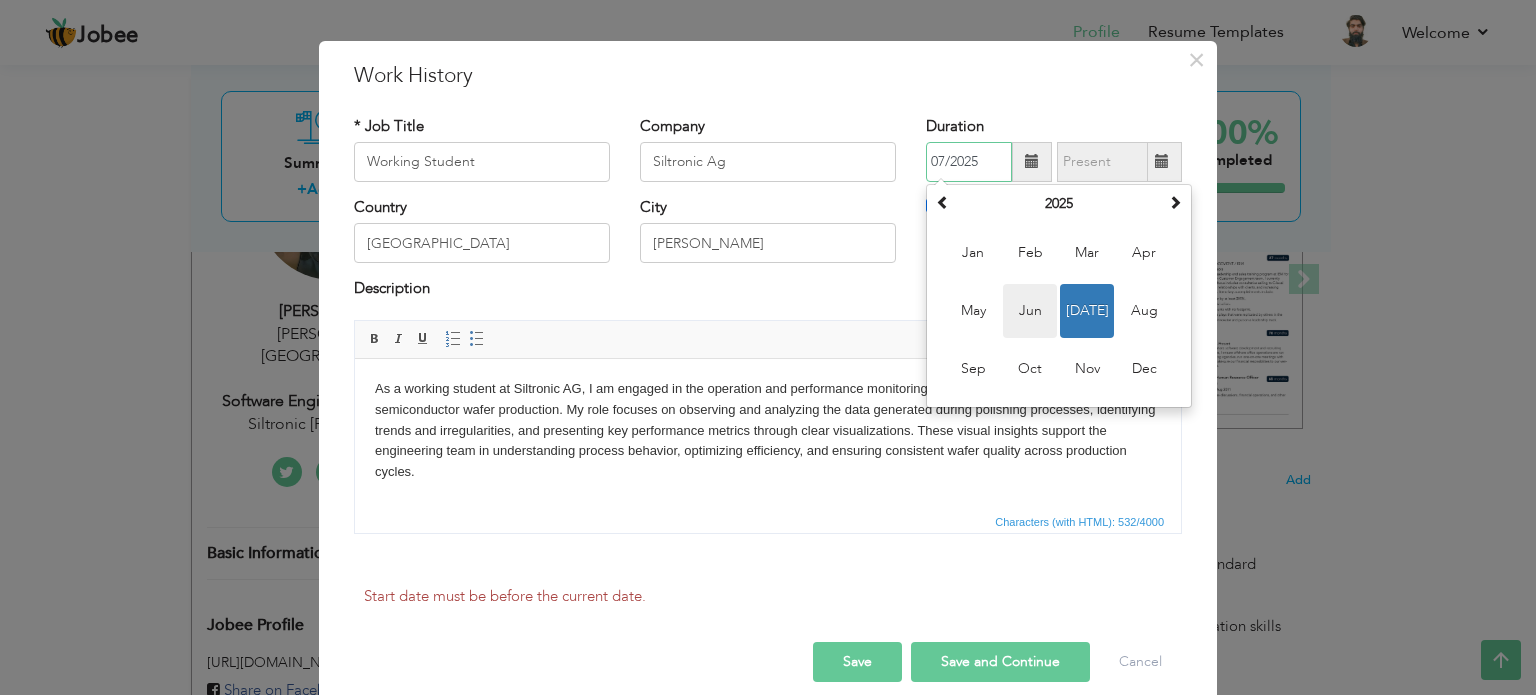 click on "Jun" at bounding box center (1030, 311) 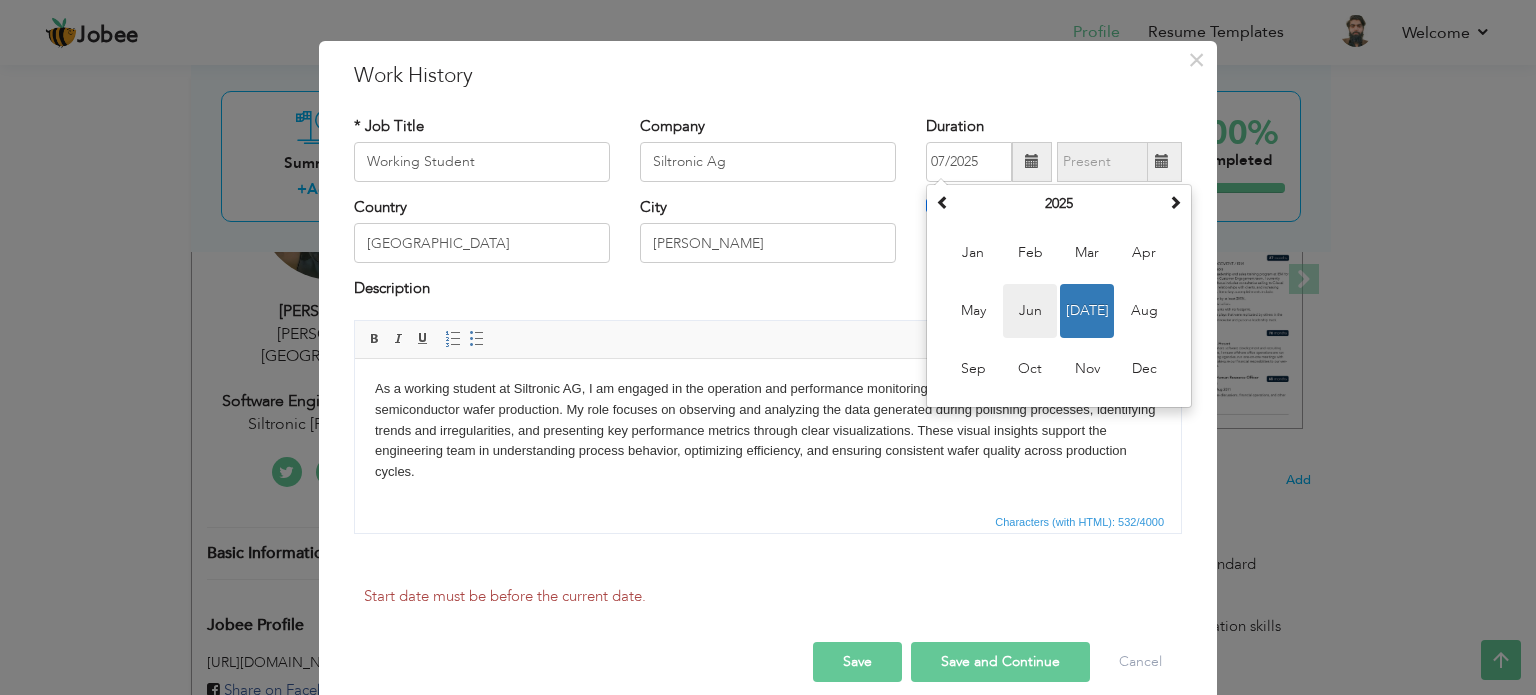 type on "06/2025" 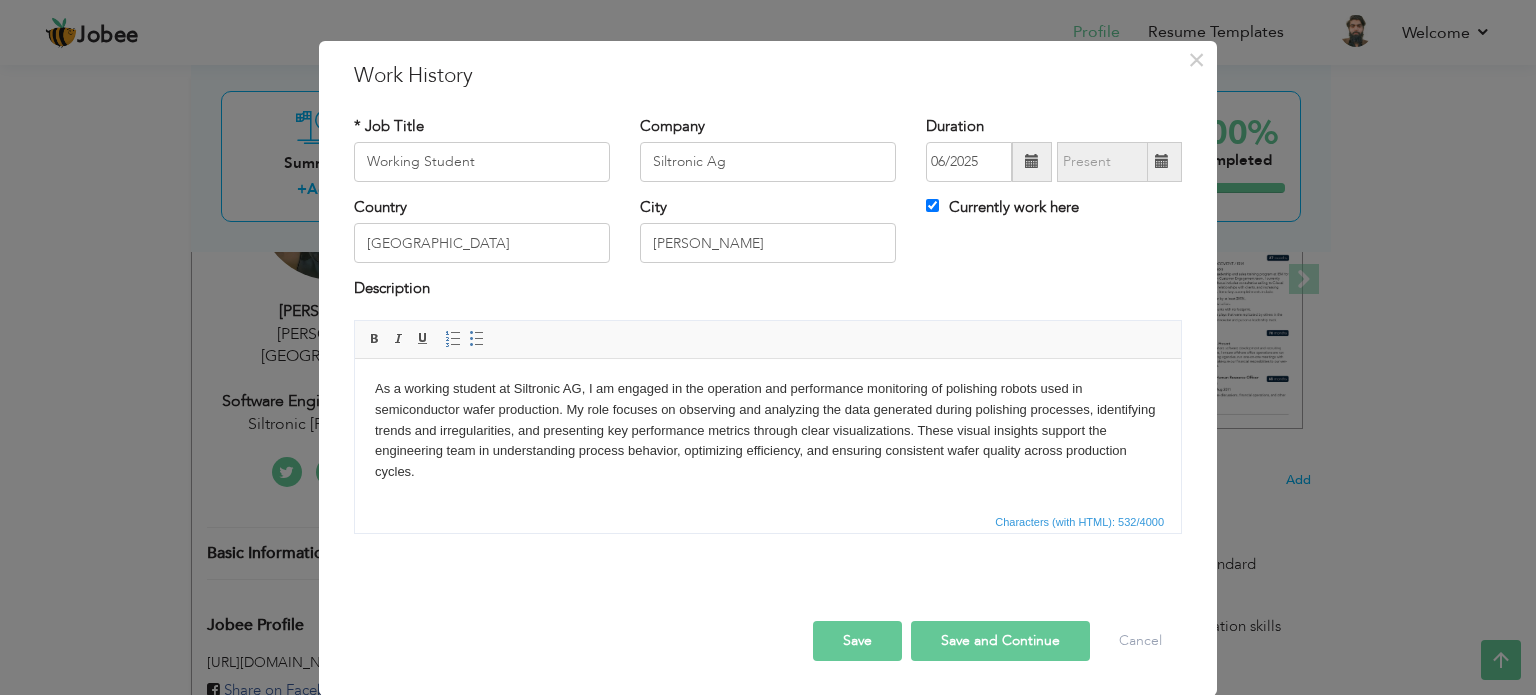 click on "Save and Continue" at bounding box center [1000, 641] 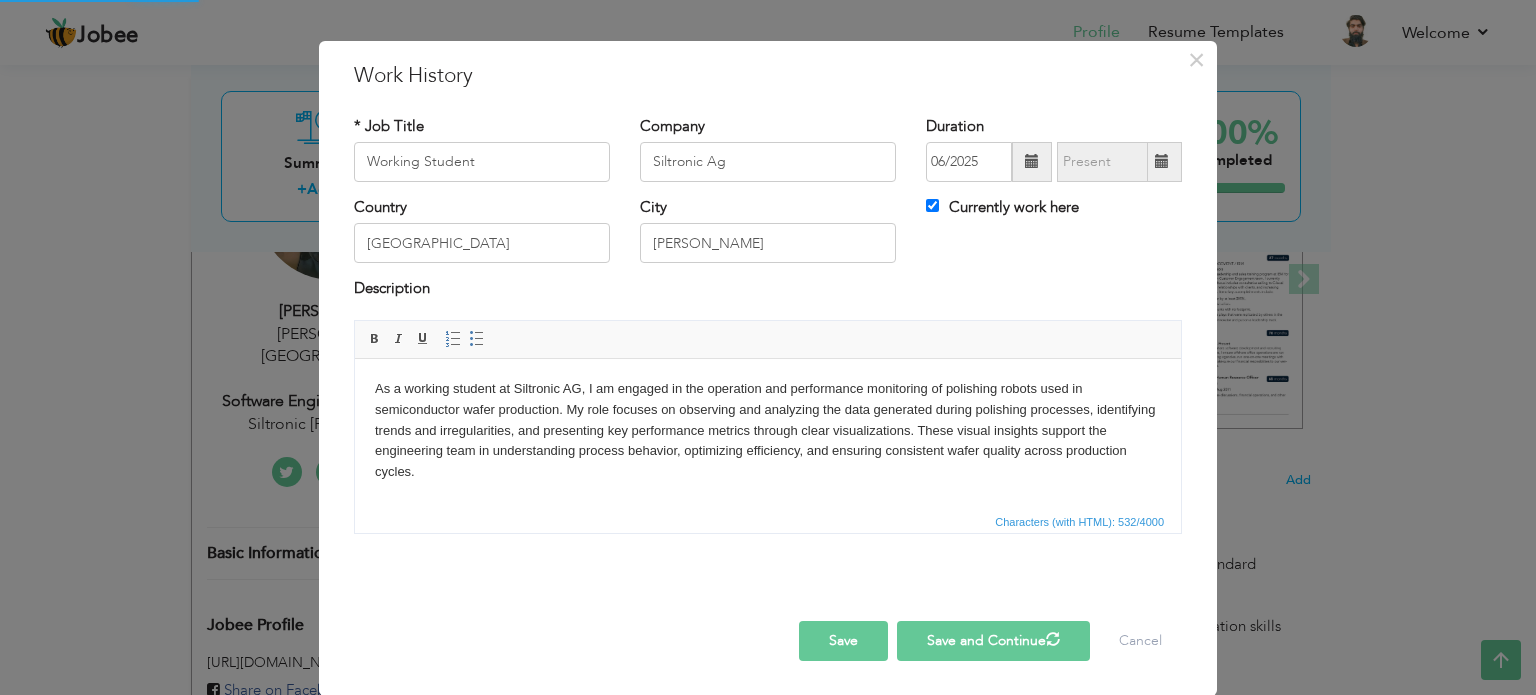 type 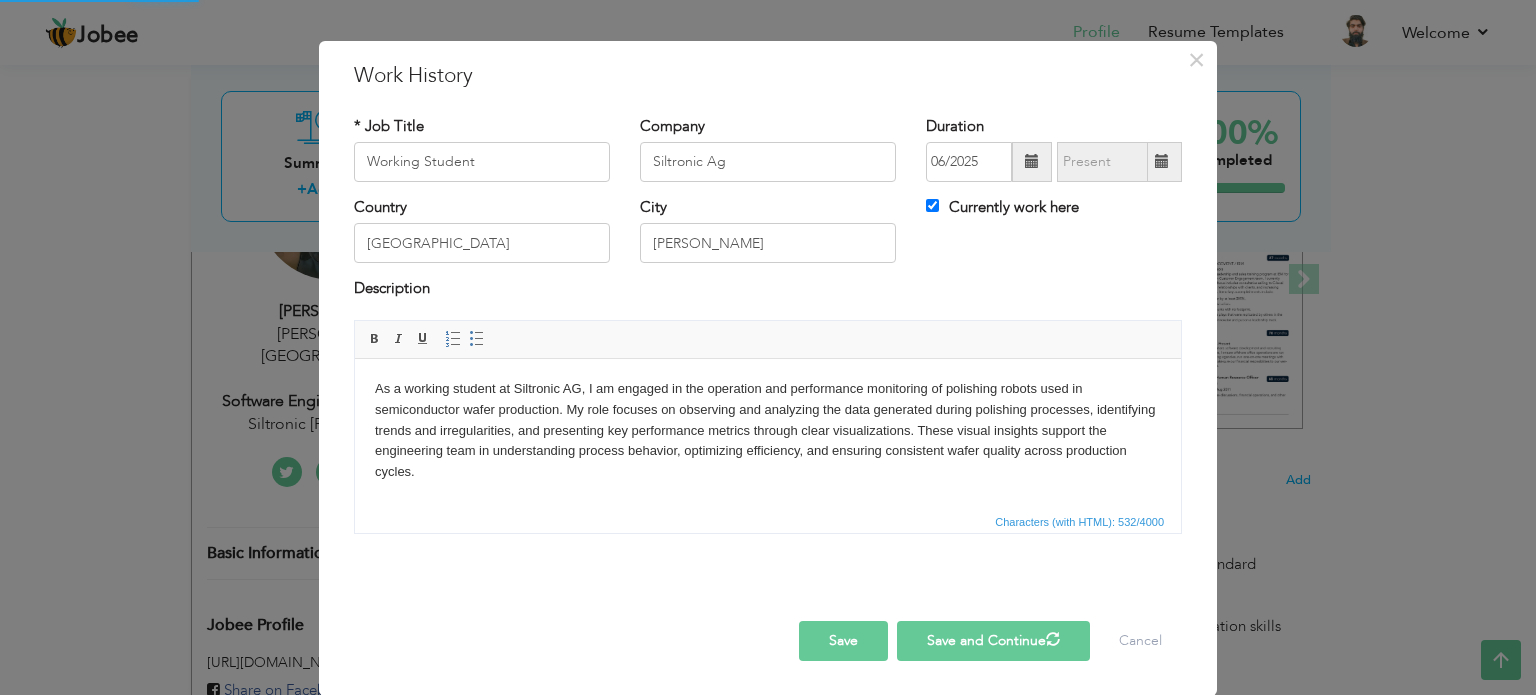 type 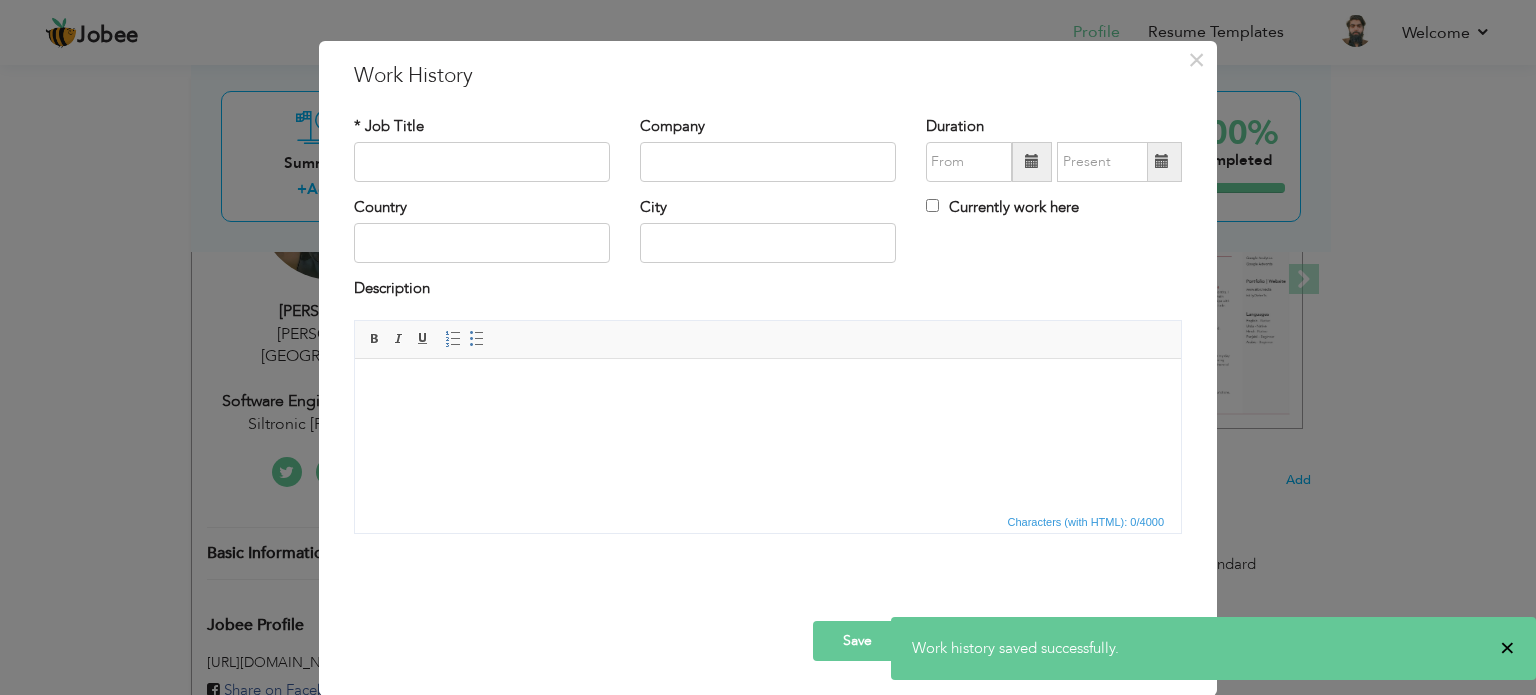 click on "×" at bounding box center [1507, 648] 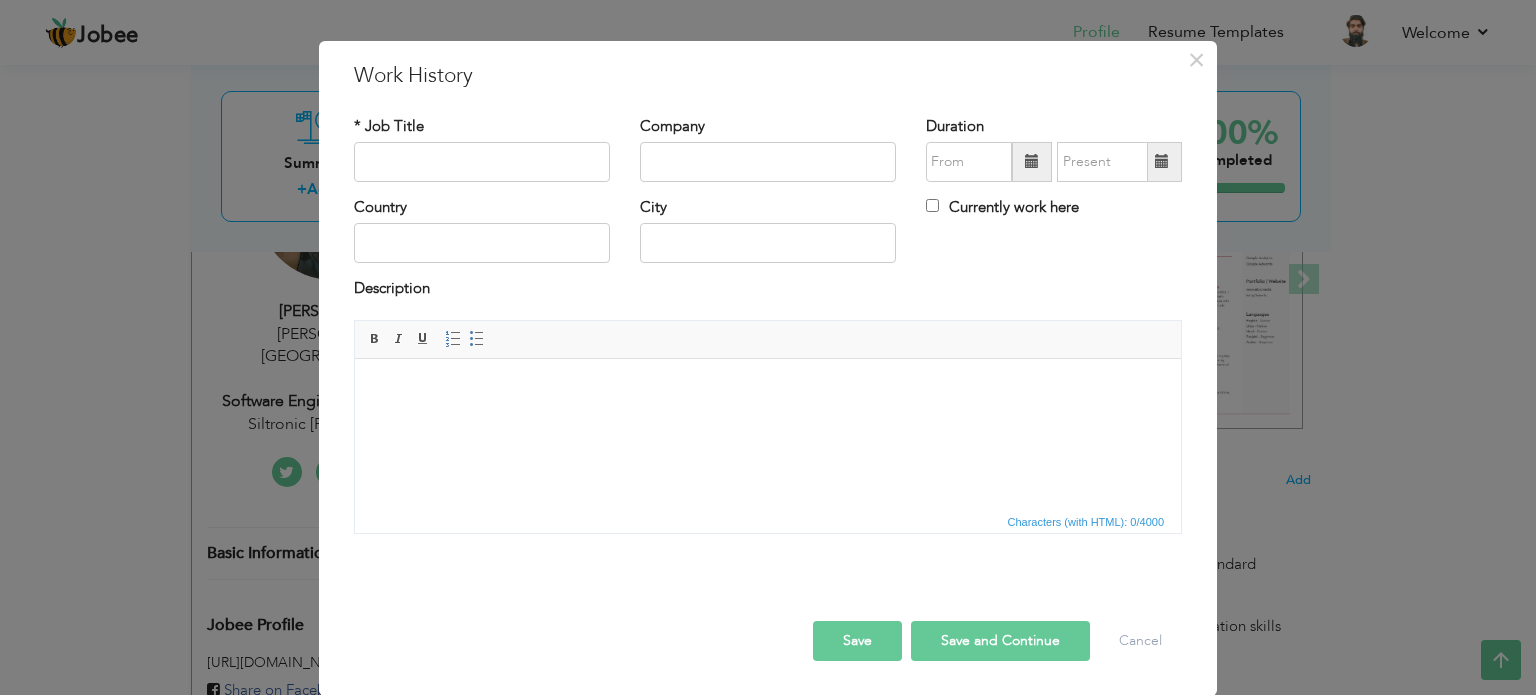 click on "Save" at bounding box center [857, 641] 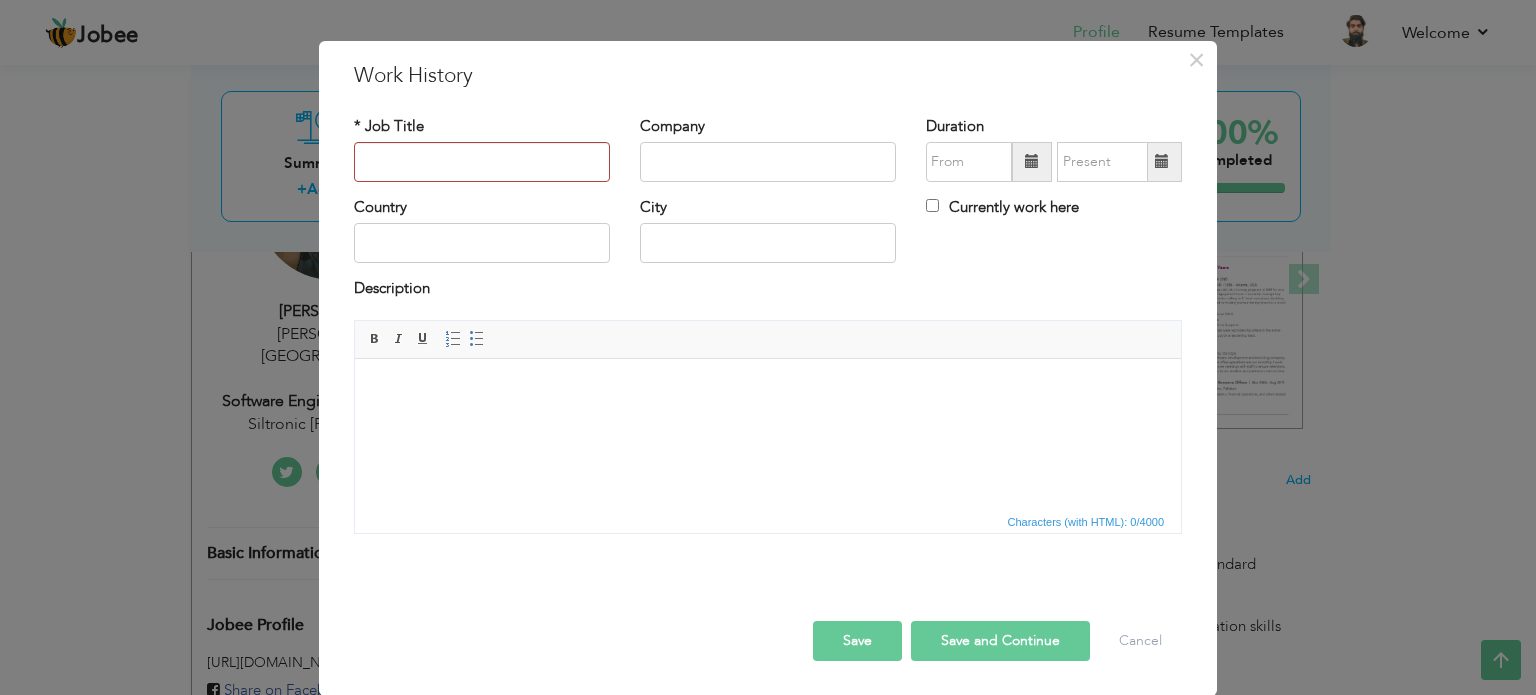 click on "Save" at bounding box center (857, 641) 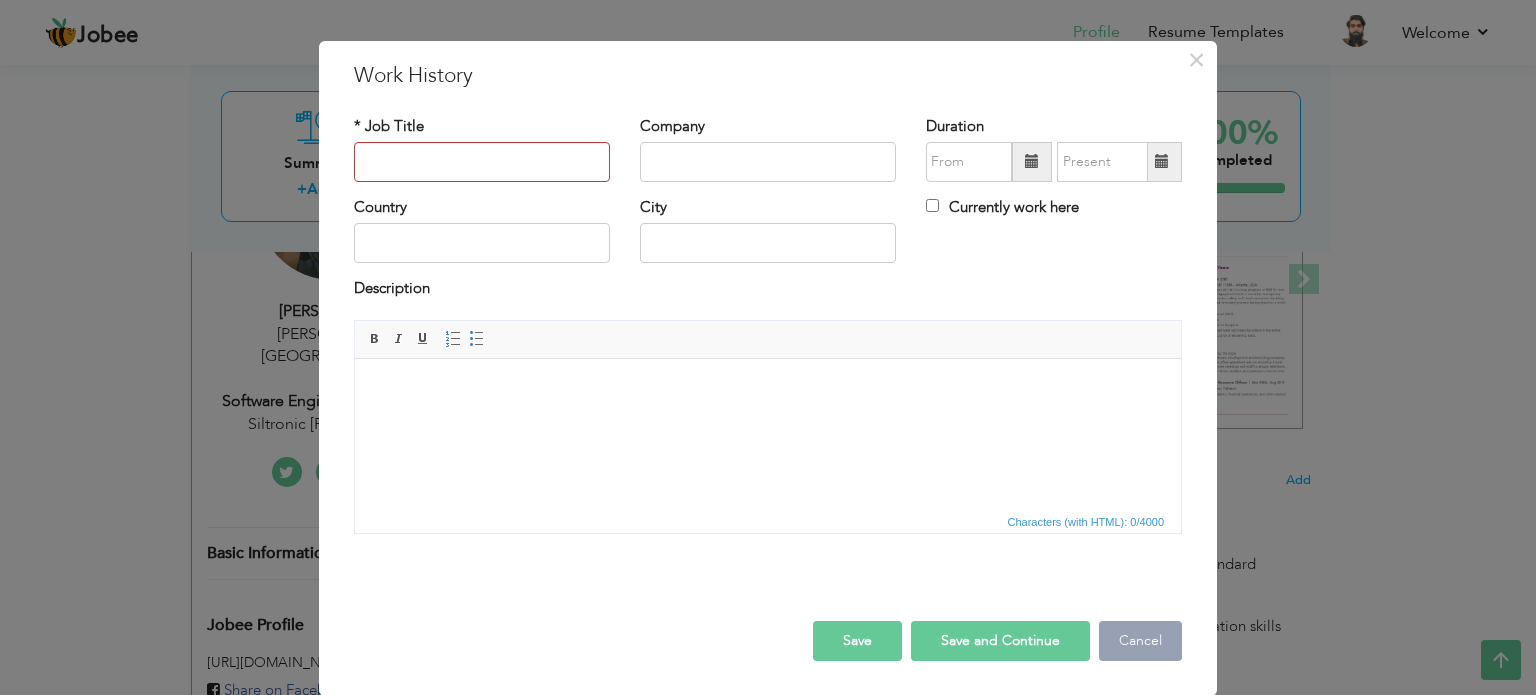 click on "Cancel" at bounding box center [1140, 641] 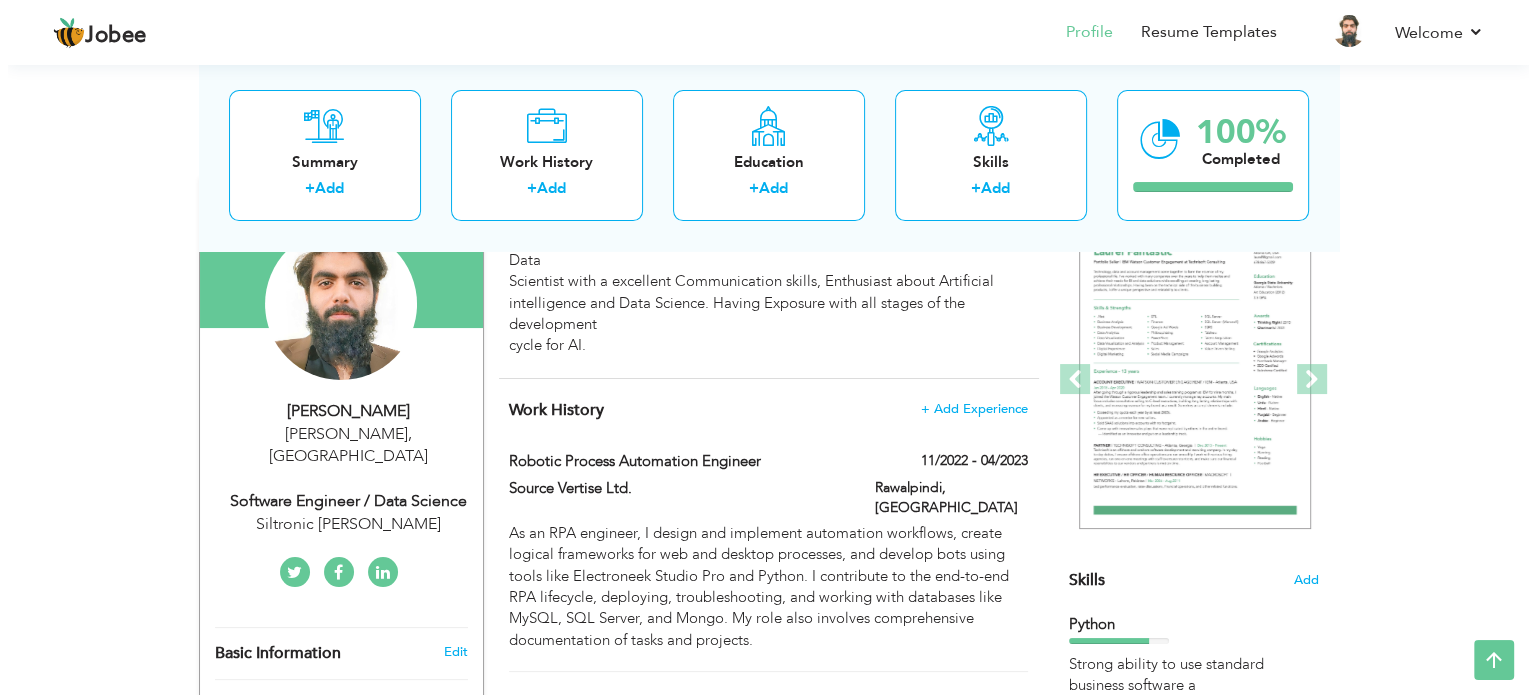 scroll, scrollTop: 300, scrollLeft: 0, axis: vertical 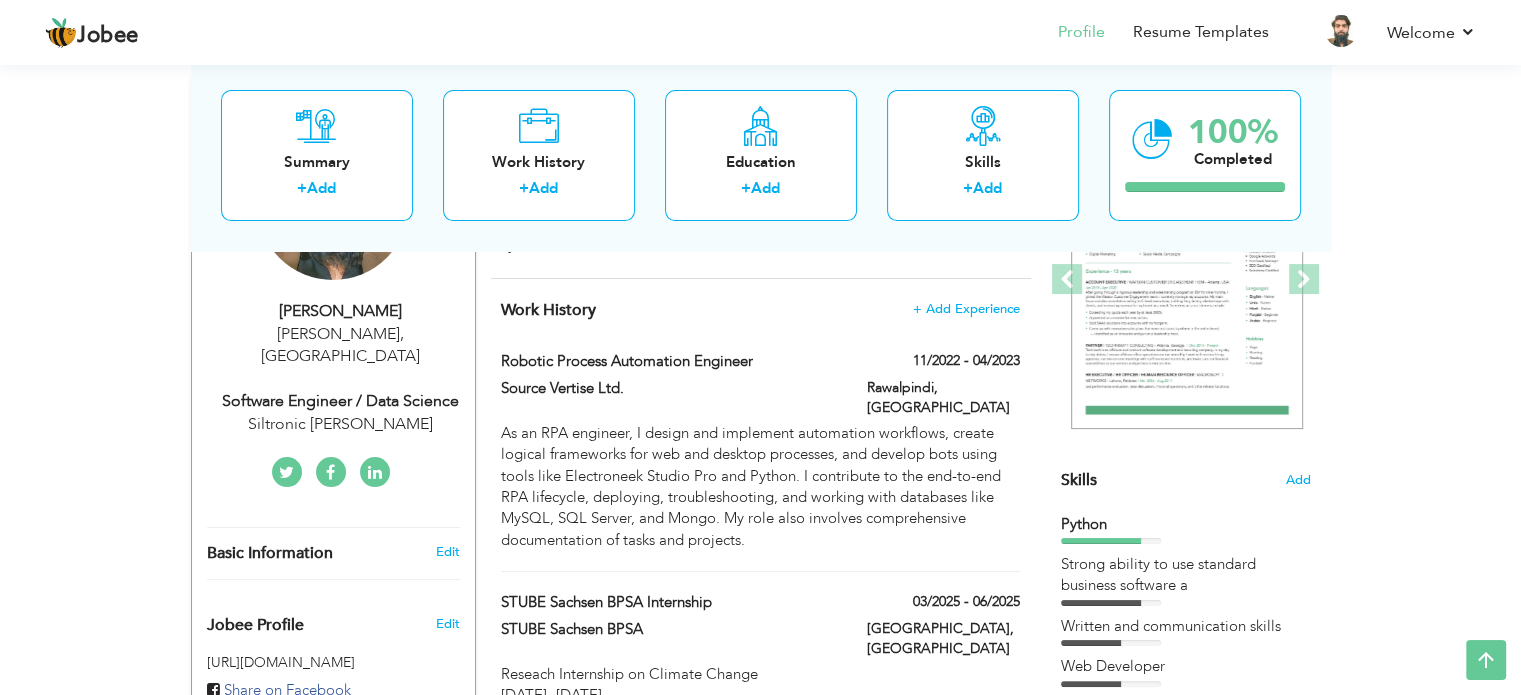 click on "Software Engineer / Data Science" at bounding box center [341, 401] 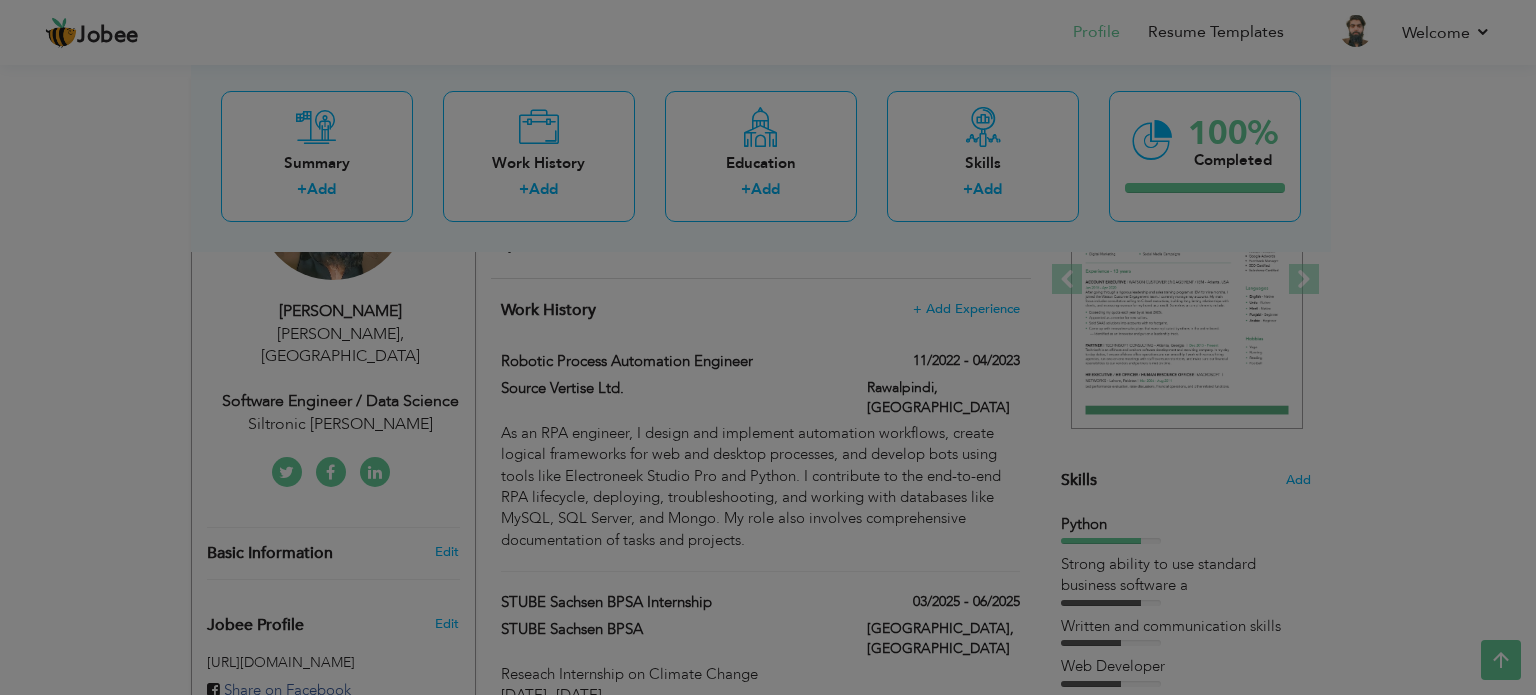 scroll, scrollTop: 0, scrollLeft: 0, axis: both 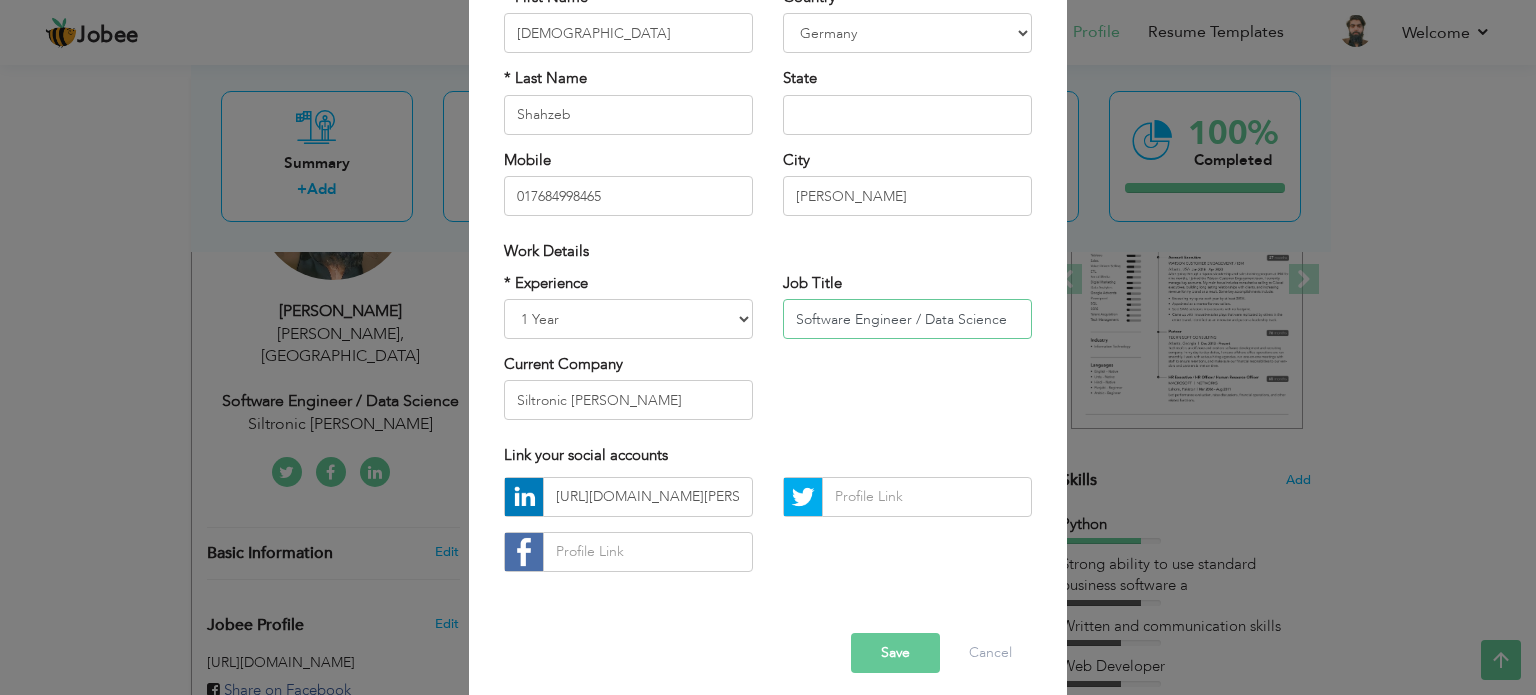 click on "Software Engineer / Data Science" at bounding box center [907, 319] 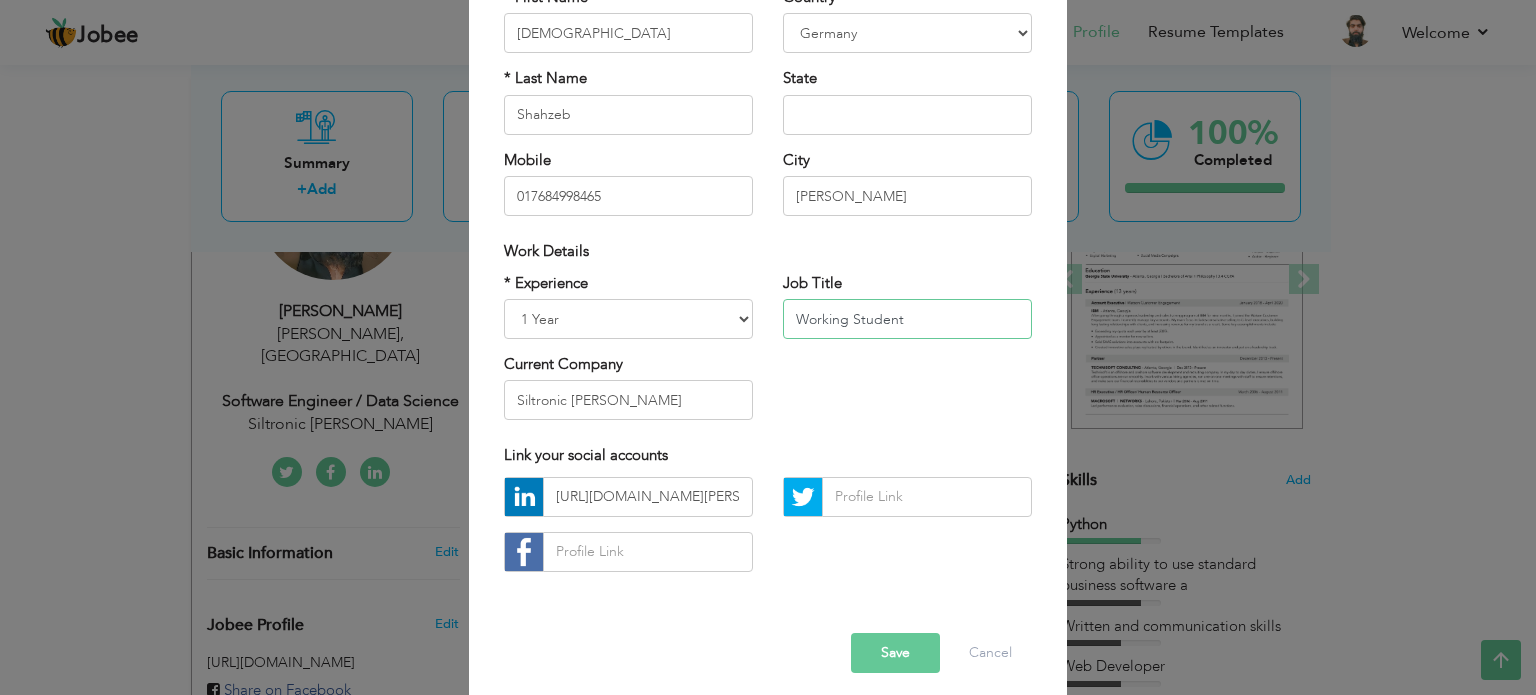 type on "Working Student" 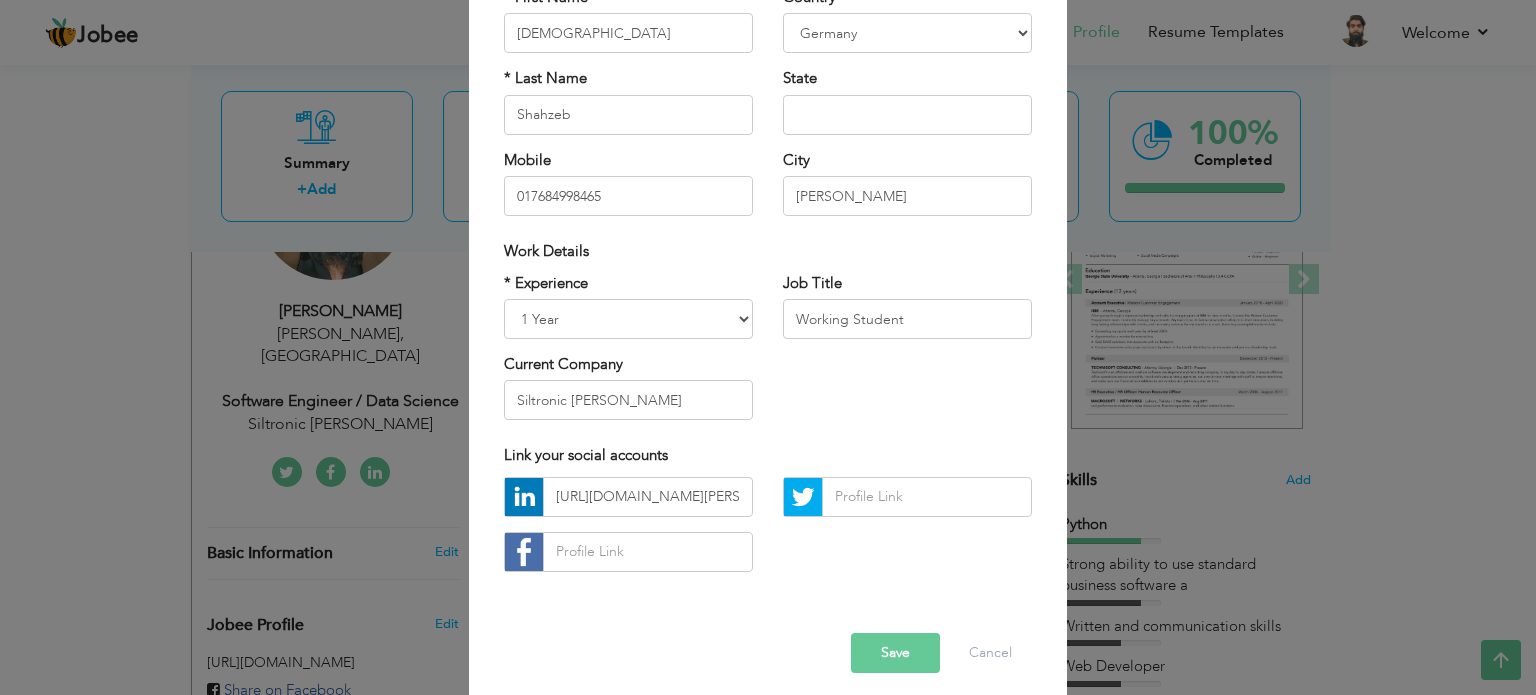 click on "* Experience
Entry Level Less than 1 Year 1 Year 2 Years 3 Years 4 Years 5 Years 6 Years 7 Years 8 Years 9 Years 10 Years 11 Years 12 Years 13 Years 14 Years 15 Years 16 Years 17 Years 18 Years 19 Years 20 Years 21 Years 22 Years 23 Years 24 Years 25 Years 26 Years 27 Years 28 Years 29 Years 30 Years 31 Years 32 Years 33 Years 34 Years 35 Years More than 35 Years
Current Company
Siltronic AG Freiberg" at bounding box center [628, 354] 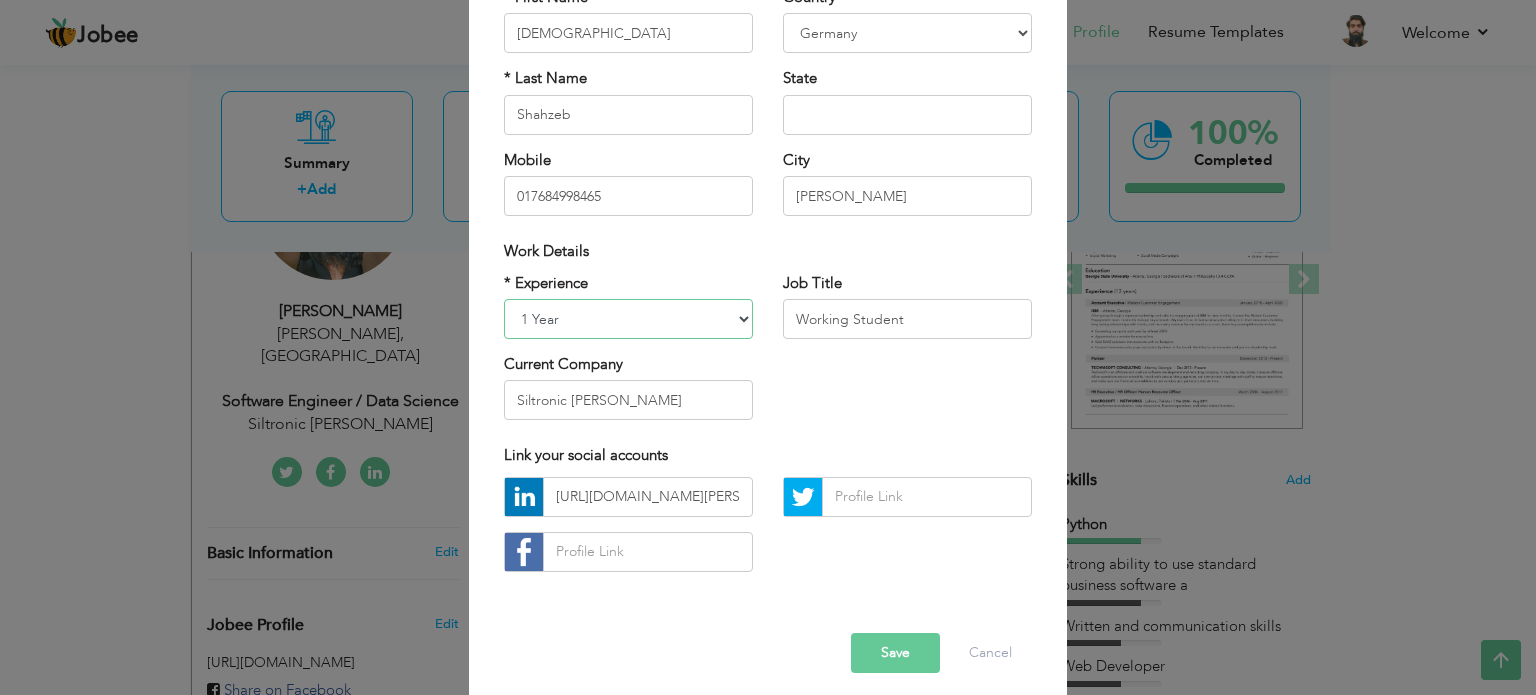 click on "Entry Level Less than 1 Year 1 Year 2 Years 3 Years 4 Years 5 Years 6 Years 7 Years 8 Years 9 Years 10 Years 11 Years 12 Years 13 Years 14 Years 15 Years 16 Years 17 Years 18 Years 19 Years 20 Years 21 Years 22 Years 23 Years 24 Years 25 Years 26 Years 27 Years 28 Years 29 Years 30 Years 31 Years 32 Years 33 Years 34 Years 35 Years More than 35 Years" at bounding box center (628, 319) 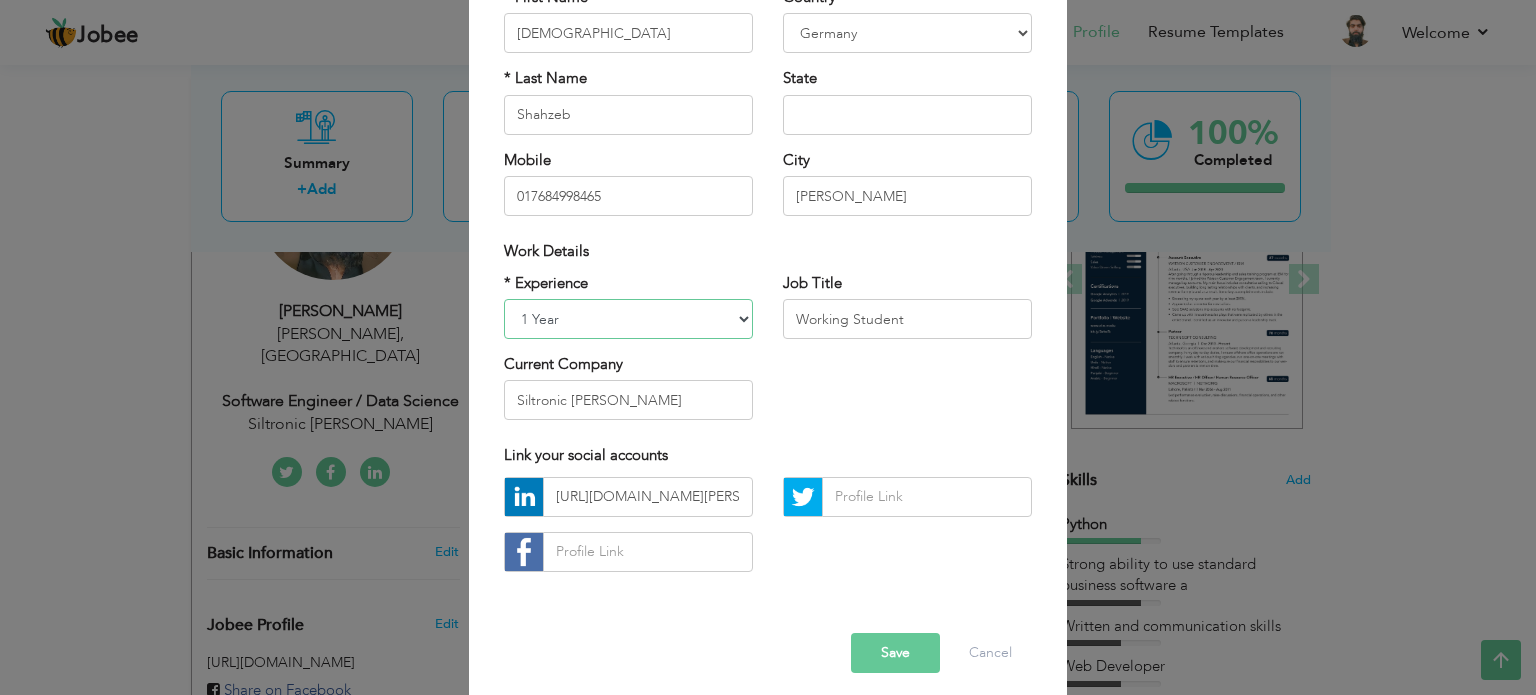 select on "number:2" 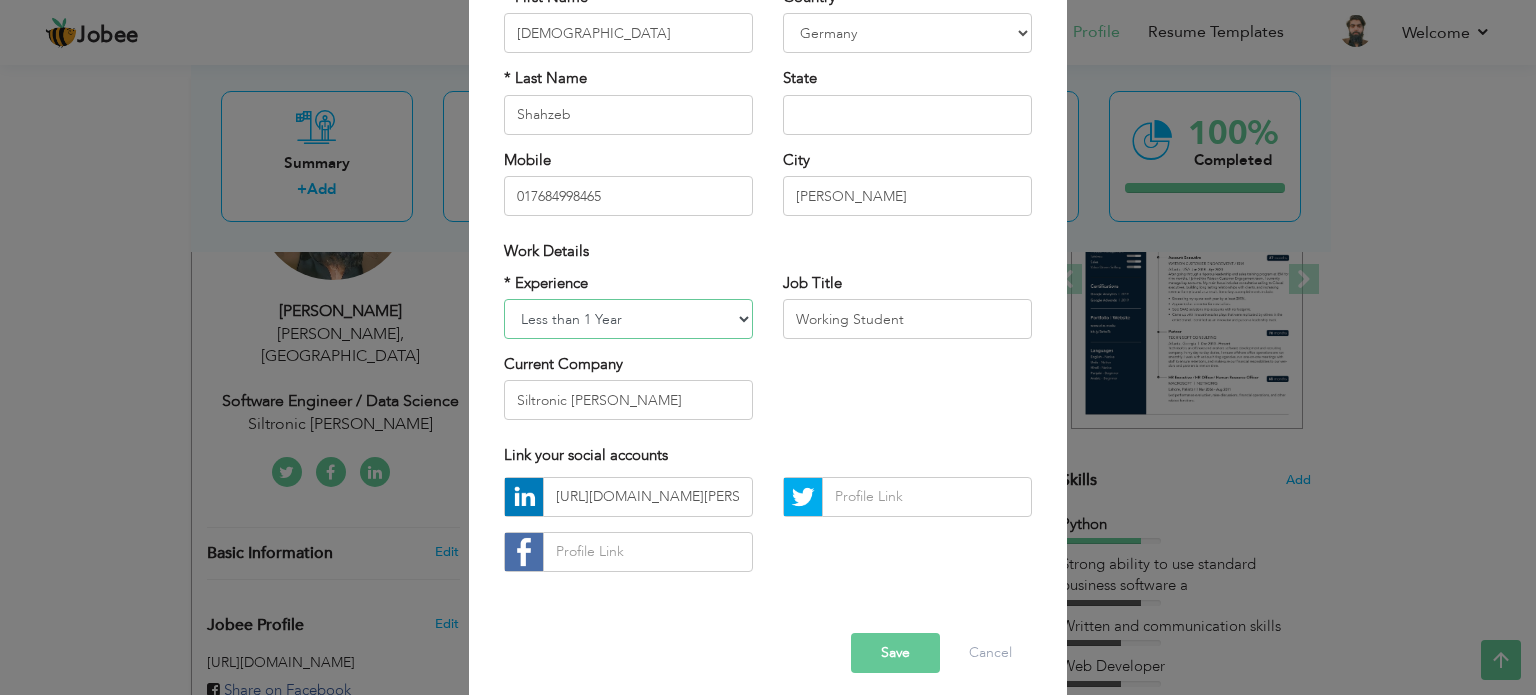 click on "Entry Level Less than 1 Year 1 Year 2 Years 3 Years 4 Years 5 Years 6 Years 7 Years 8 Years 9 Years 10 Years 11 Years 12 Years 13 Years 14 Years 15 Years 16 Years 17 Years 18 Years 19 Years 20 Years 21 Years 22 Years 23 Years 24 Years 25 Years 26 Years 27 Years 28 Years 29 Years 30 Years 31 Years 32 Years 33 Years 34 Years 35 Years More than 35 Years" at bounding box center [628, 319] 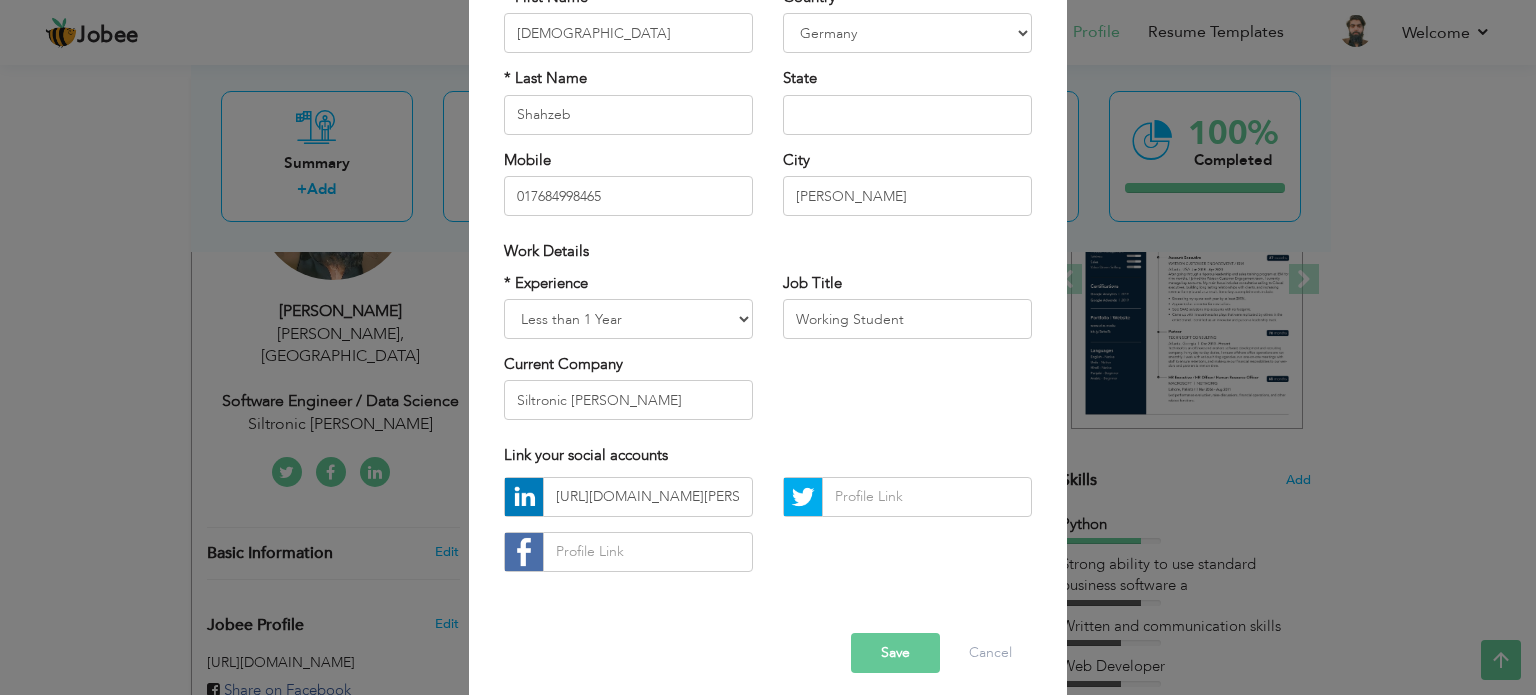 click on "Save" at bounding box center (895, 653) 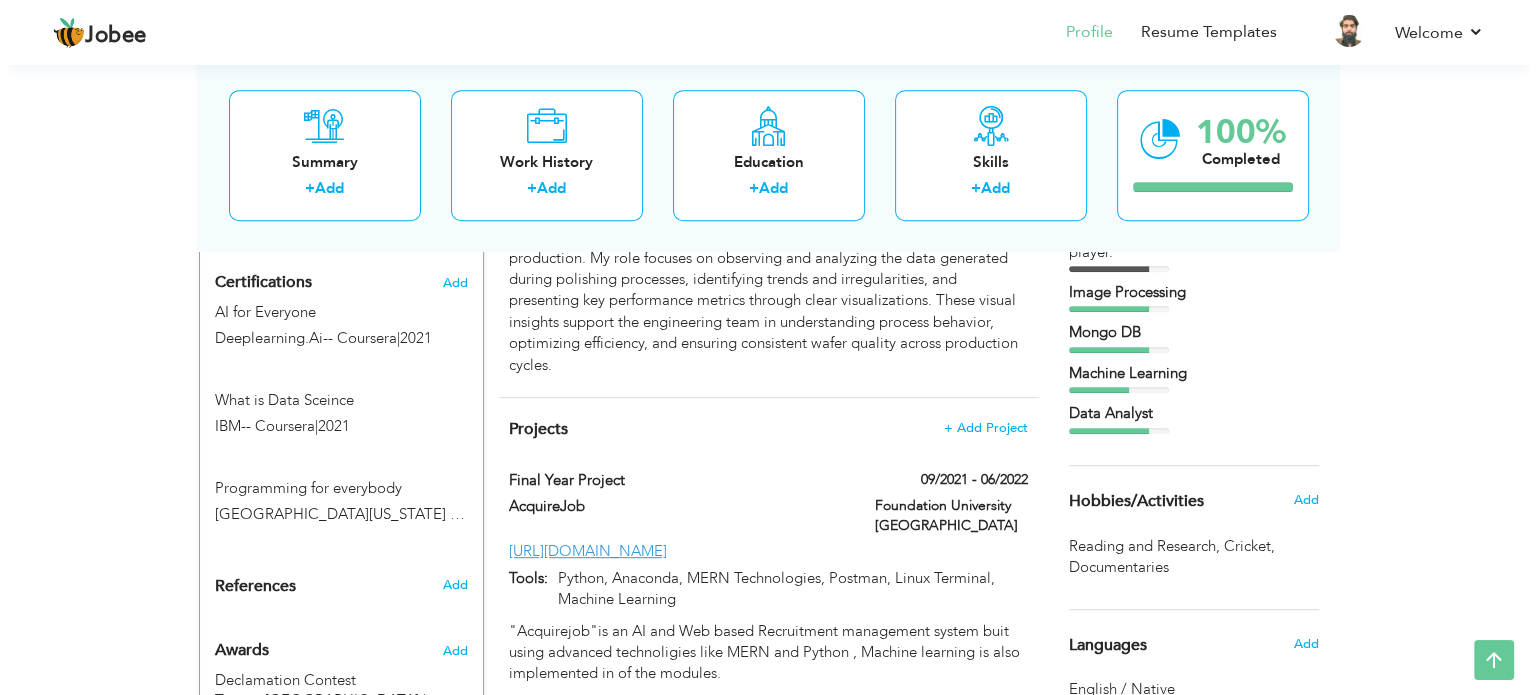 scroll, scrollTop: 1100, scrollLeft: 0, axis: vertical 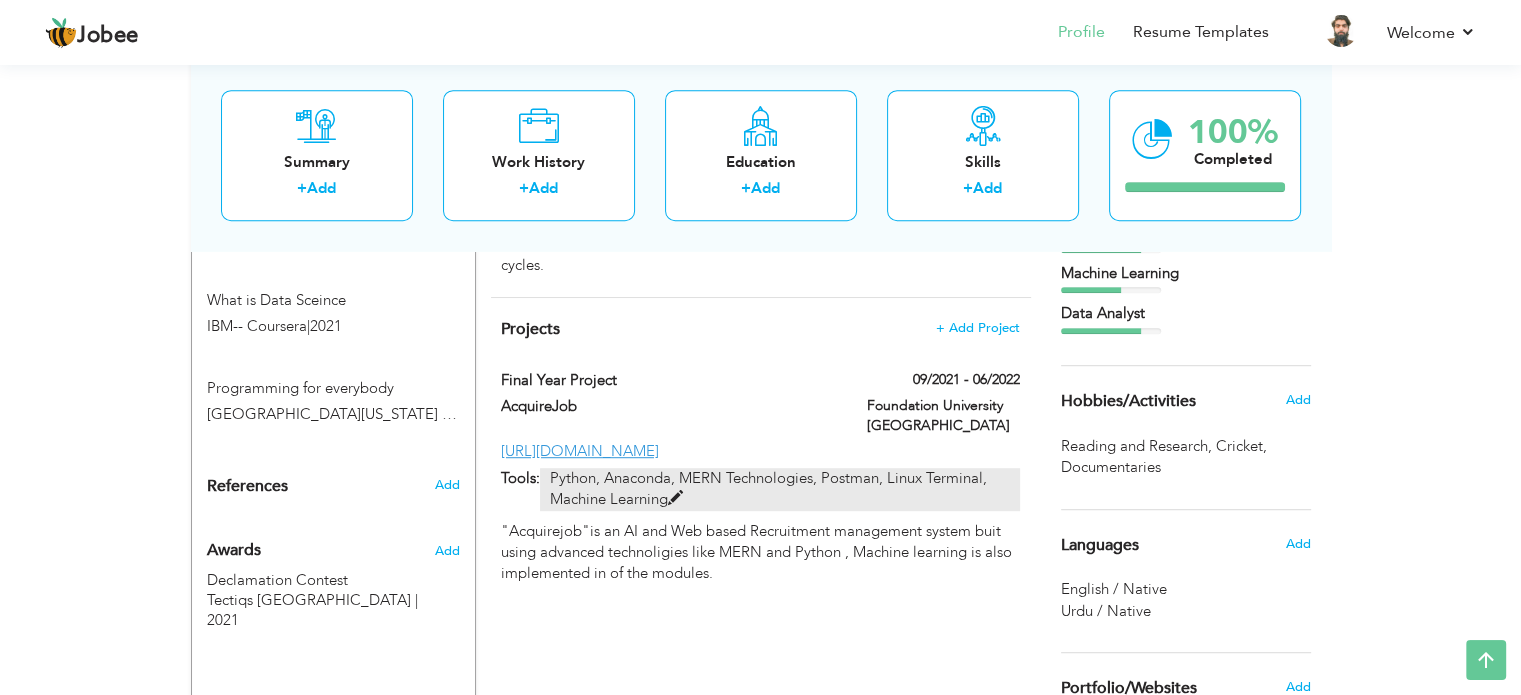 click at bounding box center (675, 498) 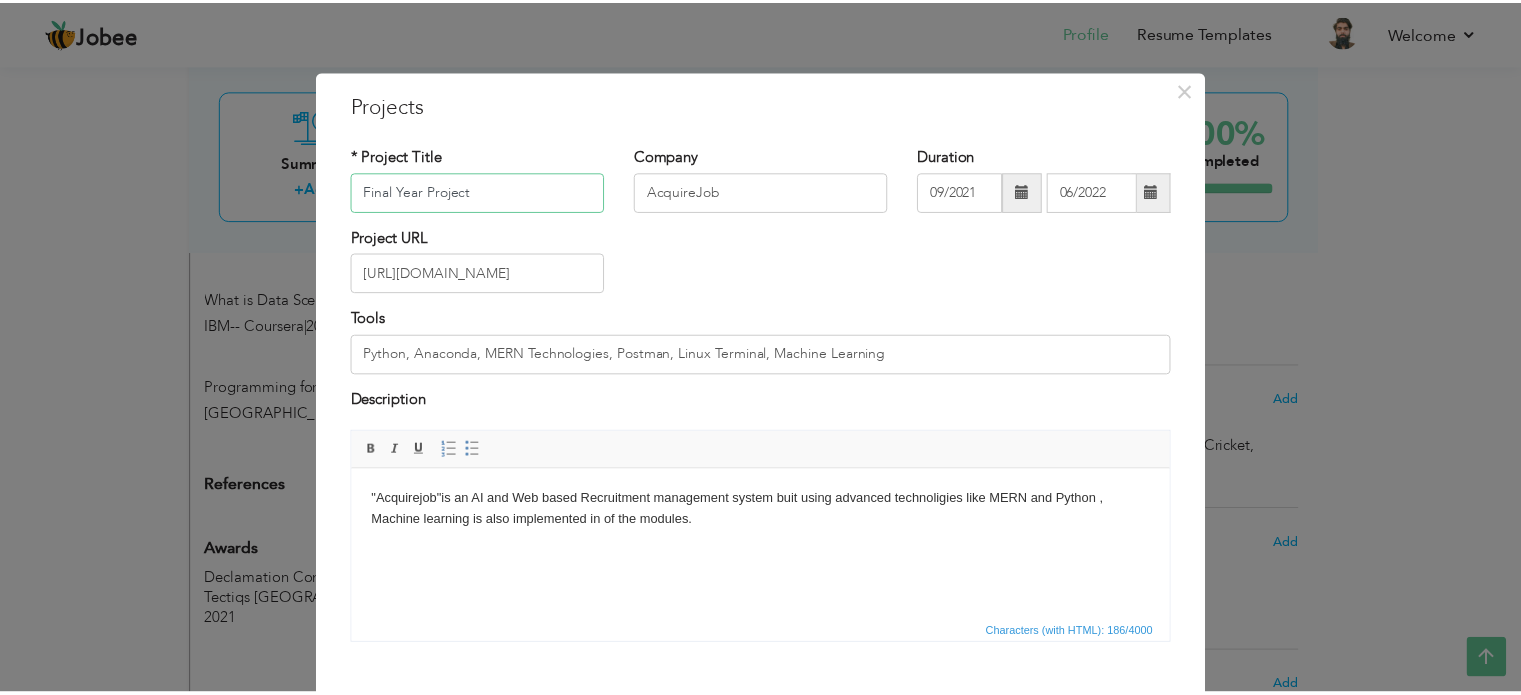 scroll, scrollTop: 112, scrollLeft: 0, axis: vertical 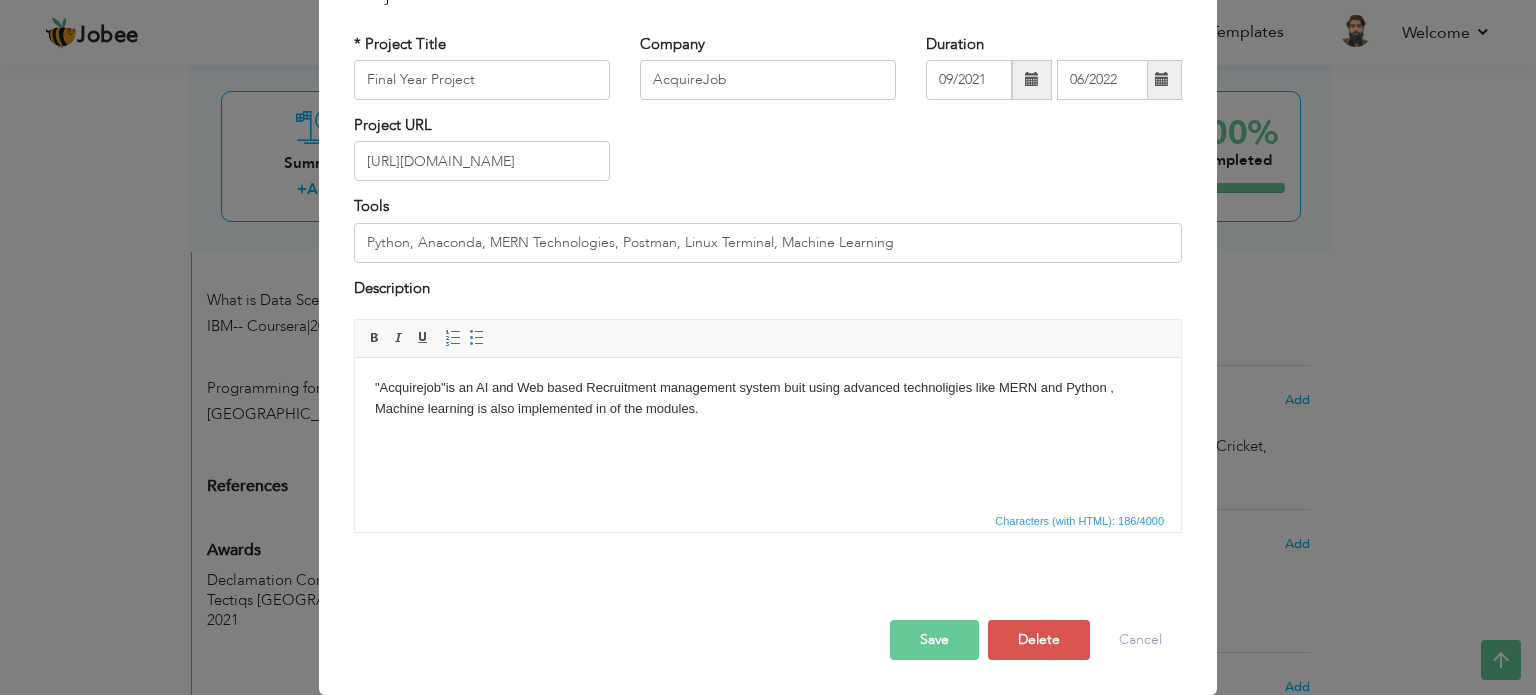 click on ""Acquirejob"is an AI and Web based Recruitment management system buit using advanced technoligies like MERN and Python , Machine learning is also implemented in of the modules." at bounding box center (768, 399) 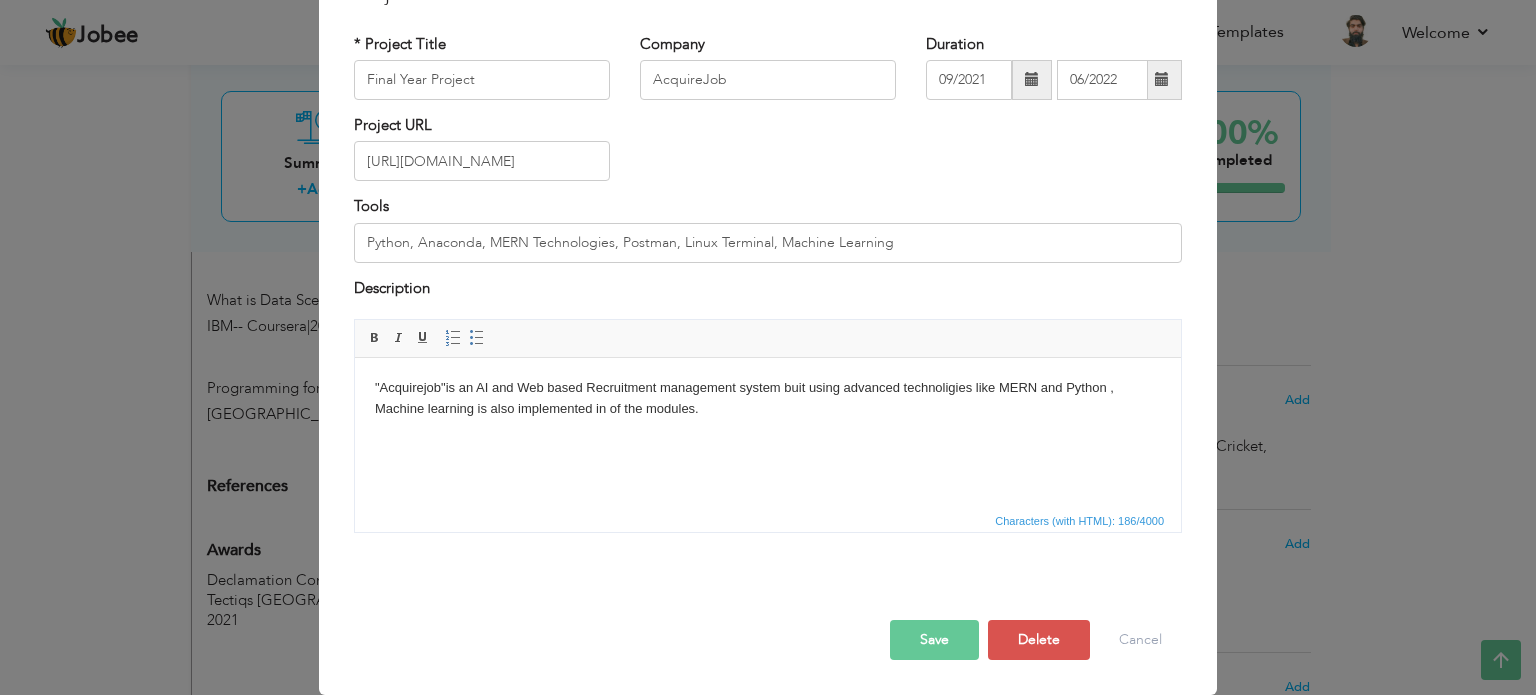 type 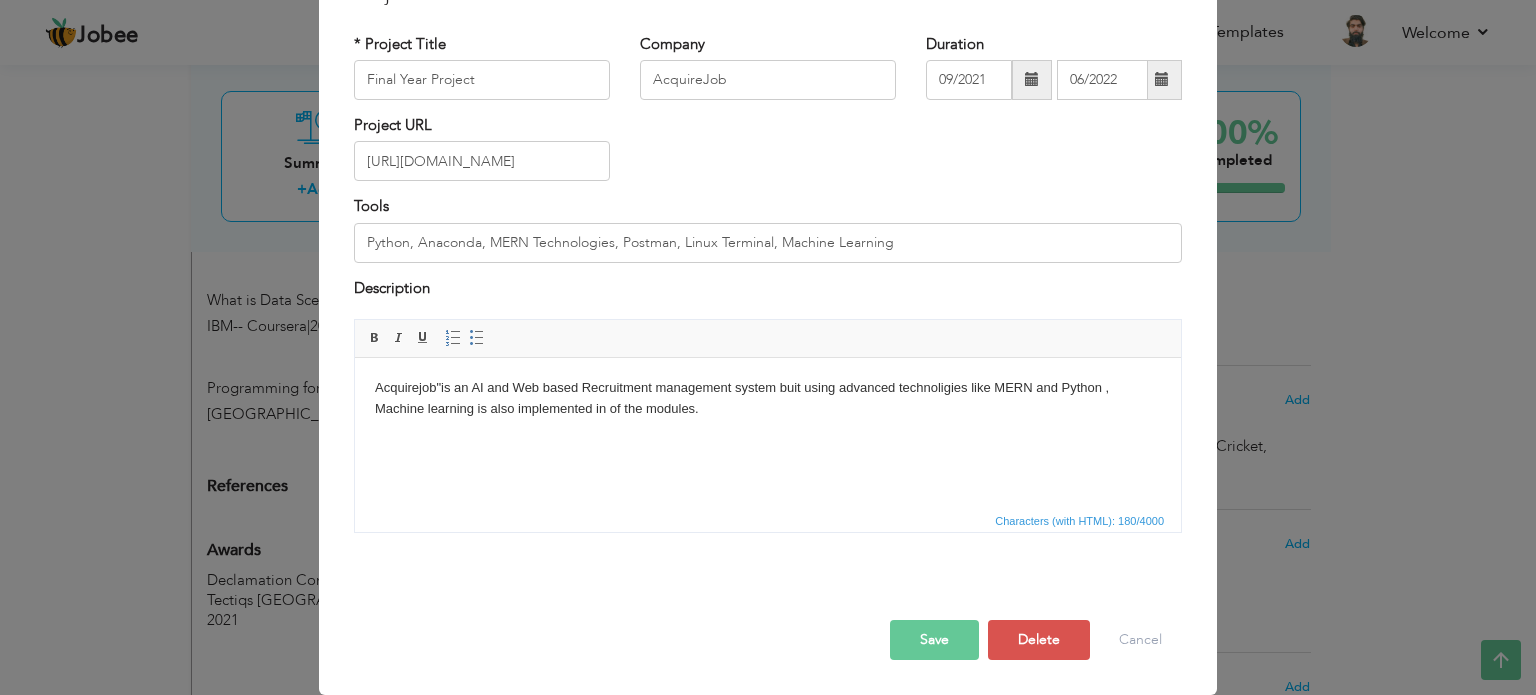 click on "Save" at bounding box center [934, 640] 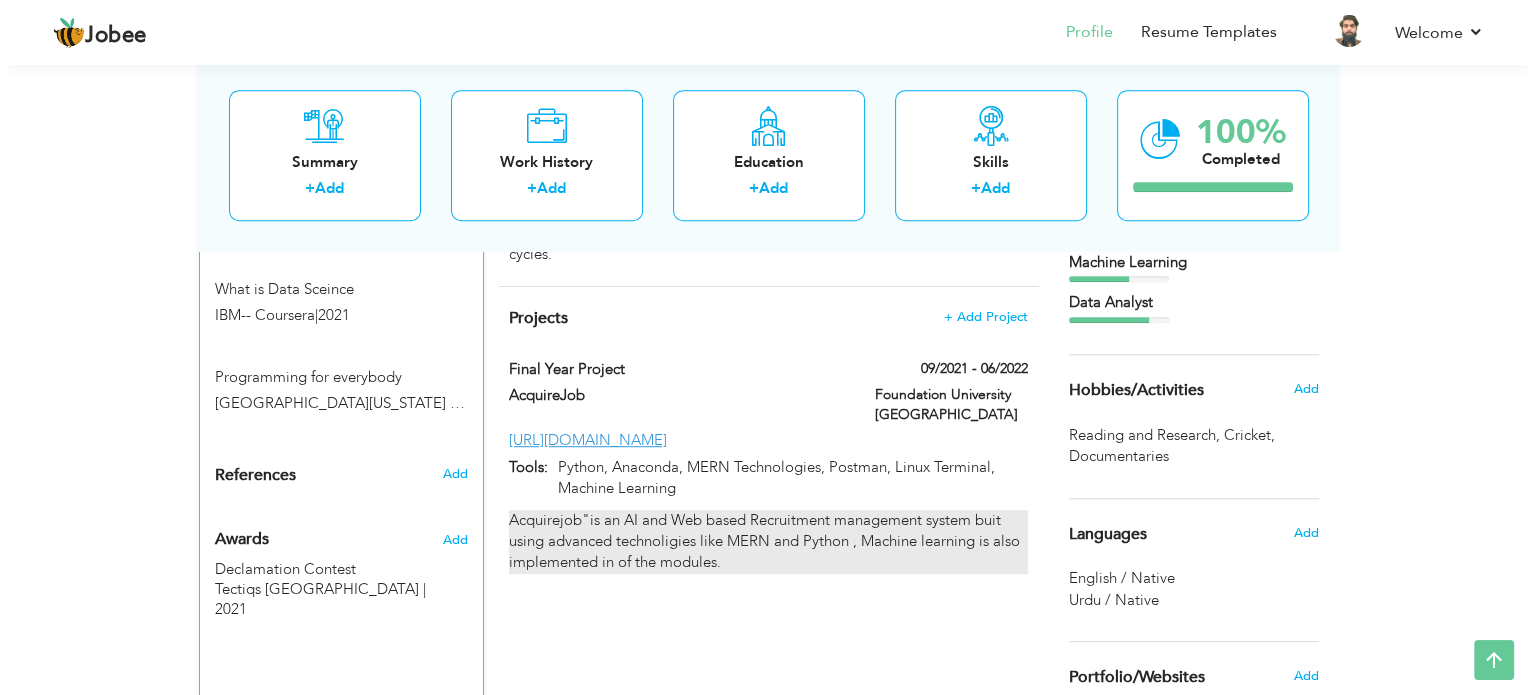 scroll, scrollTop: 1011, scrollLeft: 0, axis: vertical 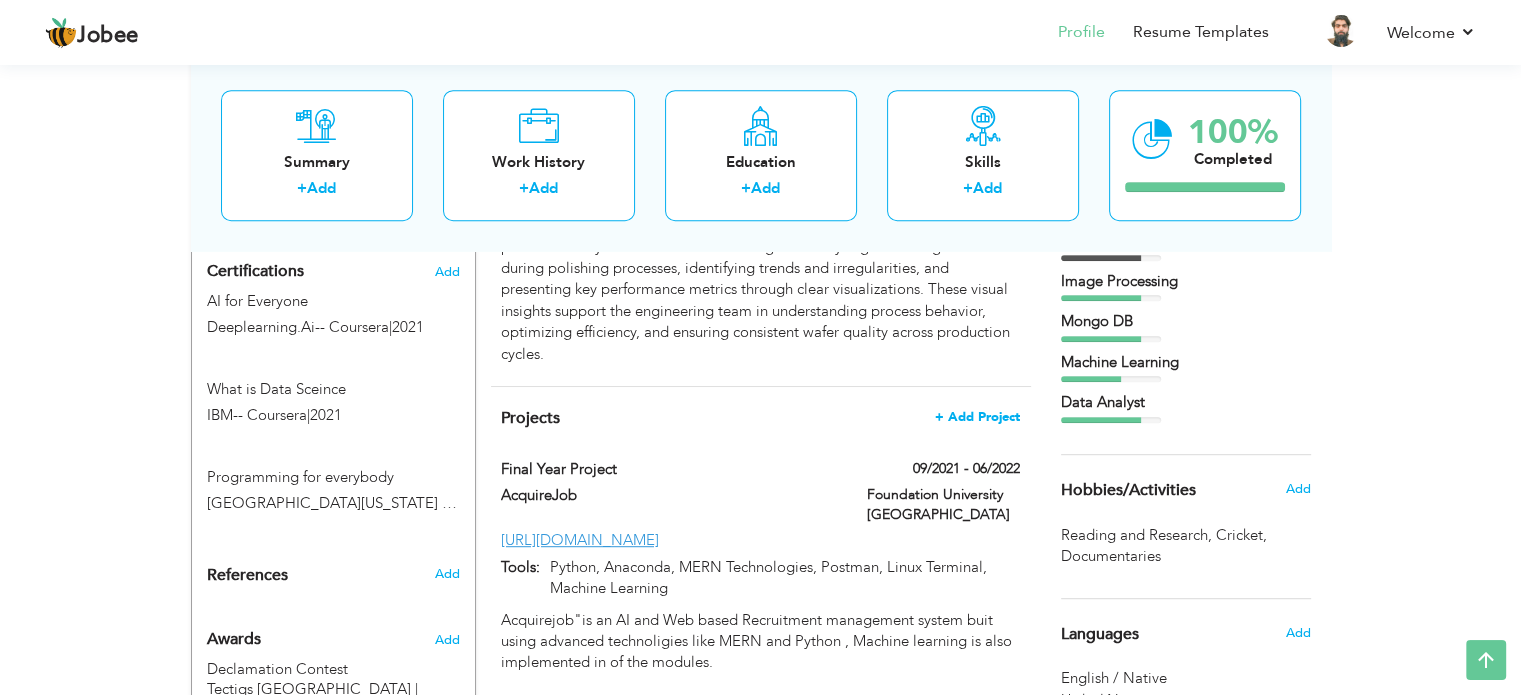 click on "+ Add Project" at bounding box center [977, 417] 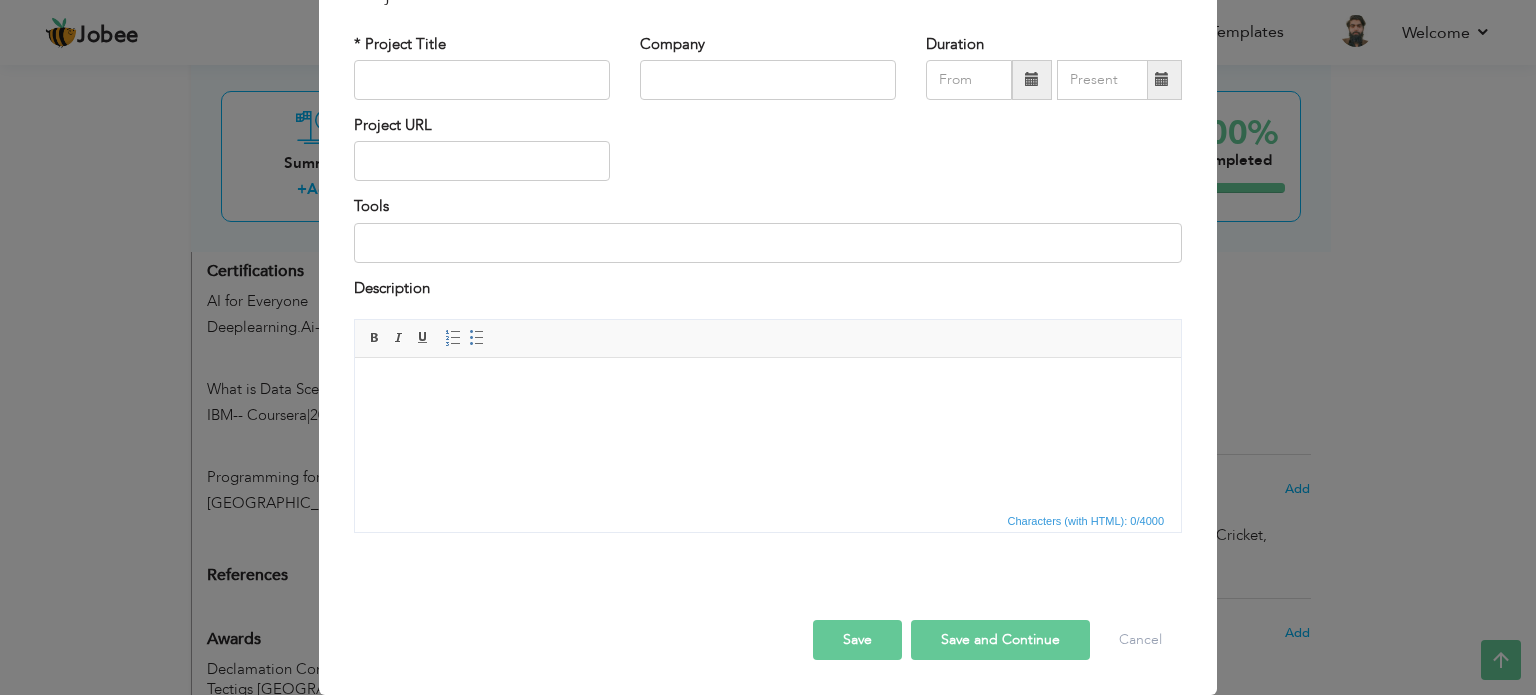 scroll, scrollTop: 0, scrollLeft: 0, axis: both 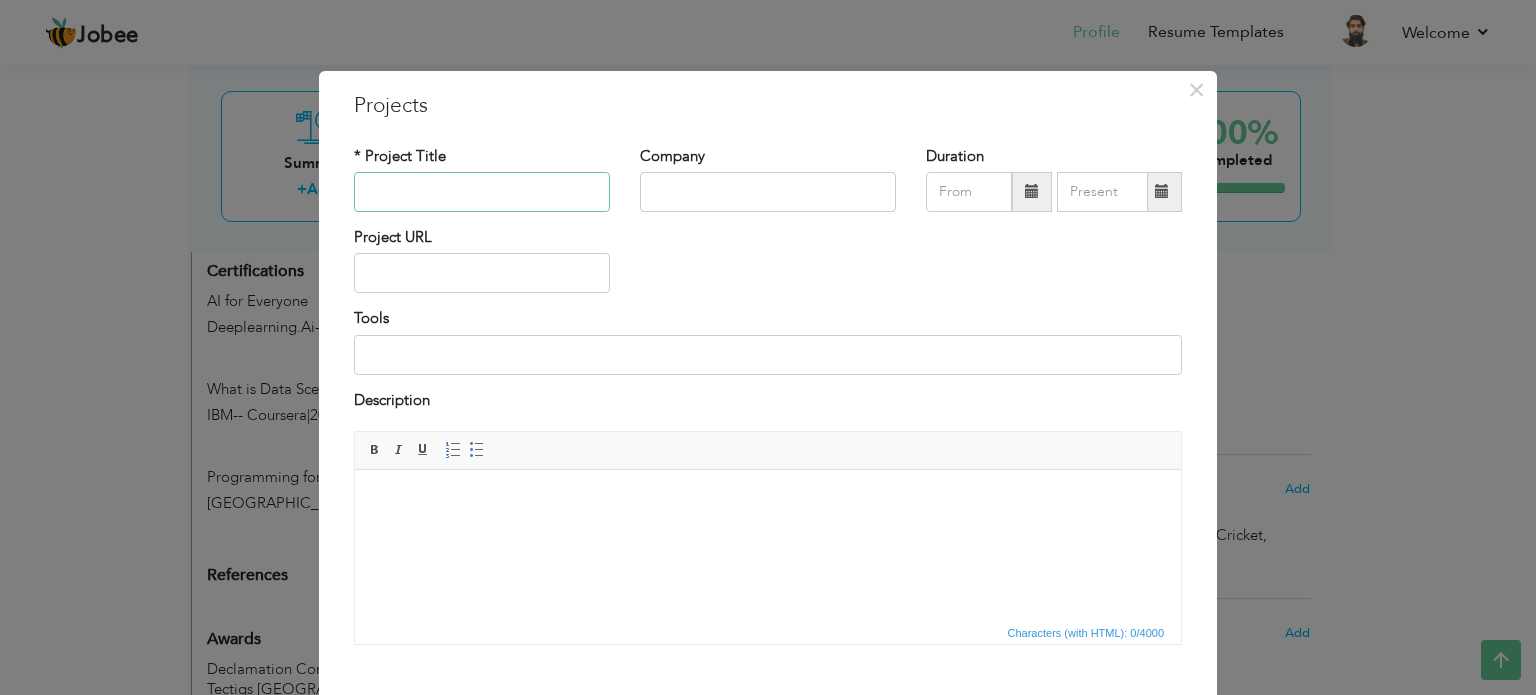paste on "Social Media Post uploading Automation Bot" 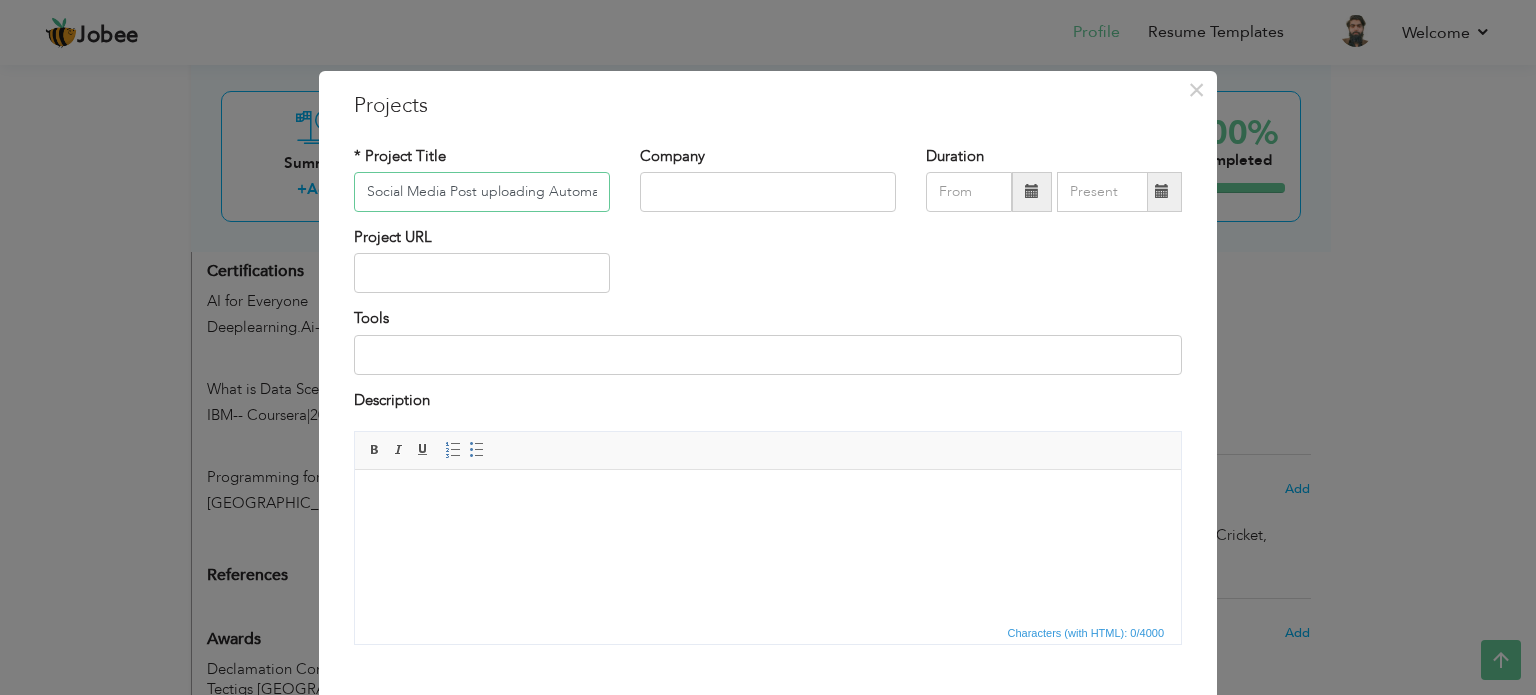 scroll, scrollTop: 0, scrollLeft: 56, axis: horizontal 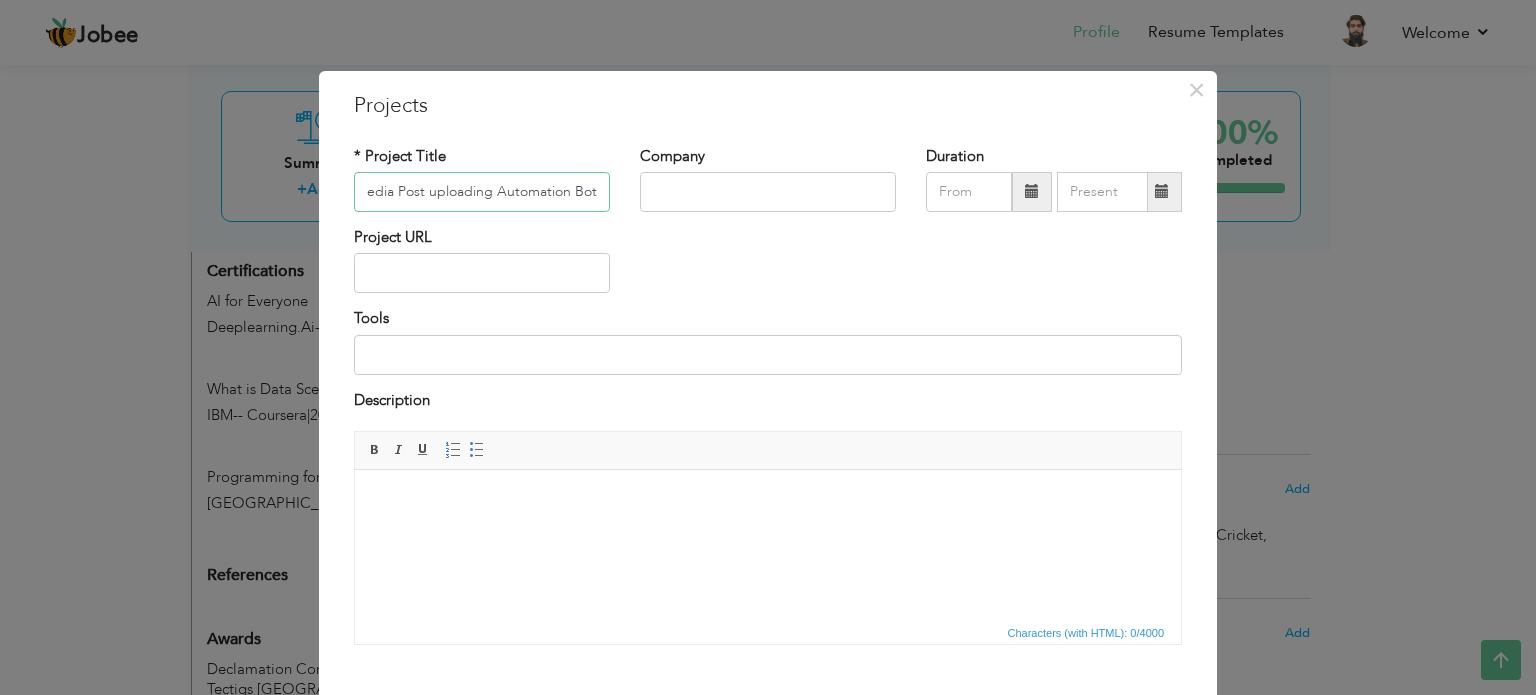 type on "Social Media Post uploading Automation Bot" 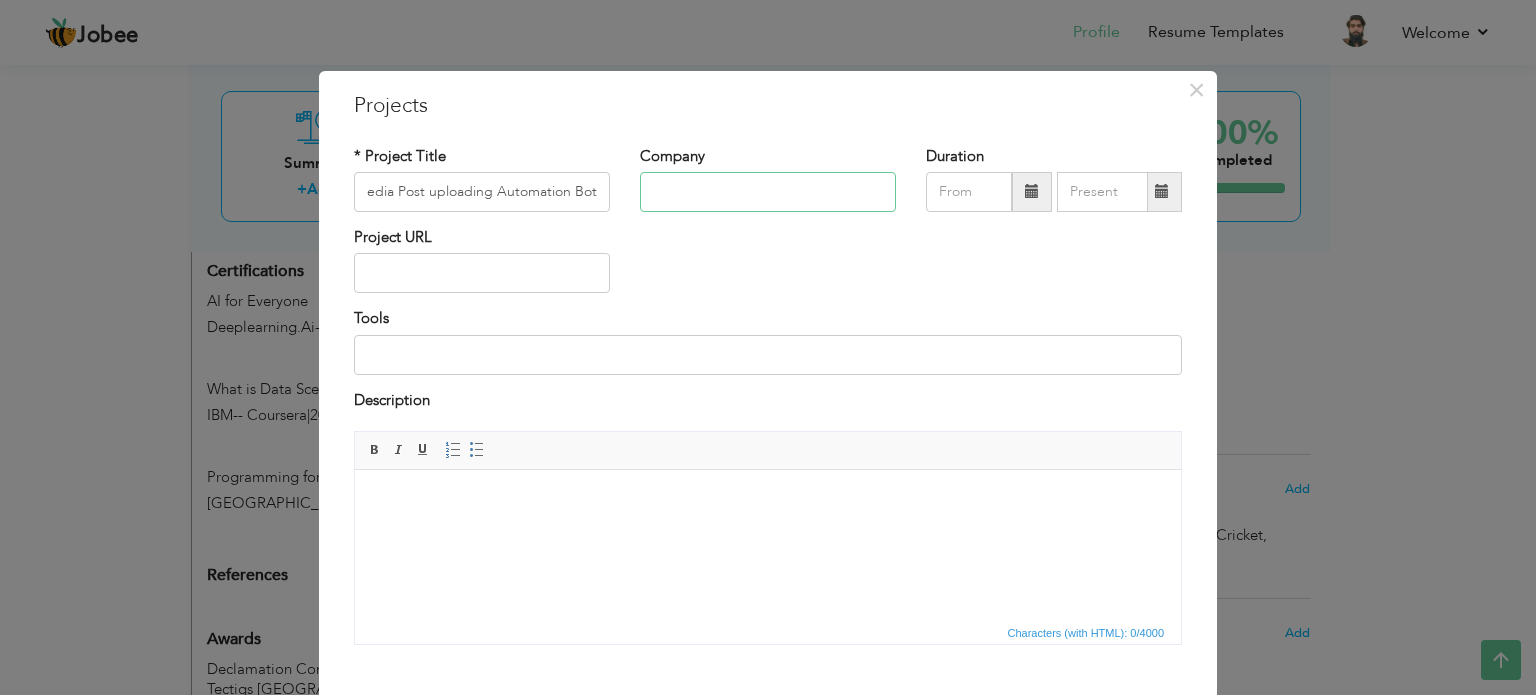 click at bounding box center [768, 192] 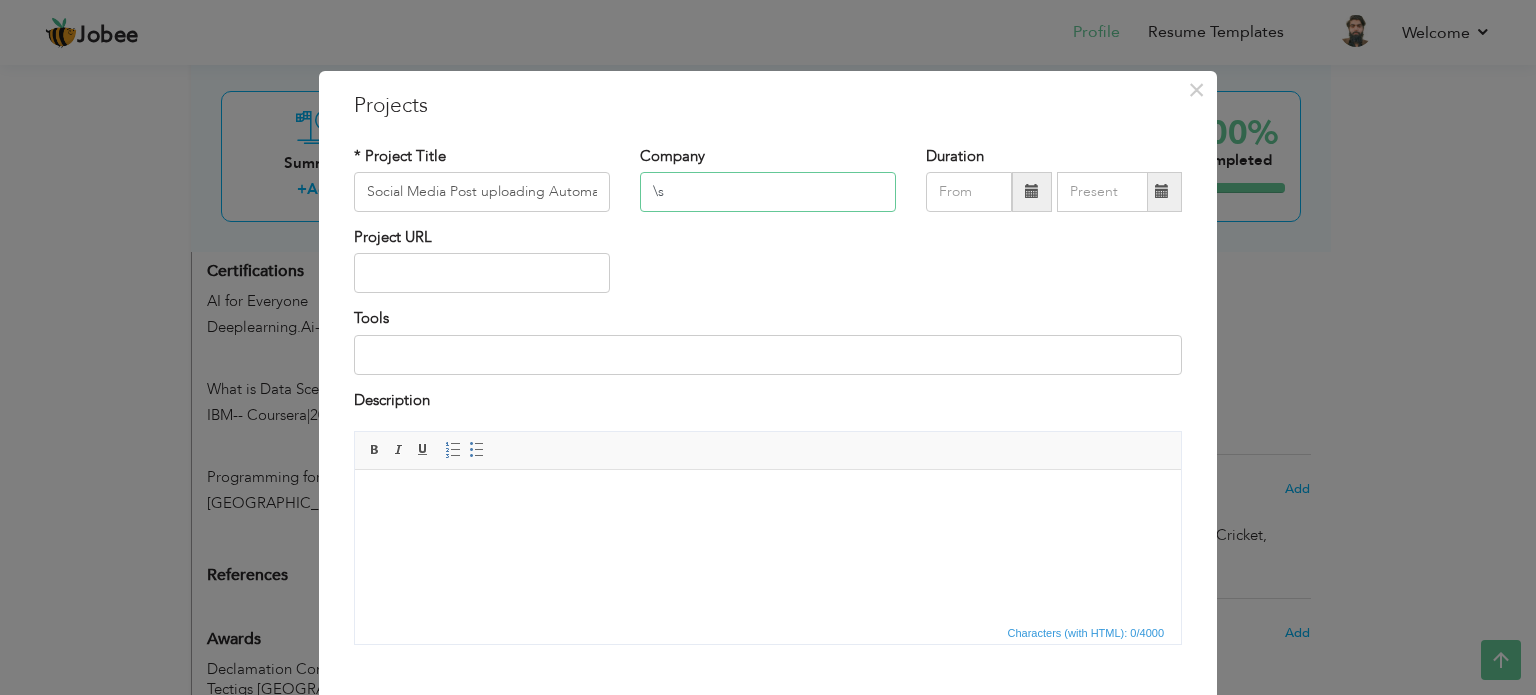type on "\" 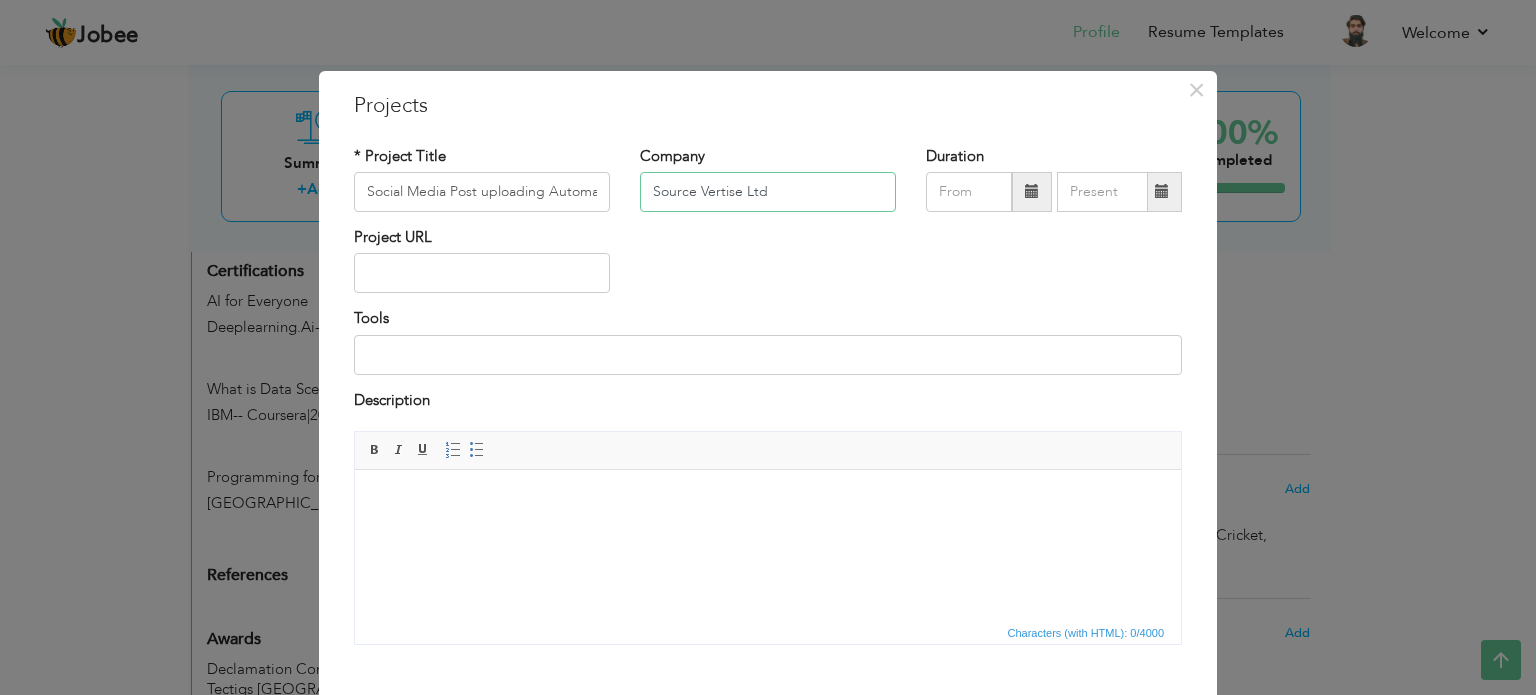 type on "Source Vertise Ltd" 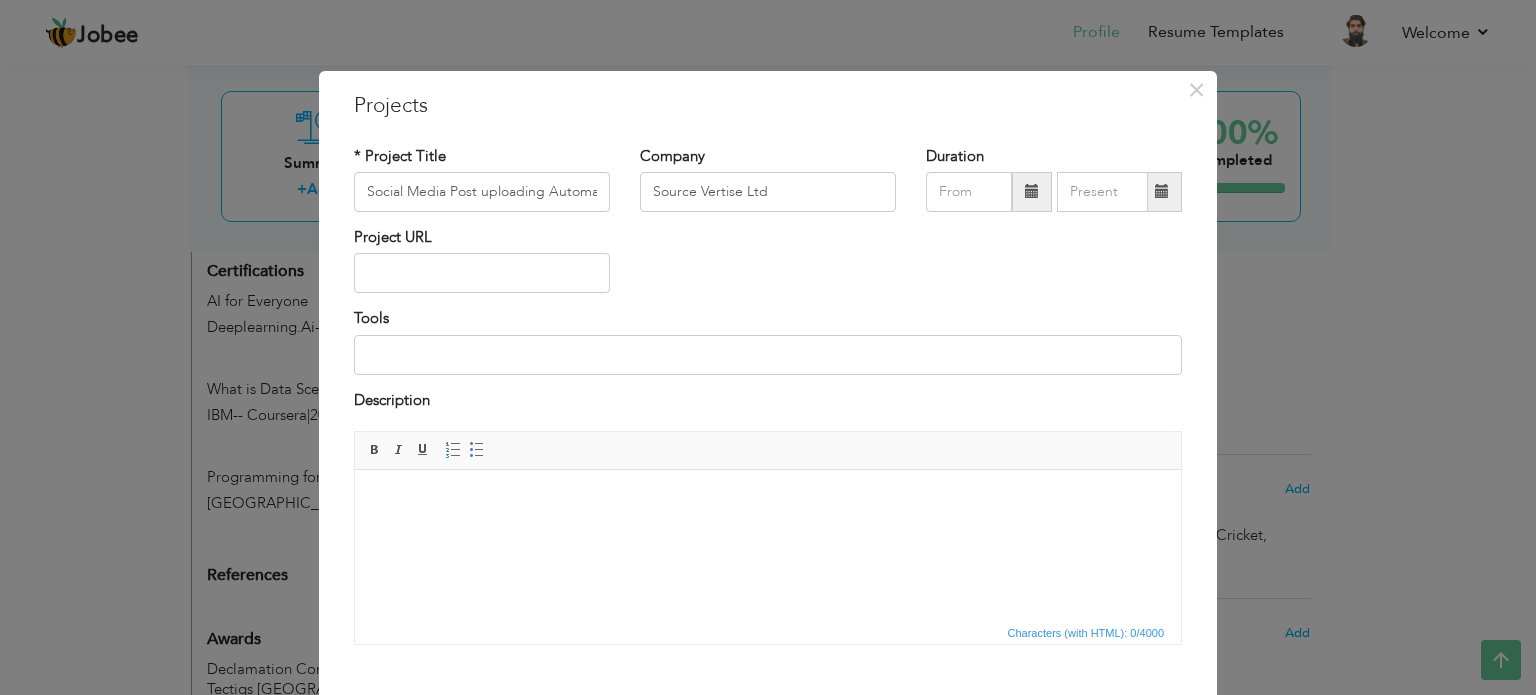 click at bounding box center [1054, 192] 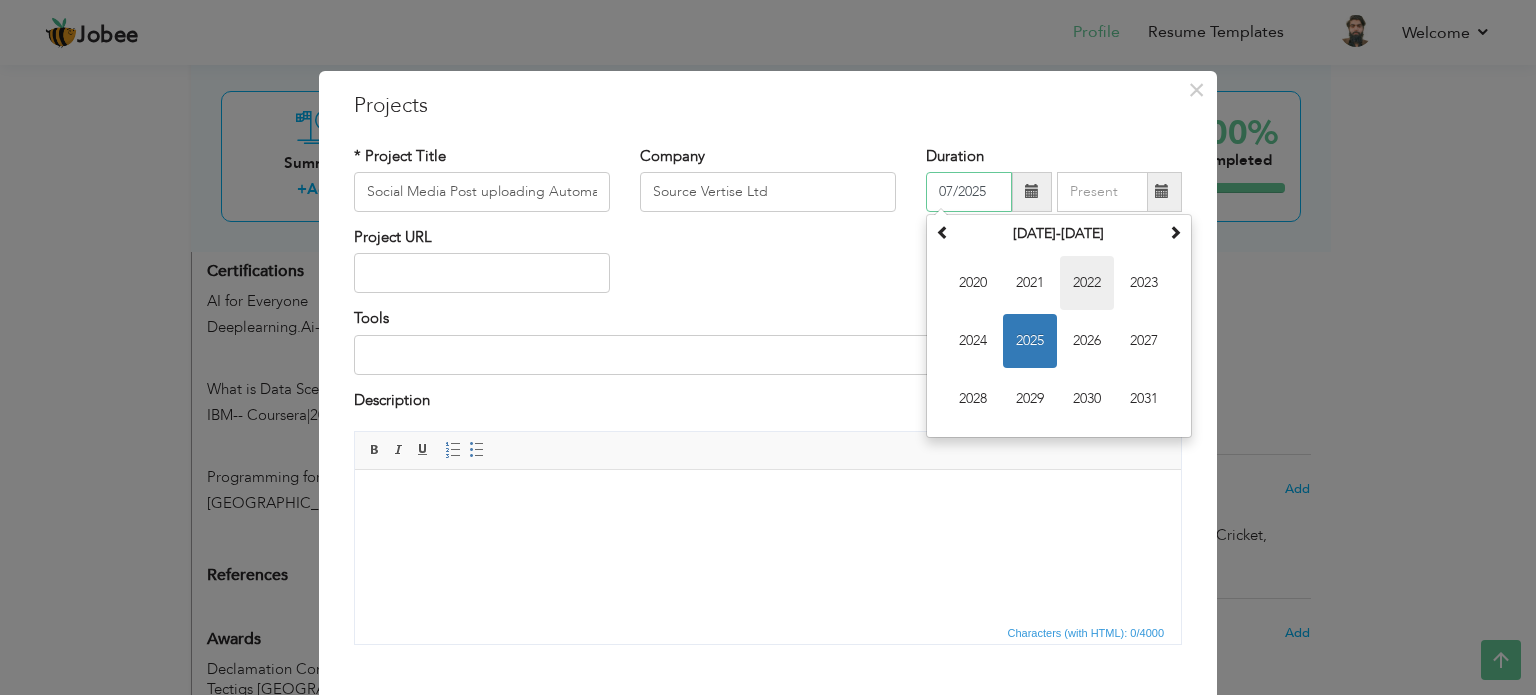 click on "2022" at bounding box center (1087, 283) 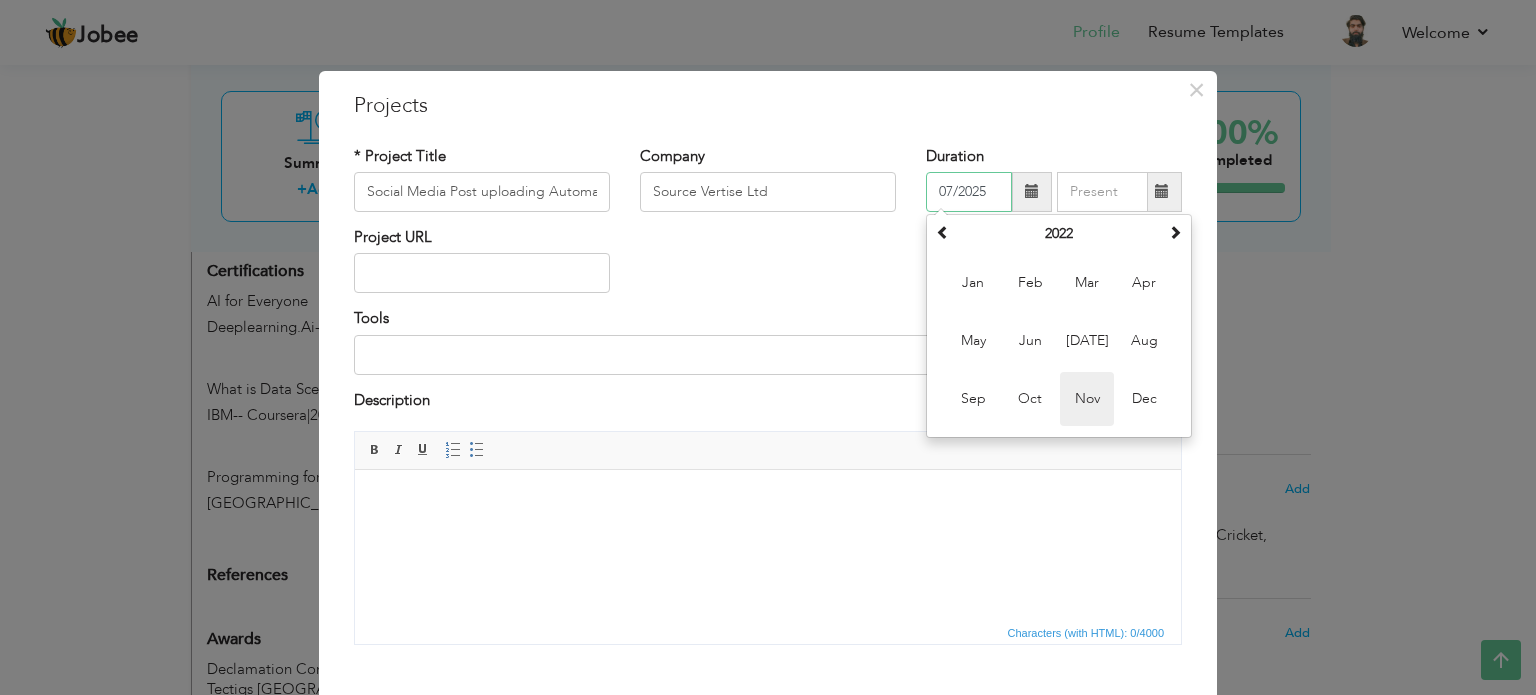 click on "Nov" at bounding box center [1087, 399] 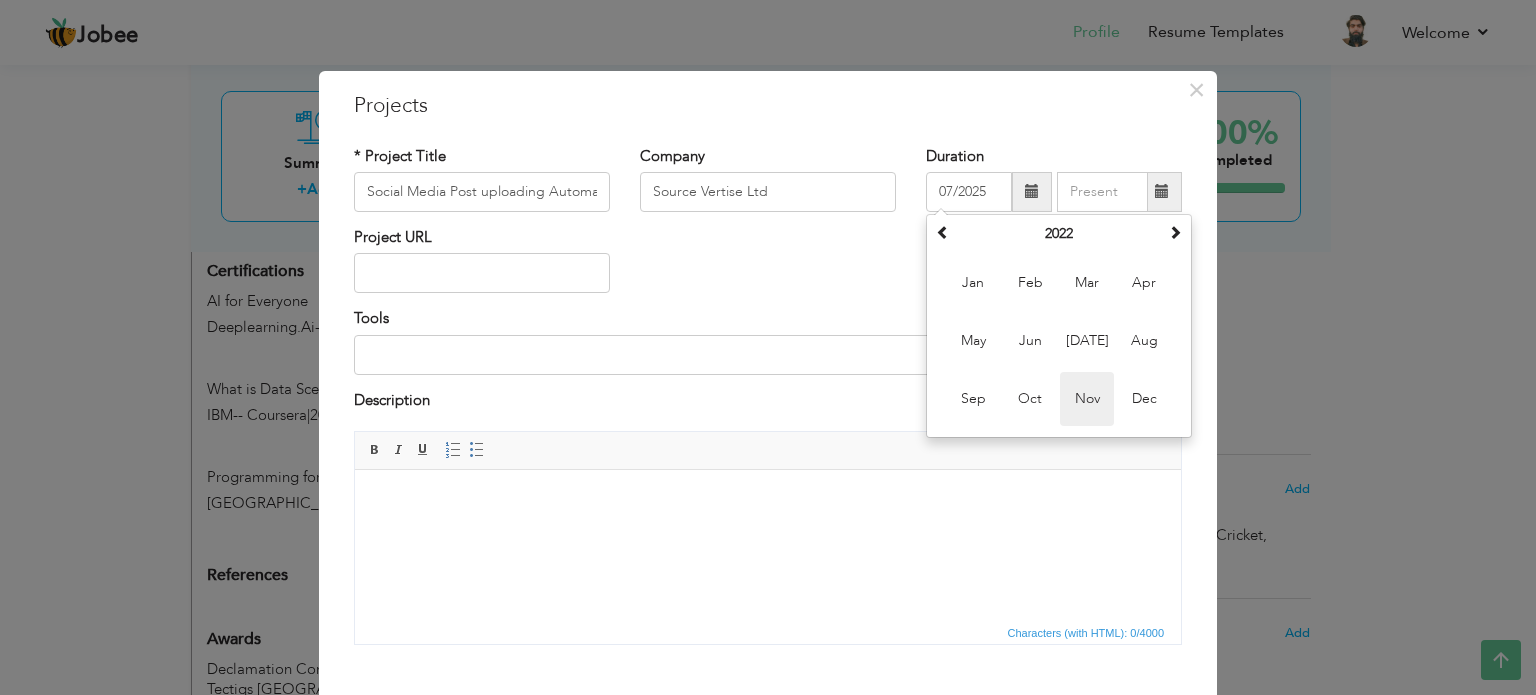 type on "11/2022" 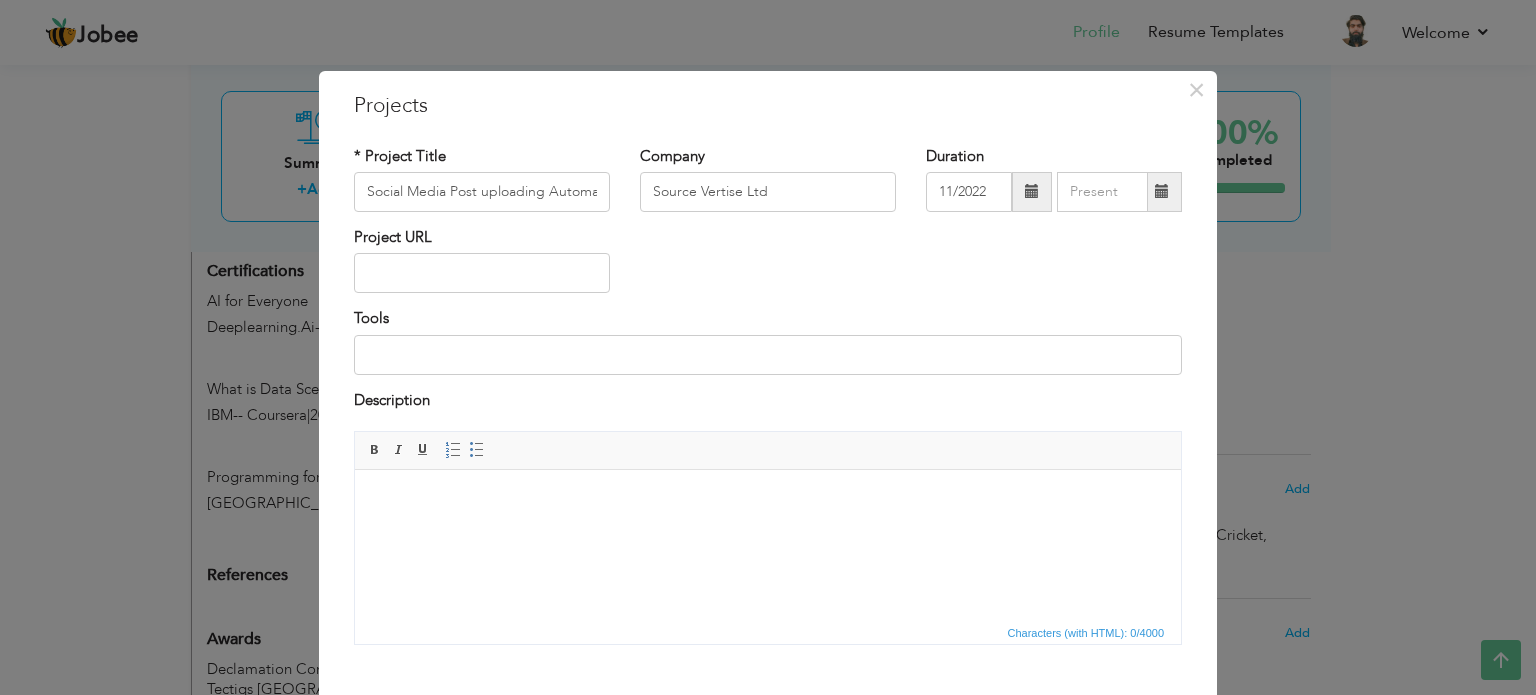 click at bounding box center [1162, 192] 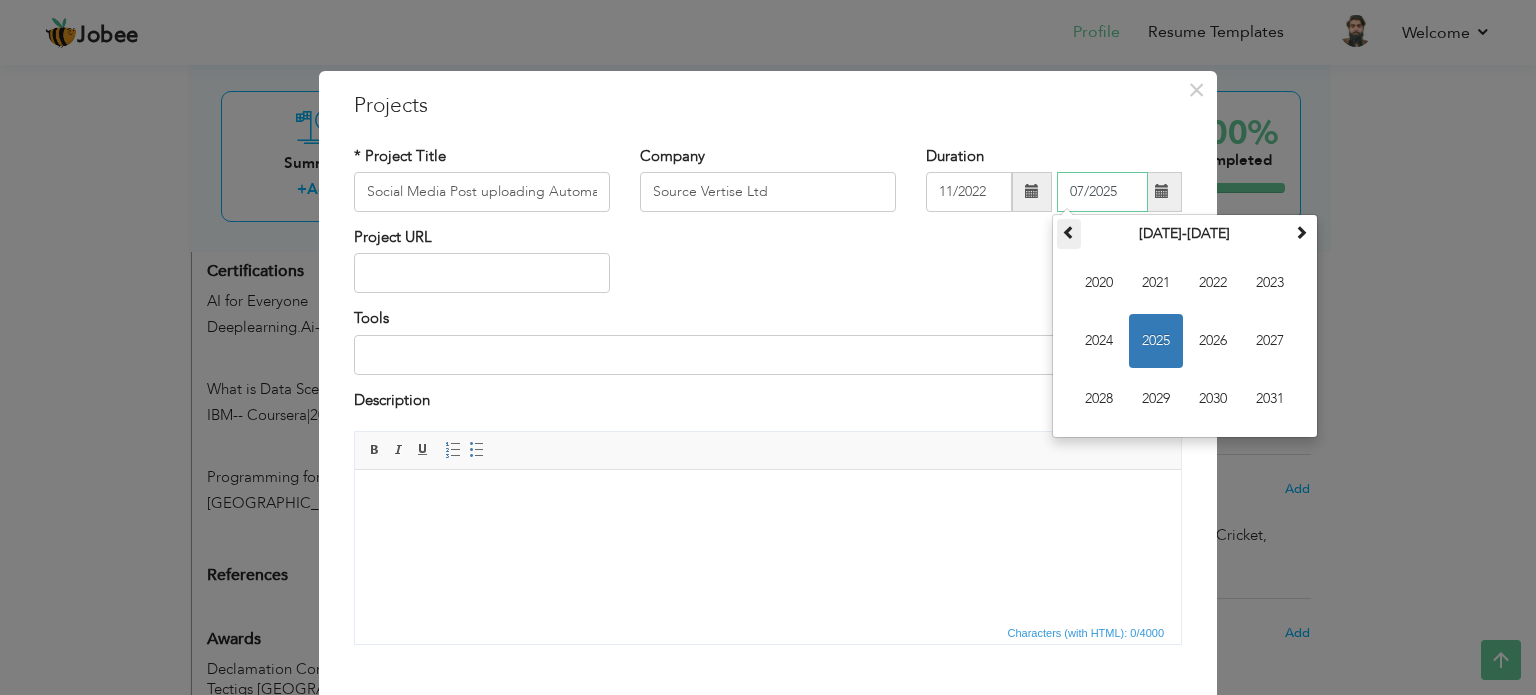 click at bounding box center (1069, 232) 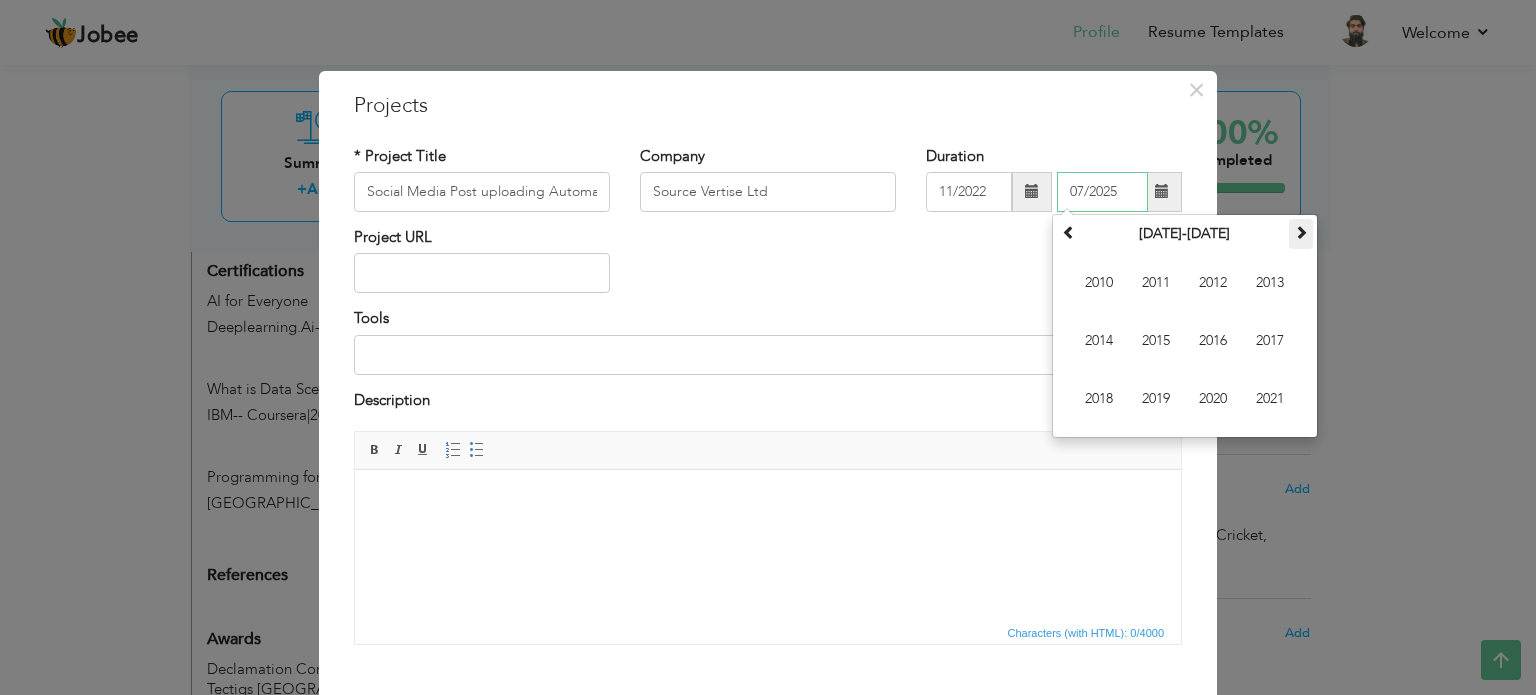 click at bounding box center (1301, 234) 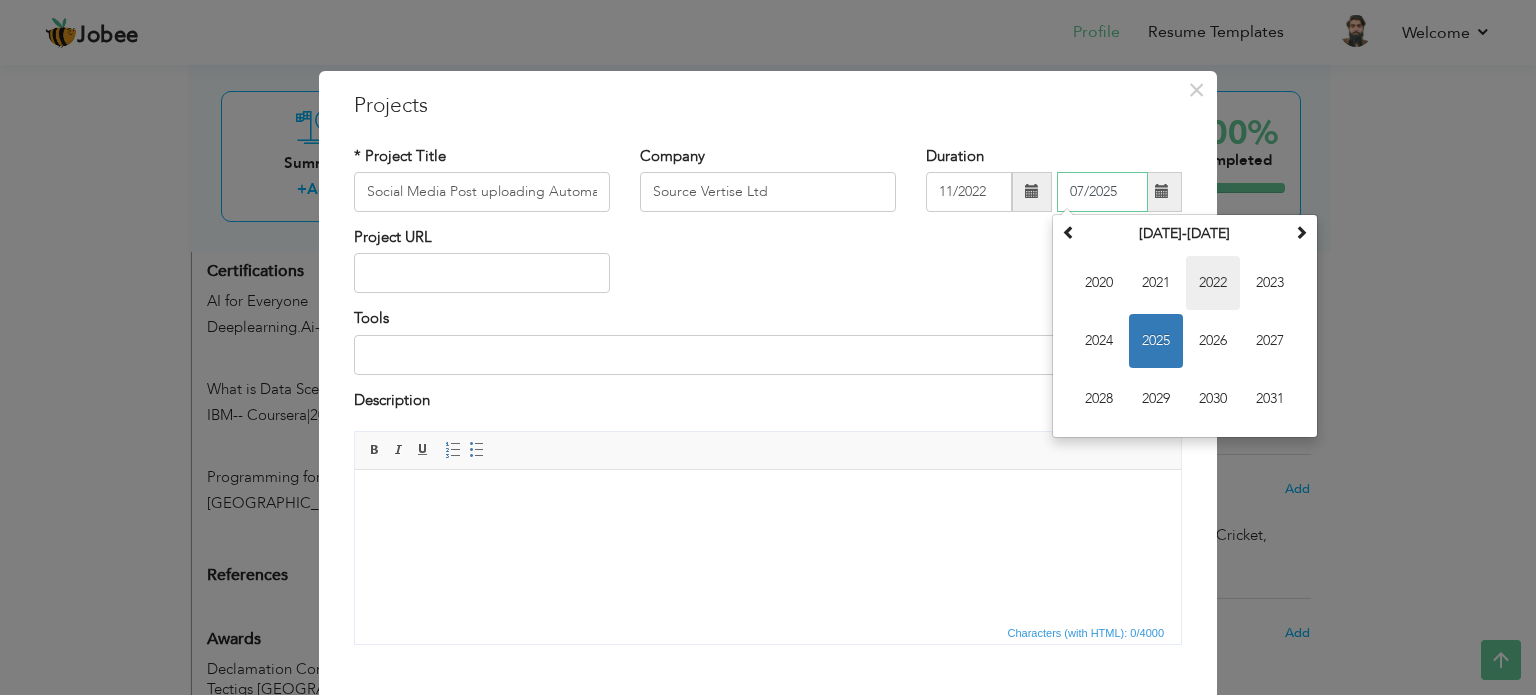 click on "2022" at bounding box center [1213, 283] 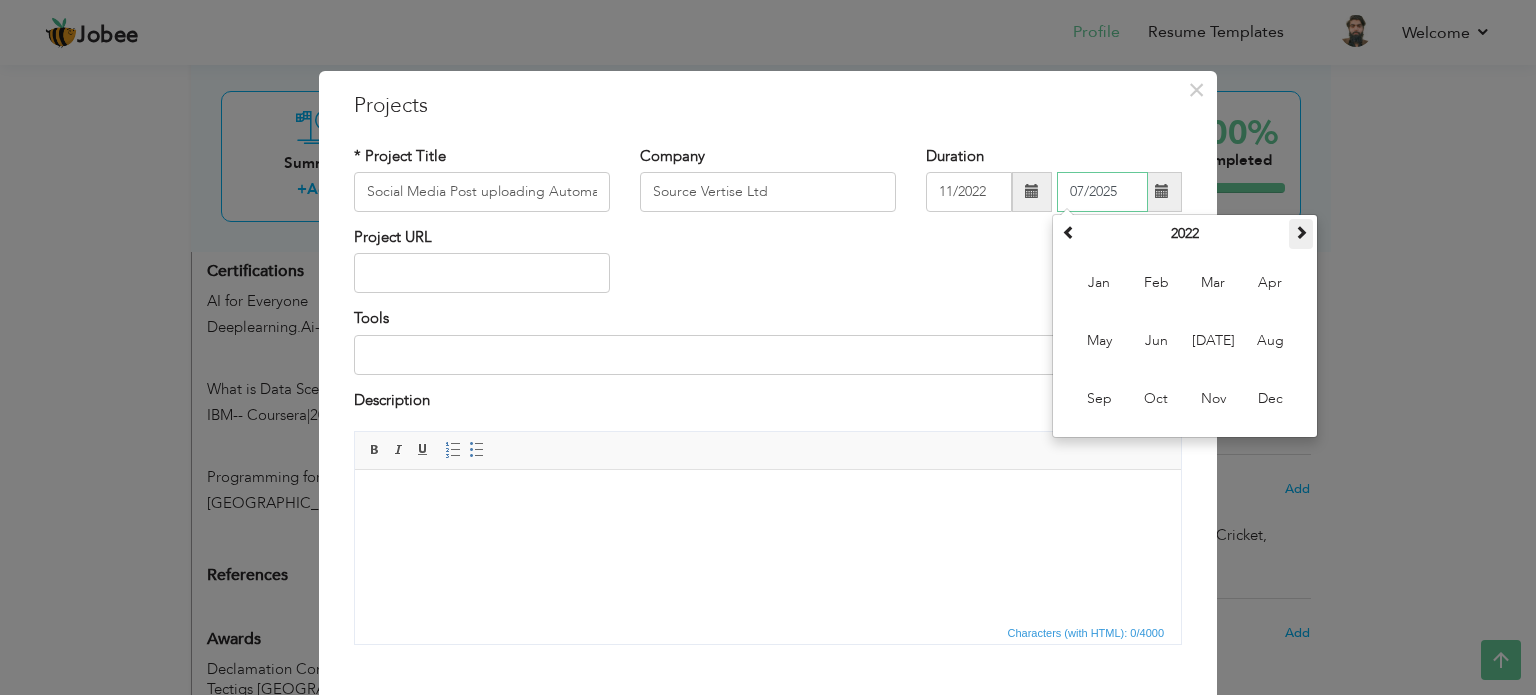 click at bounding box center (1301, 232) 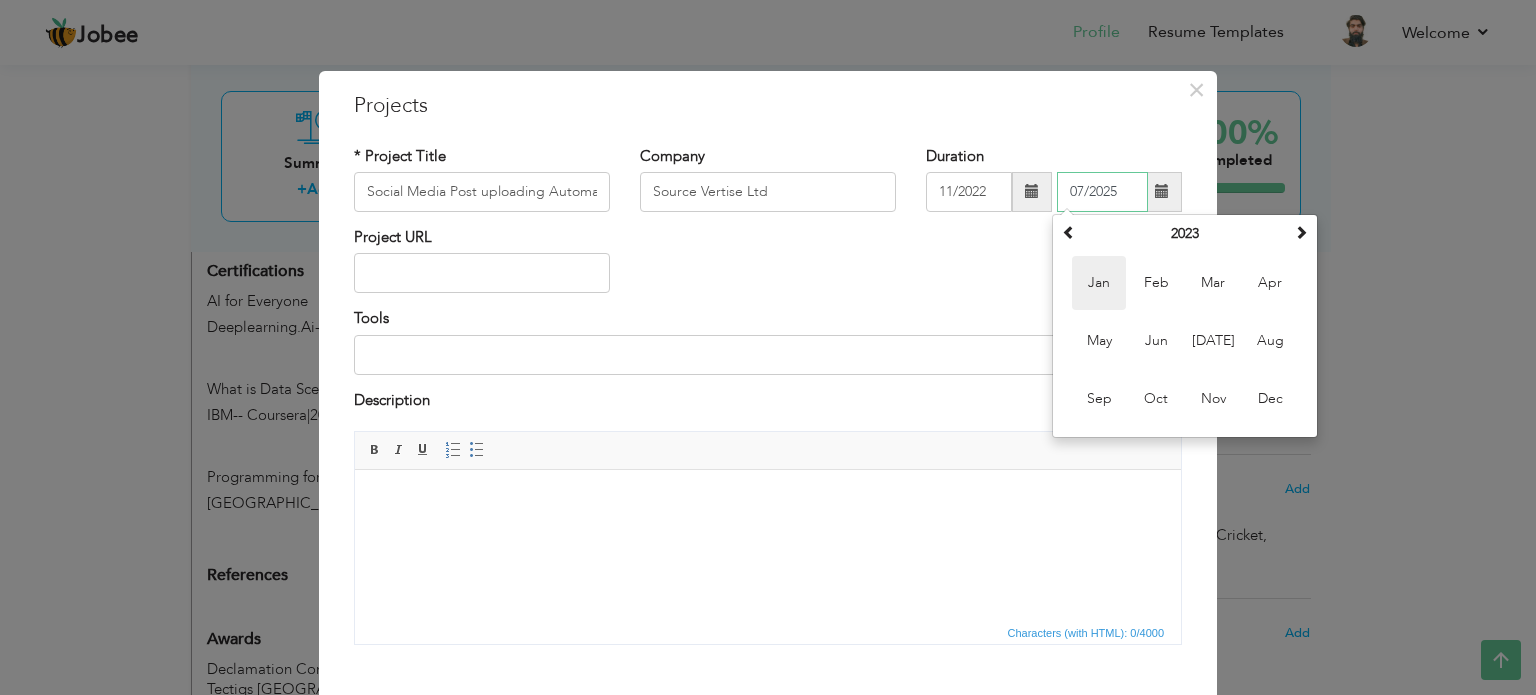 click on "Jan" at bounding box center (1099, 283) 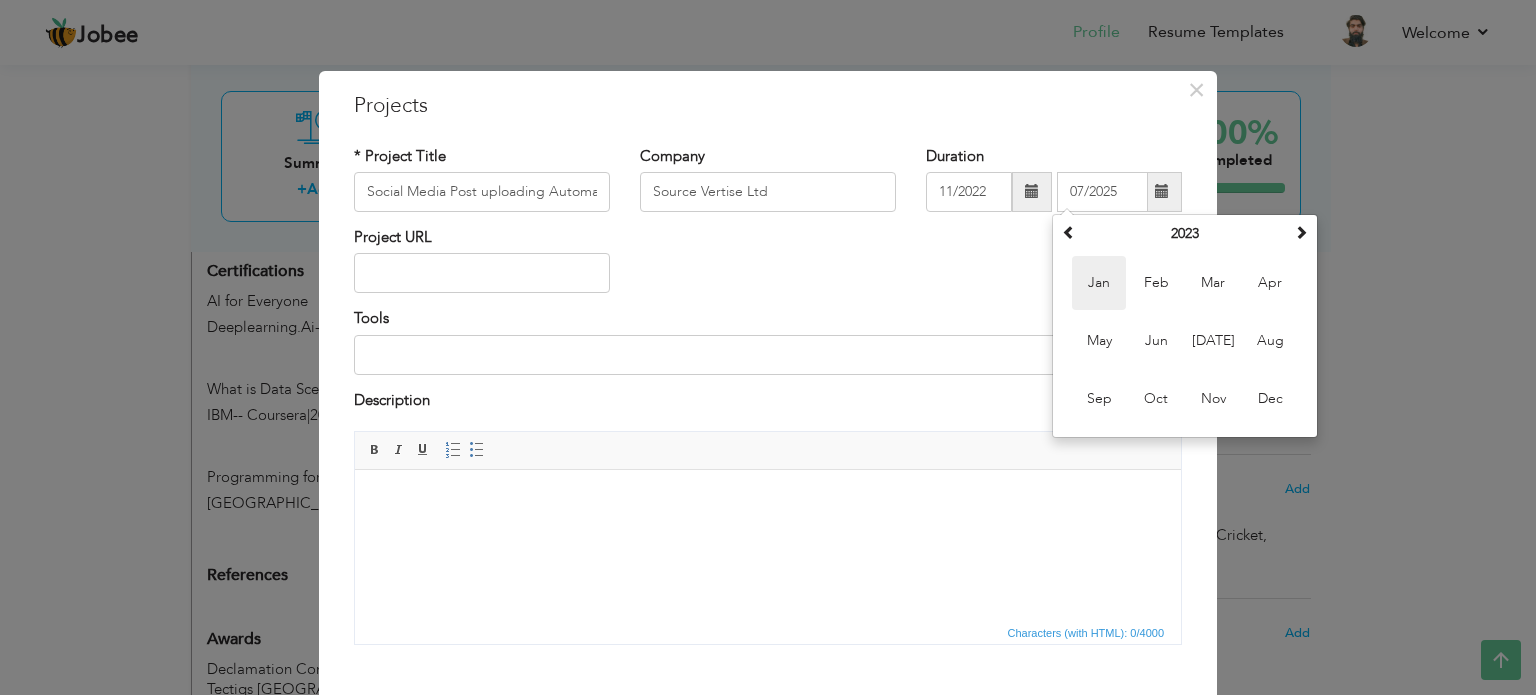 type on "01/2023" 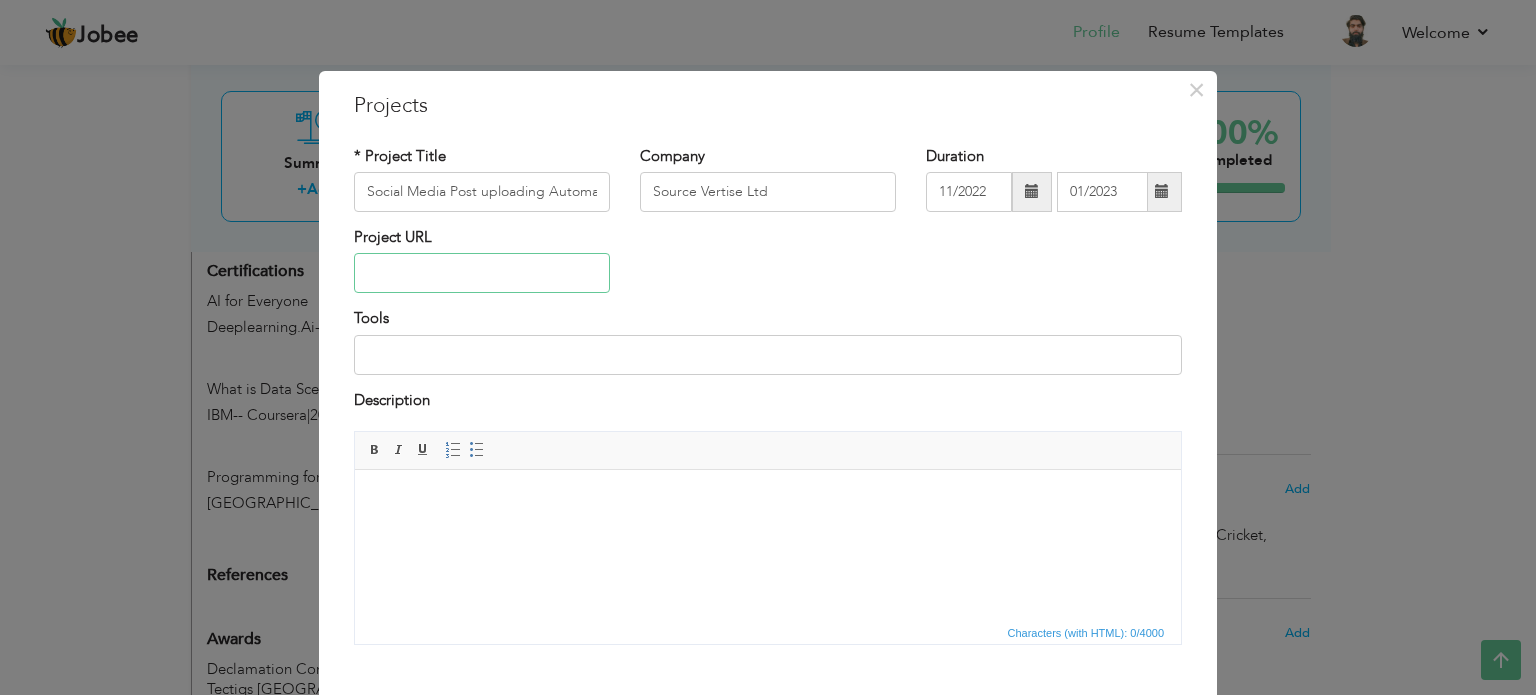 click at bounding box center (482, 273) 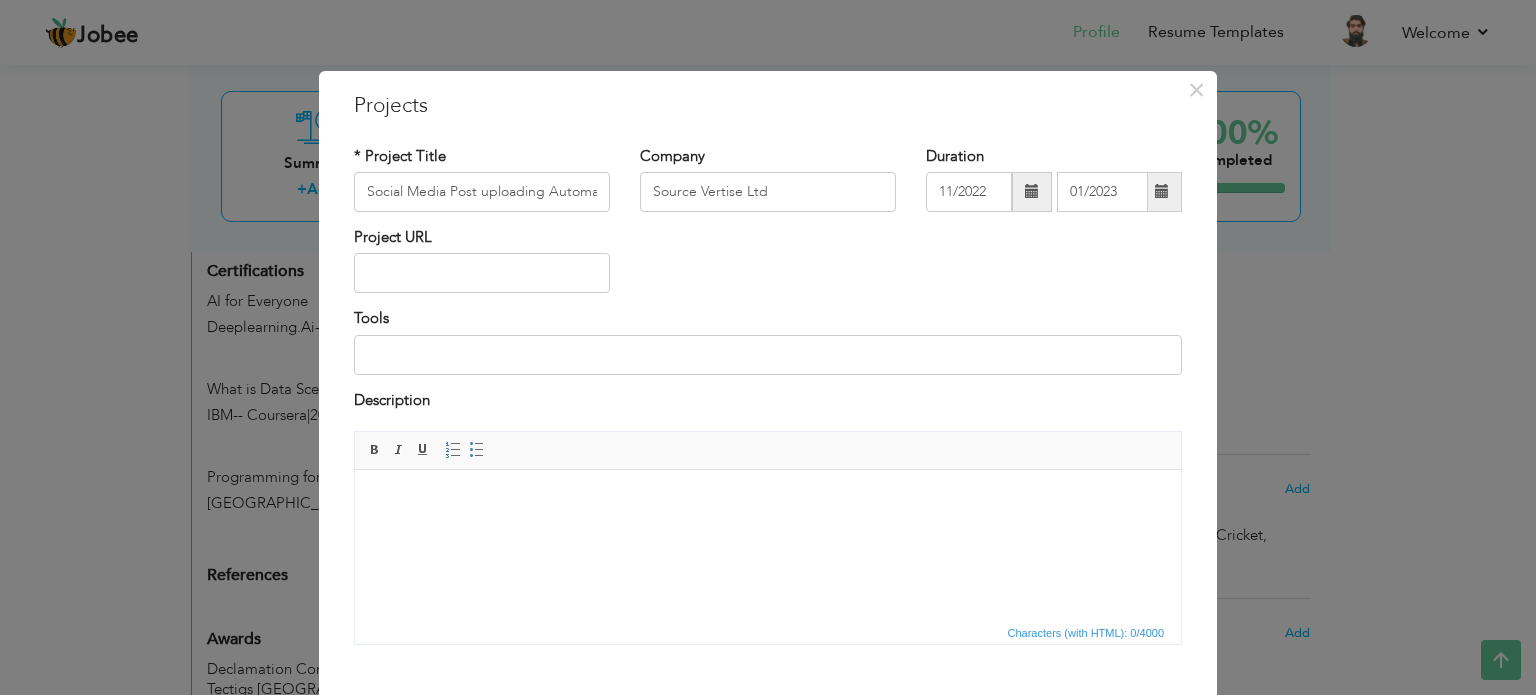 click on "Tools" at bounding box center (768, 341) 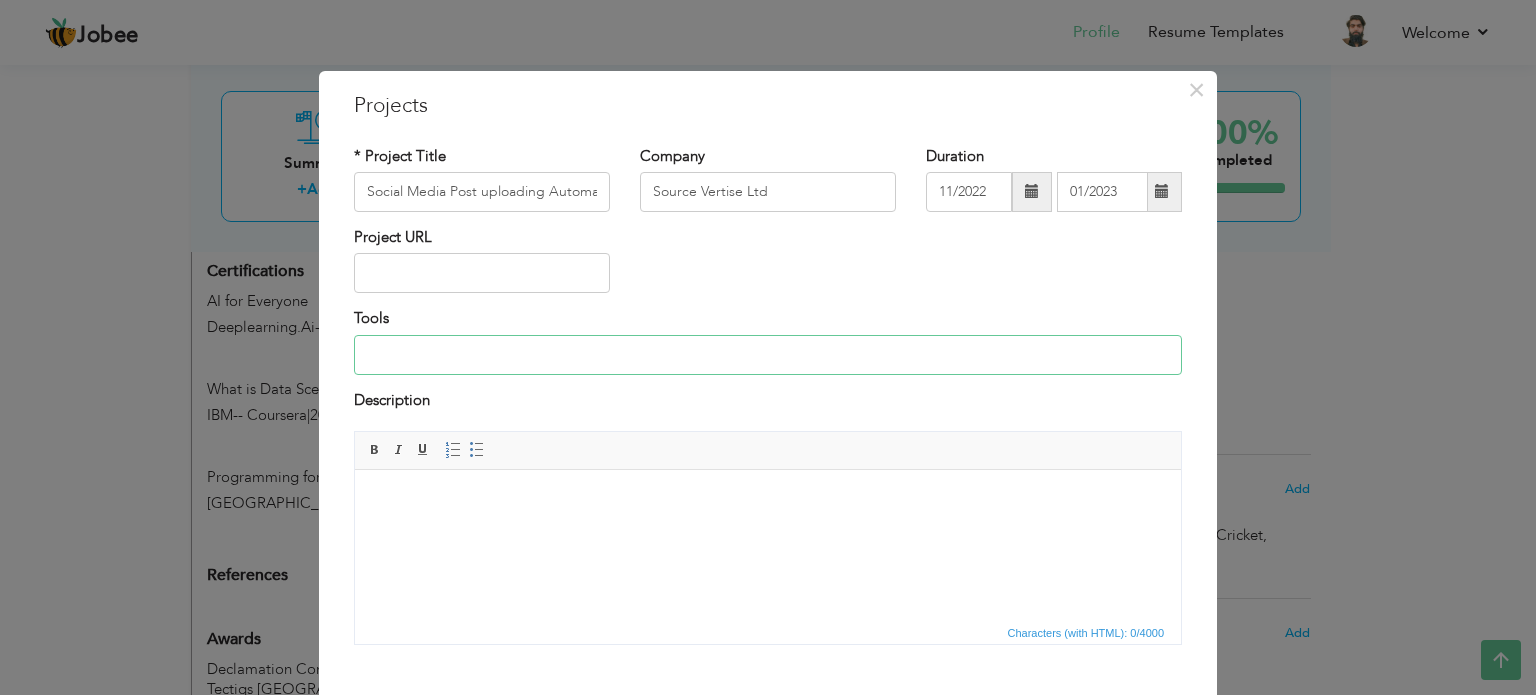 click at bounding box center (768, 355) 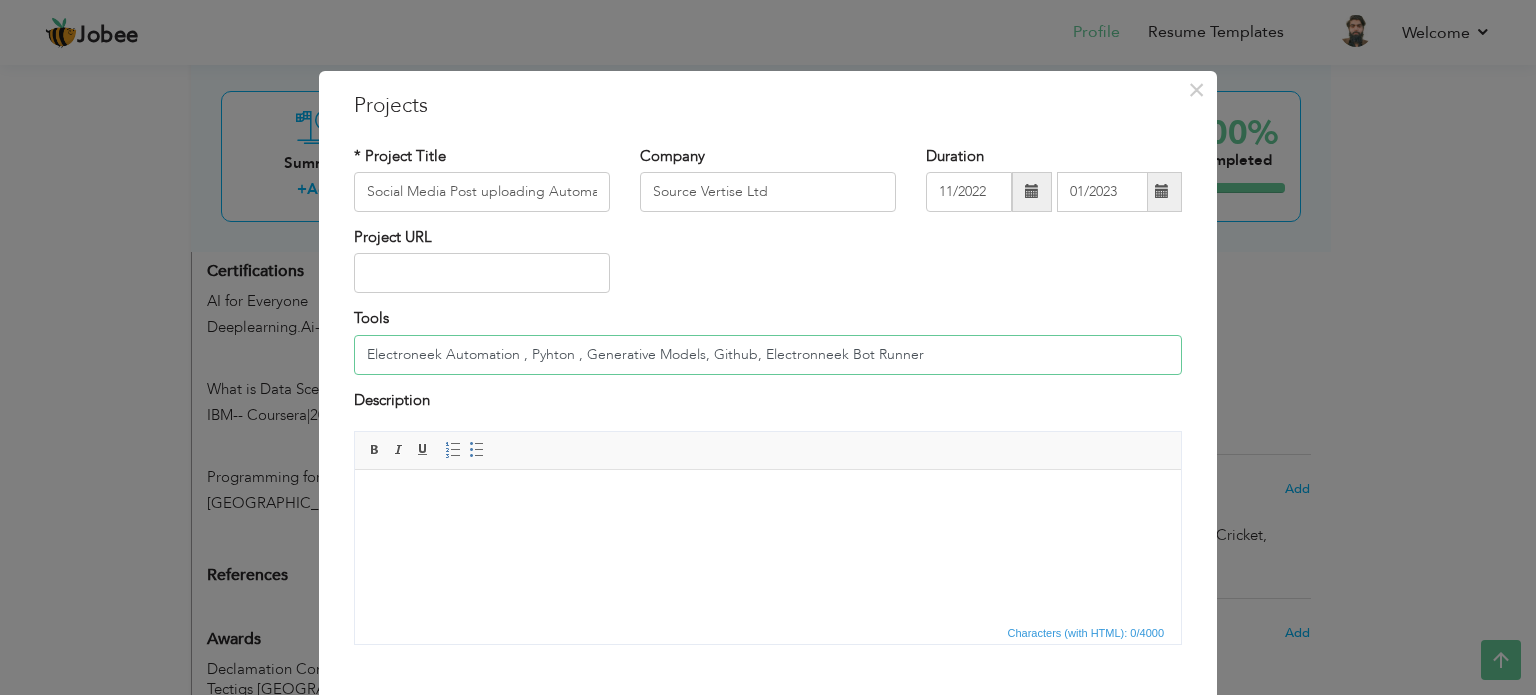 type on "Electroneek Automation , Pyhton , Generative Models, Github, Electronneek Bot Runner" 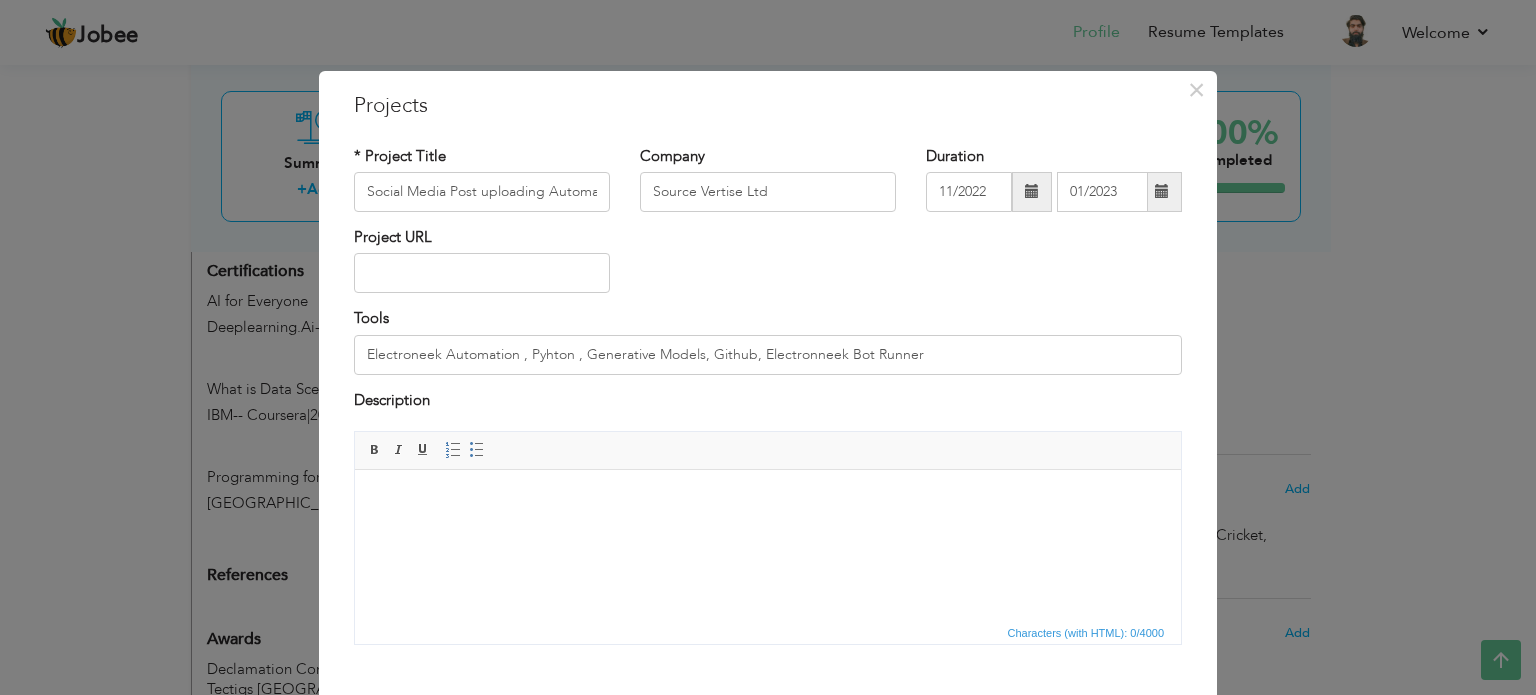click at bounding box center [768, 500] 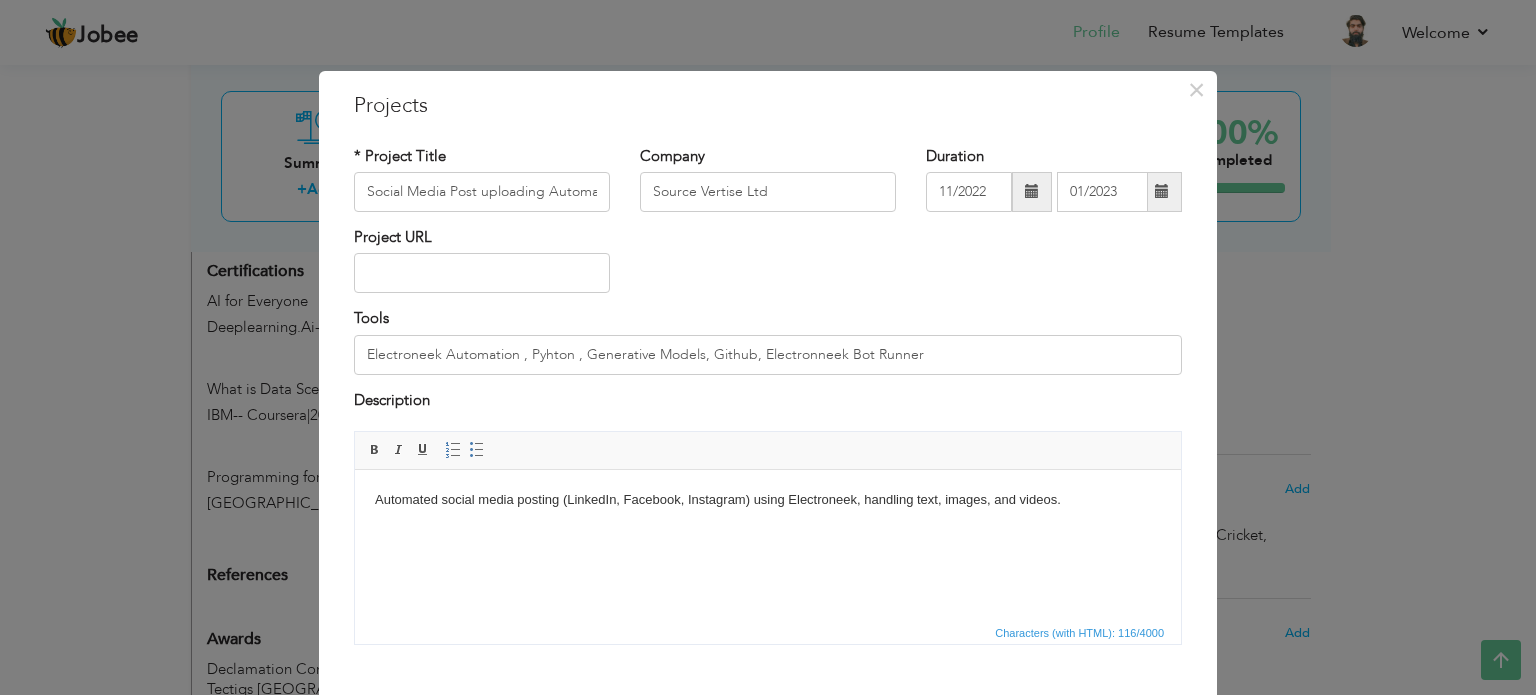 scroll, scrollTop: 112, scrollLeft: 0, axis: vertical 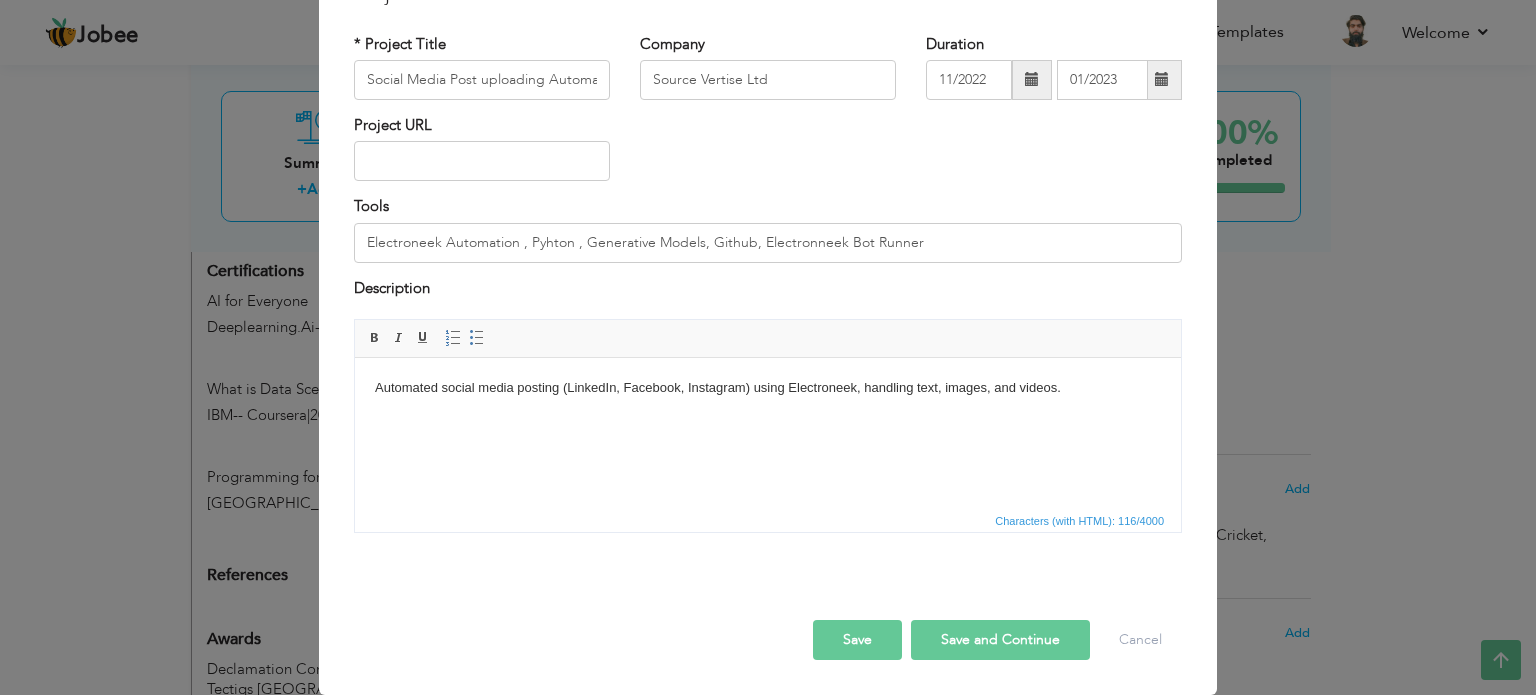 click on "Save and Continue" at bounding box center [1000, 640] 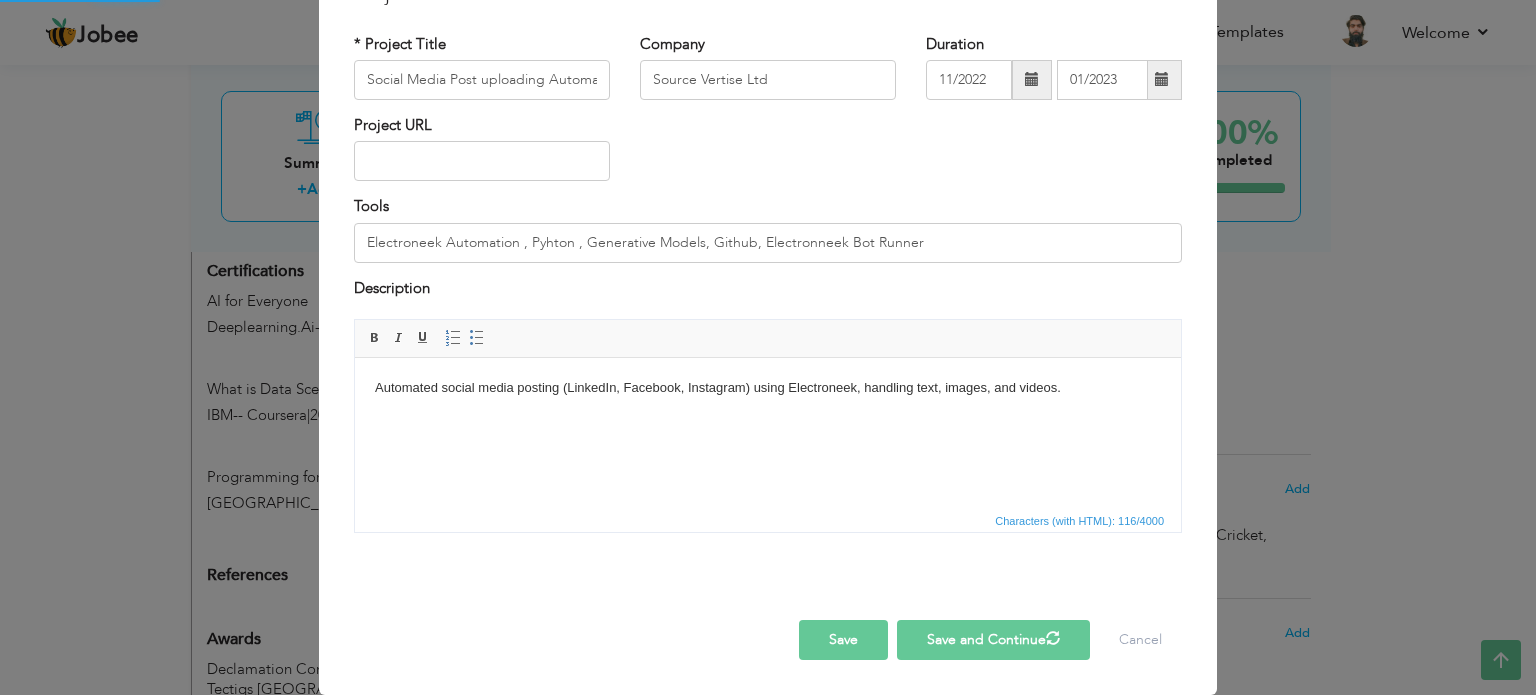 type 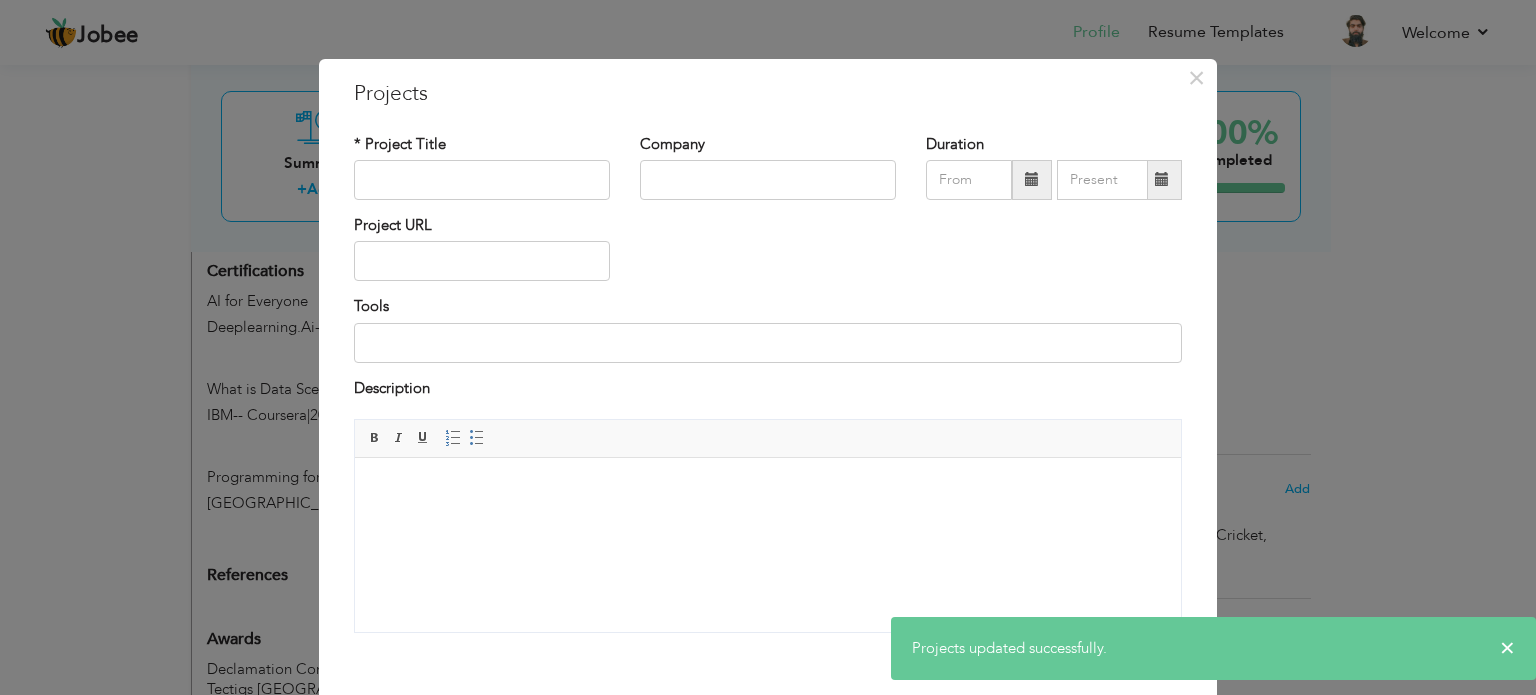 scroll, scrollTop: 0, scrollLeft: 0, axis: both 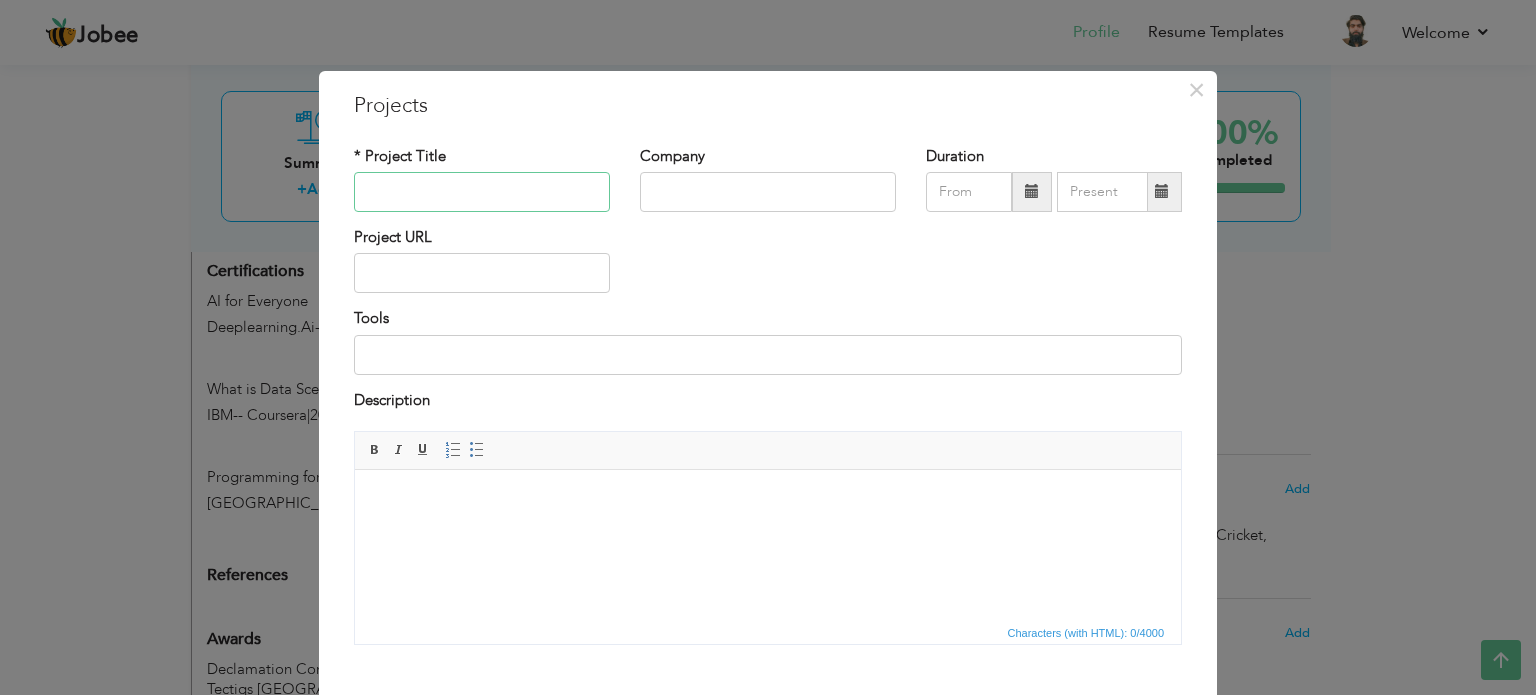 click at bounding box center (482, 192) 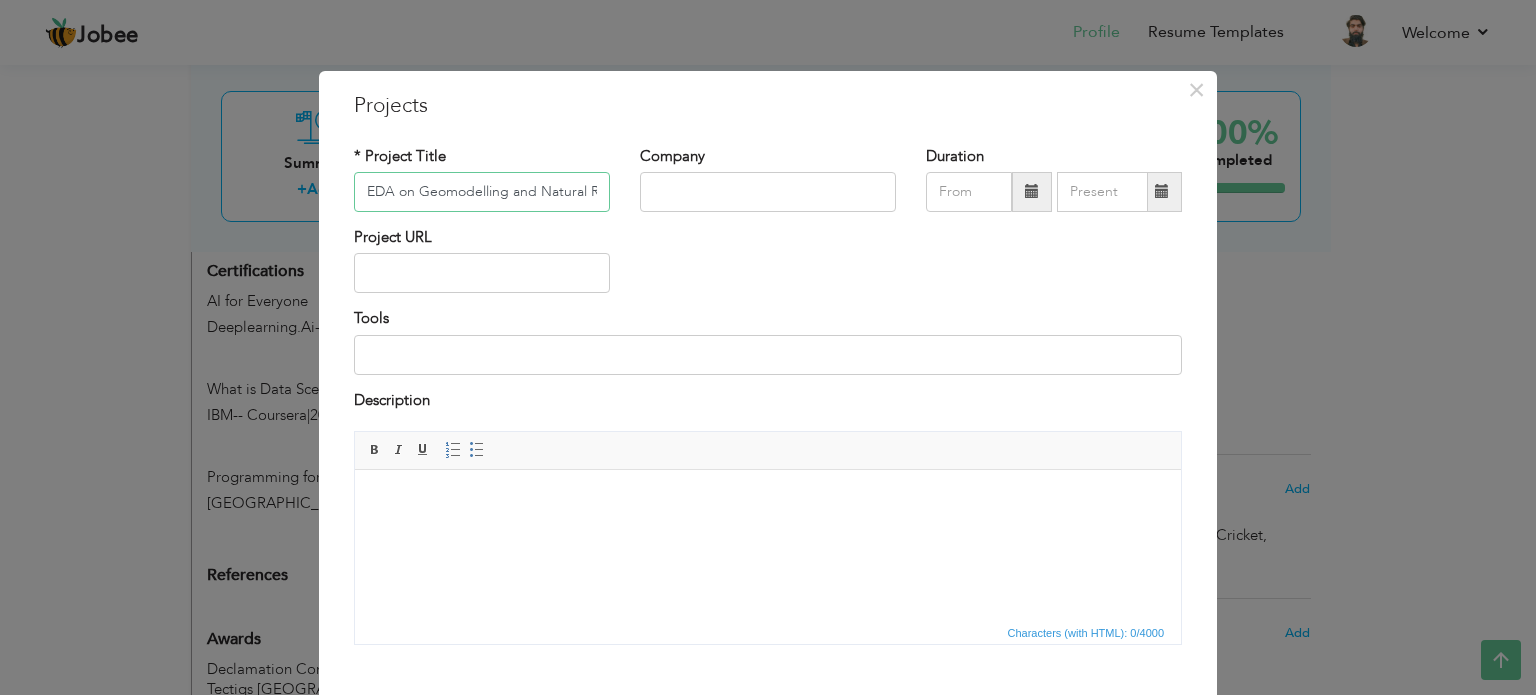 scroll, scrollTop: 0, scrollLeft: 163, axis: horizontal 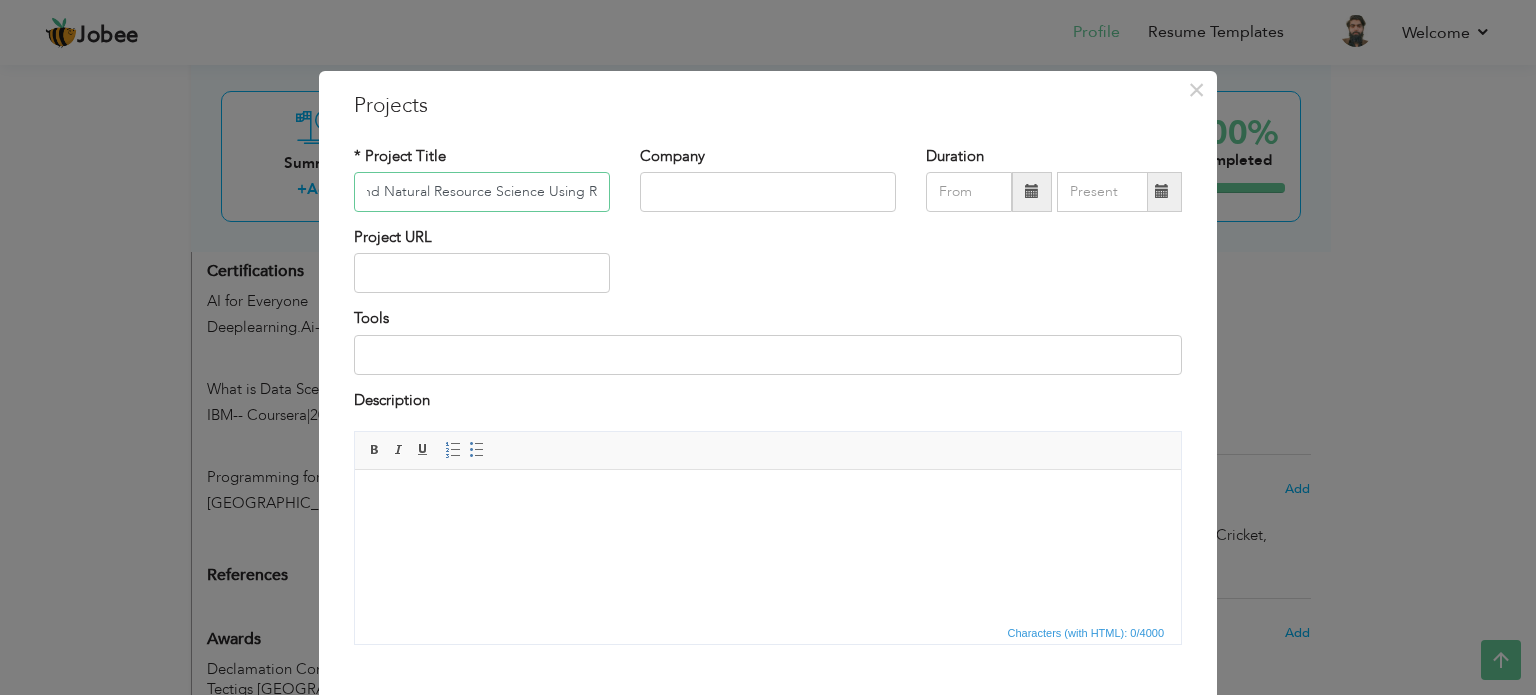 type on "EDA on Geomodelling and Natural Resource Science Using R" 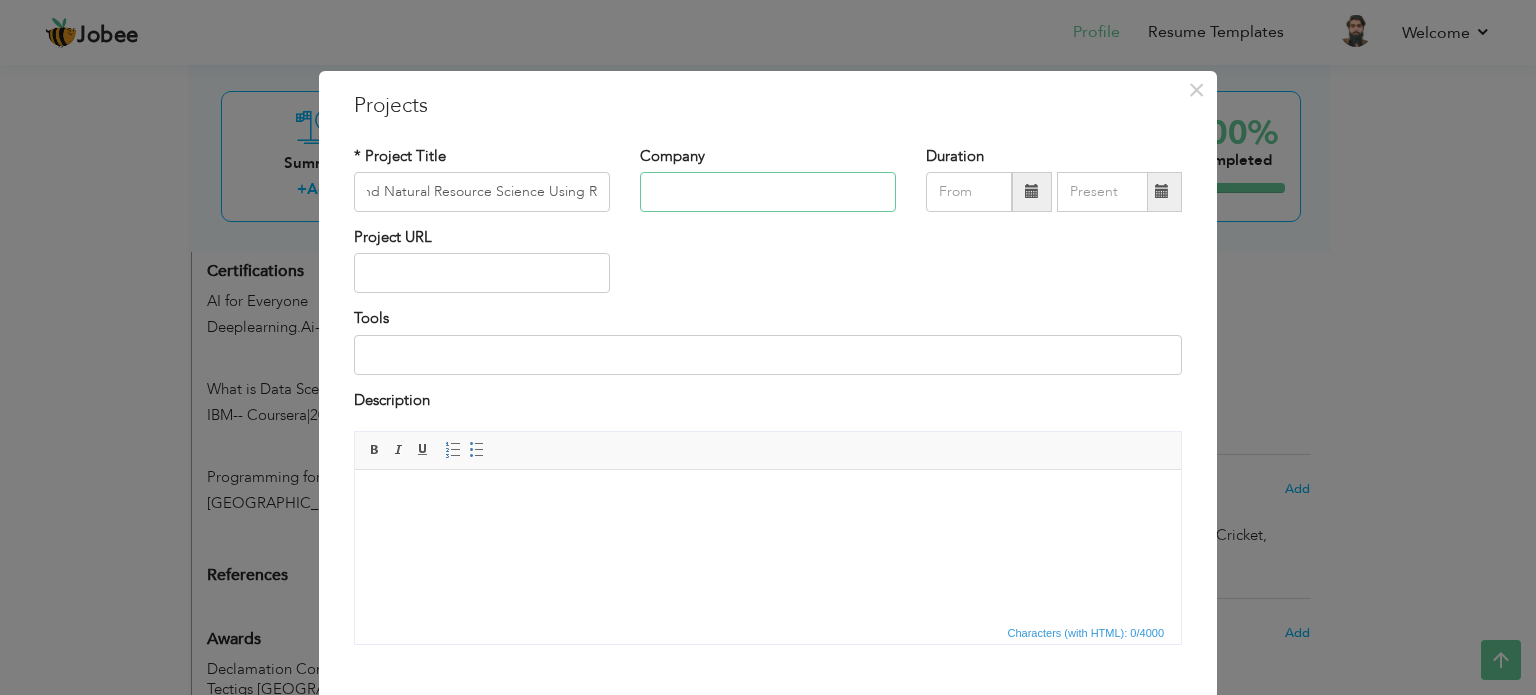 click at bounding box center (768, 192) 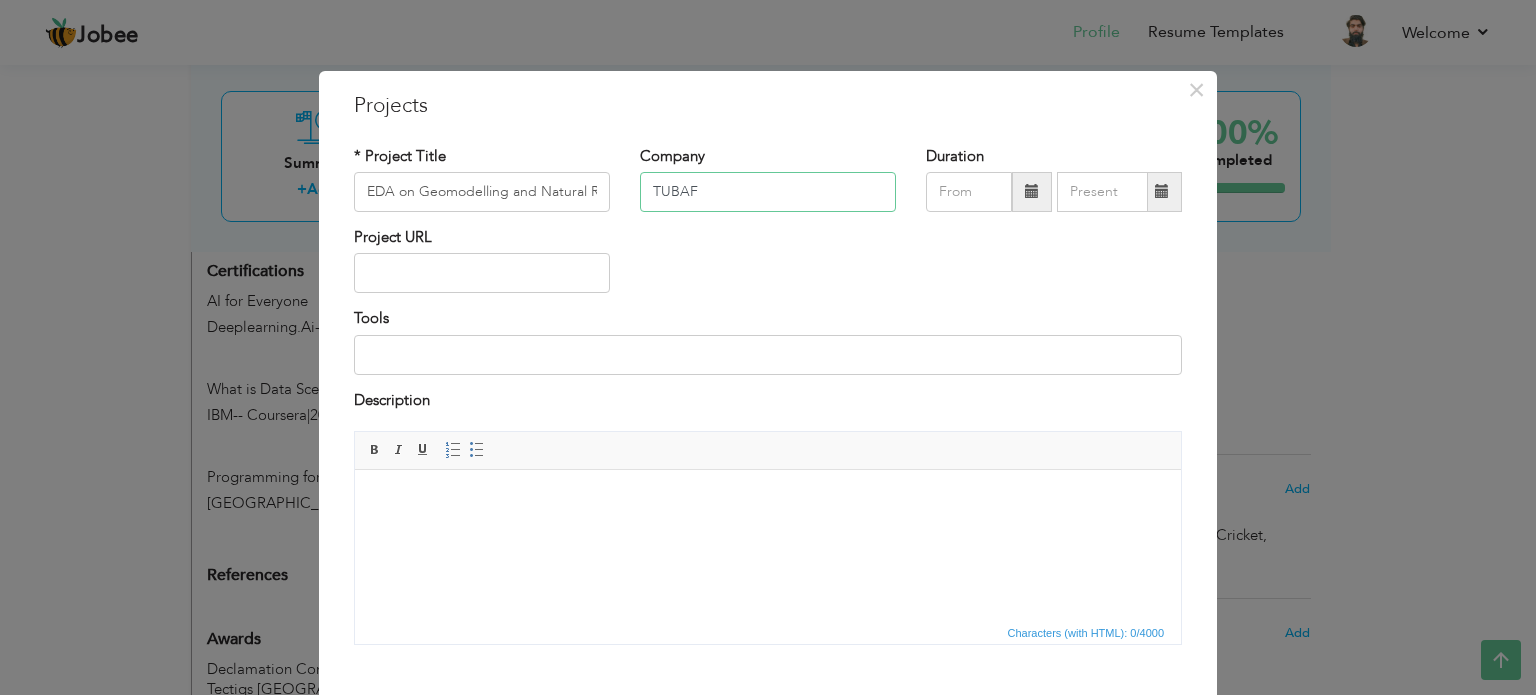 type on "TUBAF" 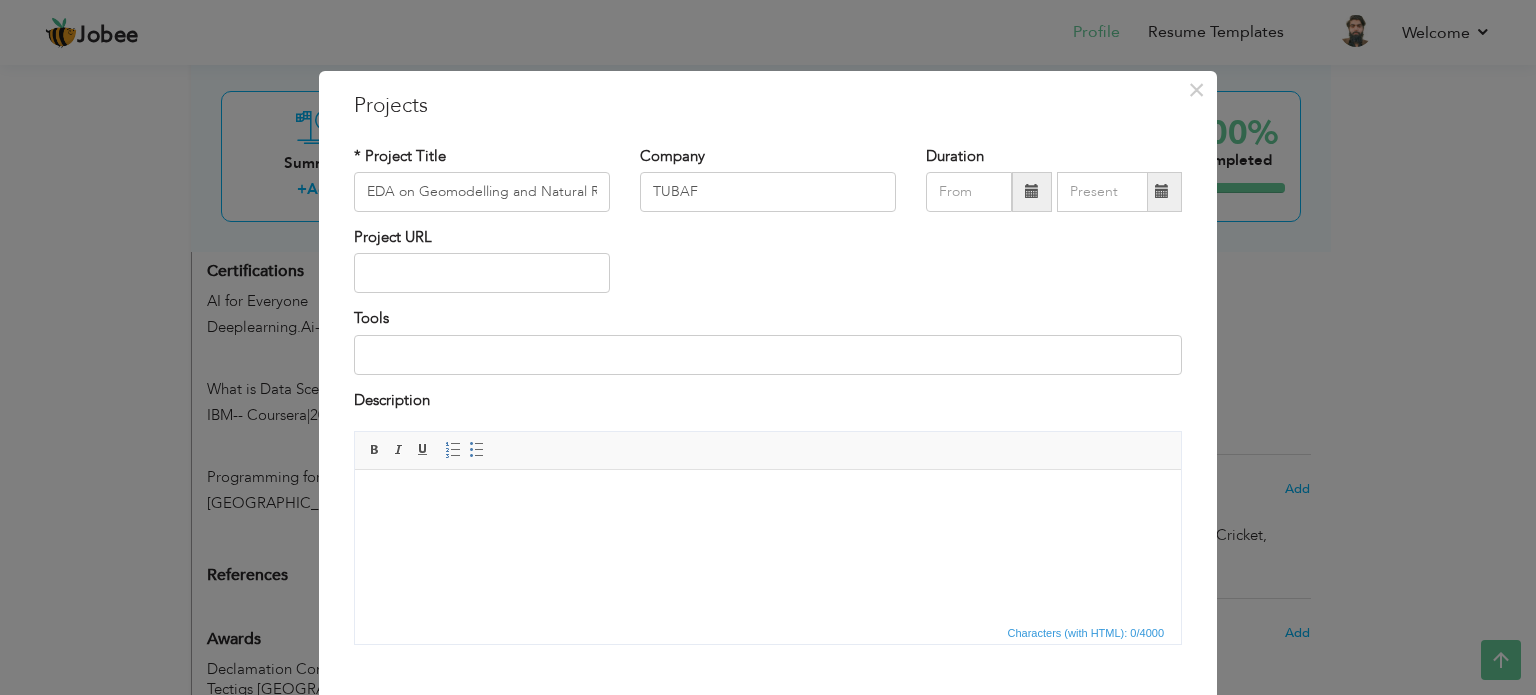 click at bounding box center (1032, 191) 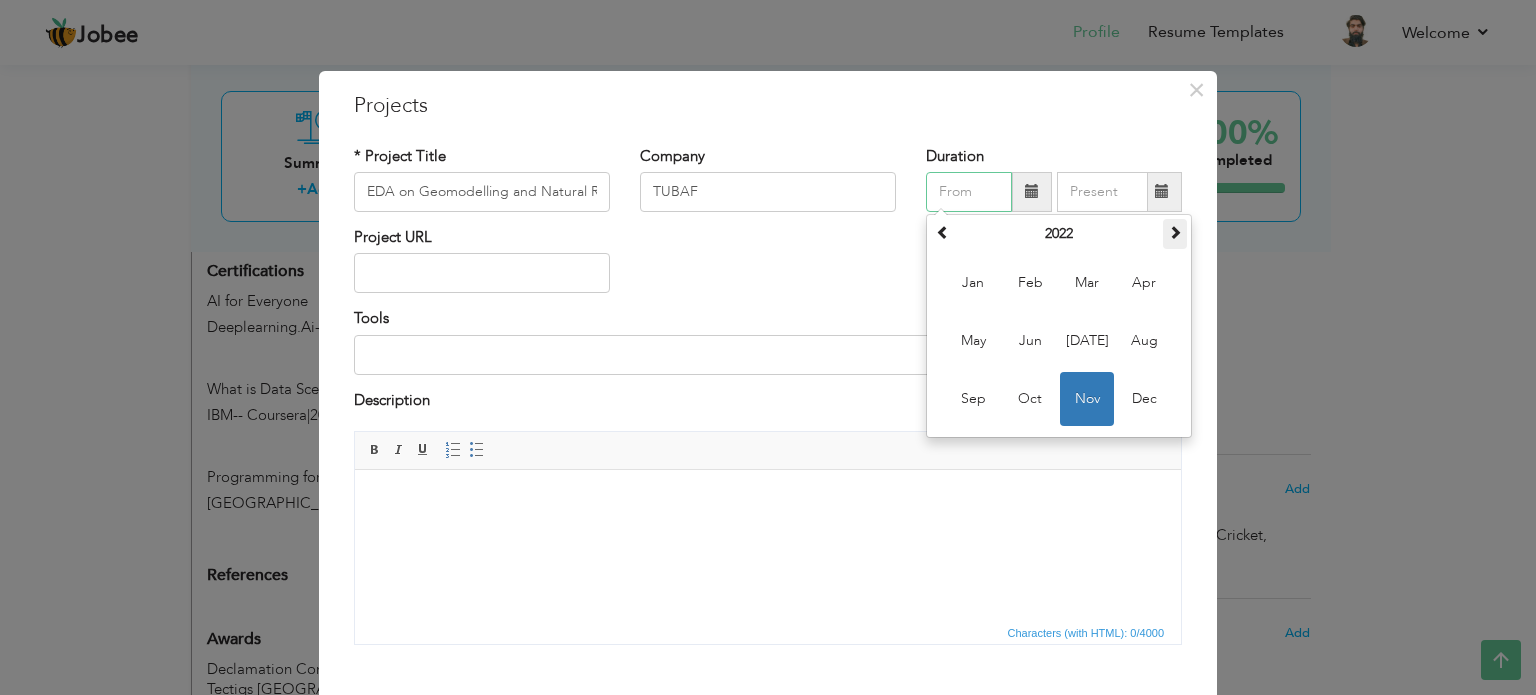 click at bounding box center [1175, 232] 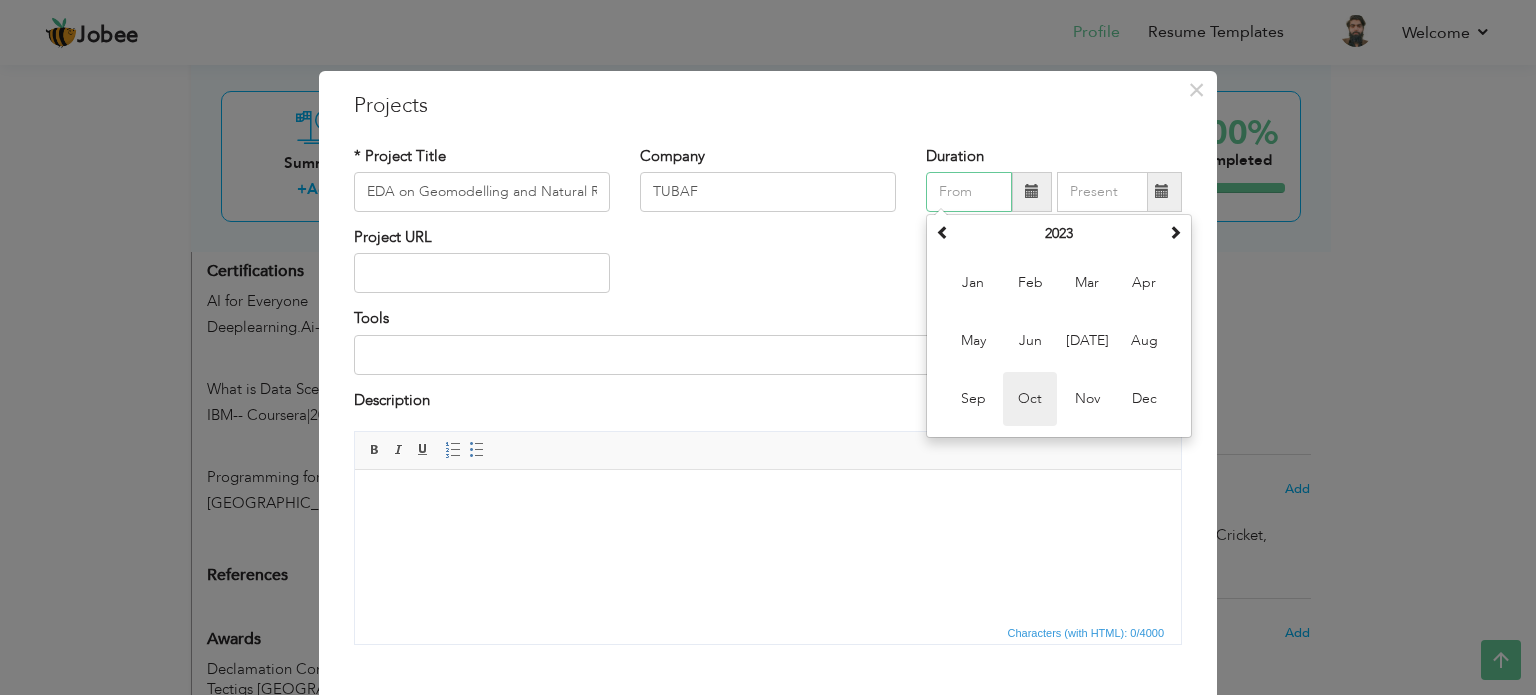 click on "Oct" at bounding box center (1030, 399) 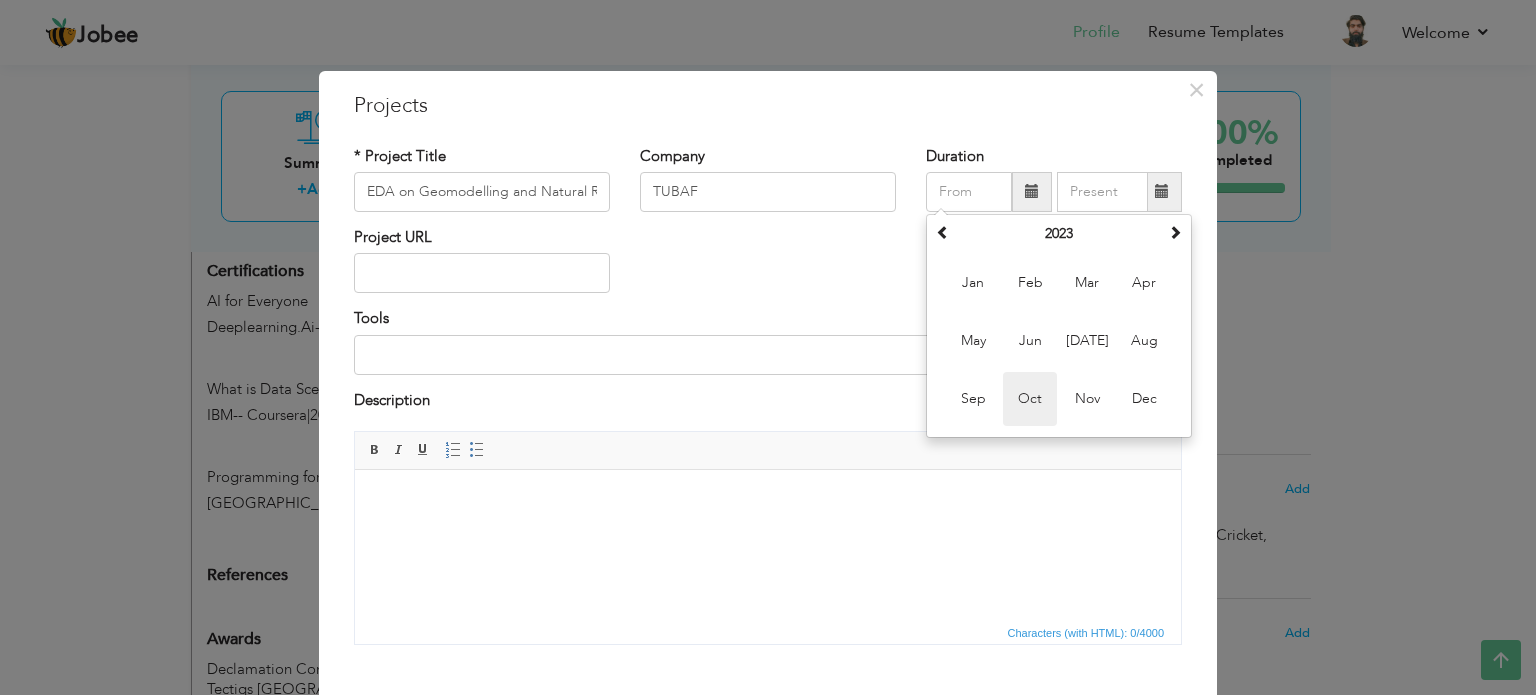 type on "10/2023" 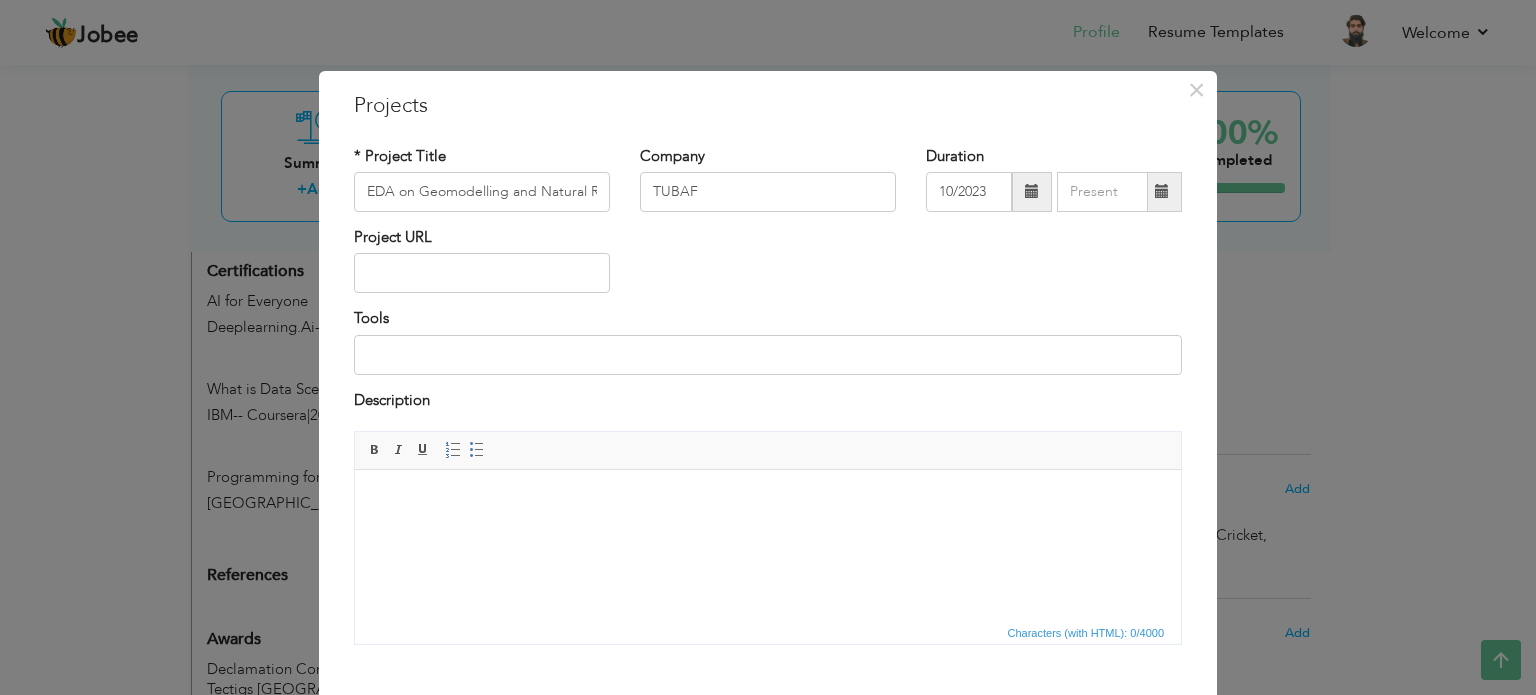 click at bounding box center (1162, 191) 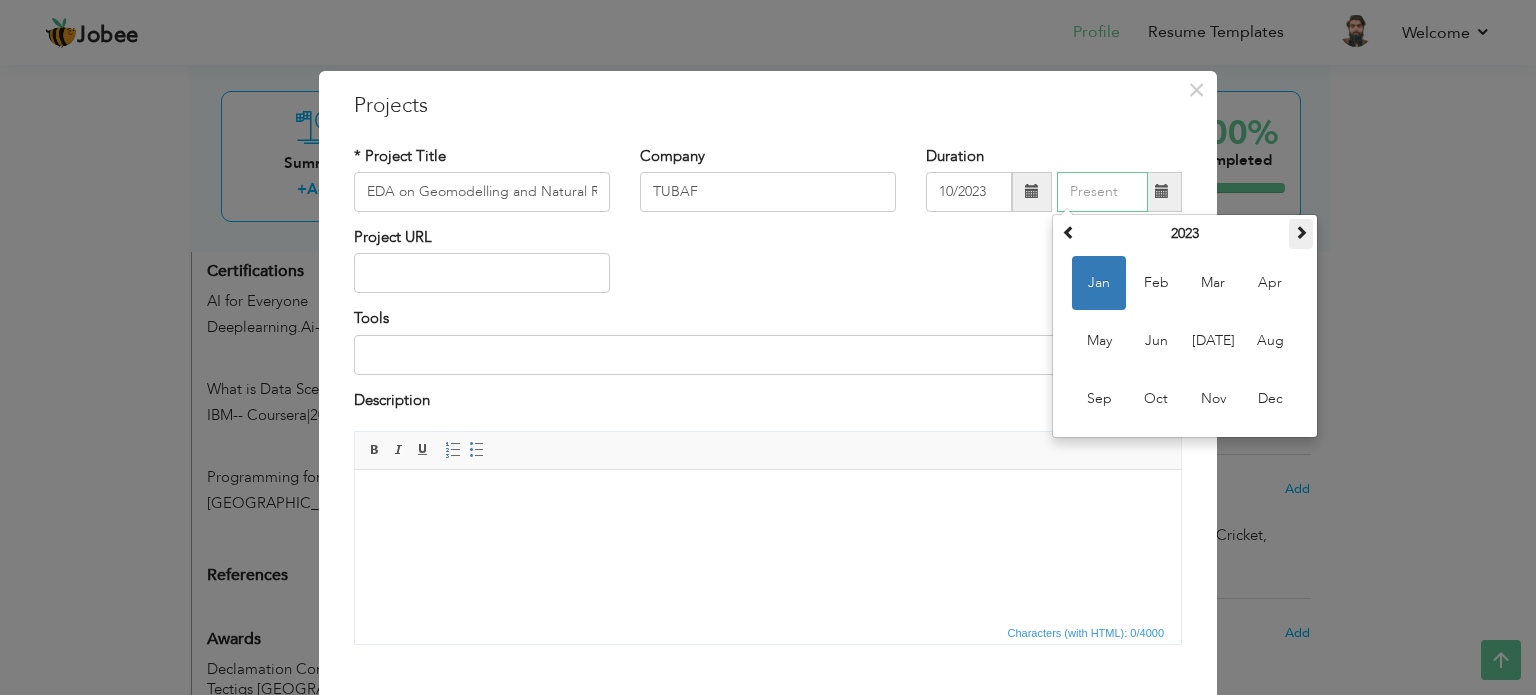 click at bounding box center (1301, 234) 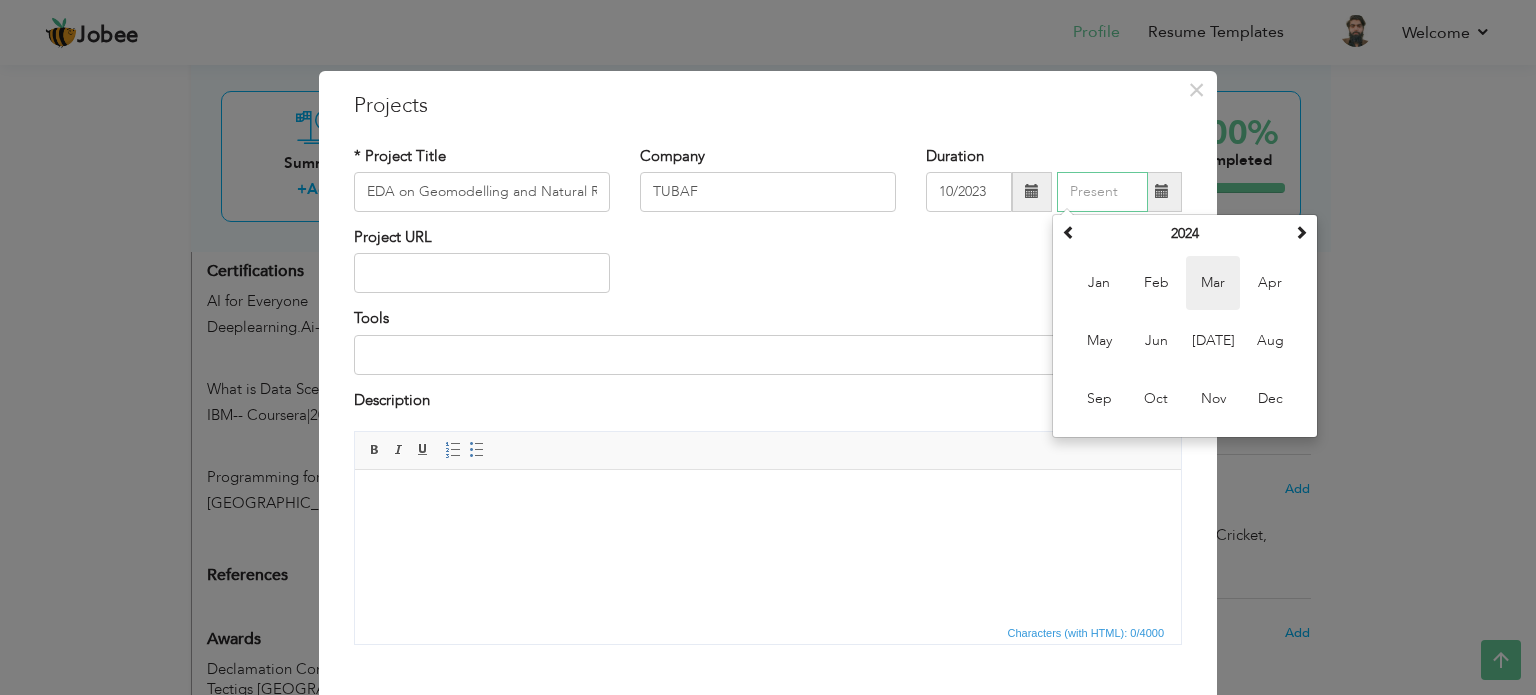 click on "Mar" at bounding box center [1213, 283] 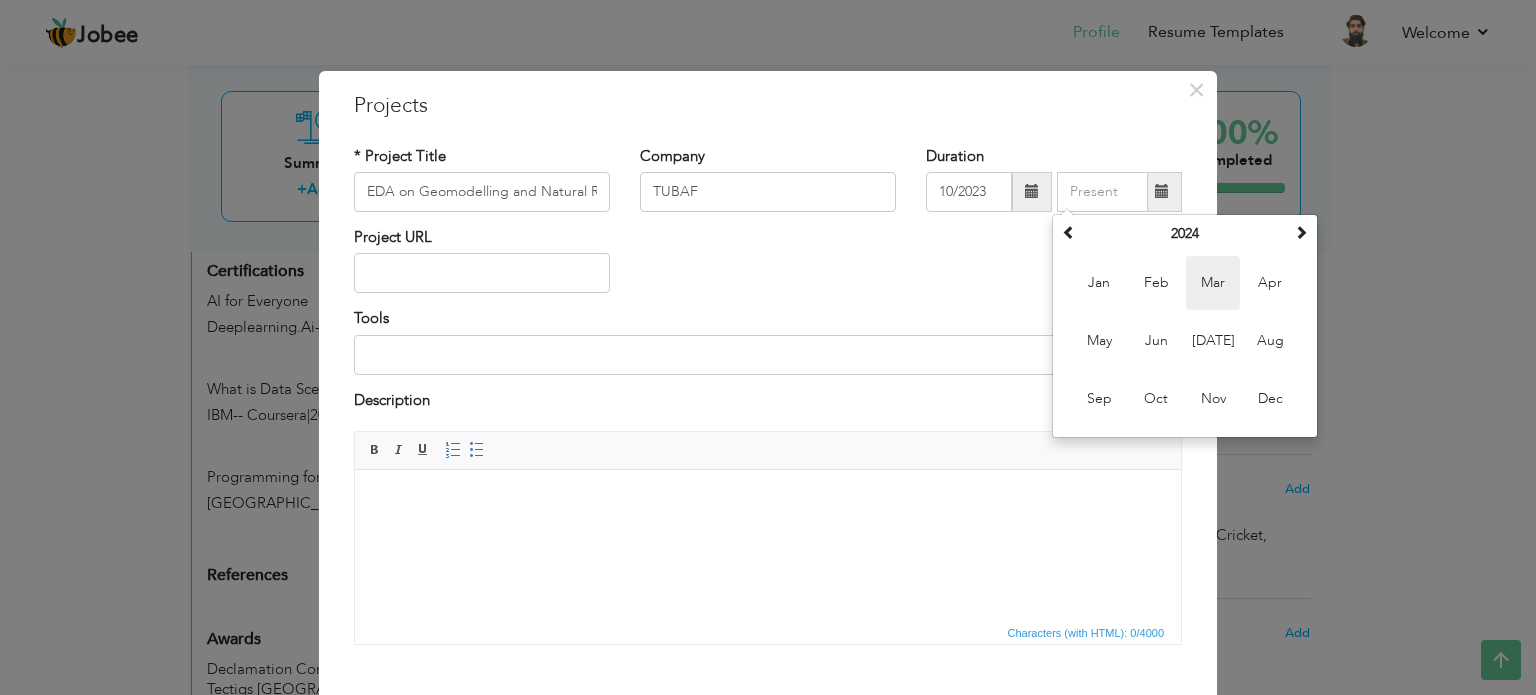 type on "03/2024" 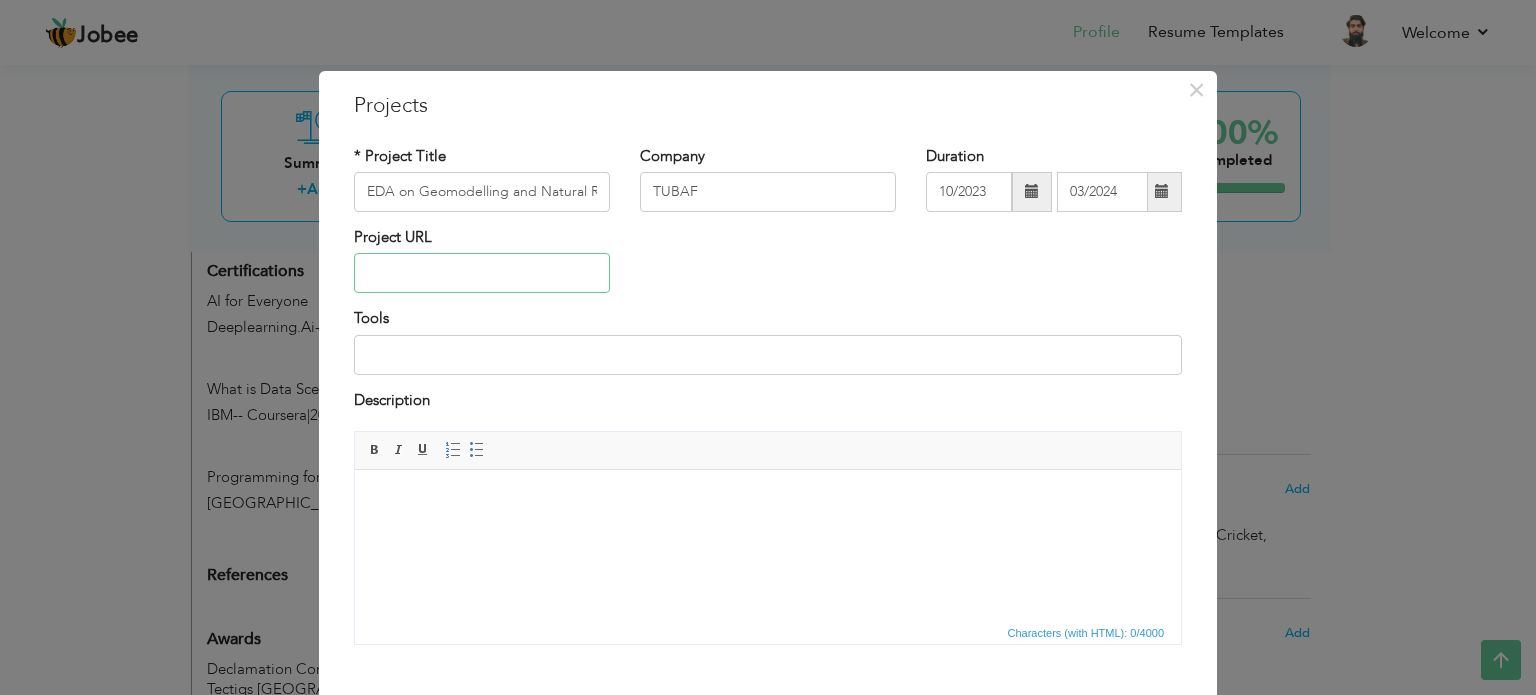 click at bounding box center [482, 273] 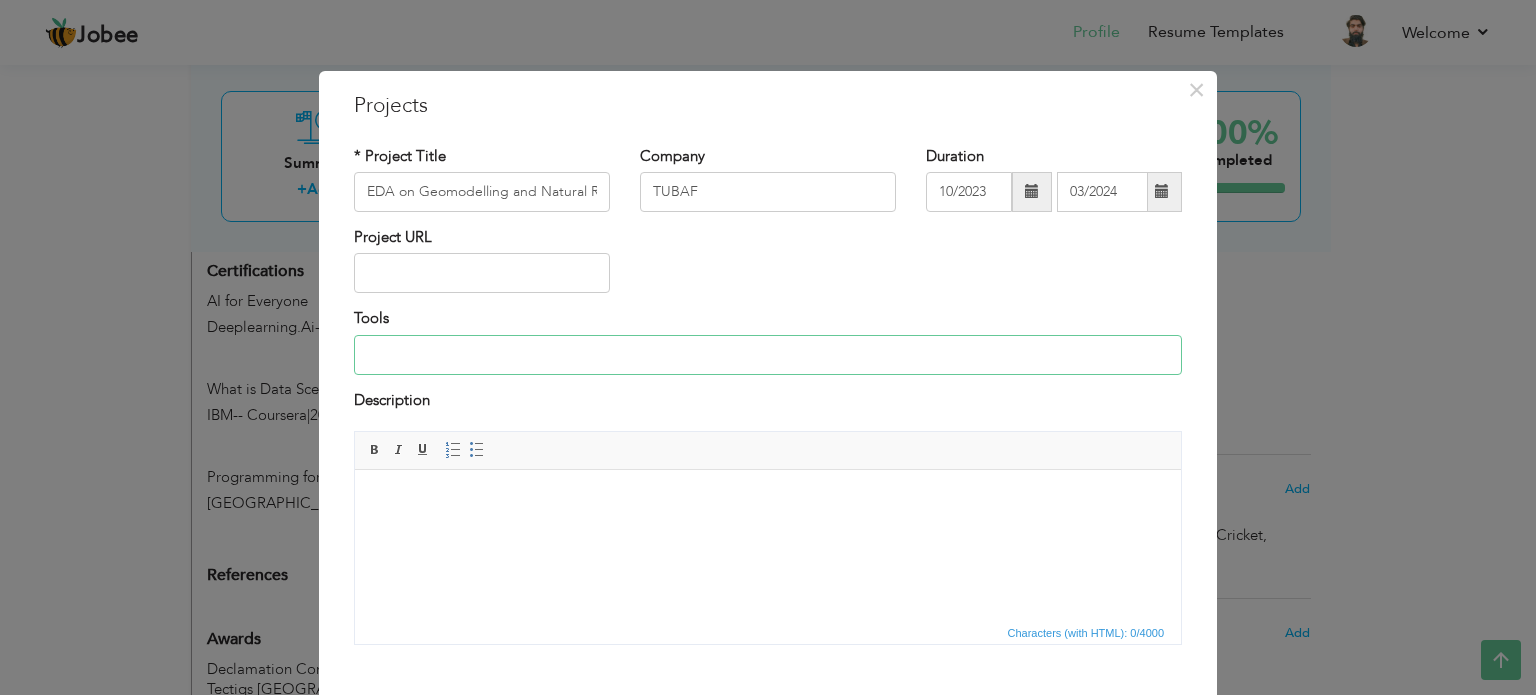 click at bounding box center [768, 355] 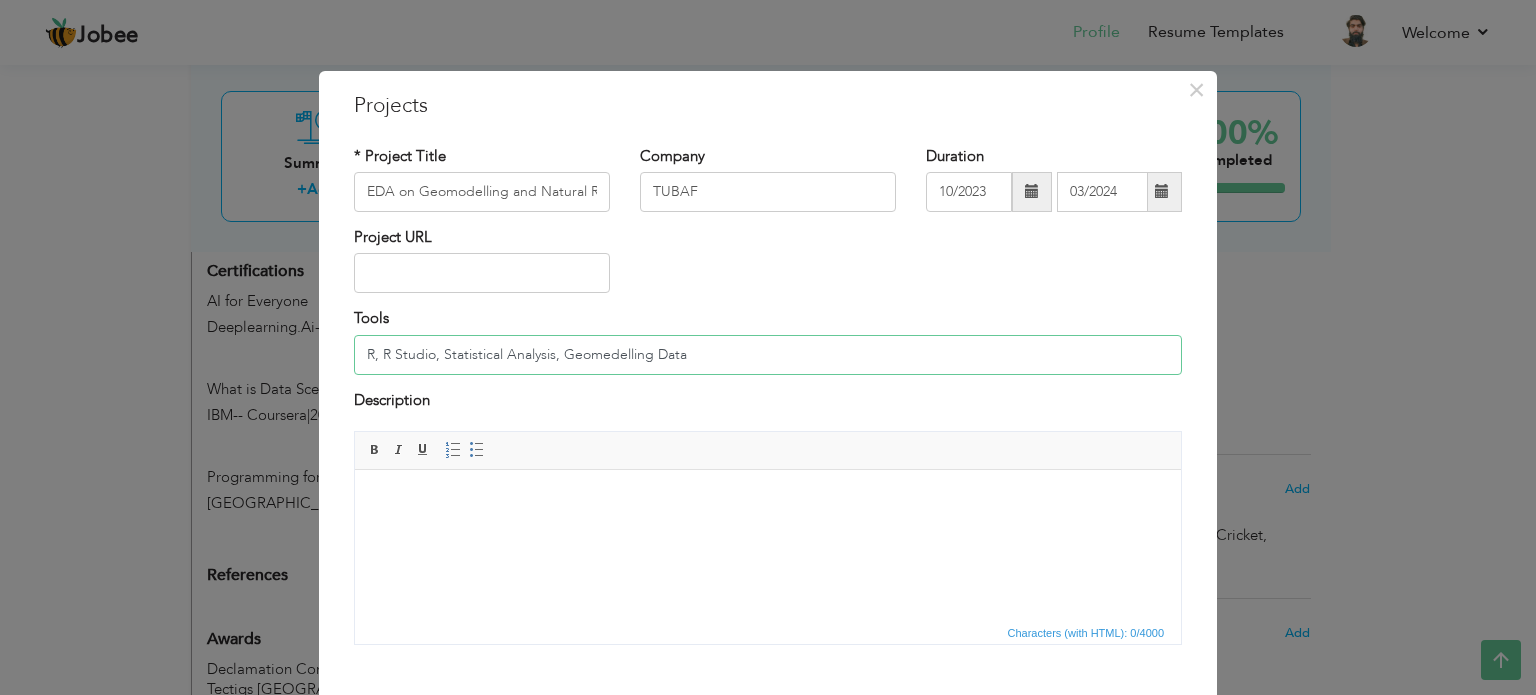 type on "R, R Studio, Statistical Analysis, Geomedelling Data" 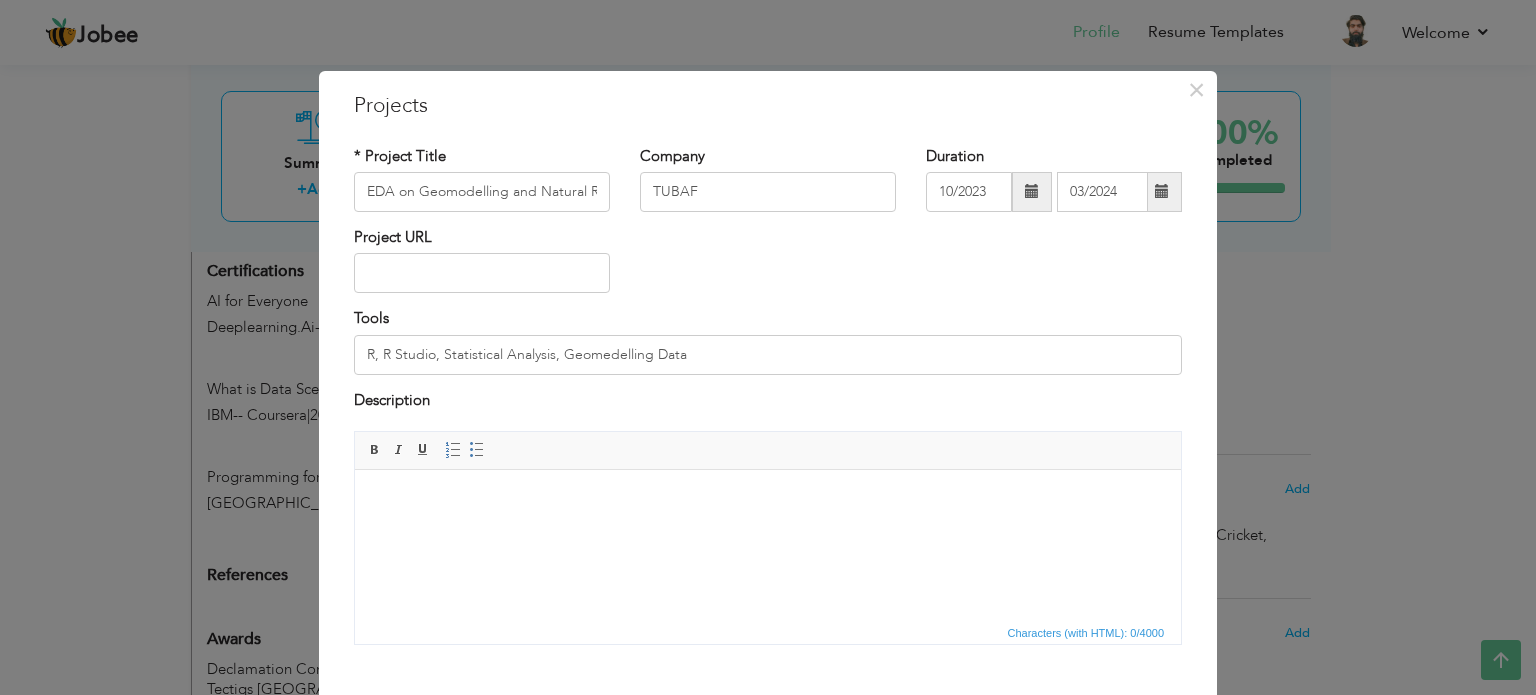 click at bounding box center [768, 500] 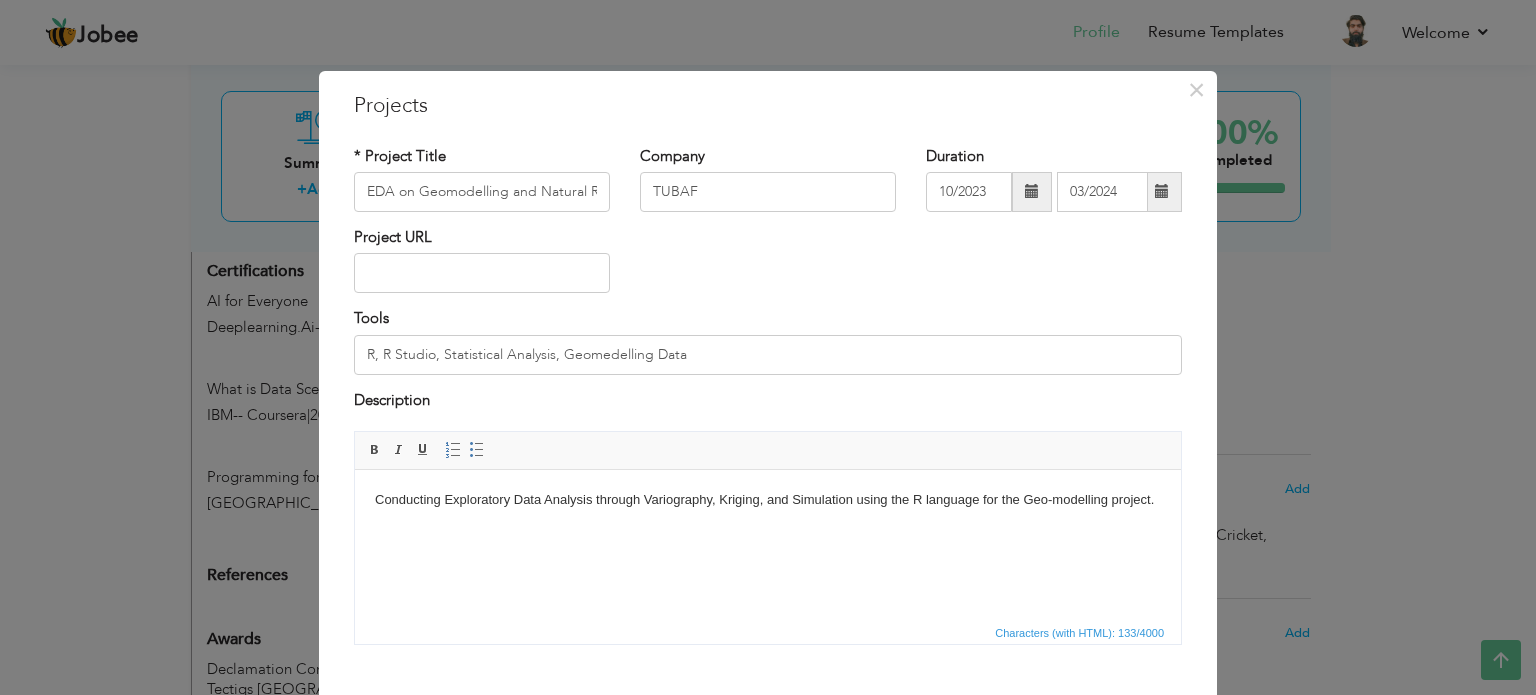 scroll, scrollTop: 100, scrollLeft: 0, axis: vertical 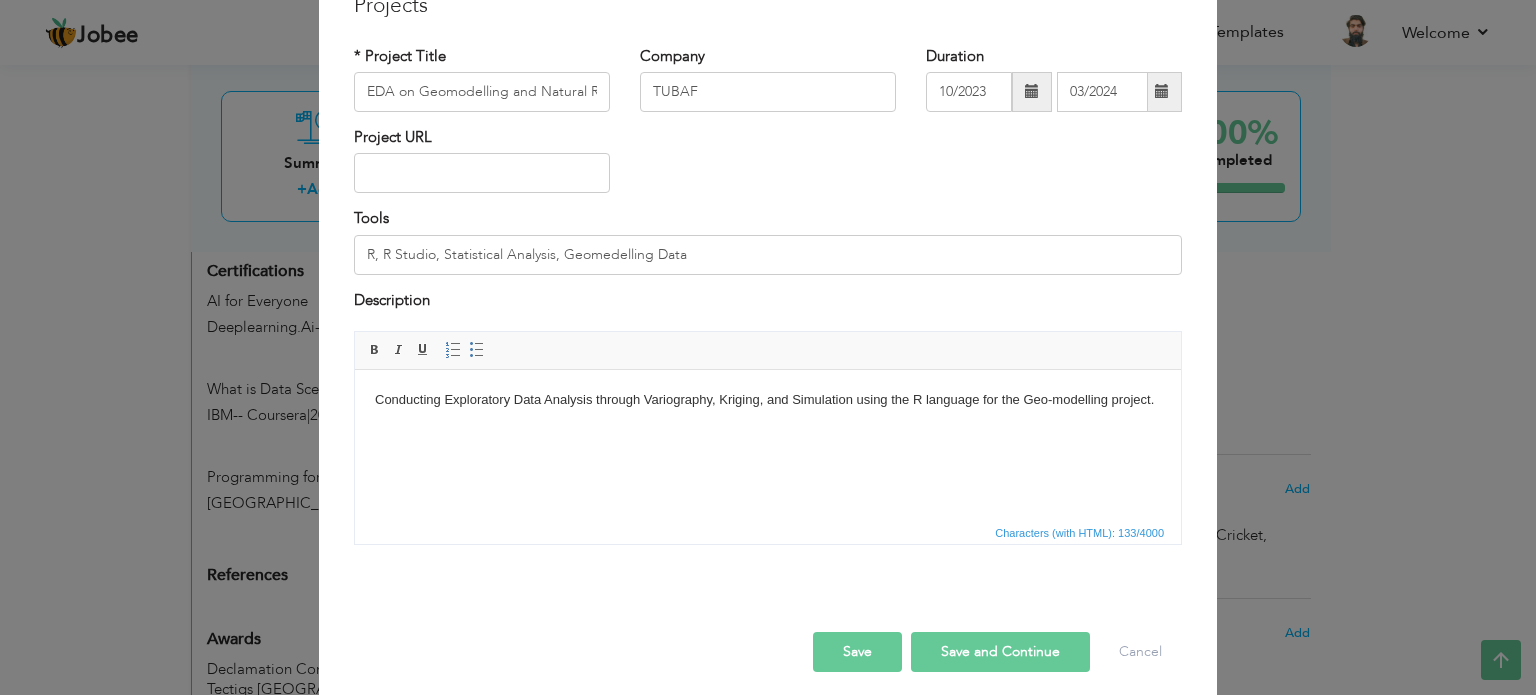 click on "Save and Continue" at bounding box center [1000, 652] 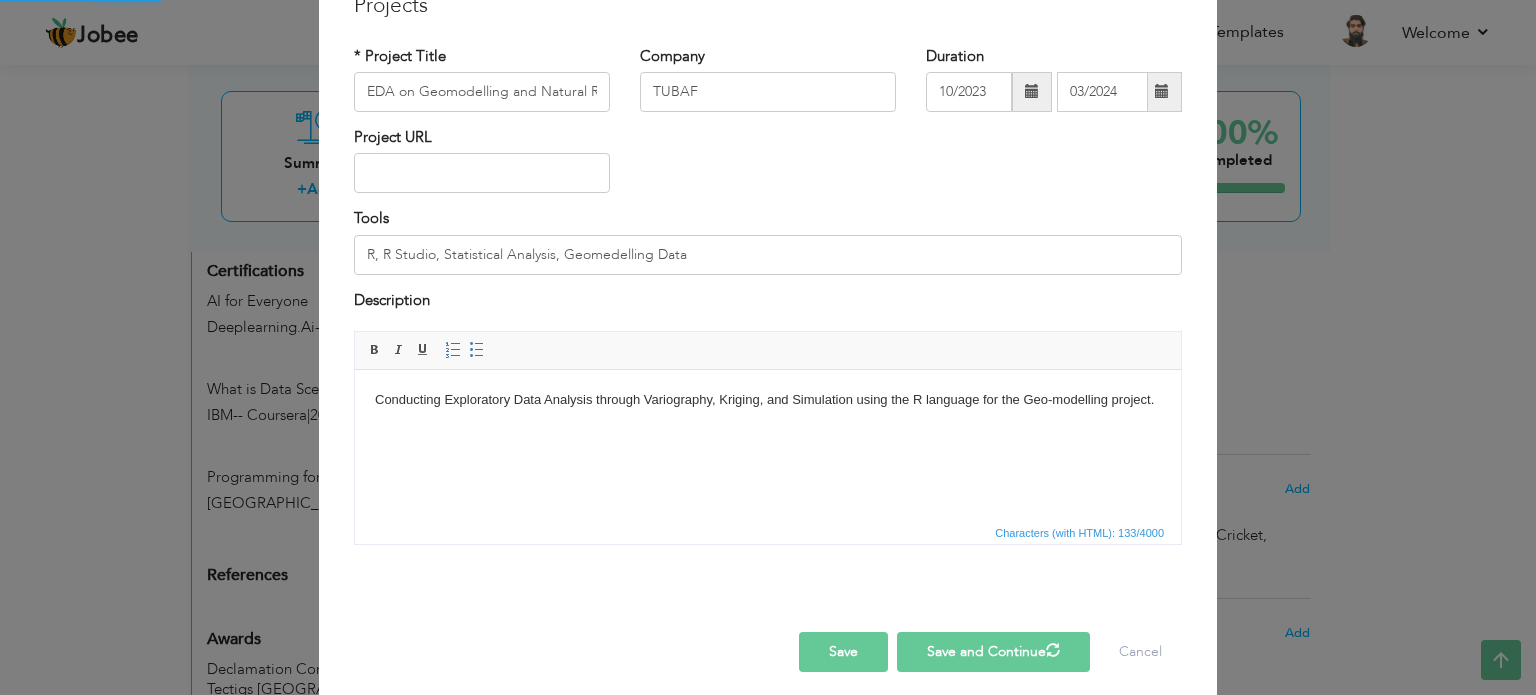 type 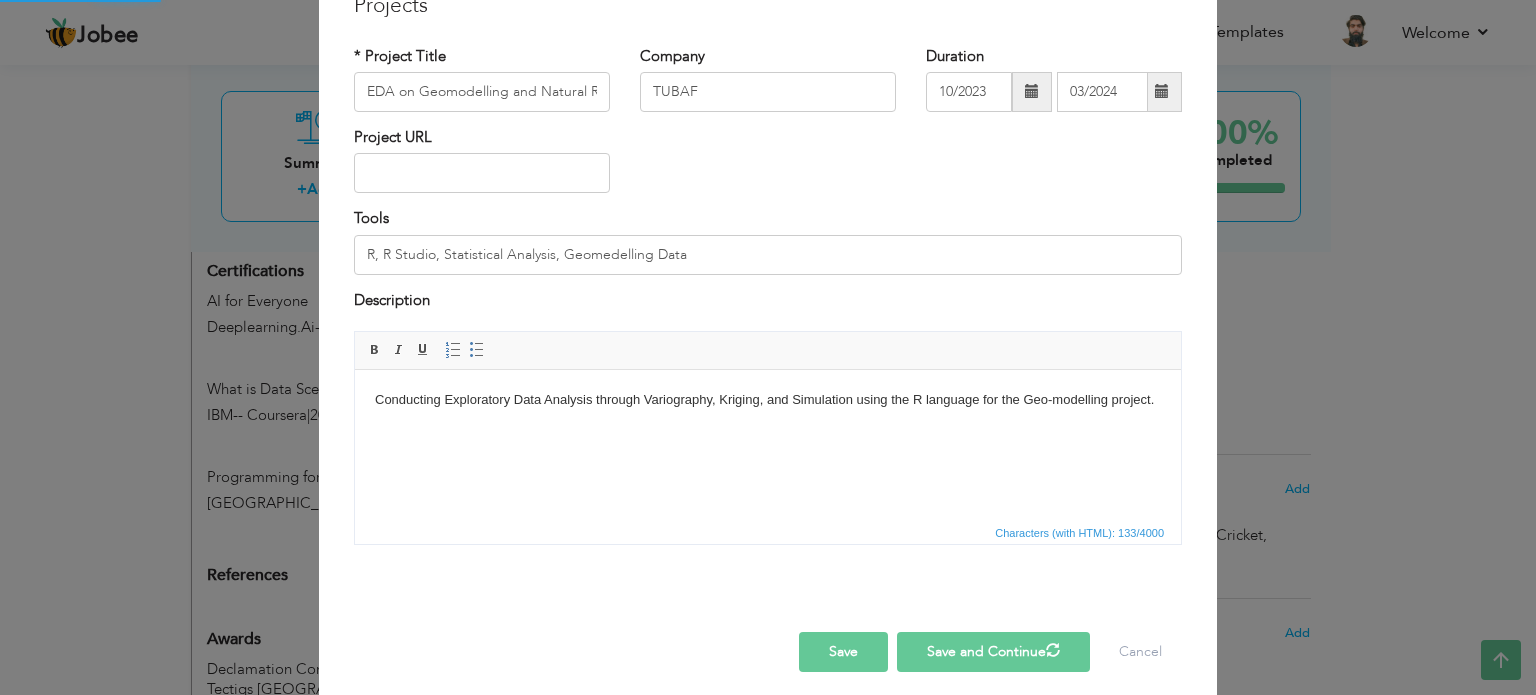 type 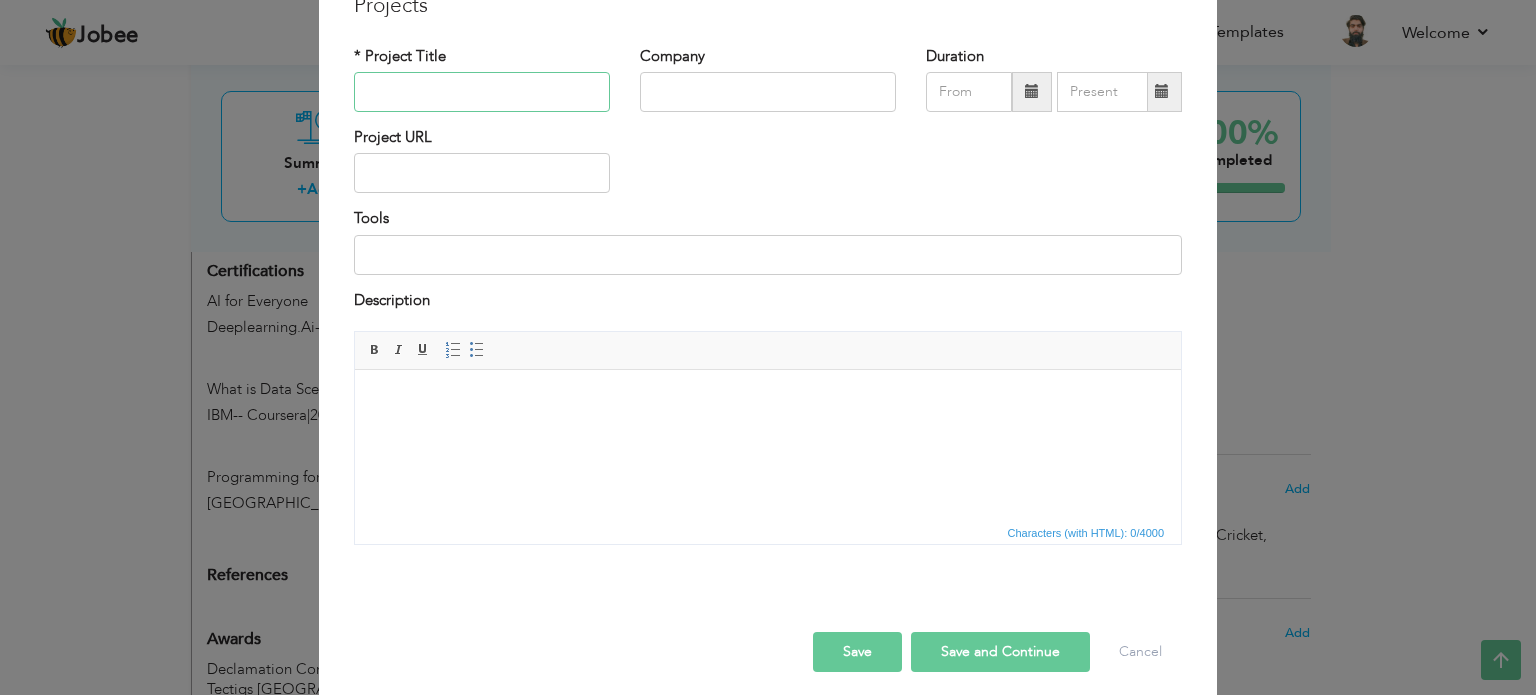 click at bounding box center (482, 92) 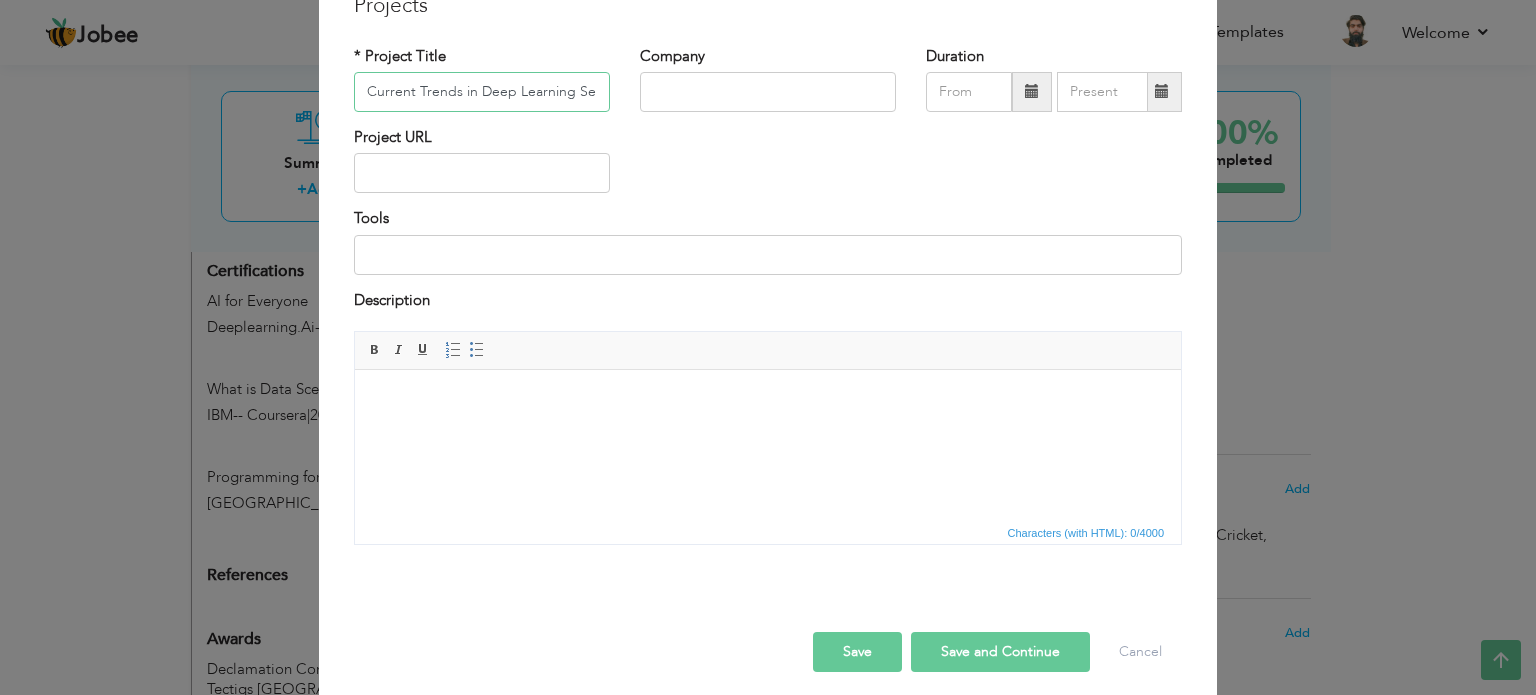 scroll, scrollTop: 0, scrollLeft: 348, axis: horizontal 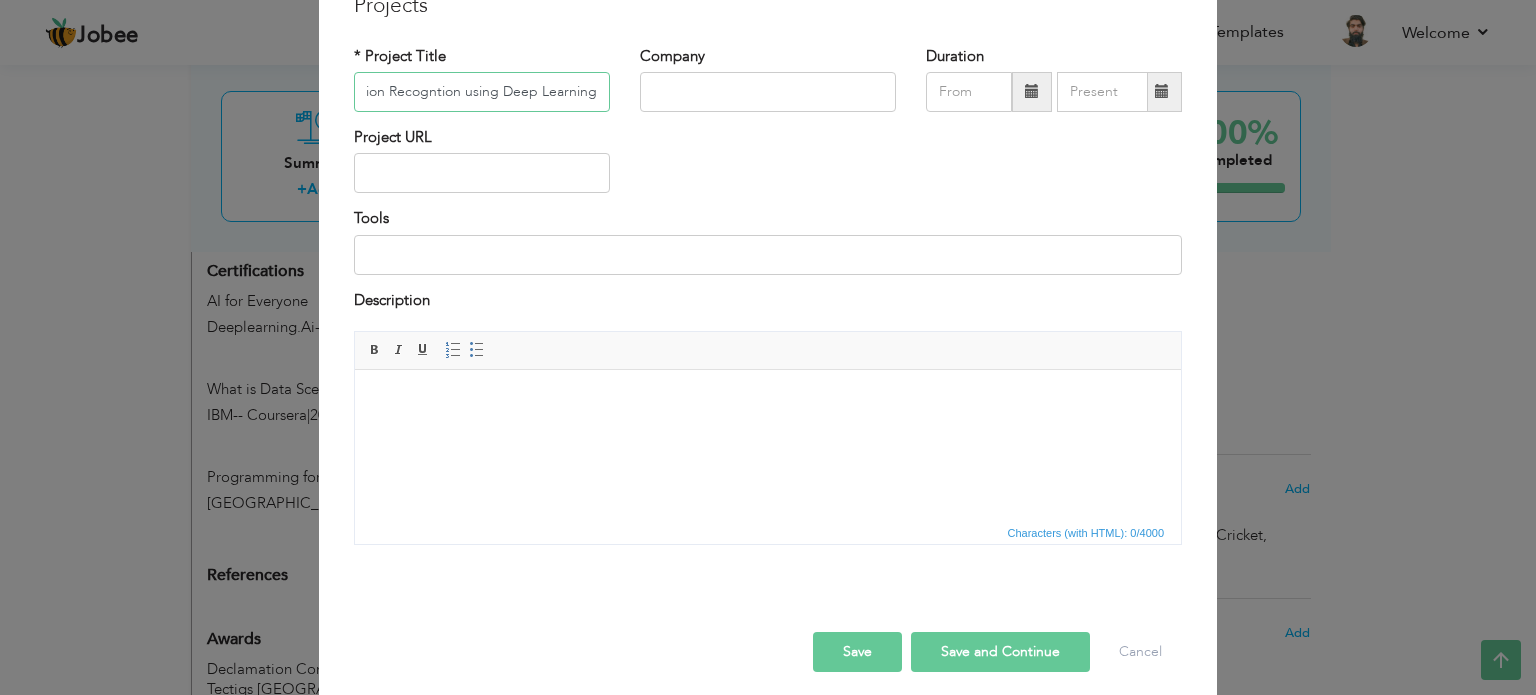 type on "Current Trends in Deep Learning Seminar| Voice Emotion Recogntion using Deep Learning" 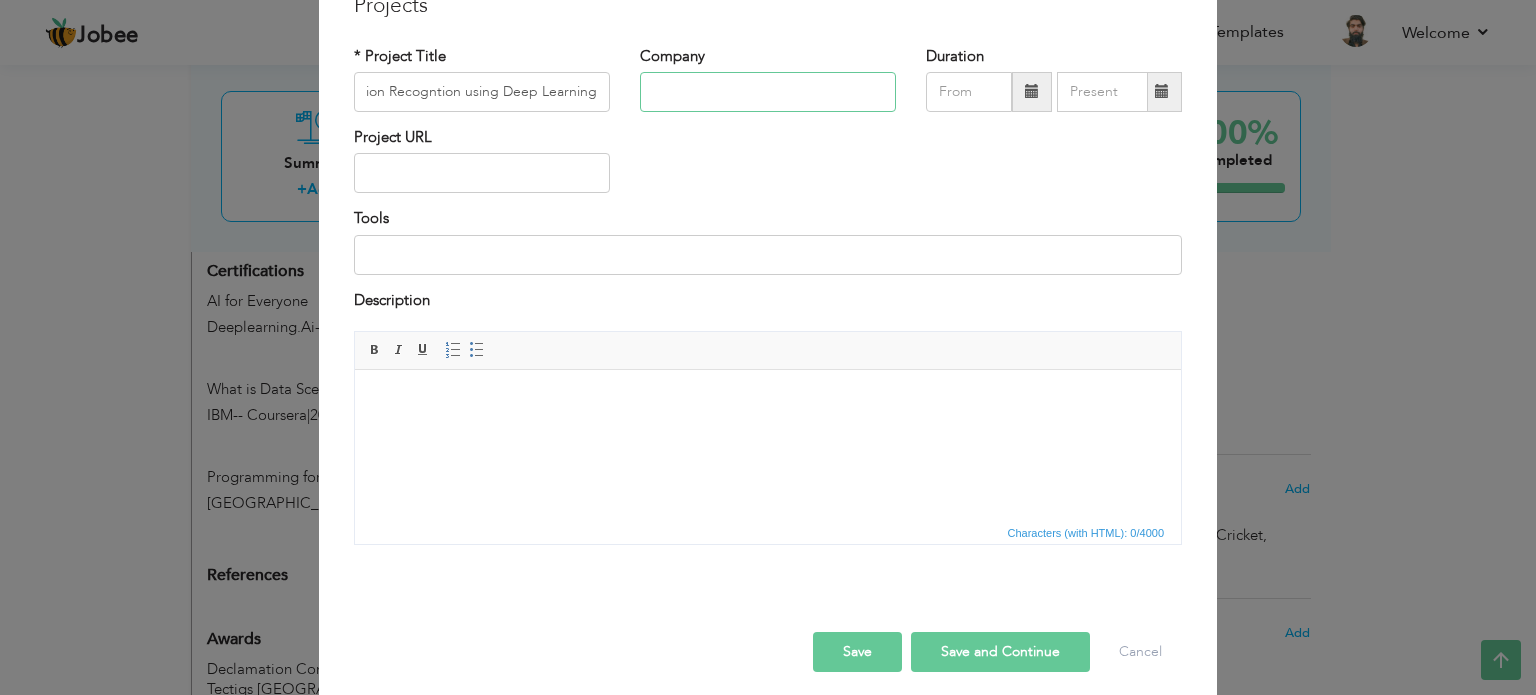 click at bounding box center (768, 92) 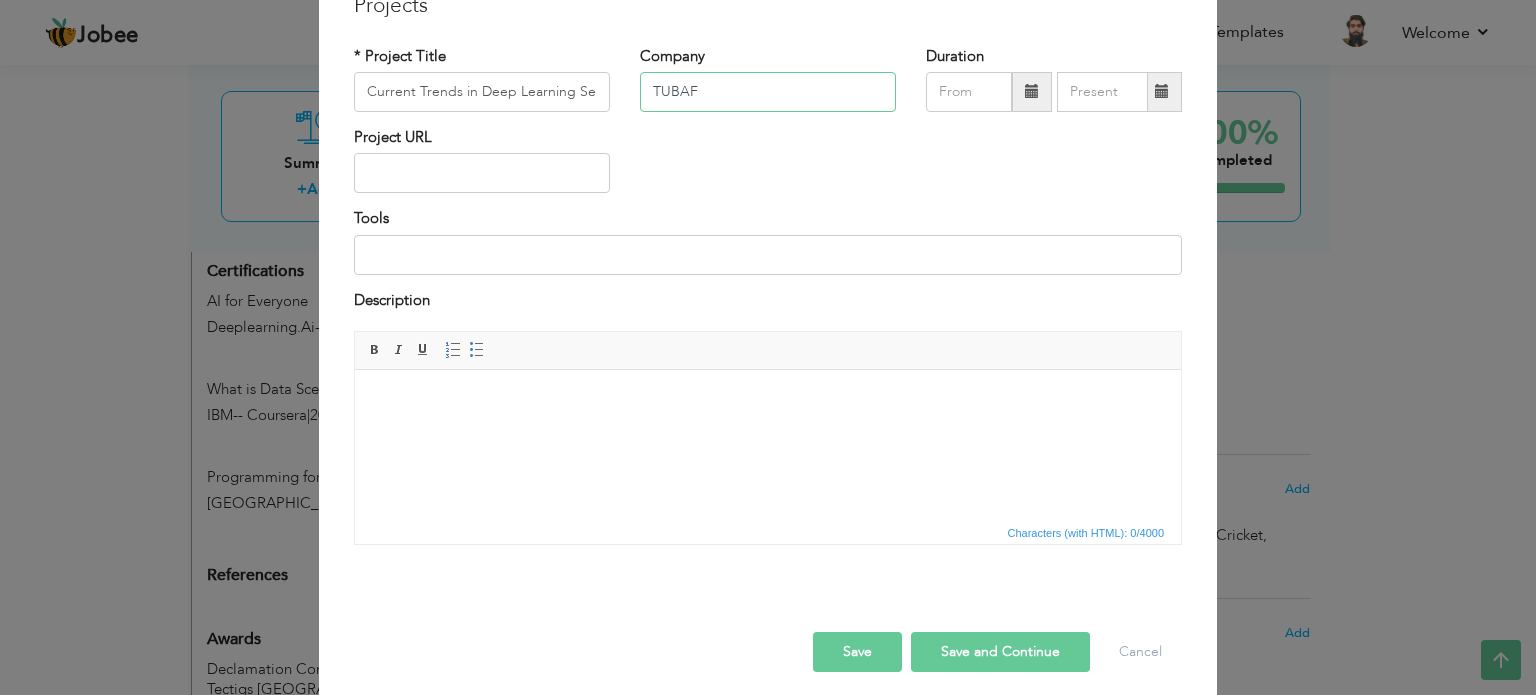 type on "TUBAF" 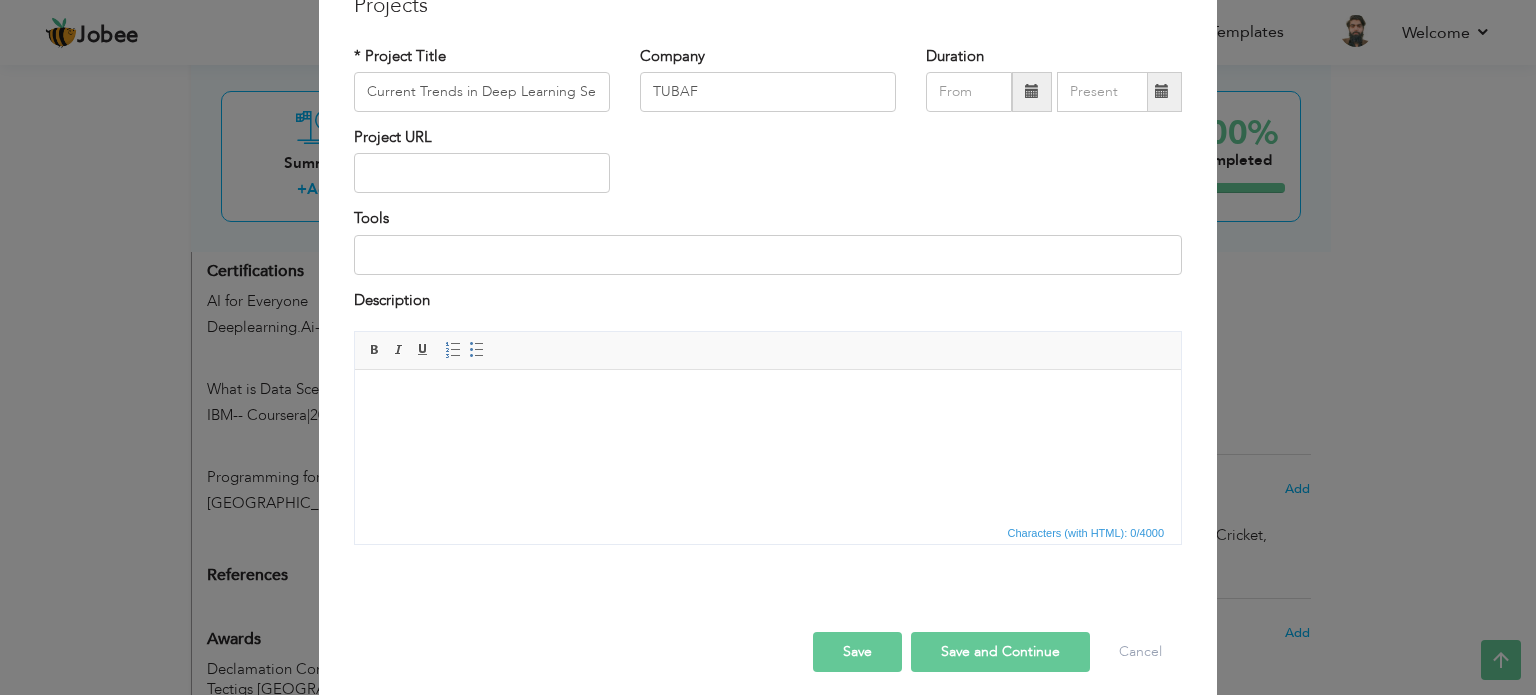 click at bounding box center [1032, 91] 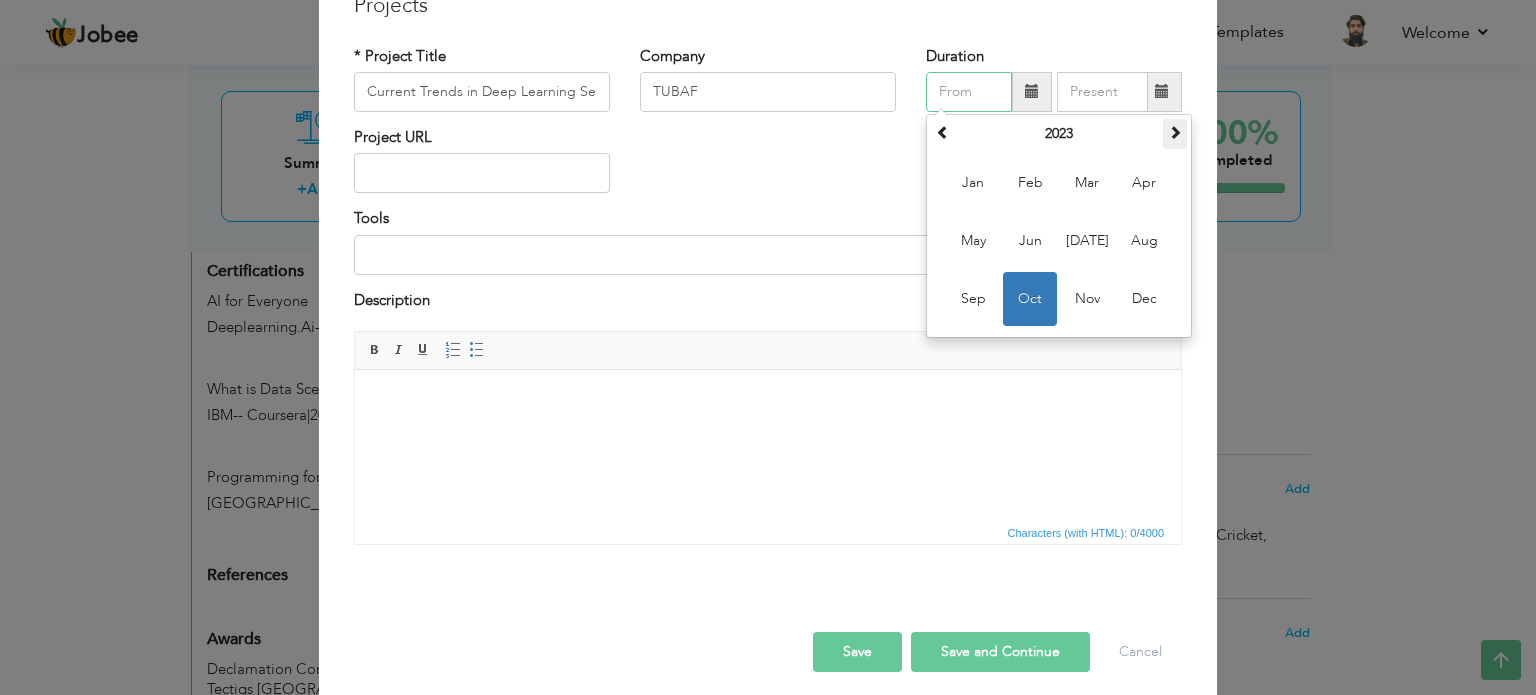 click at bounding box center [1175, 132] 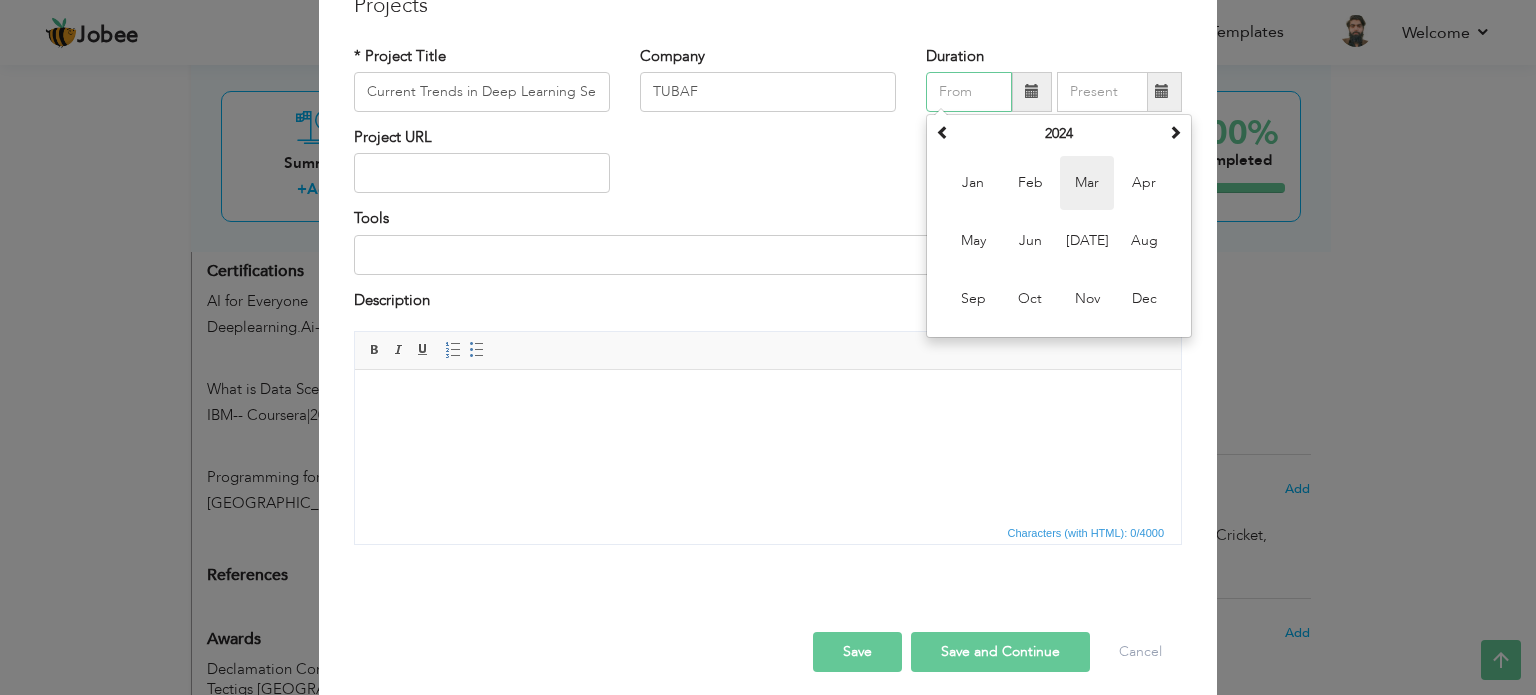 click on "Mar" at bounding box center [1087, 183] 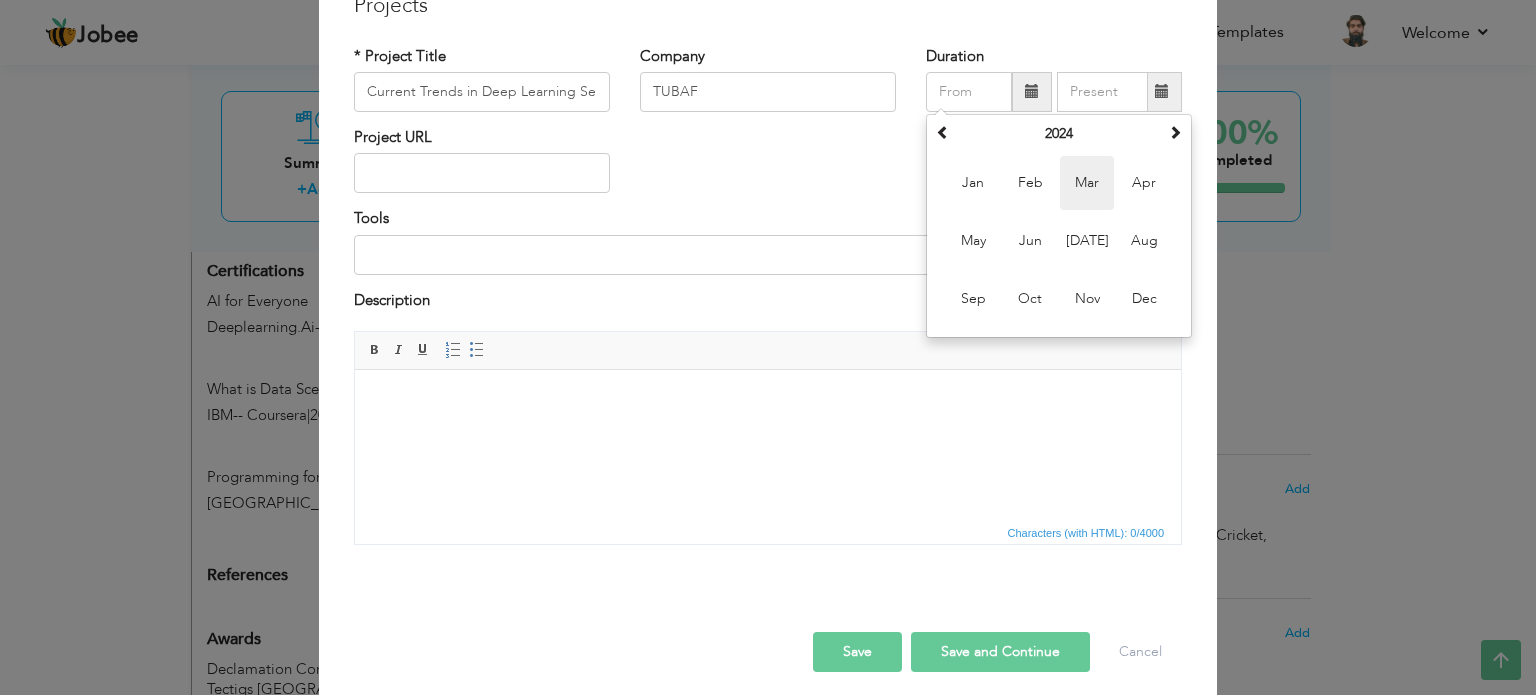 type on "03/2024" 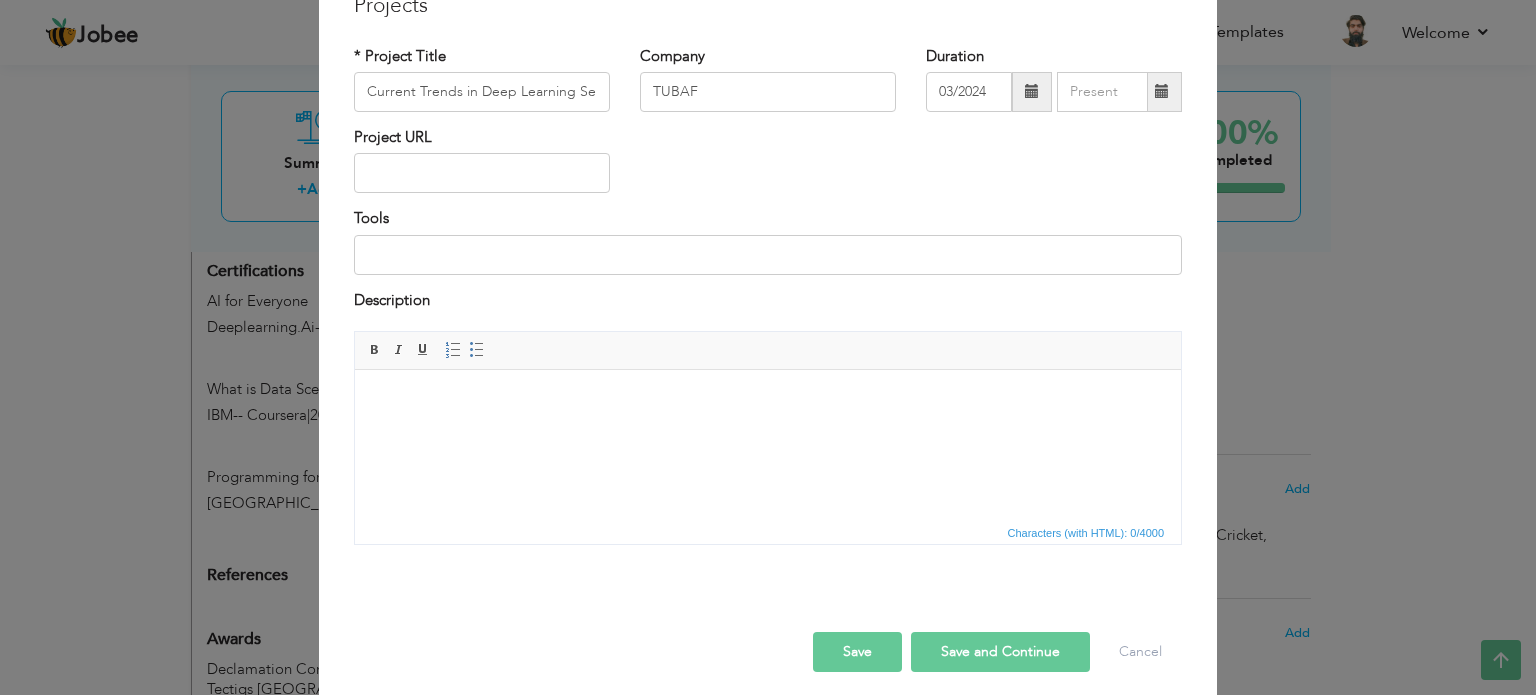 click at bounding box center [1162, 91] 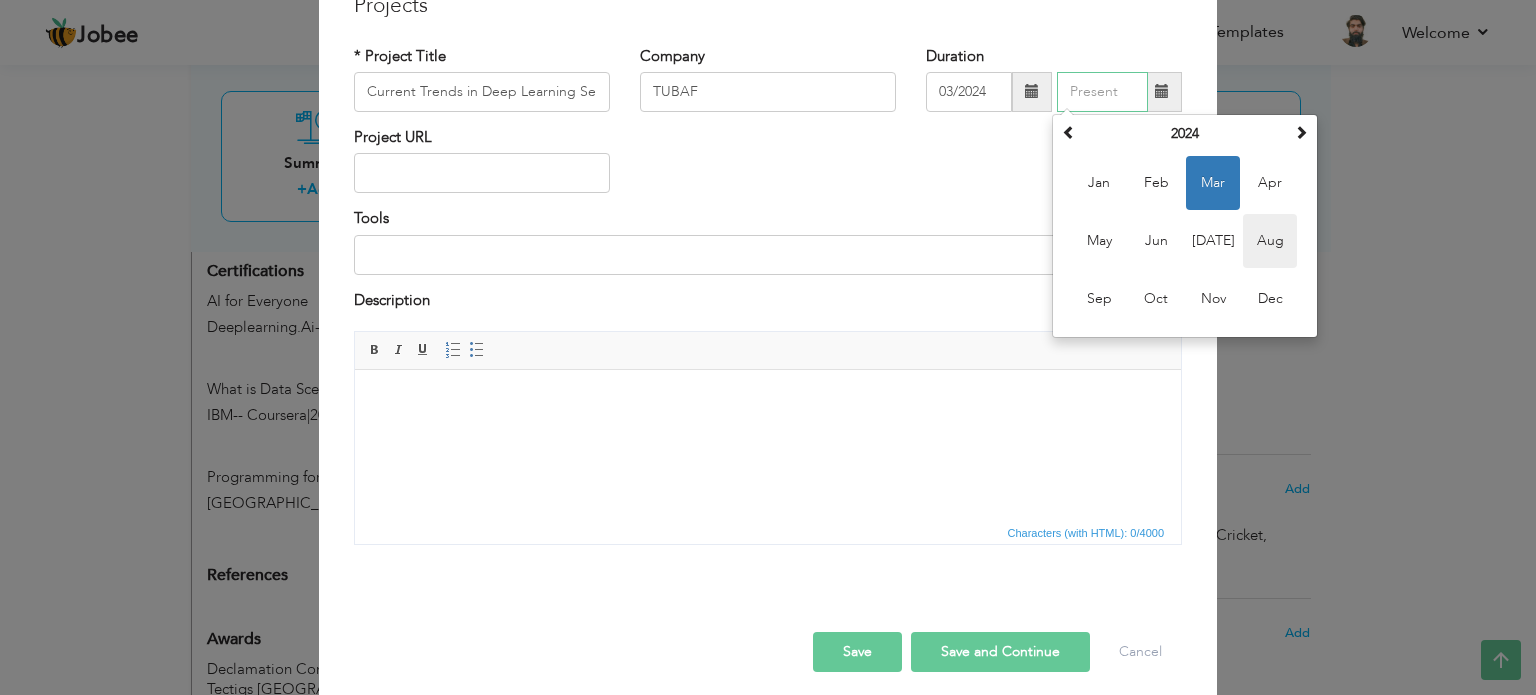 click on "Aug" at bounding box center [1270, 241] 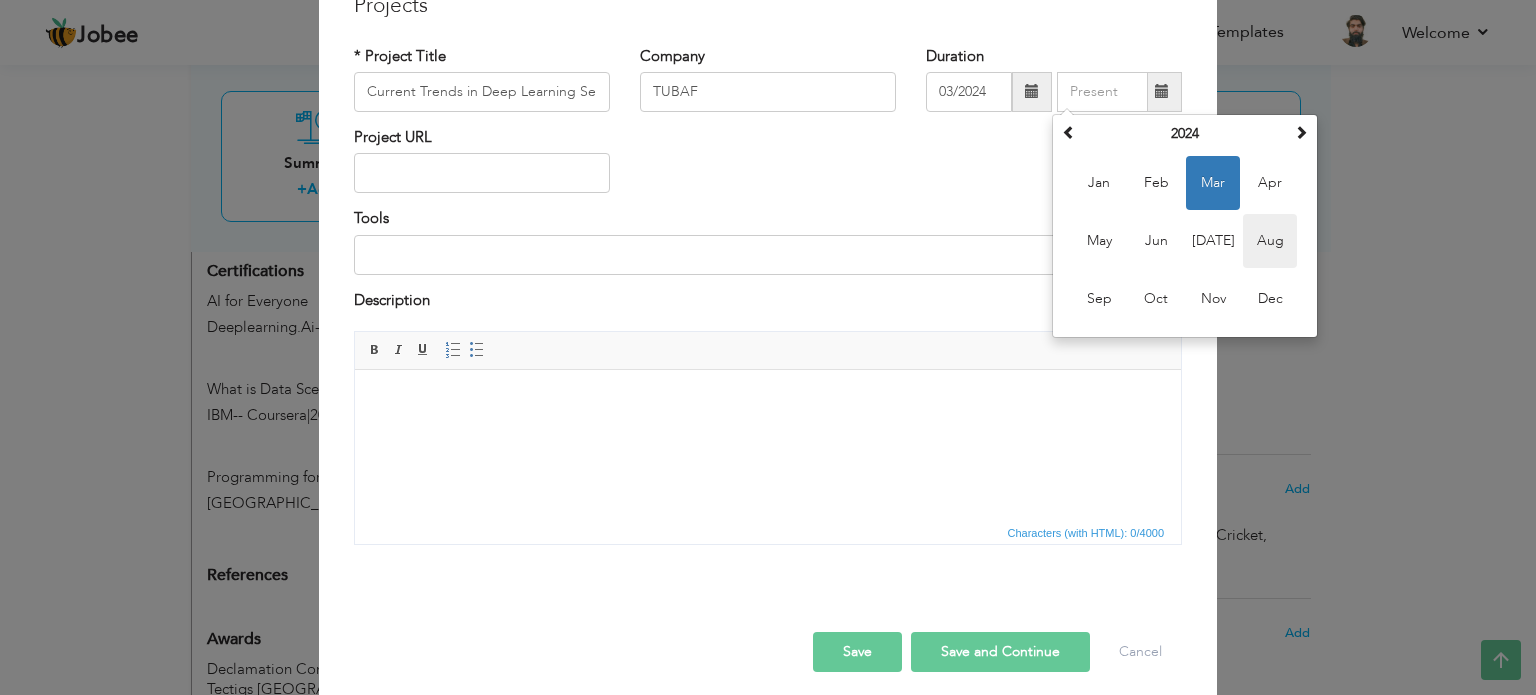 type on "08/2024" 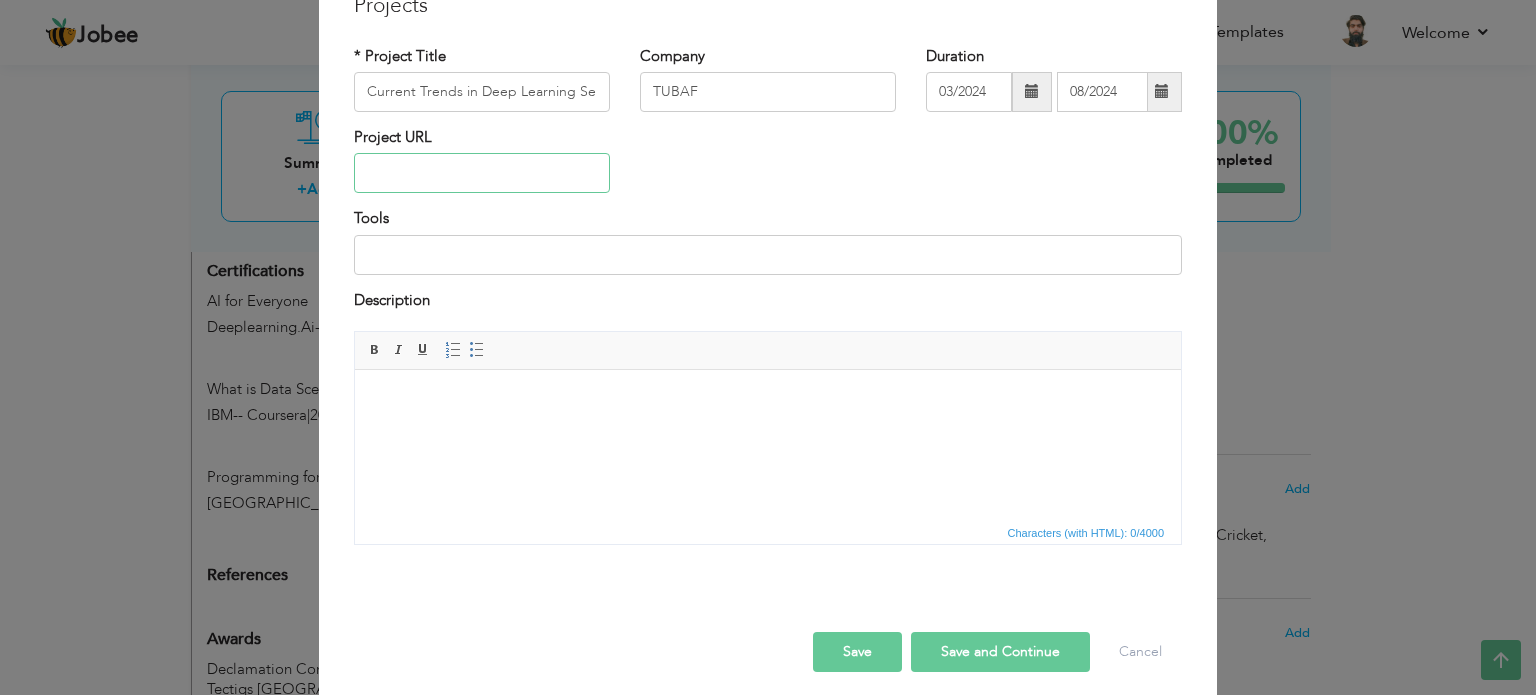 click at bounding box center [482, 173] 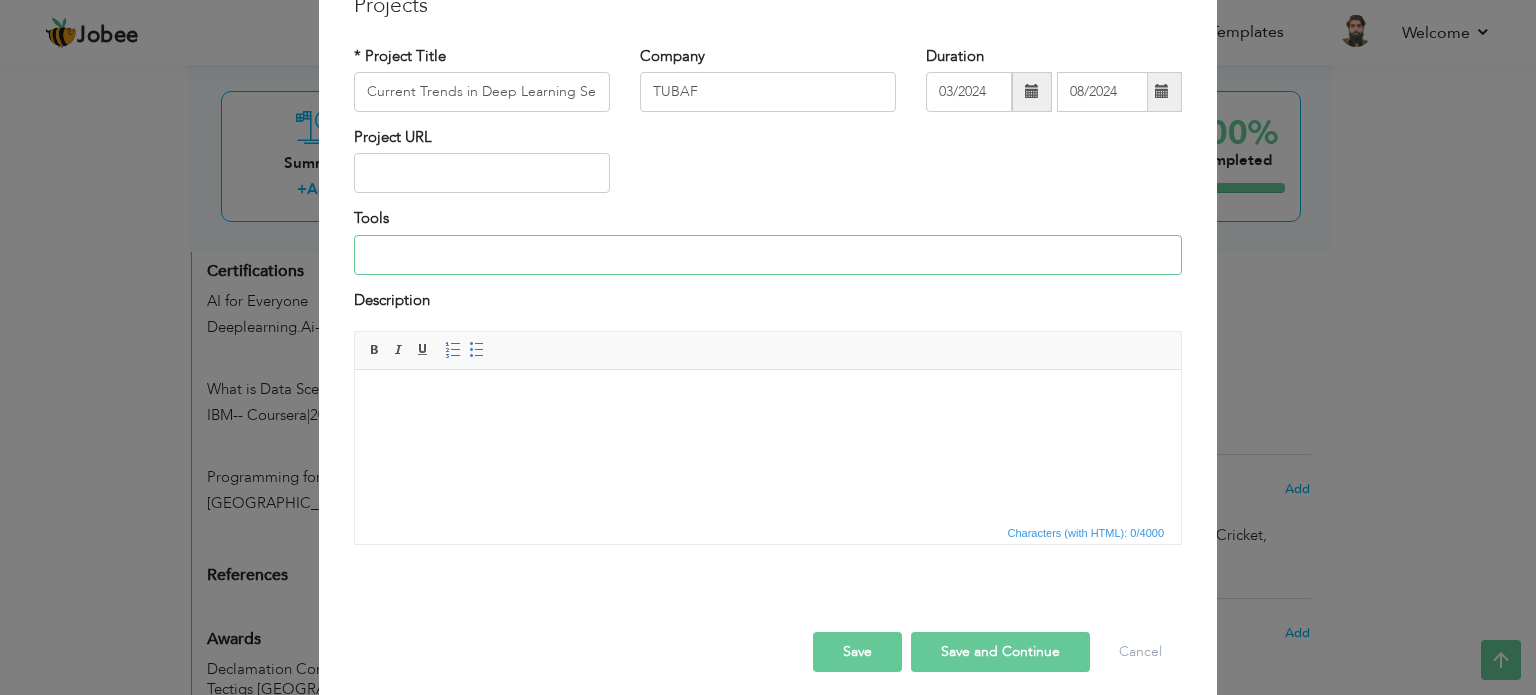 click at bounding box center [768, 255] 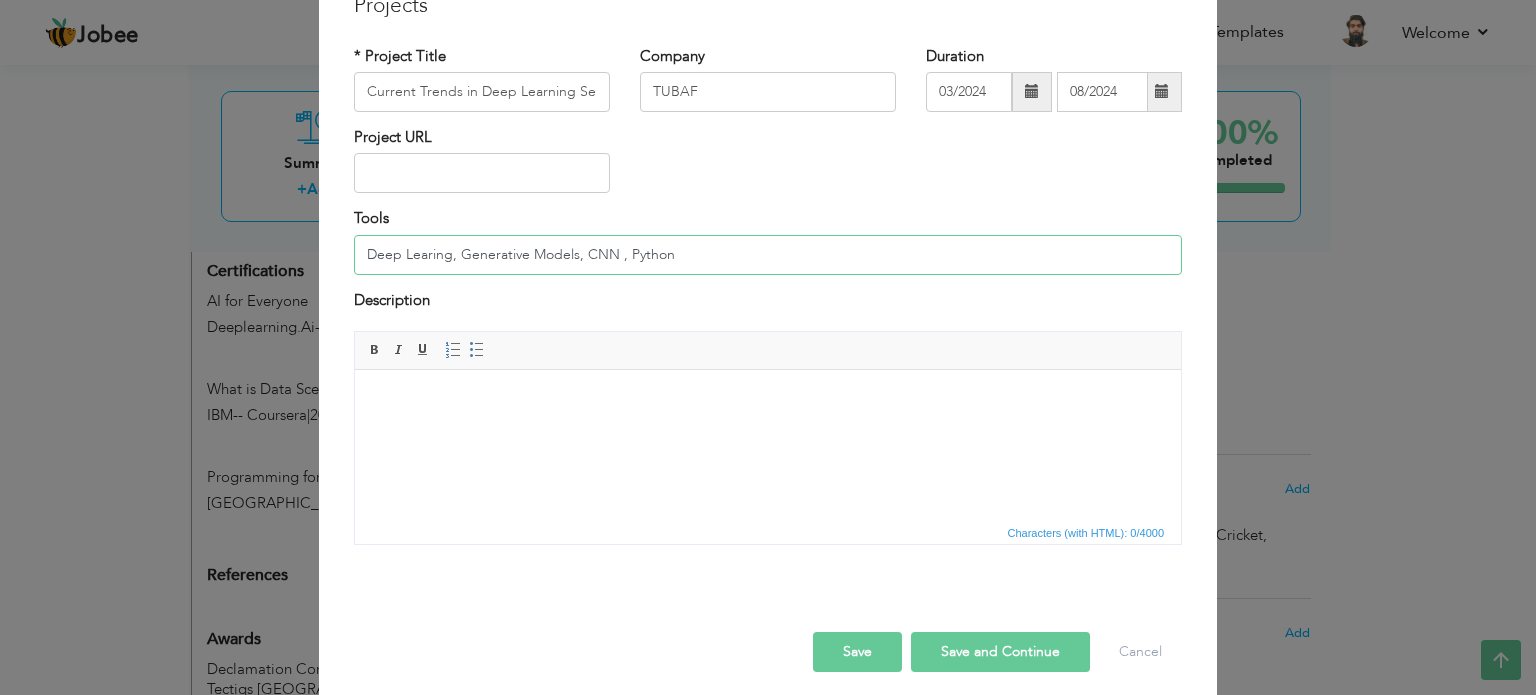 type on "Deep Learing, Generative Models, CNN , Python" 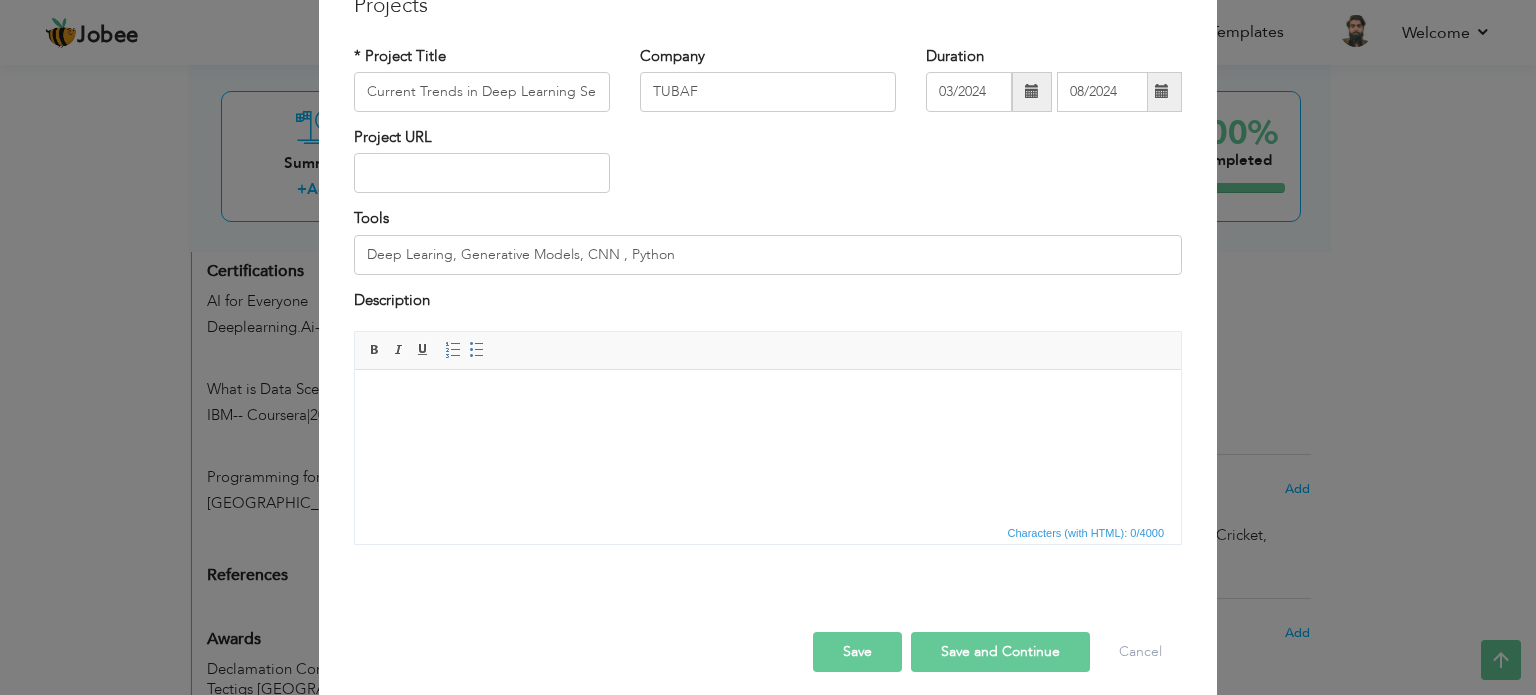 click at bounding box center [768, 400] 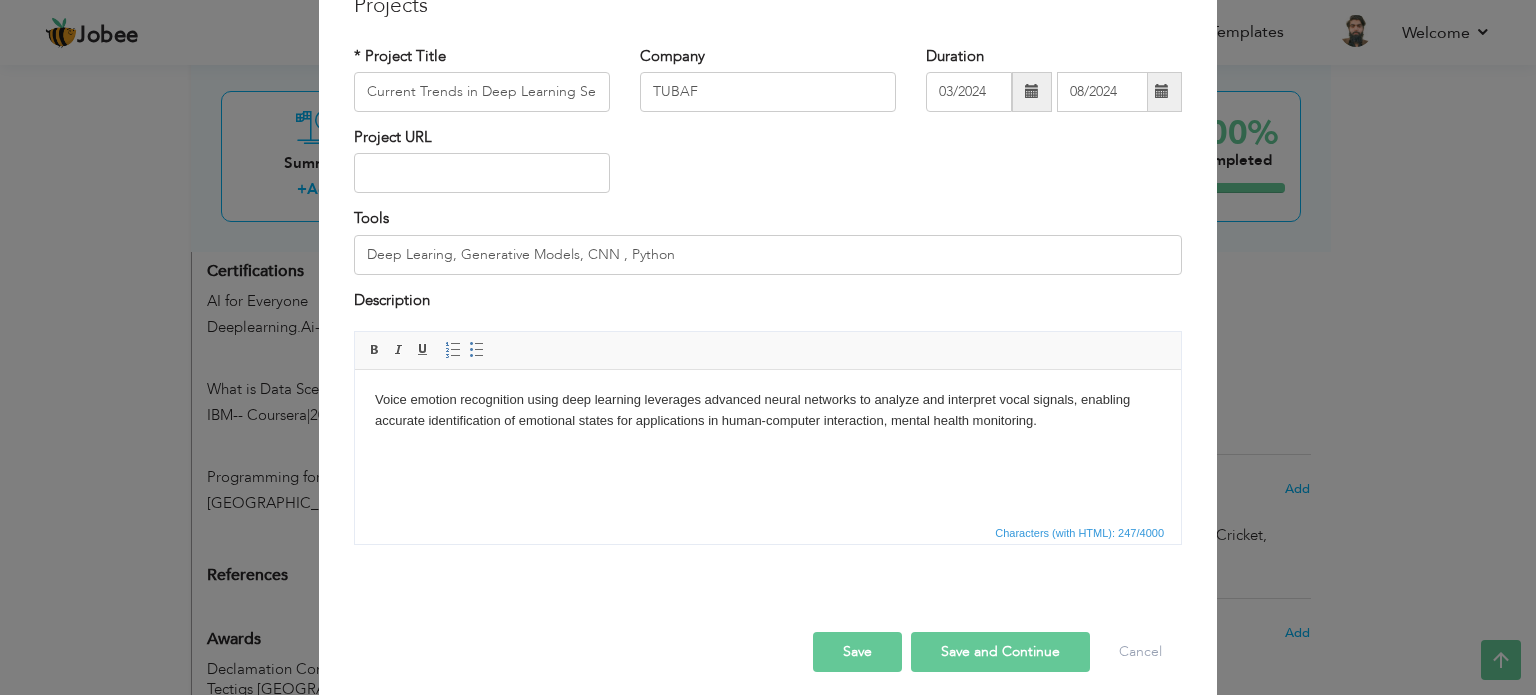click on "Save and Continue" at bounding box center [1000, 652] 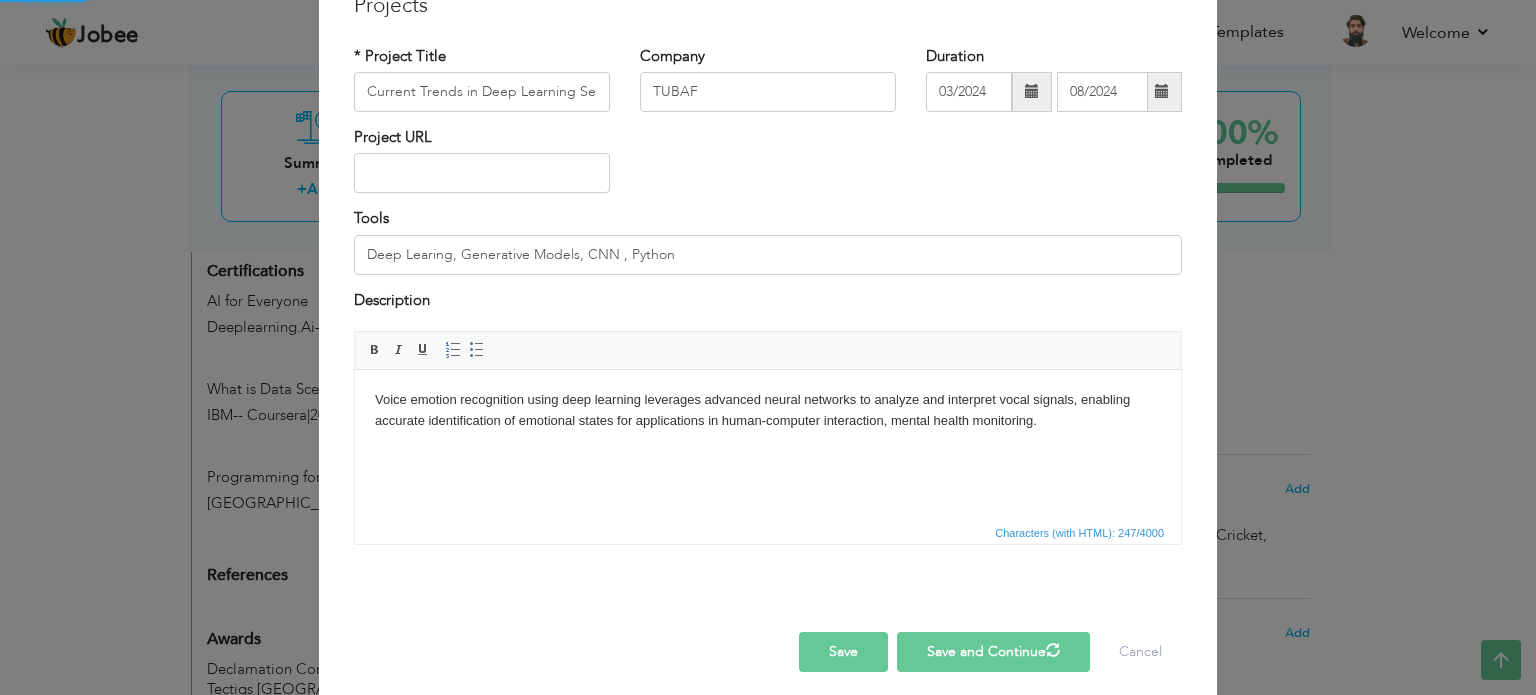 type 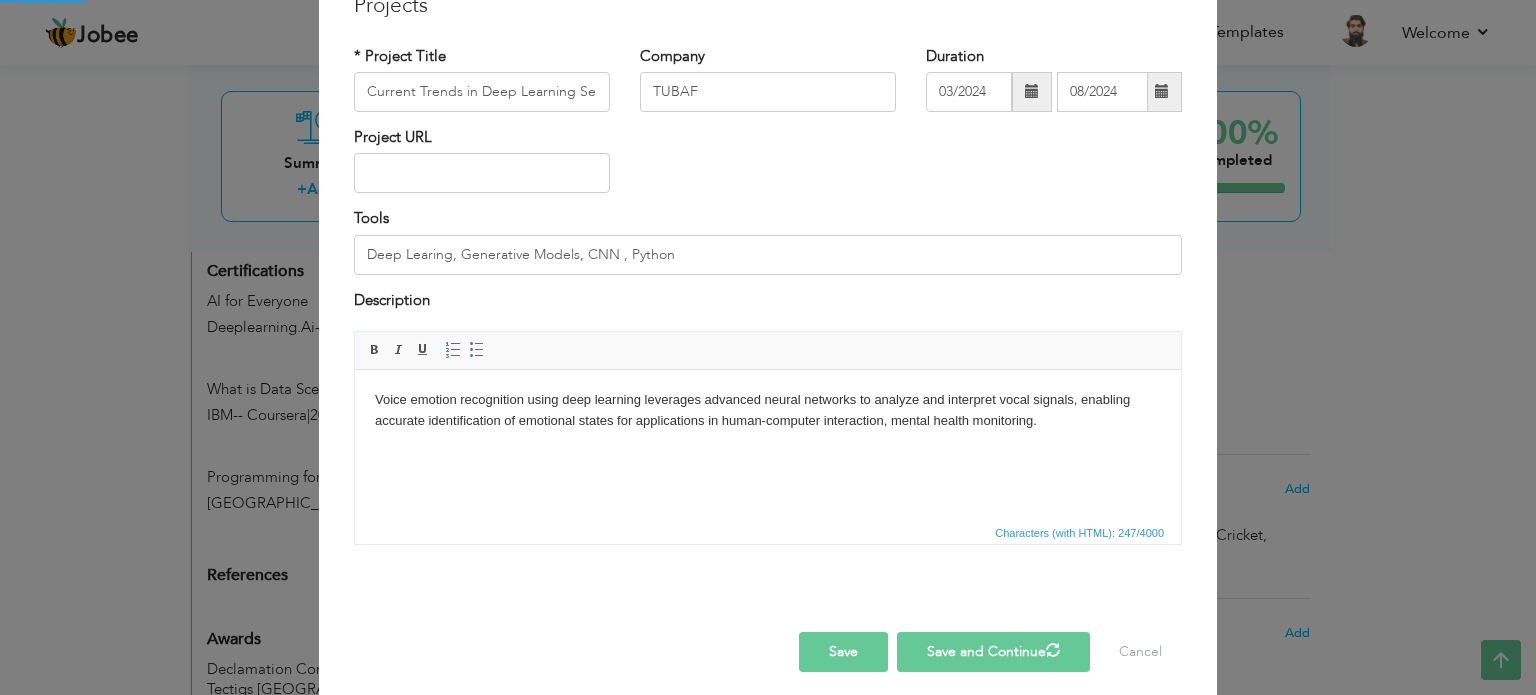 type 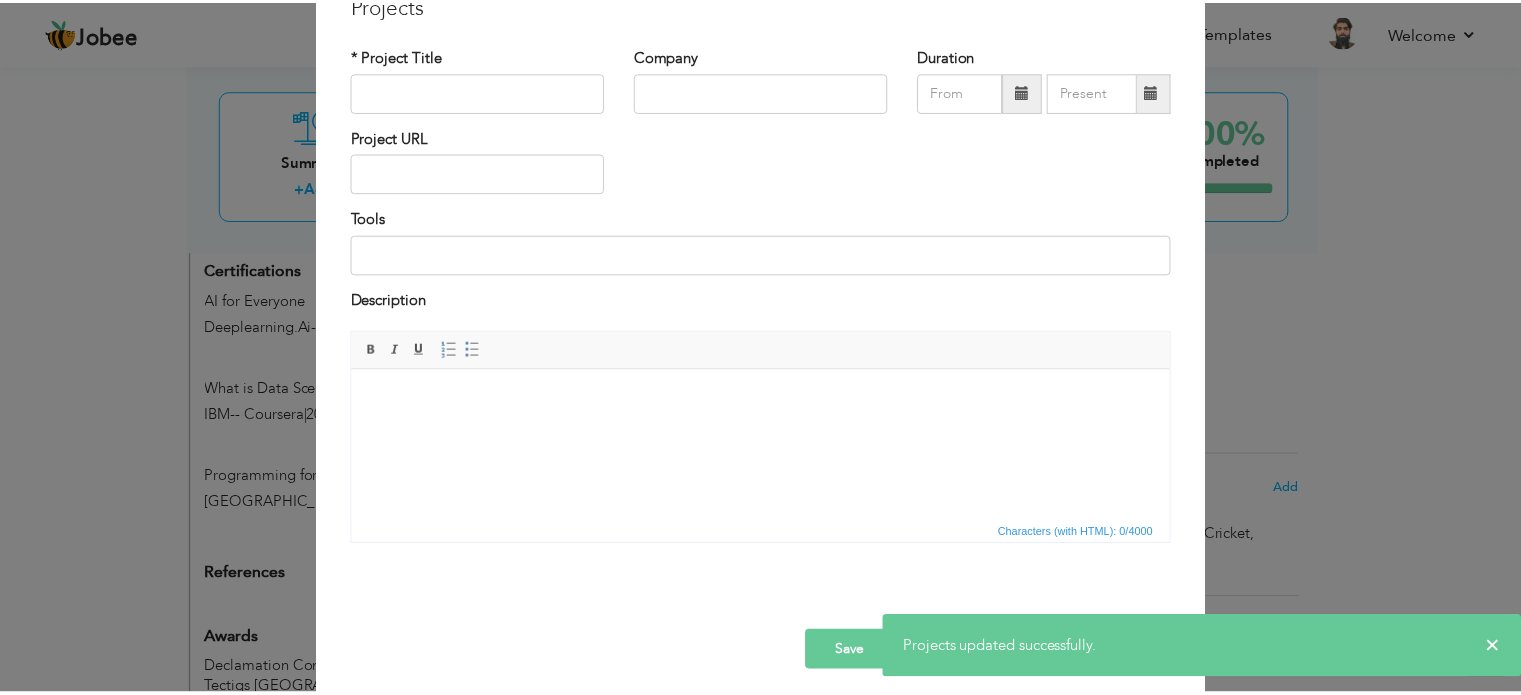 scroll, scrollTop: 112, scrollLeft: 0, axis: vertical 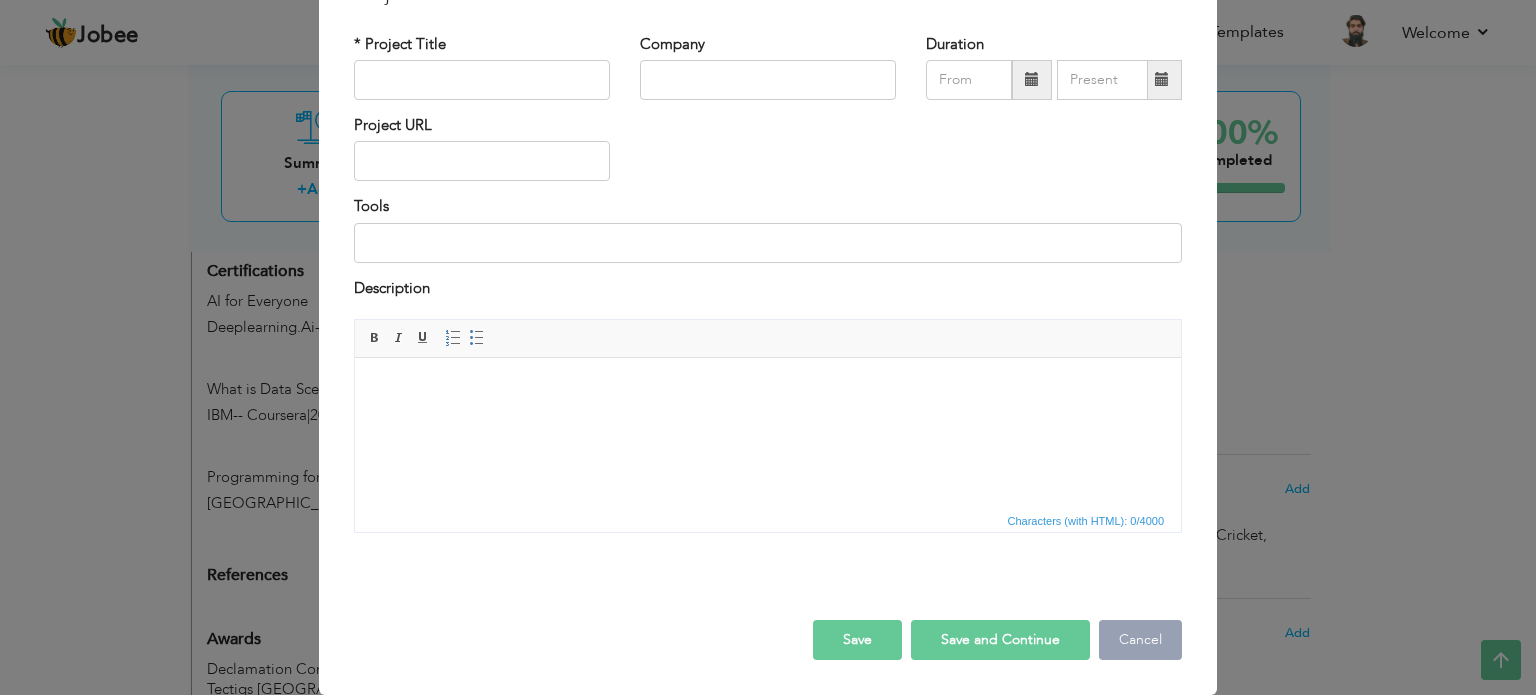 click on "Cancel" at bounding box center [1140, 640] 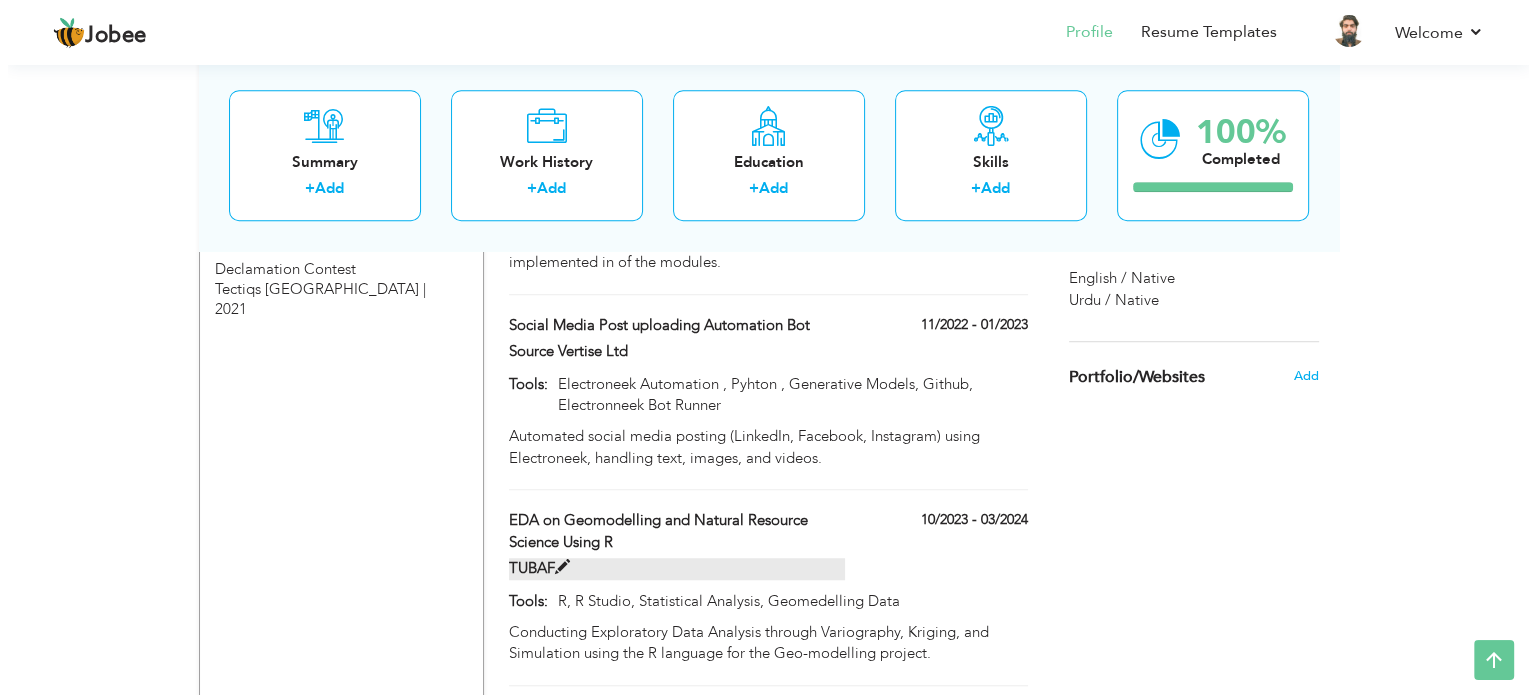 scroll, scrollTop: 1511, scrollLeft: 0, axis: vertical 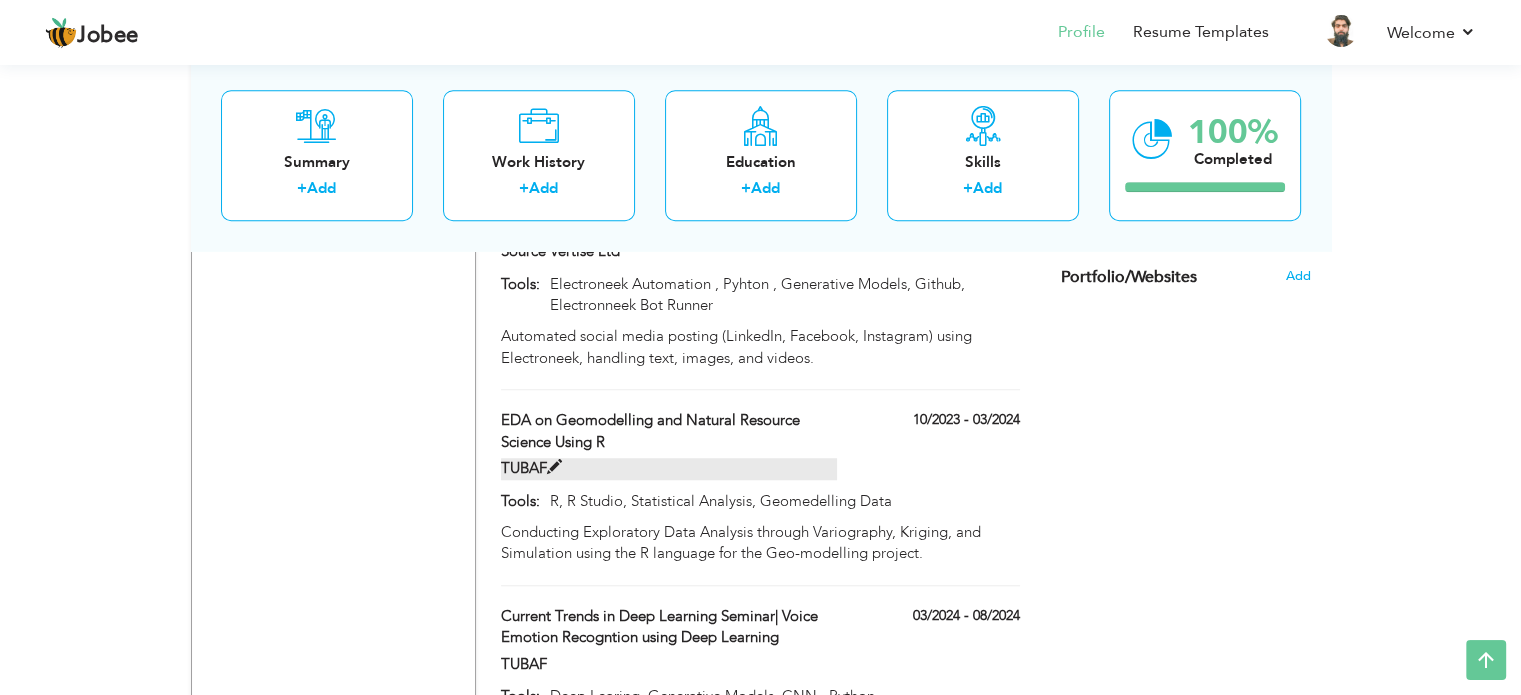 click at bounding box center (554, 467) 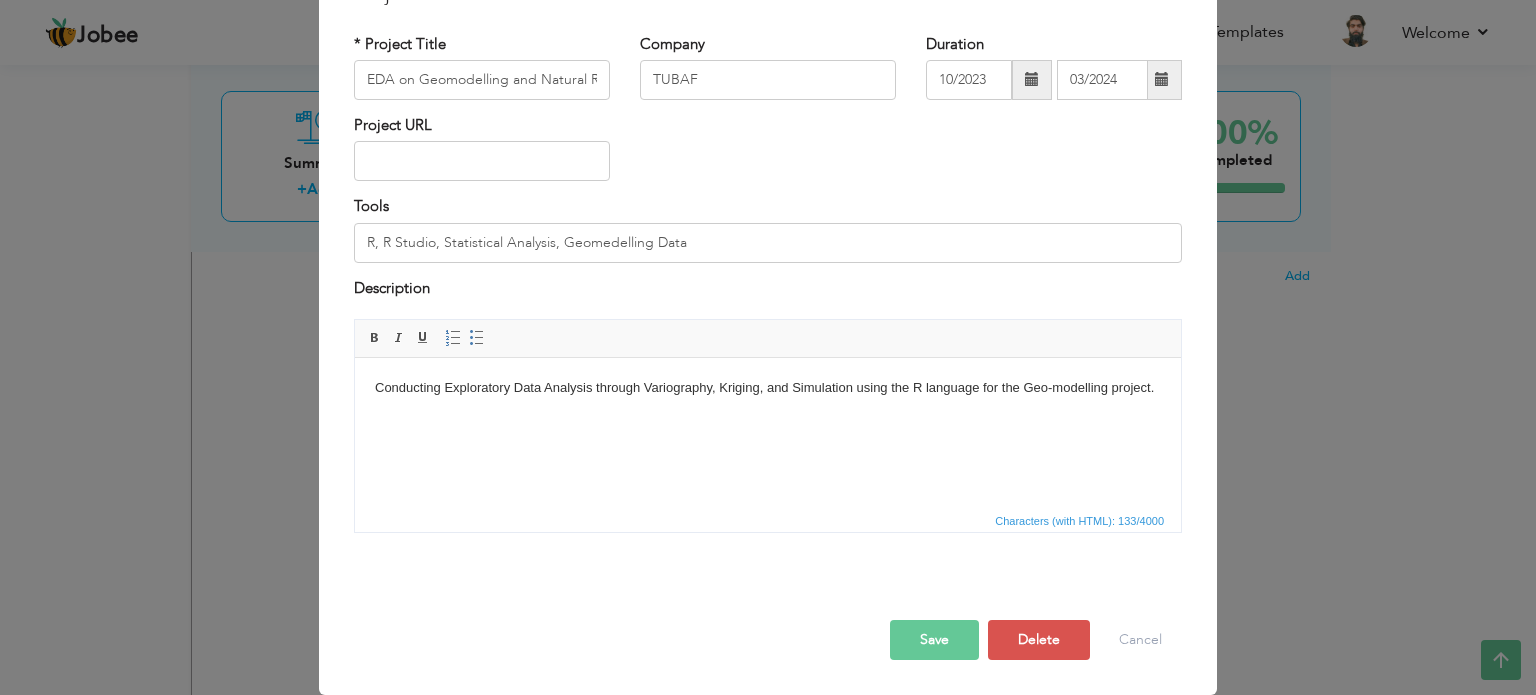 scroll, scrollTop: 0, scrollLeft: 0, axis: both 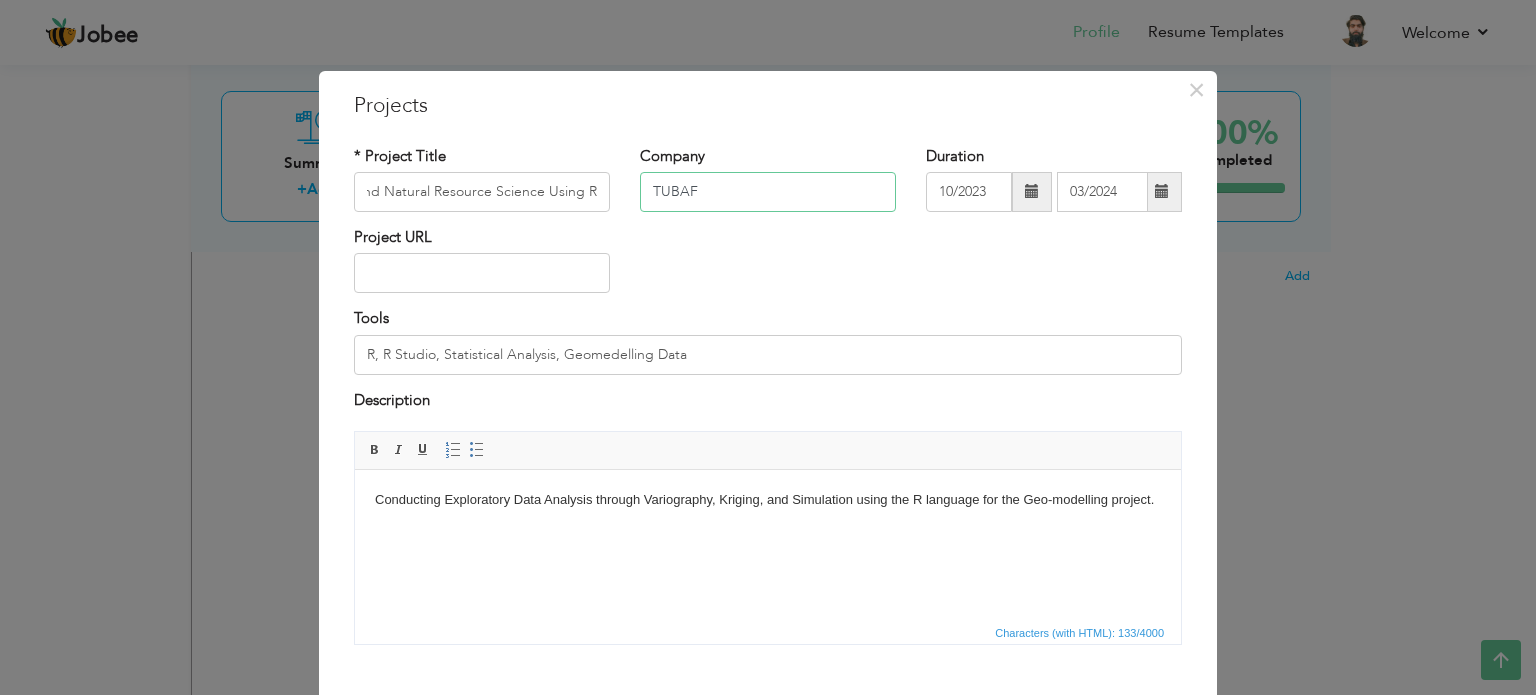 click on "TUBAF" at bounding box center [768, 192] 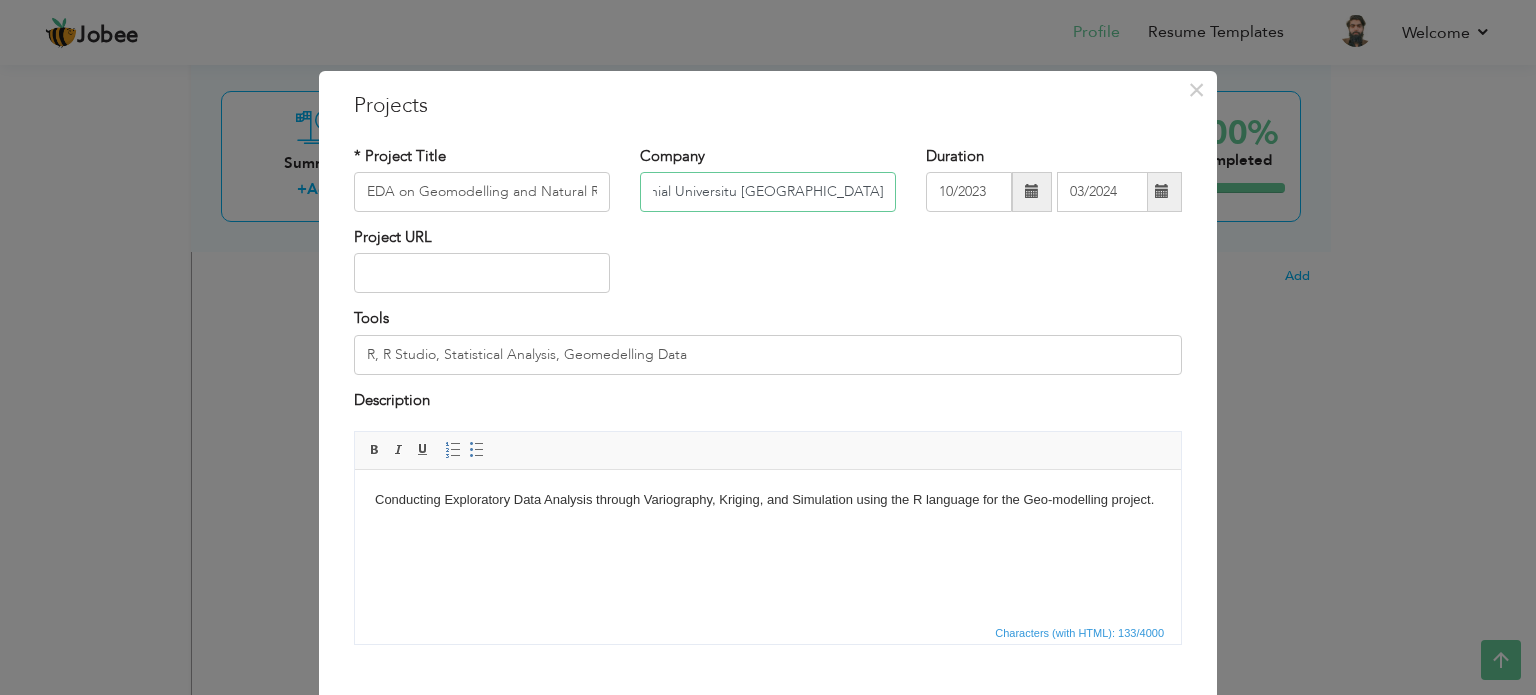 scroll, scrollTop: 0, scrollLeft: 40, axis: horizontal 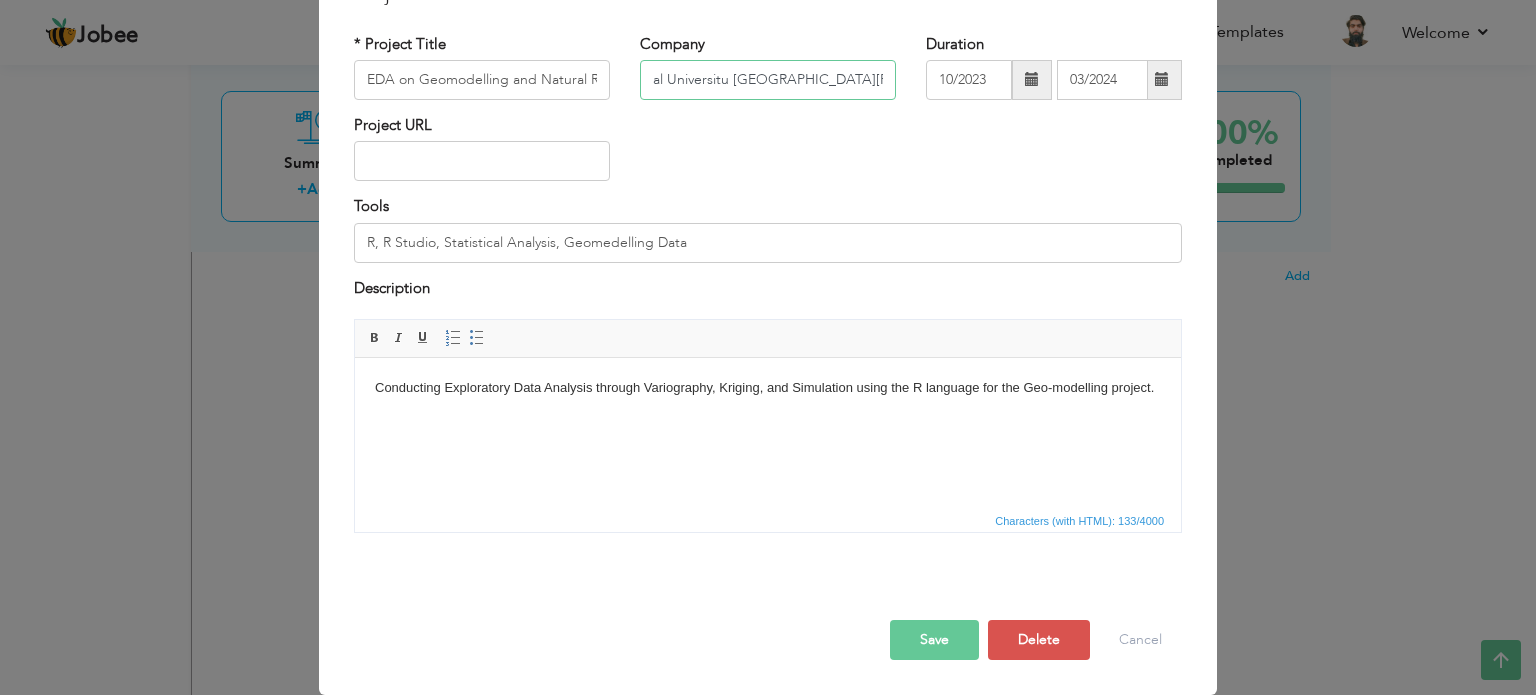 type on "Technial Universitu [GEOGRAPHIC_DATA][PERSON_NAME]" 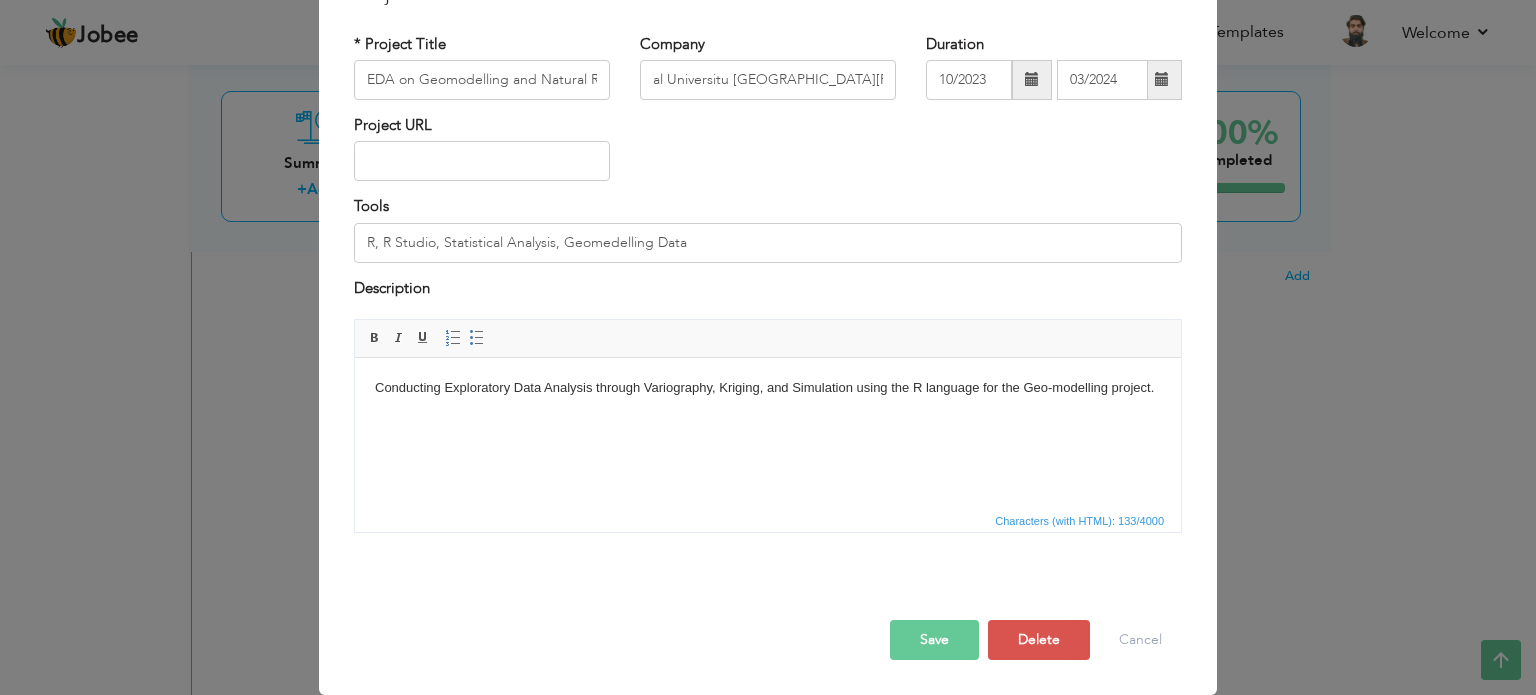 click on "Save" at bounding box center (934, 640) 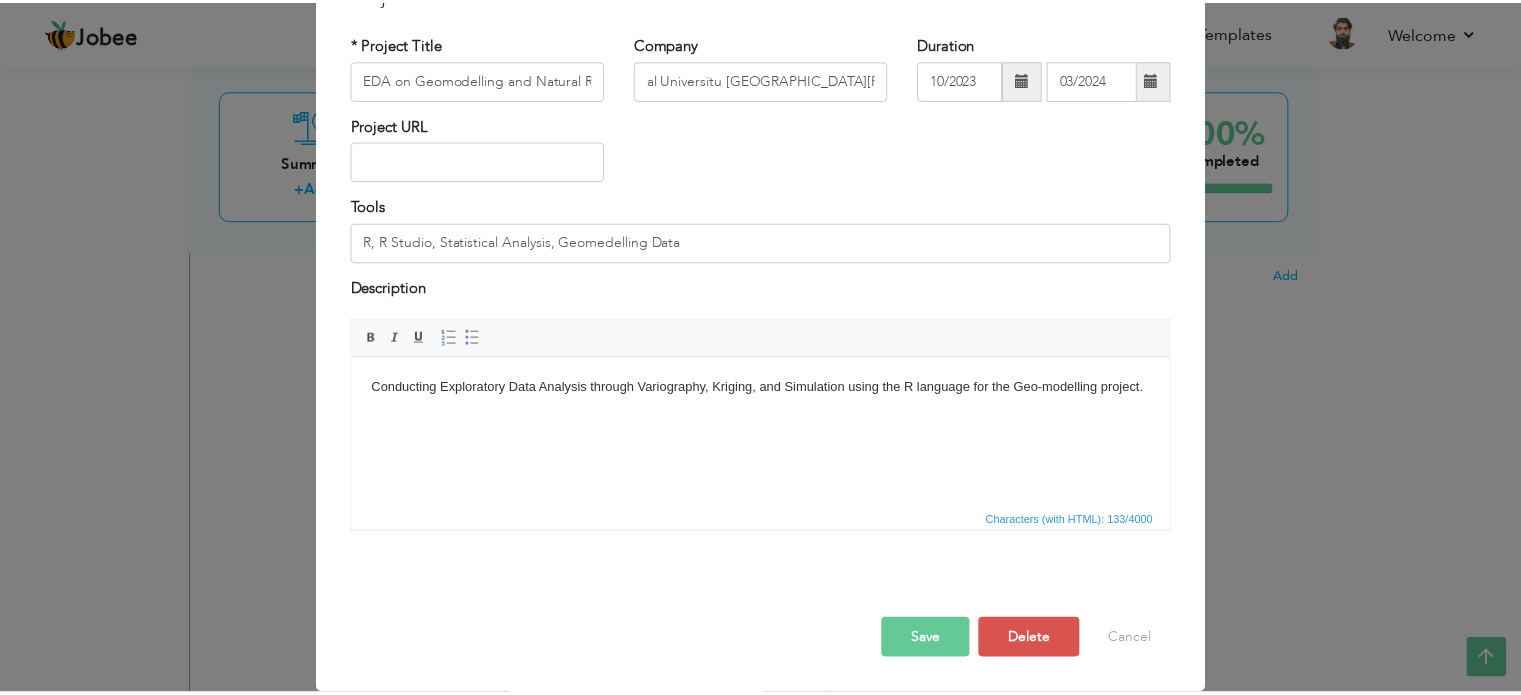 scroll, scrollTop: 0, scrollLeft: 0, axis: both 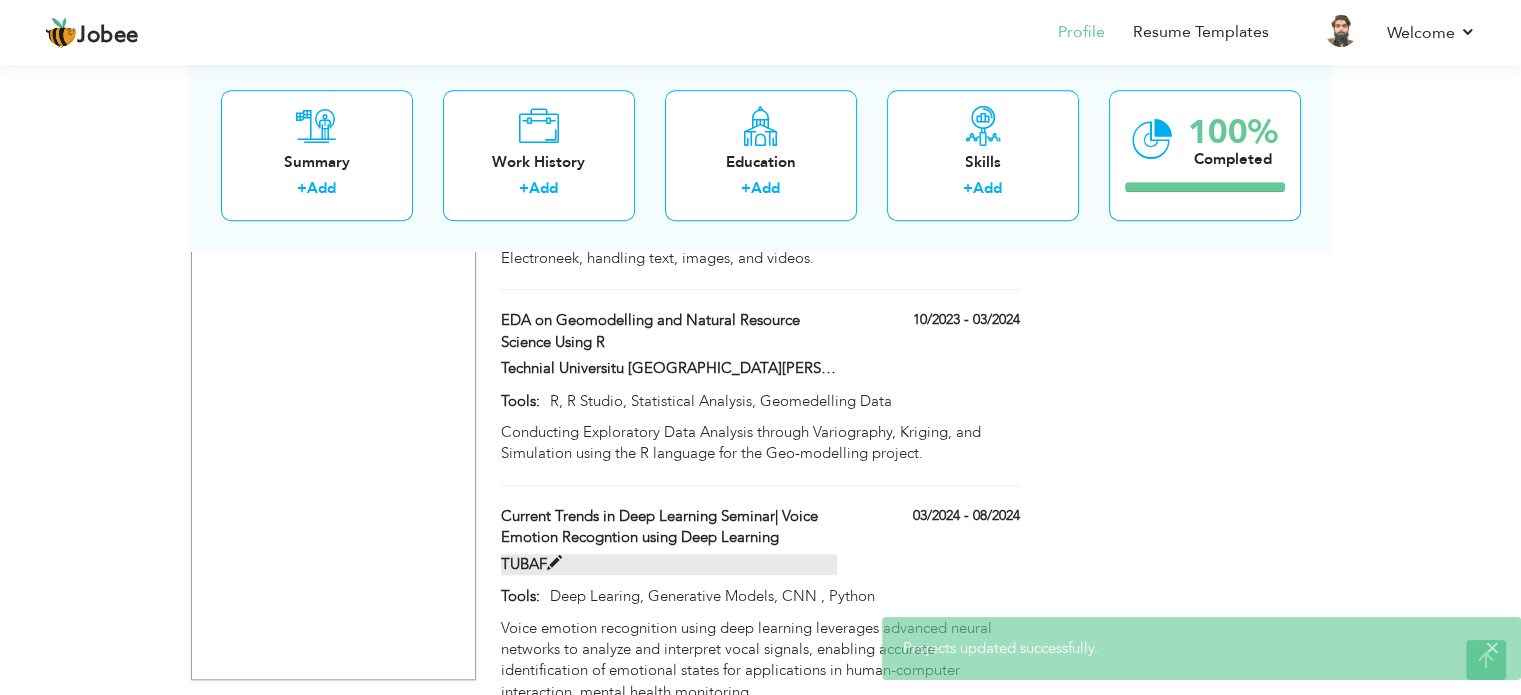 click on "TUBAF" at bounding box center [669, 564] 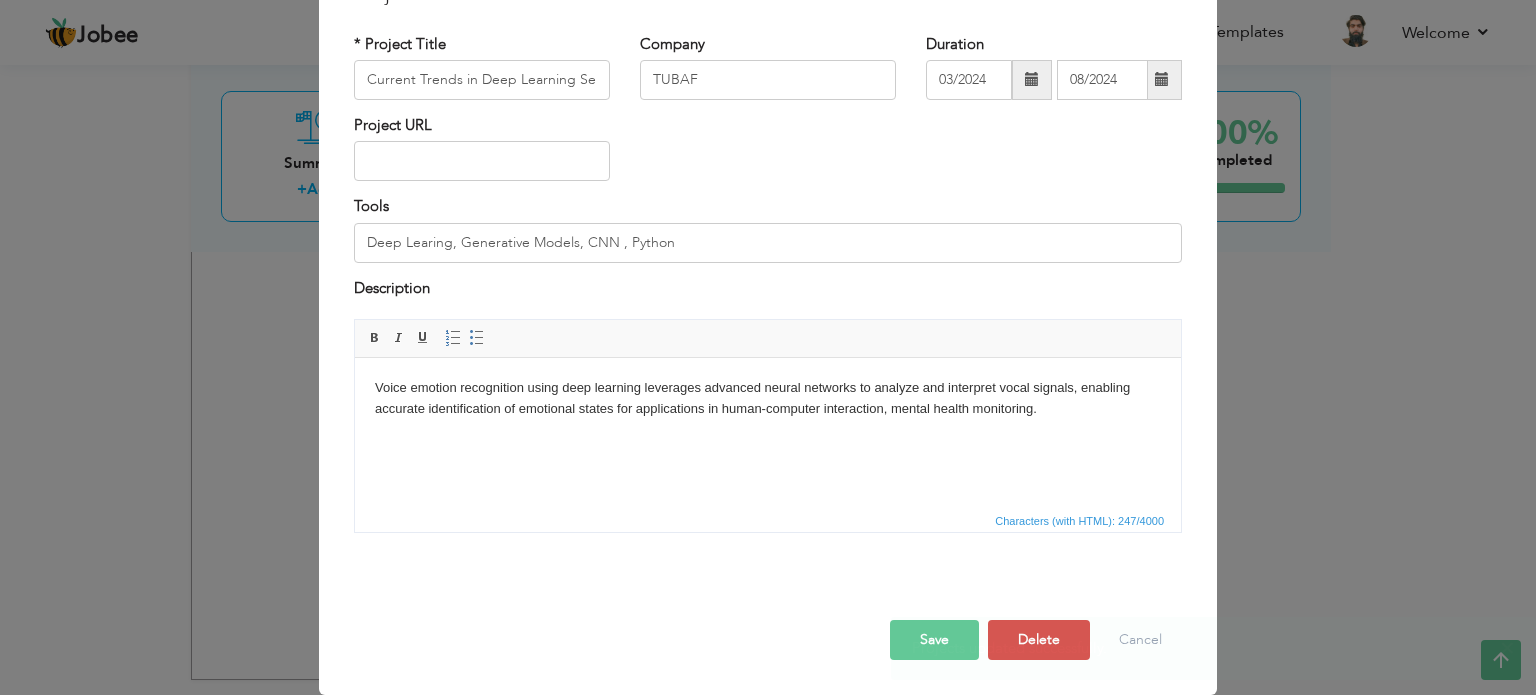 scroll, scrollTop: 0, scrollLeft: 0, axis: both 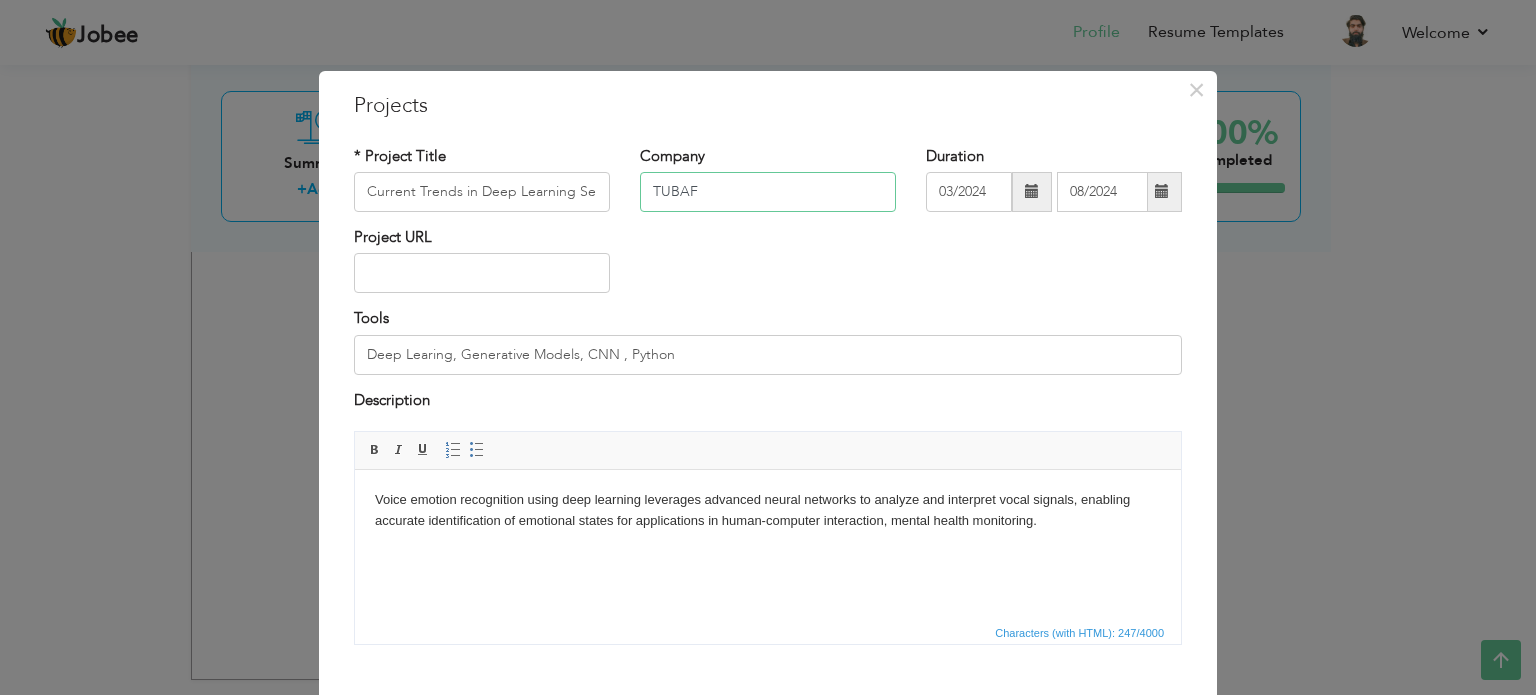 click on "TUBAF" at bounding box center [768, 192] 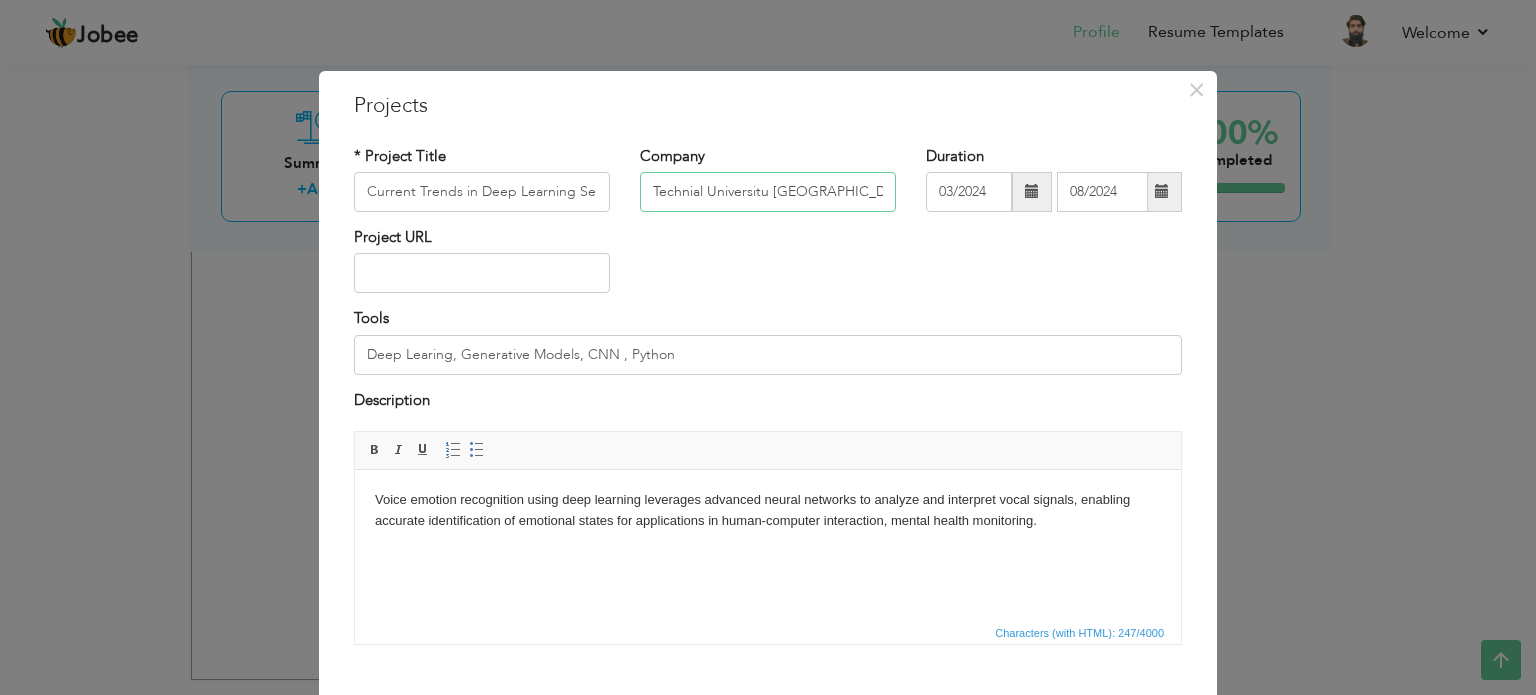scroll, scrollTop: 0, scrollLeft: 40, axis: horizontal 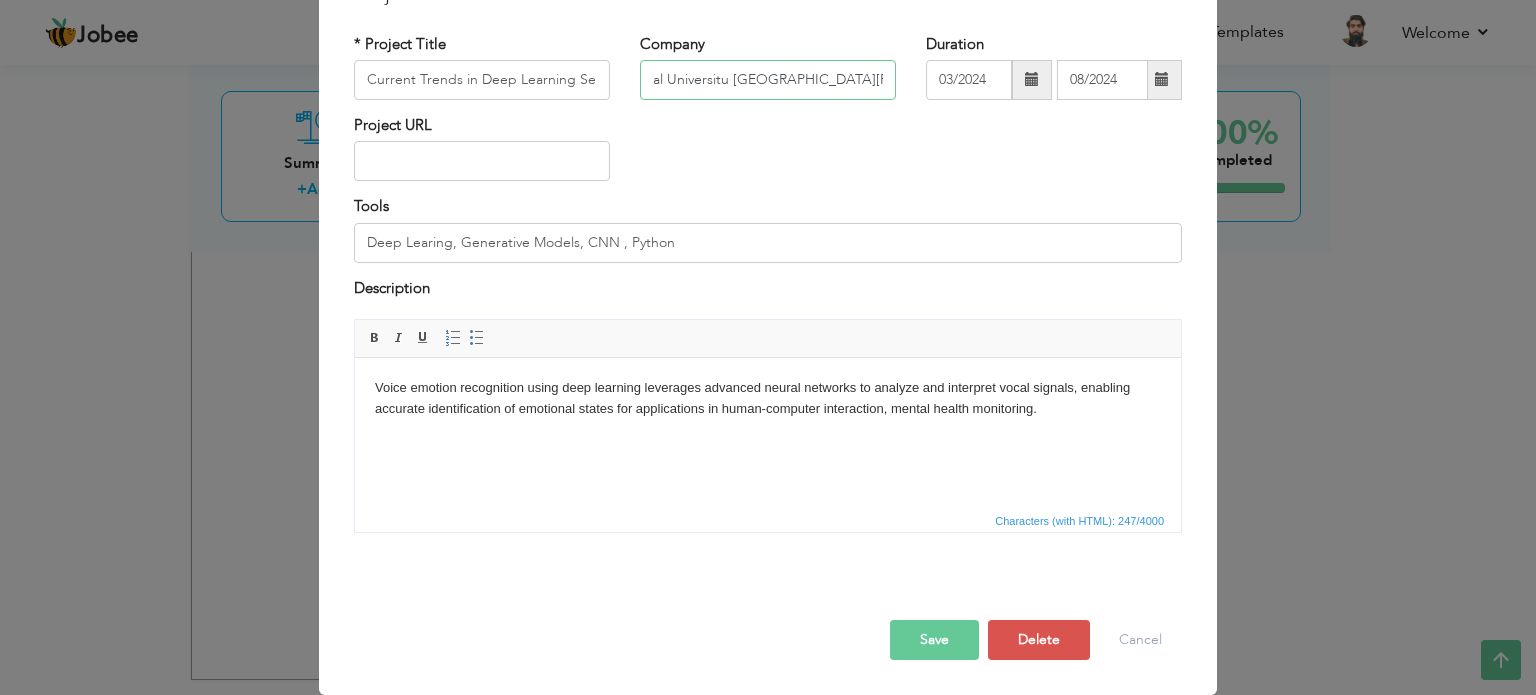 type on "Technial Universitu [GEOGRAPHIC_DATA][PERSON_NAME]" 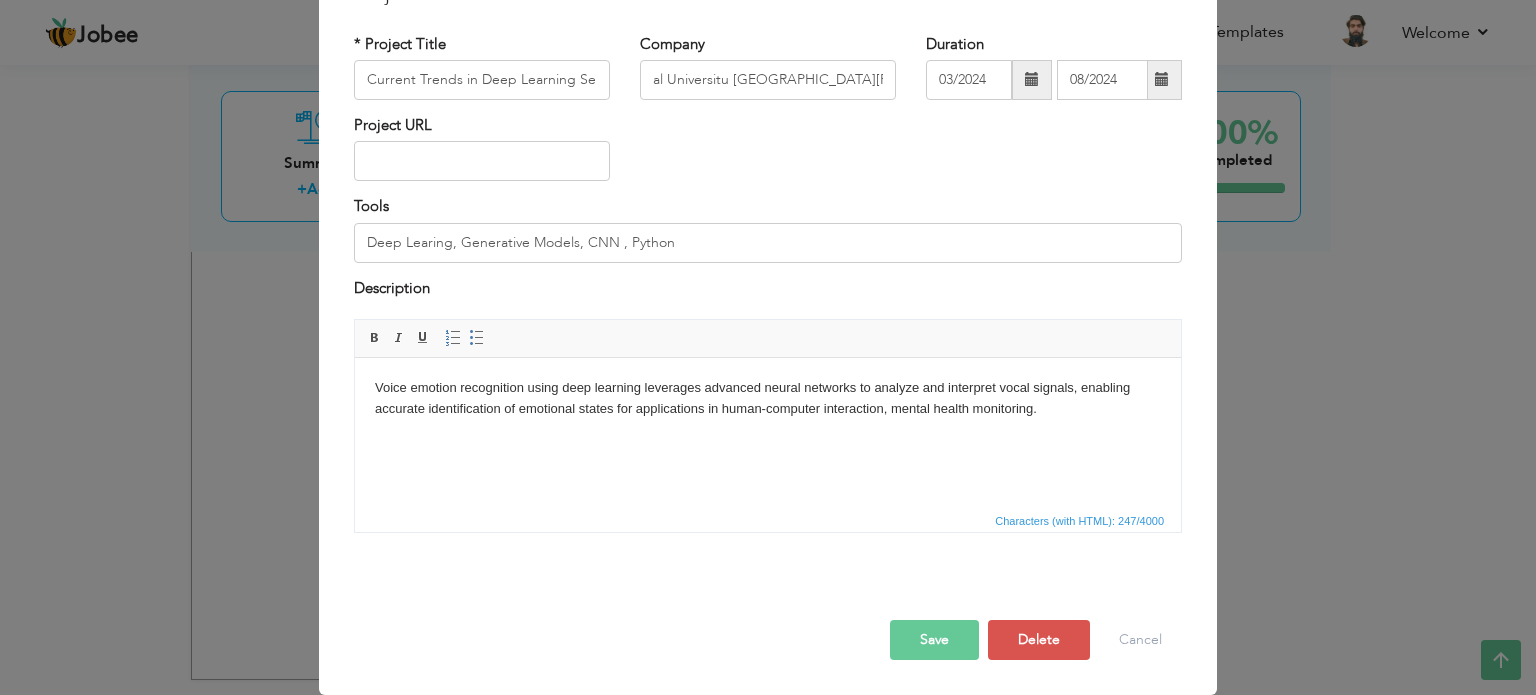 click on "Save" at bounding box center [934, 640] 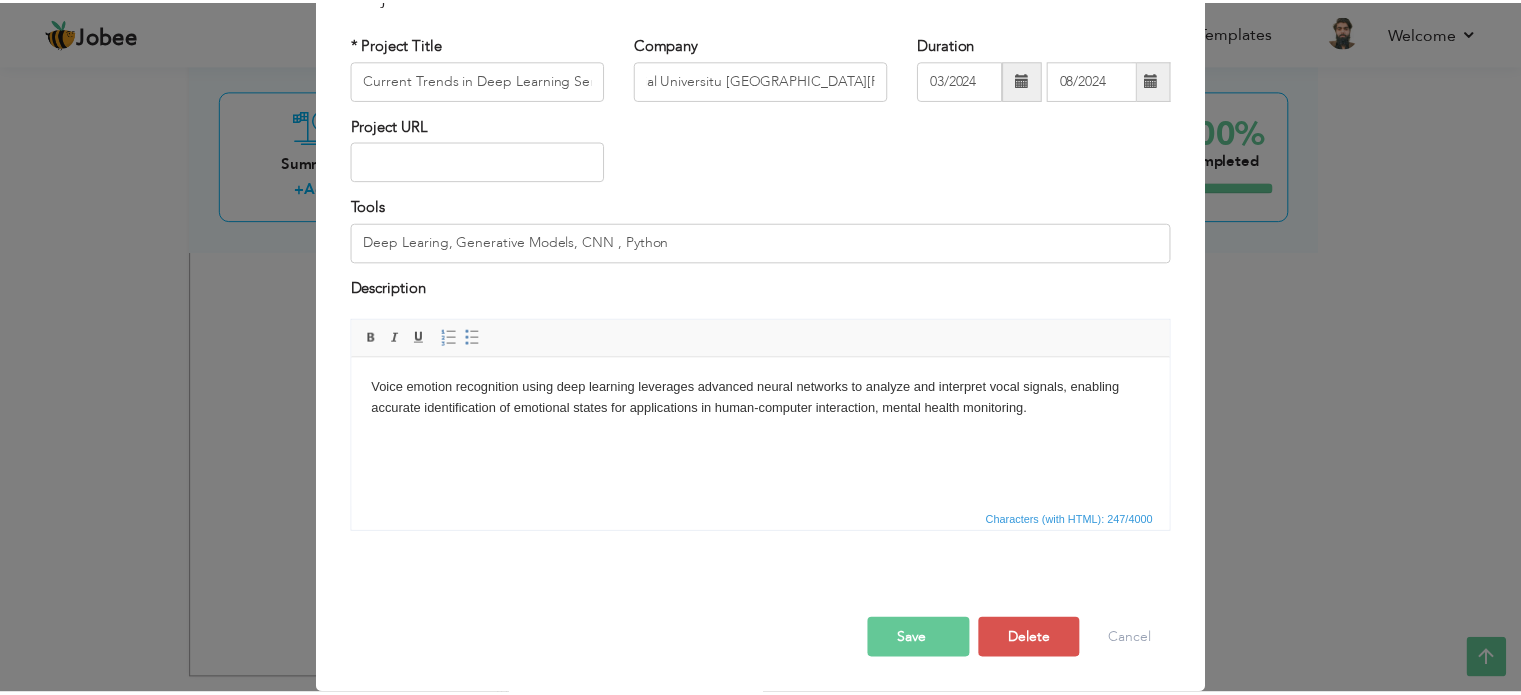 scroll, scrollTop: 0, scrollLeft: 0, axis: both 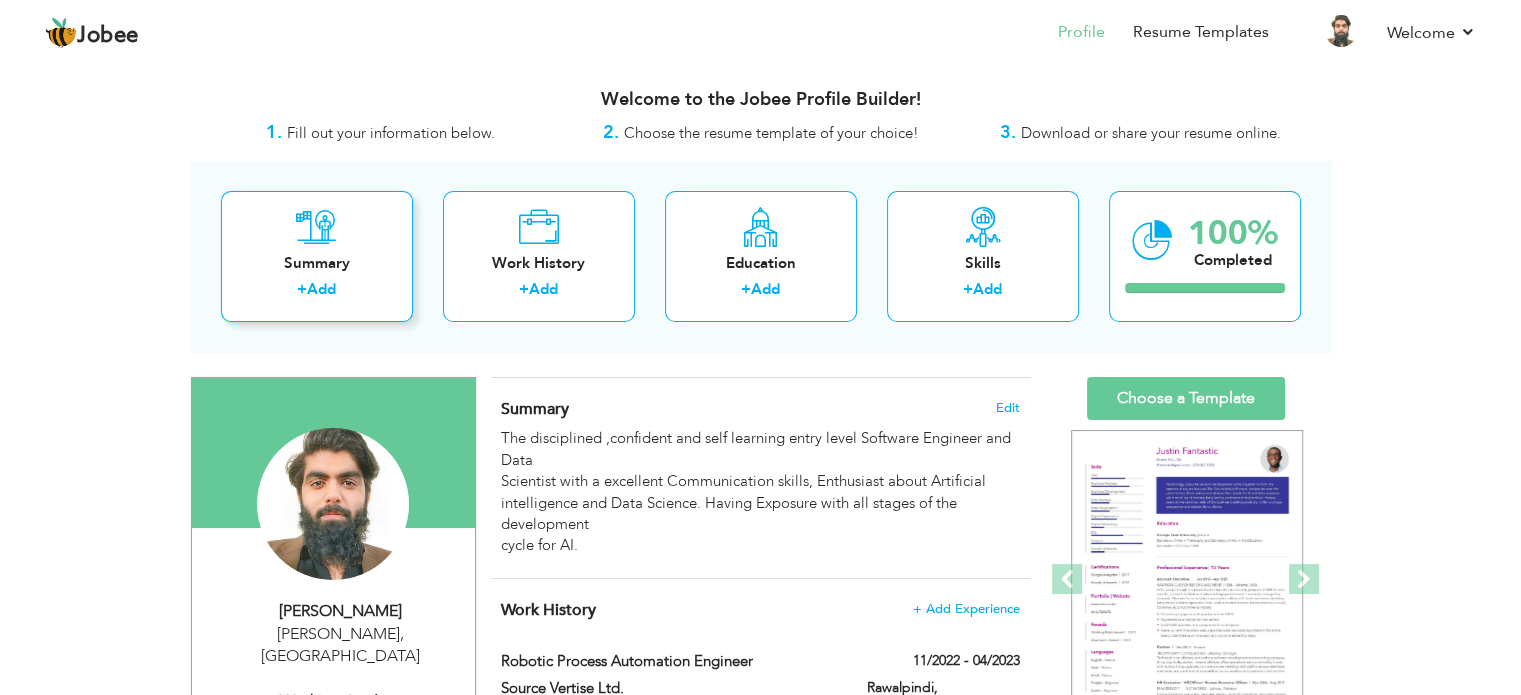 click at bounding box center [316, 227] 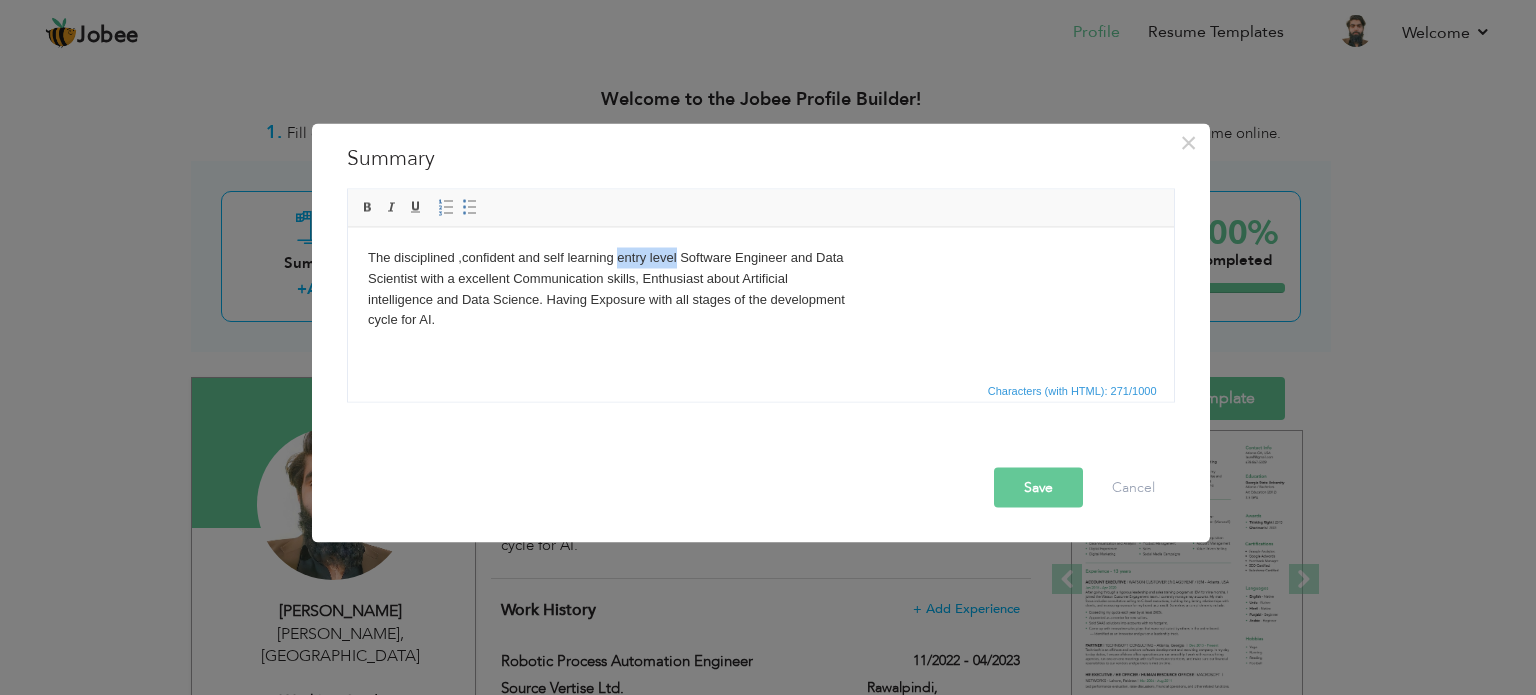 drag, startPoint x: 658, startPoint y: 258, endPoint x: 603, endPoint y: 251, distance: 55.443665 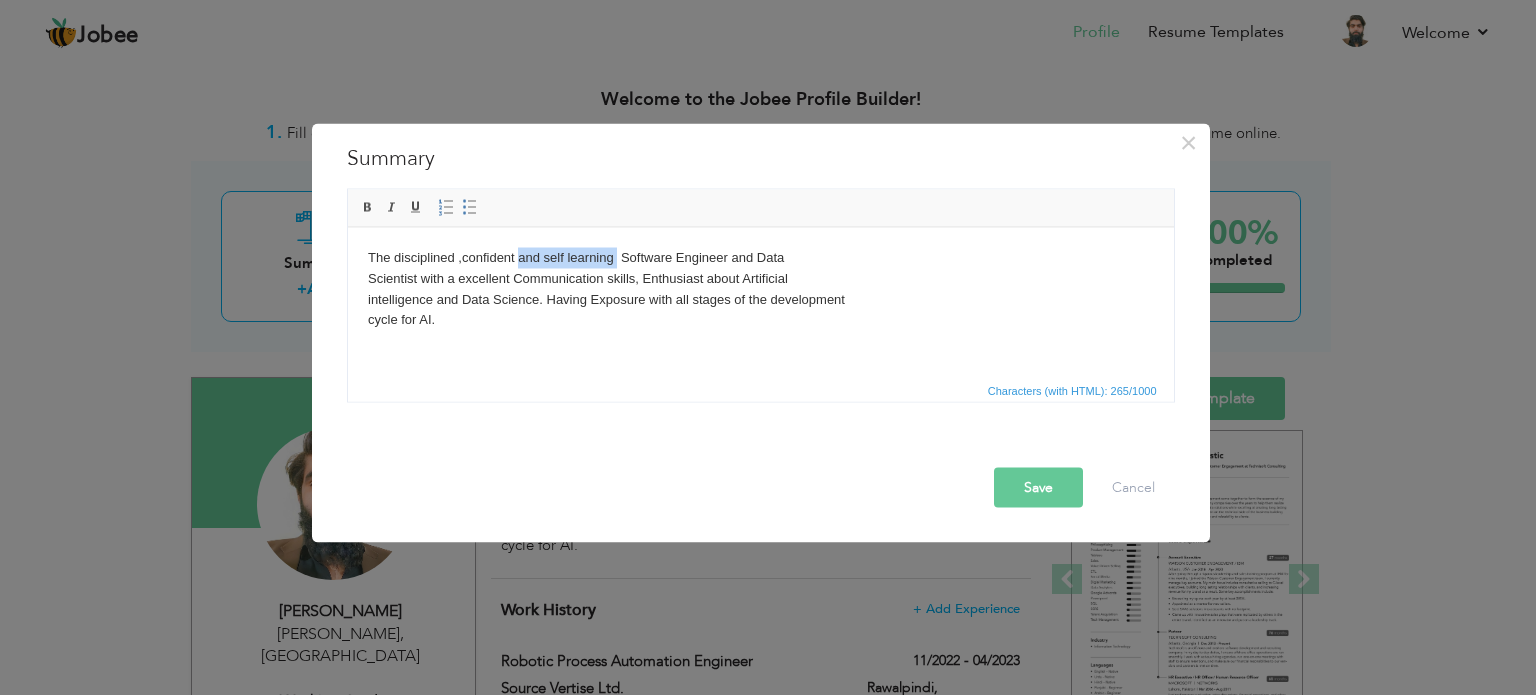 drag, startPoint x: 605, startPoint y: 257, endPoint x: 514, endPoint y: 261, distance: 91.08787 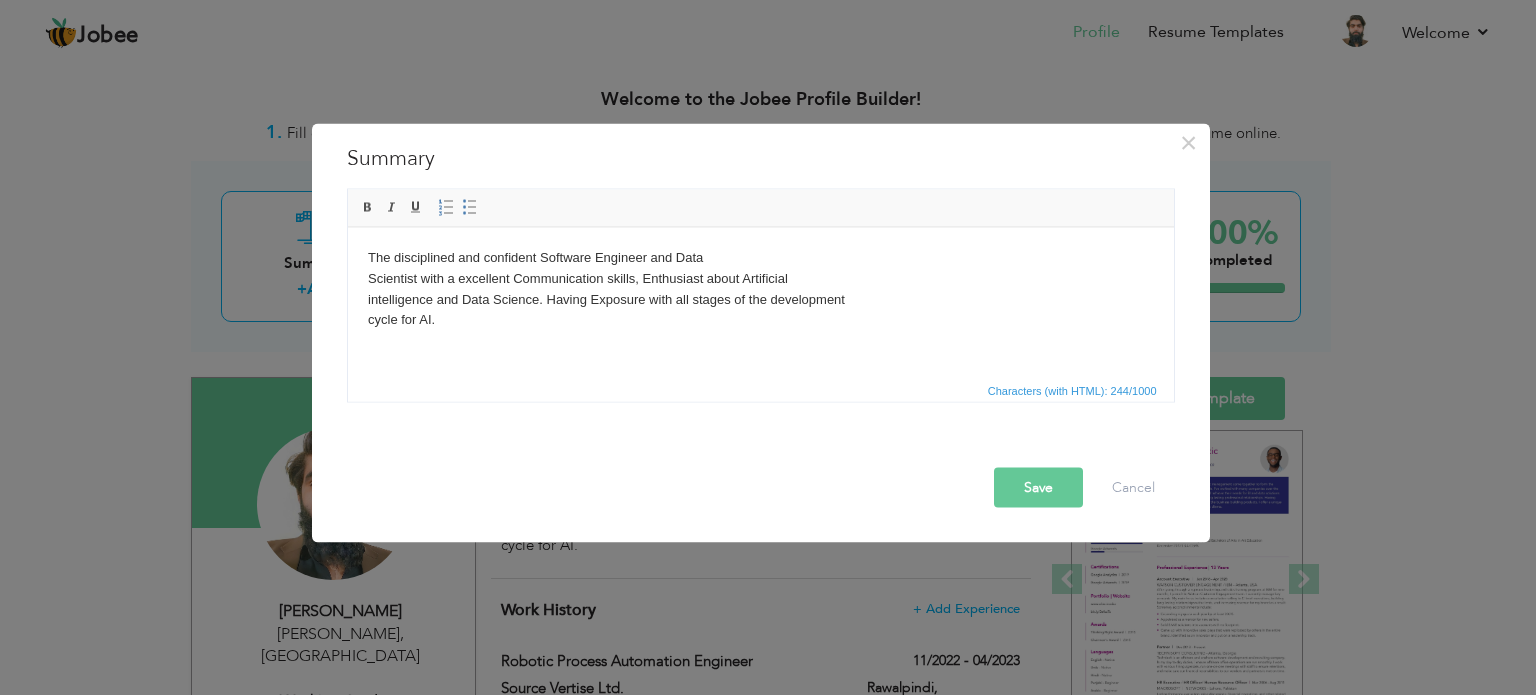 click on "The disciplined and confident Software Engineer and Data Scientist with a excellent Communication skills, Enthusiast about Artificial intelligence and Data Science. Having Exposure with all stages of the development cycle for AI." at bounding box center (760, 288) 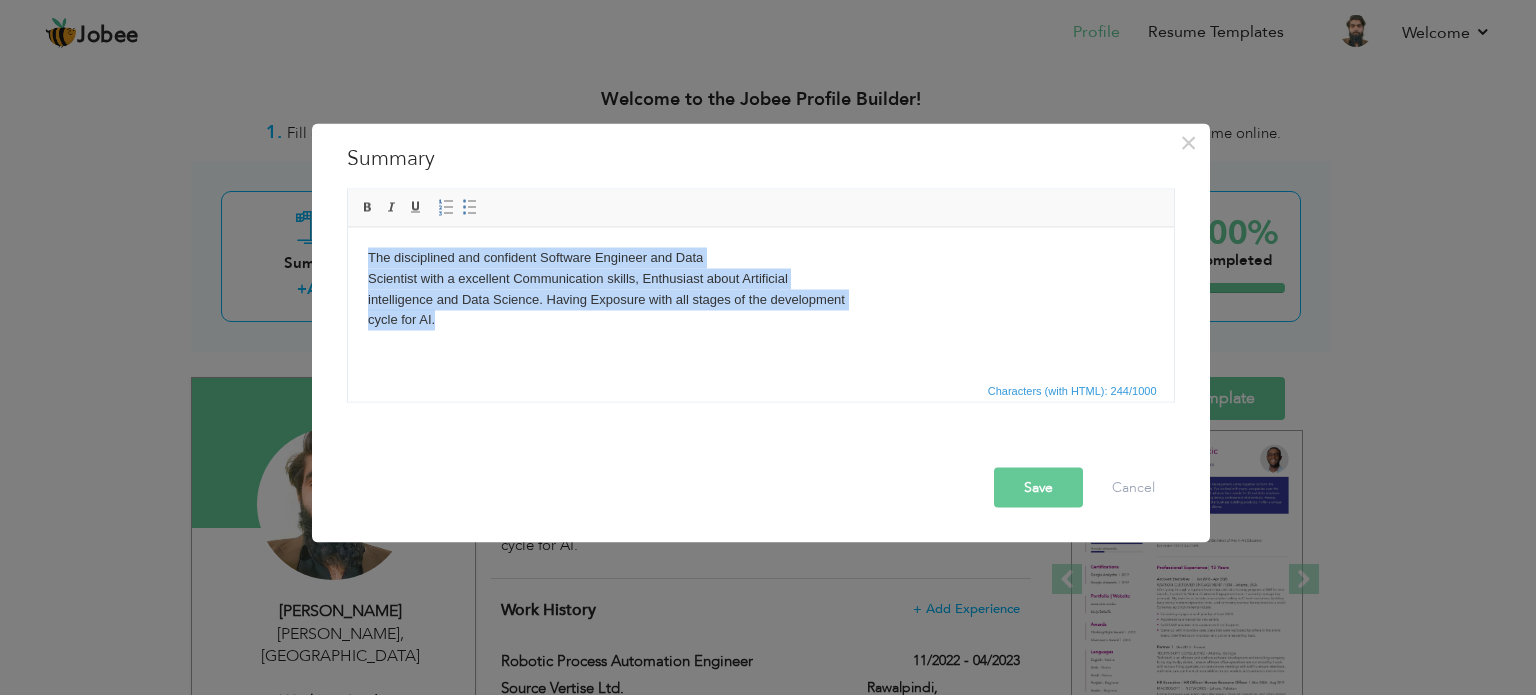 drag, startPoint x: 591, startPoint y: 325, endPoint x: 319, endPoint y: 241, distance: 284.67526 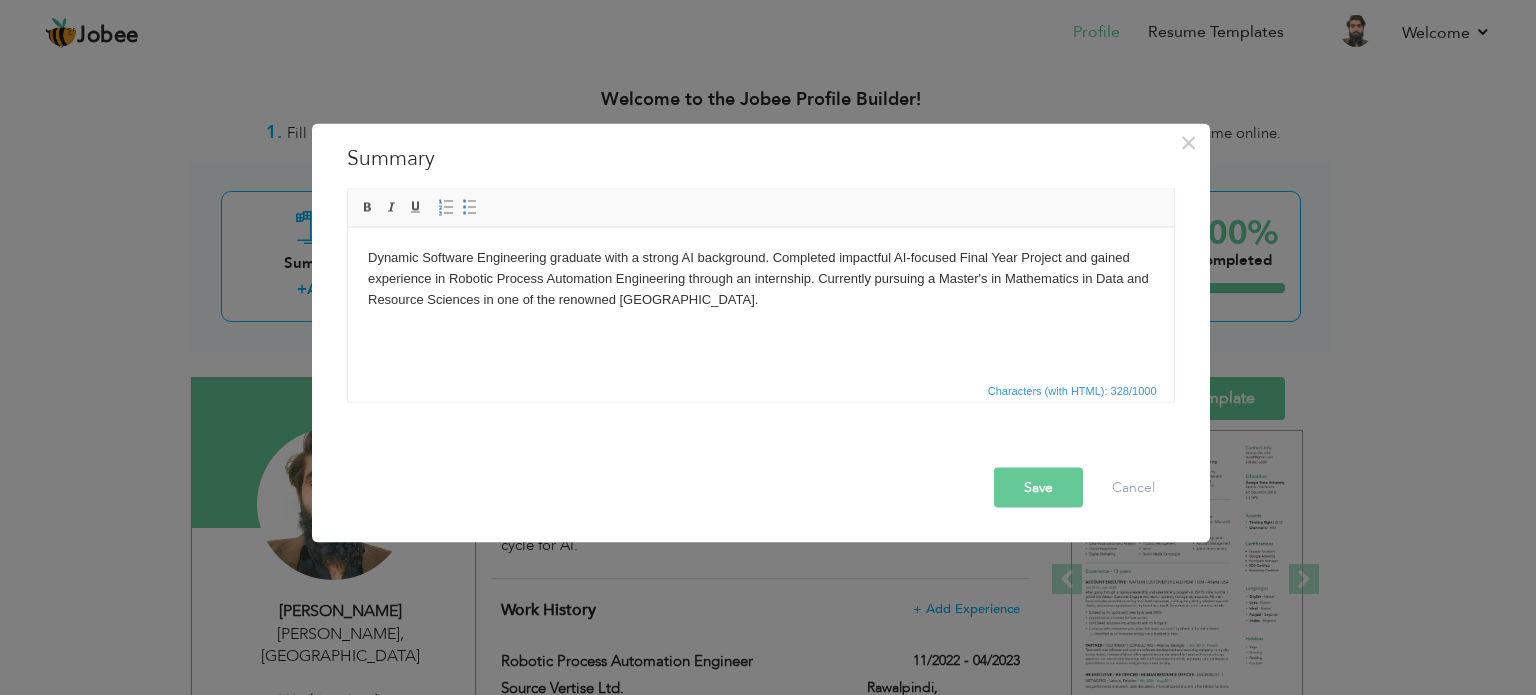 click on "Save" at bounding box center (1038, 487) 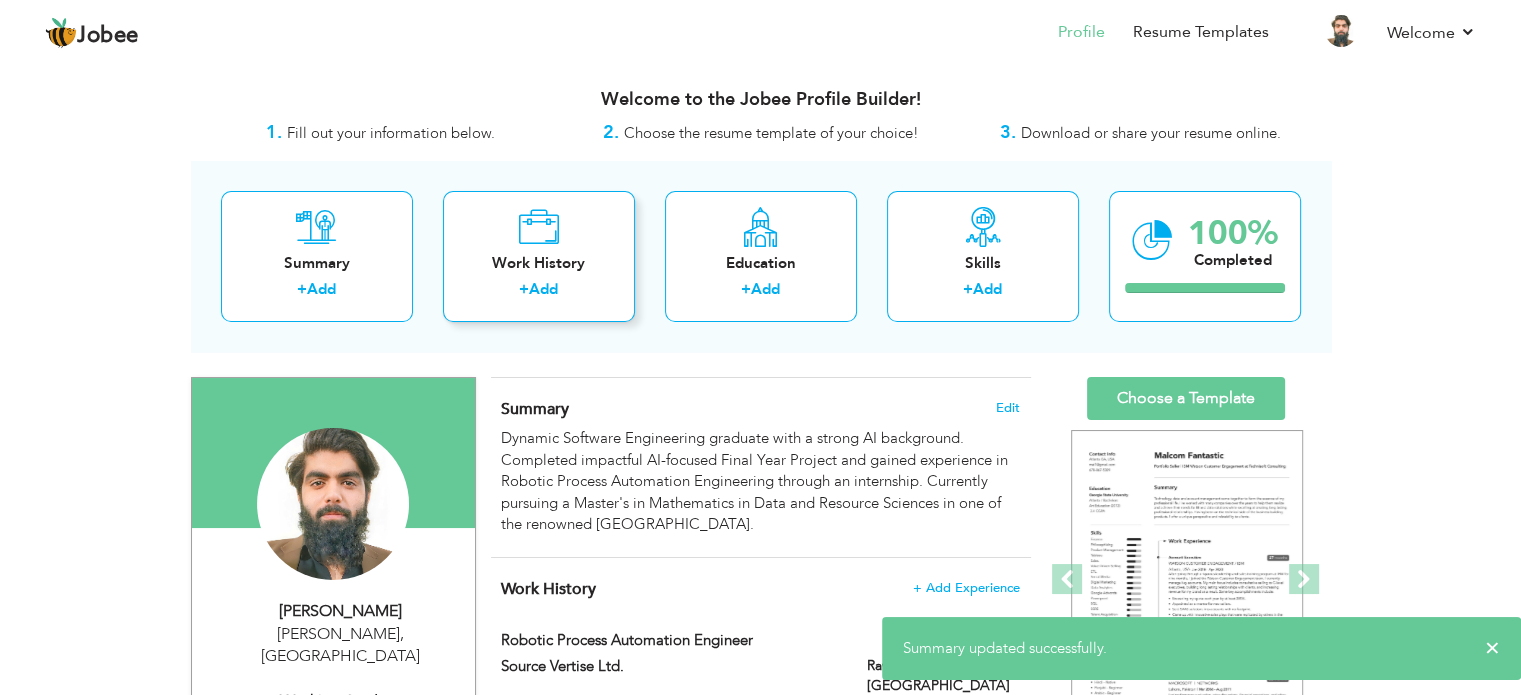 click on "Work History
+  Add" at bounding box center (539, 256) 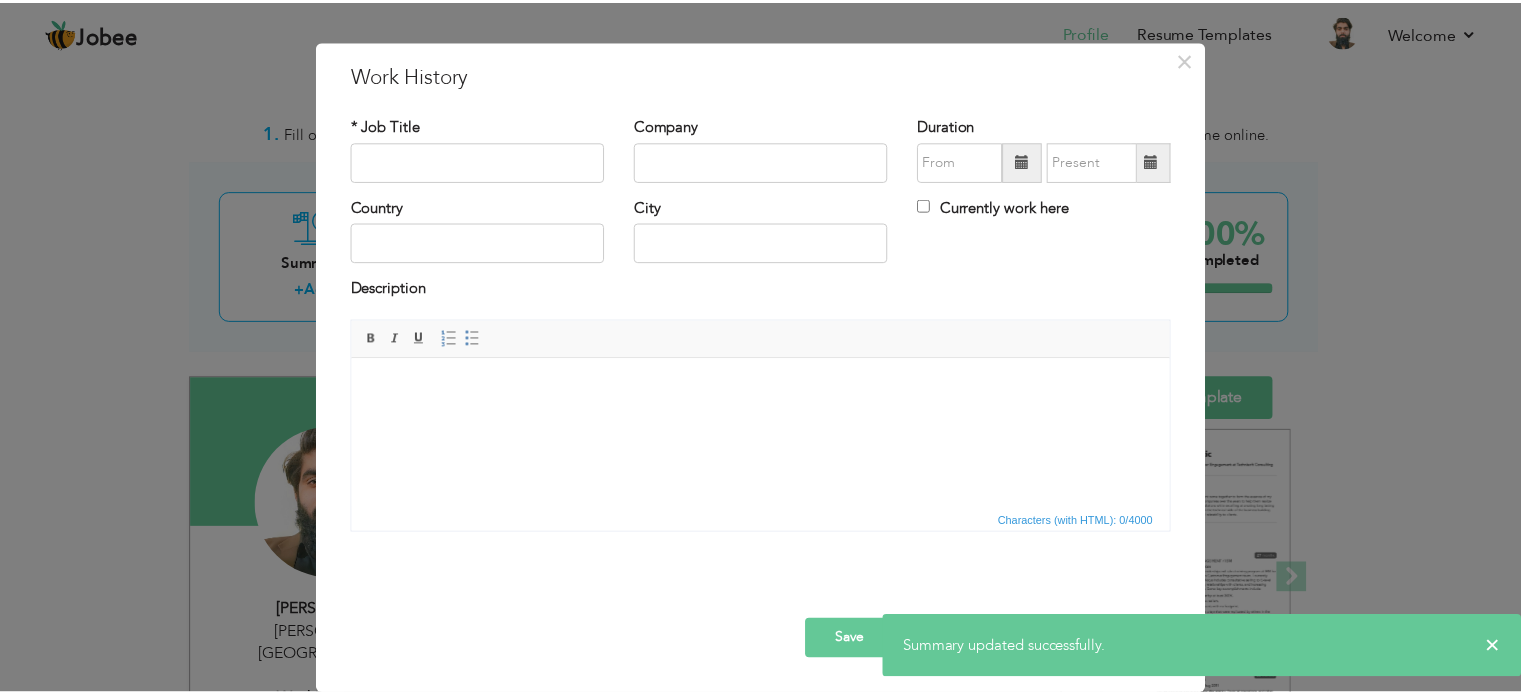 scroll, scrollTop: 0, scrollLeft: 0, axis: both 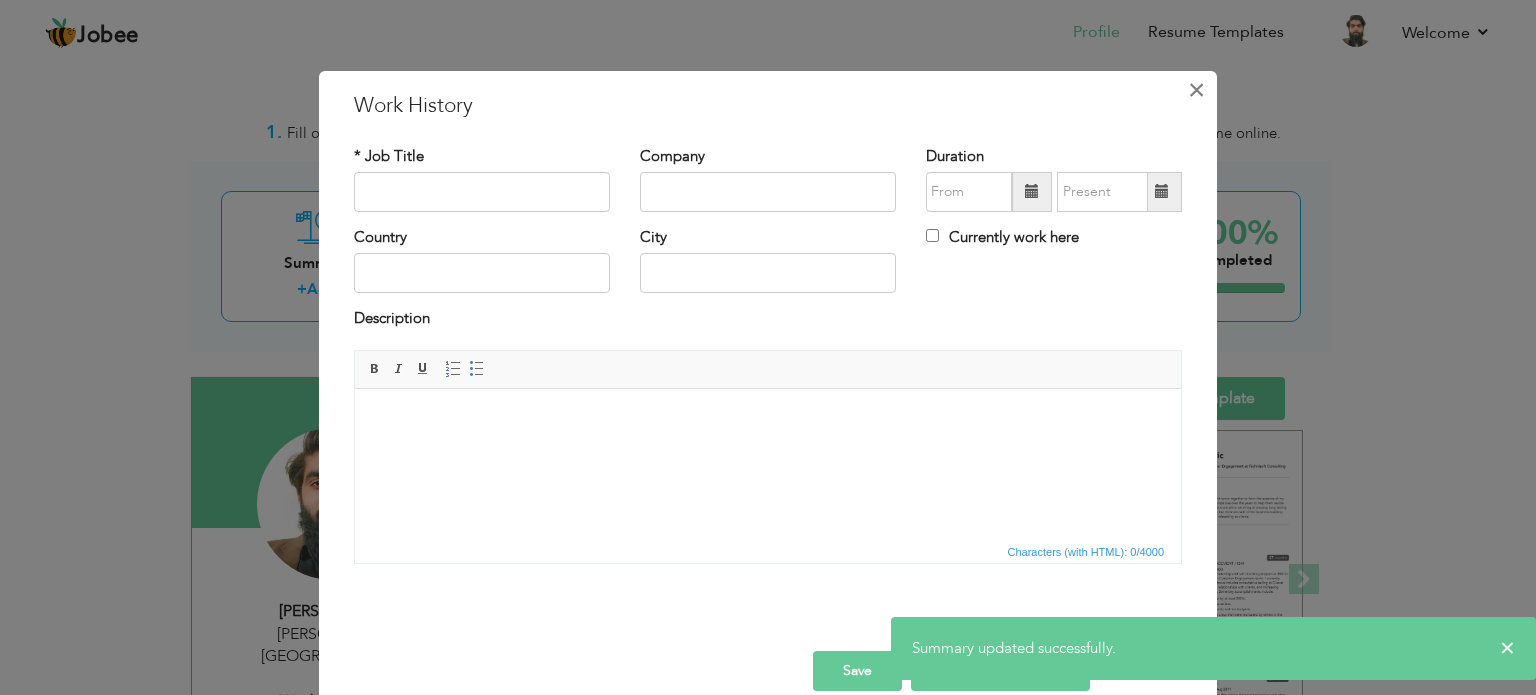 click on "×" at bounding box center (1196, 90) 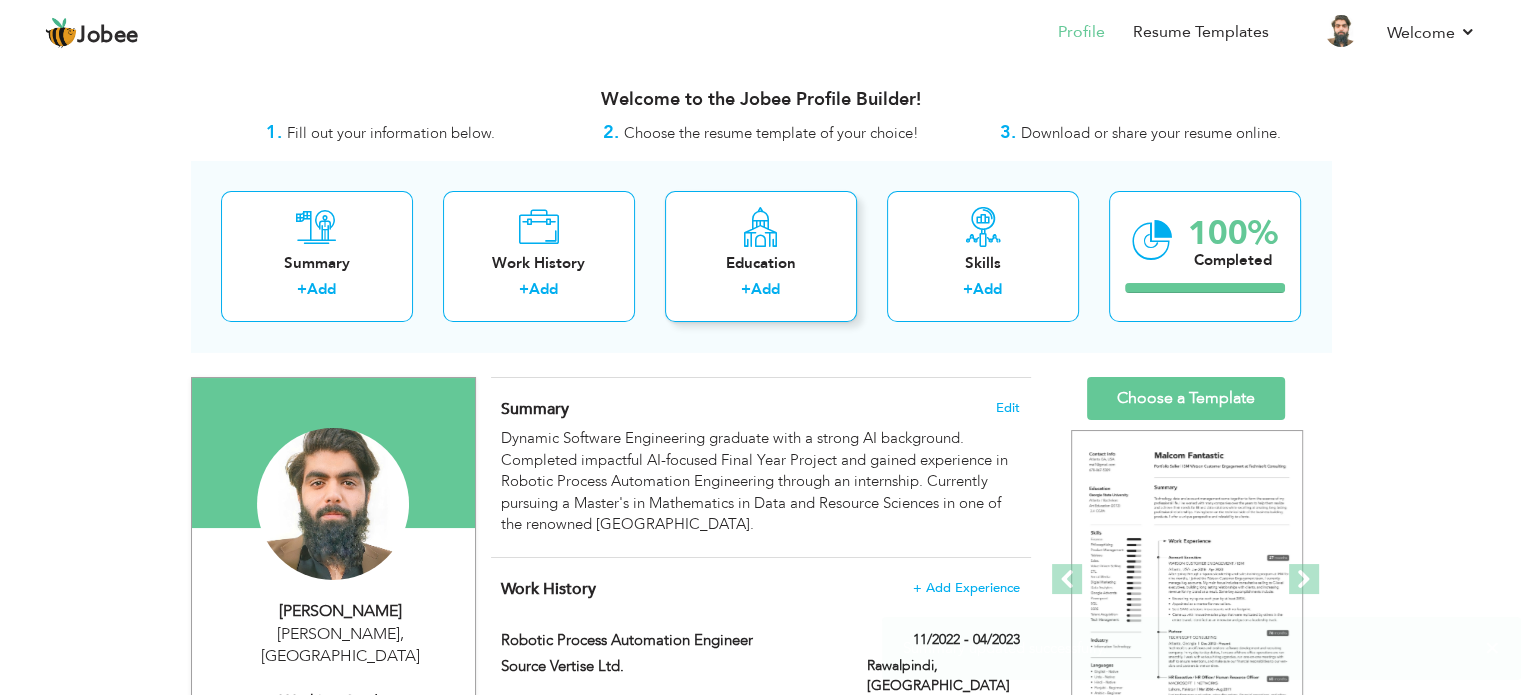 click at bounding box center [760, 227] 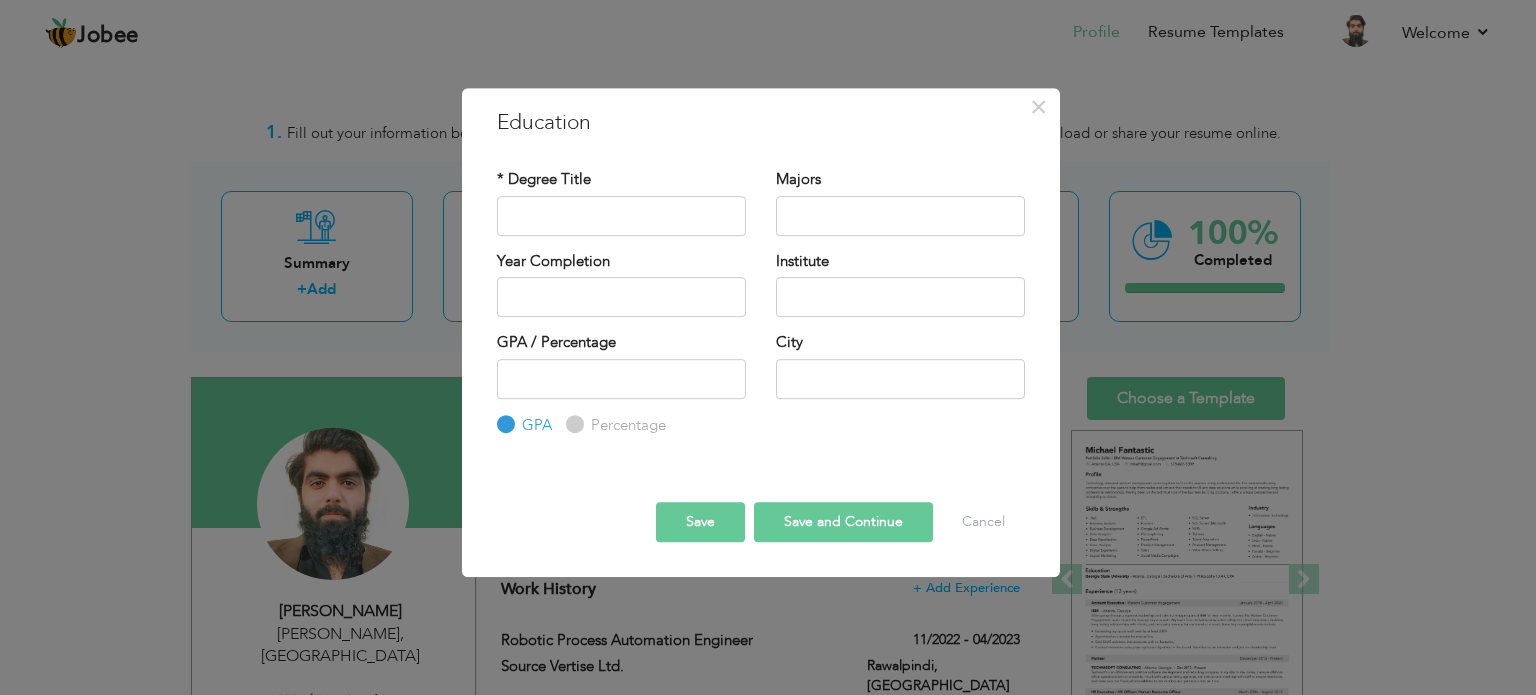 click on "×
Education
* Degree Title
Majors
Year Completion Institute GPA" at bounding box center [768, 347] 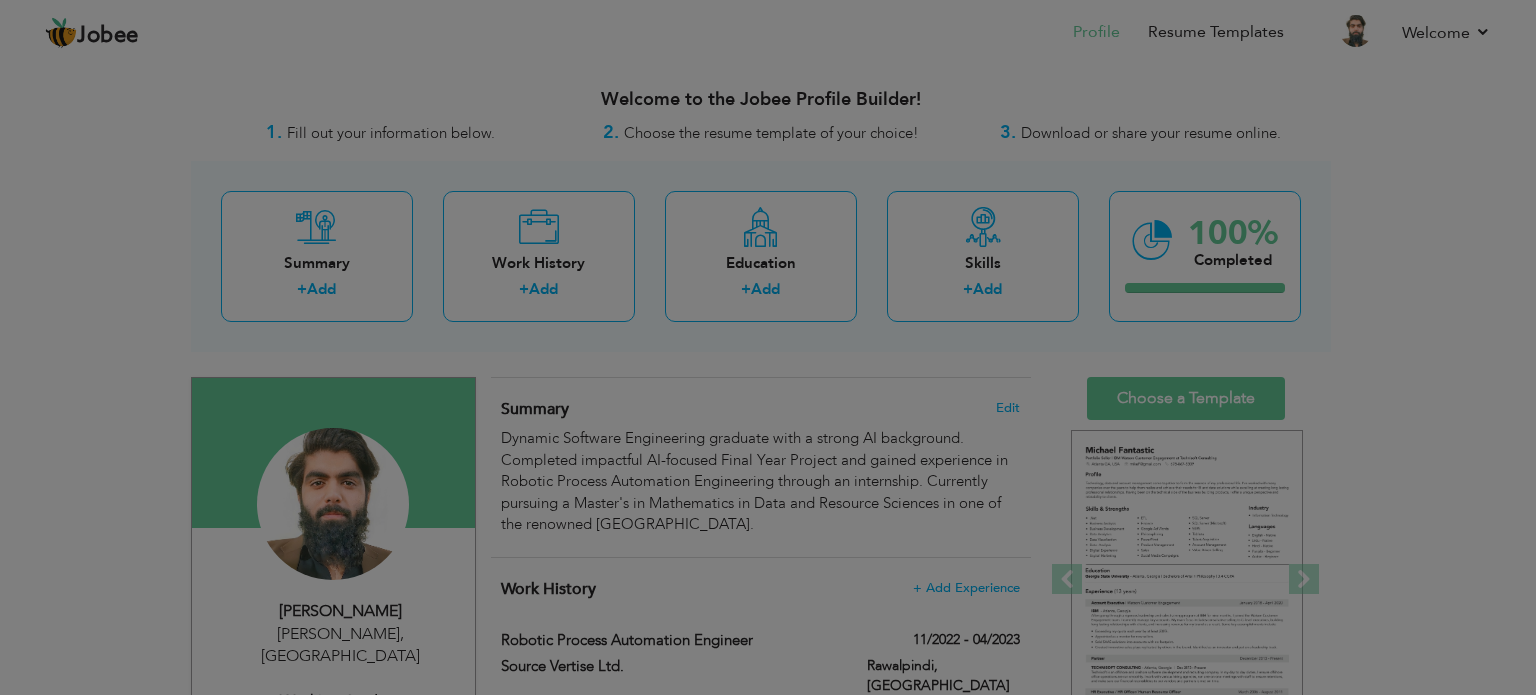 click at bounding box center (768, 347) 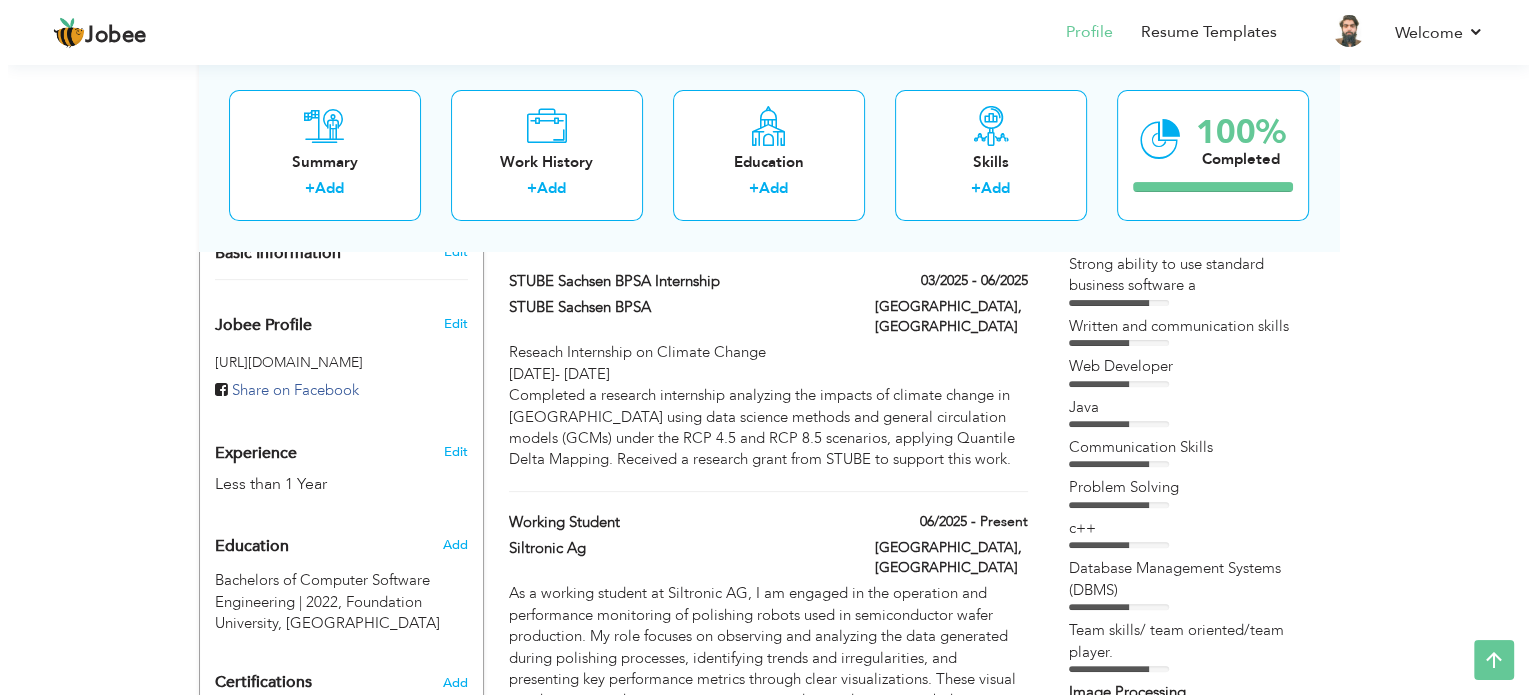 scroll, scrollTop: 700, scrollLeft: 0, axis: vertical 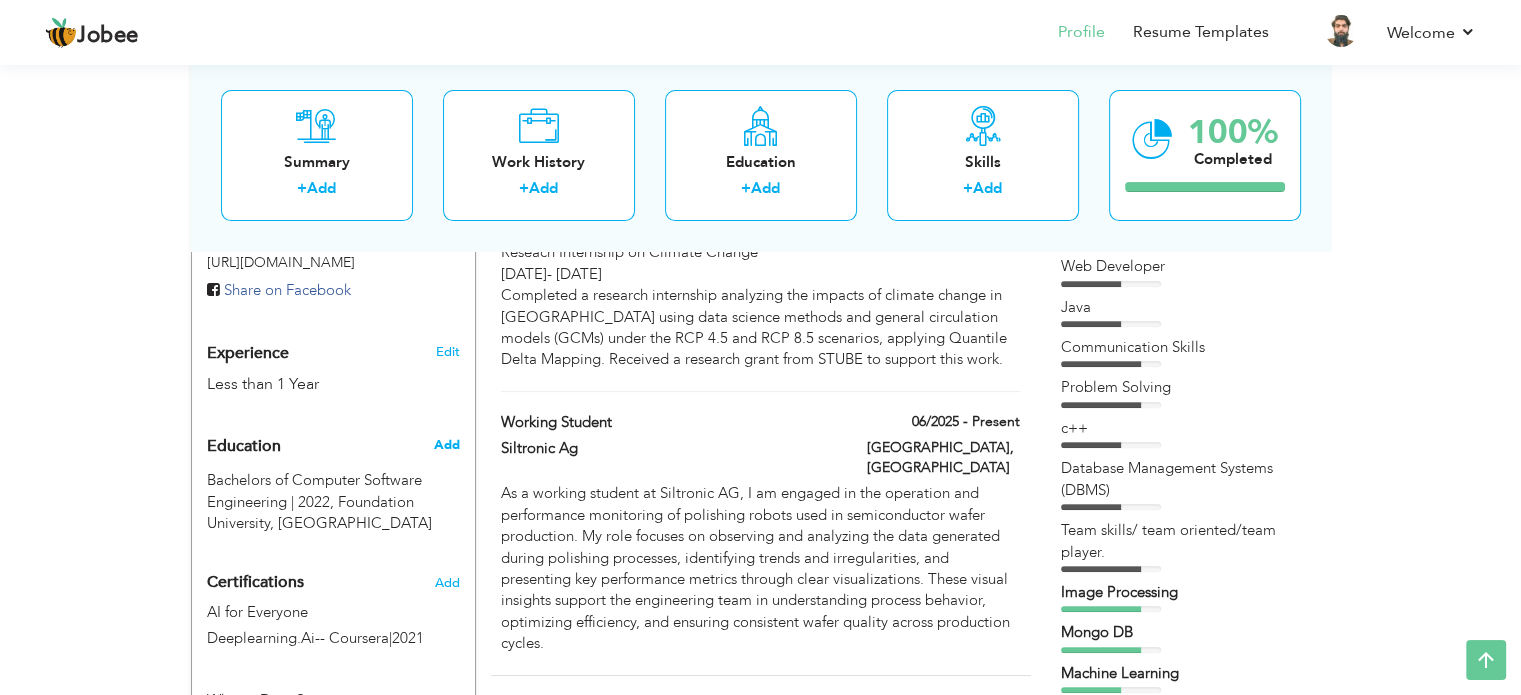 click on "Add" at bounding box center [446, 445] 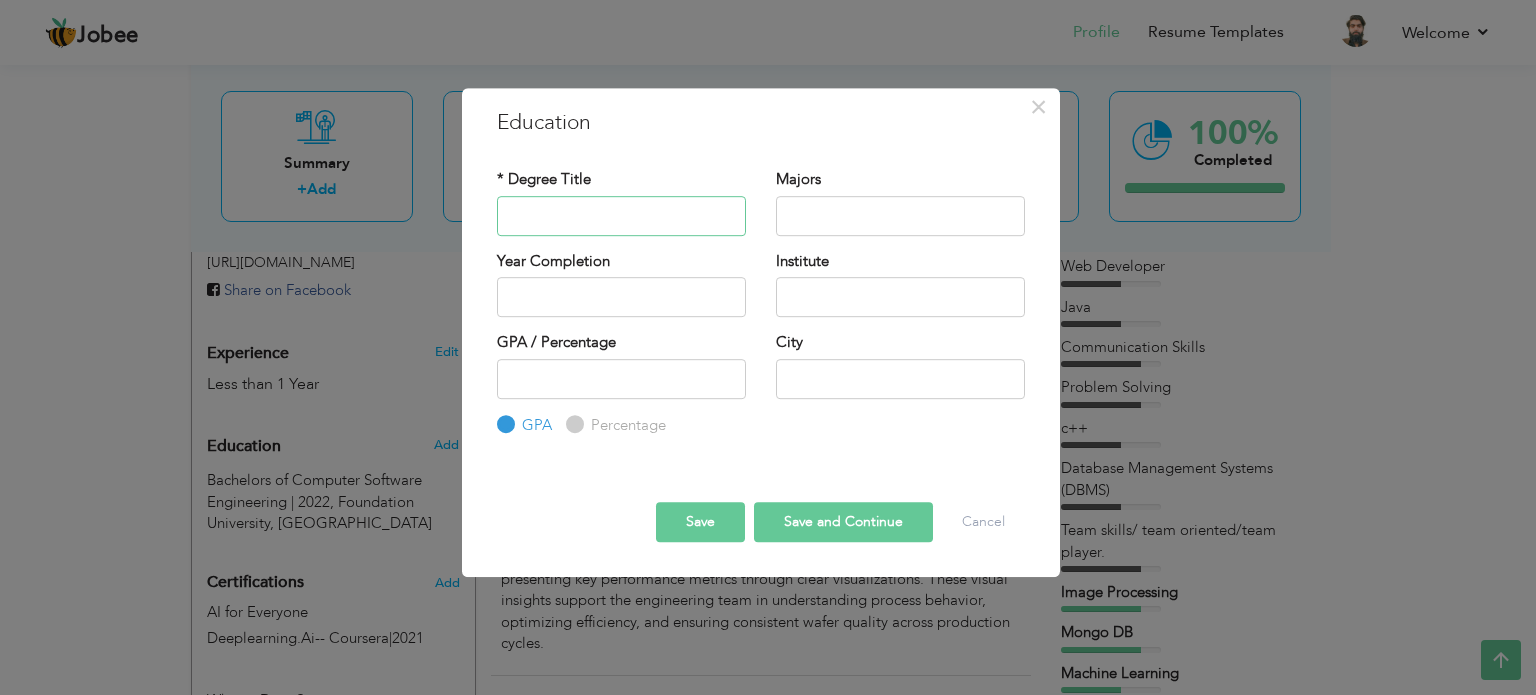 click at bounding box center (621, 216) 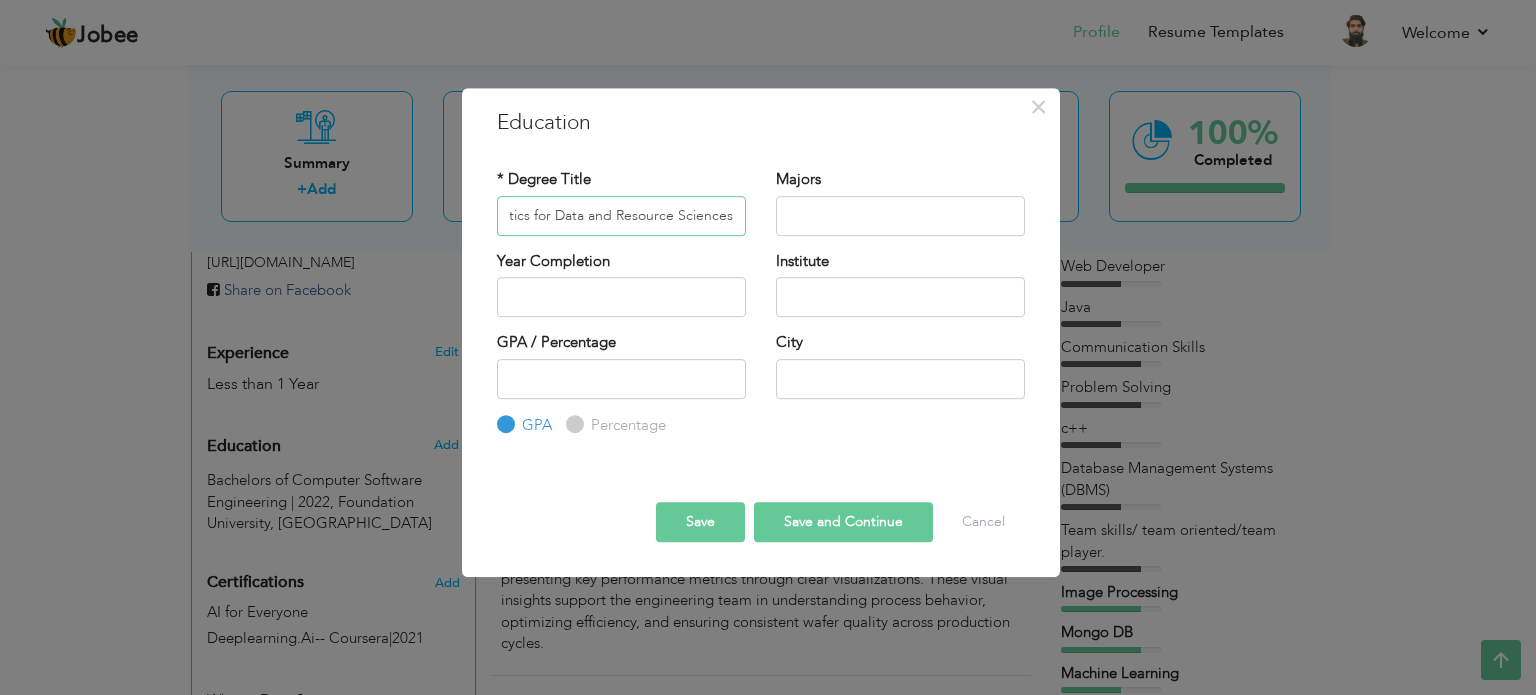 scroll, scrollTop: 0, scrollLeft: 136, axis: horizontal 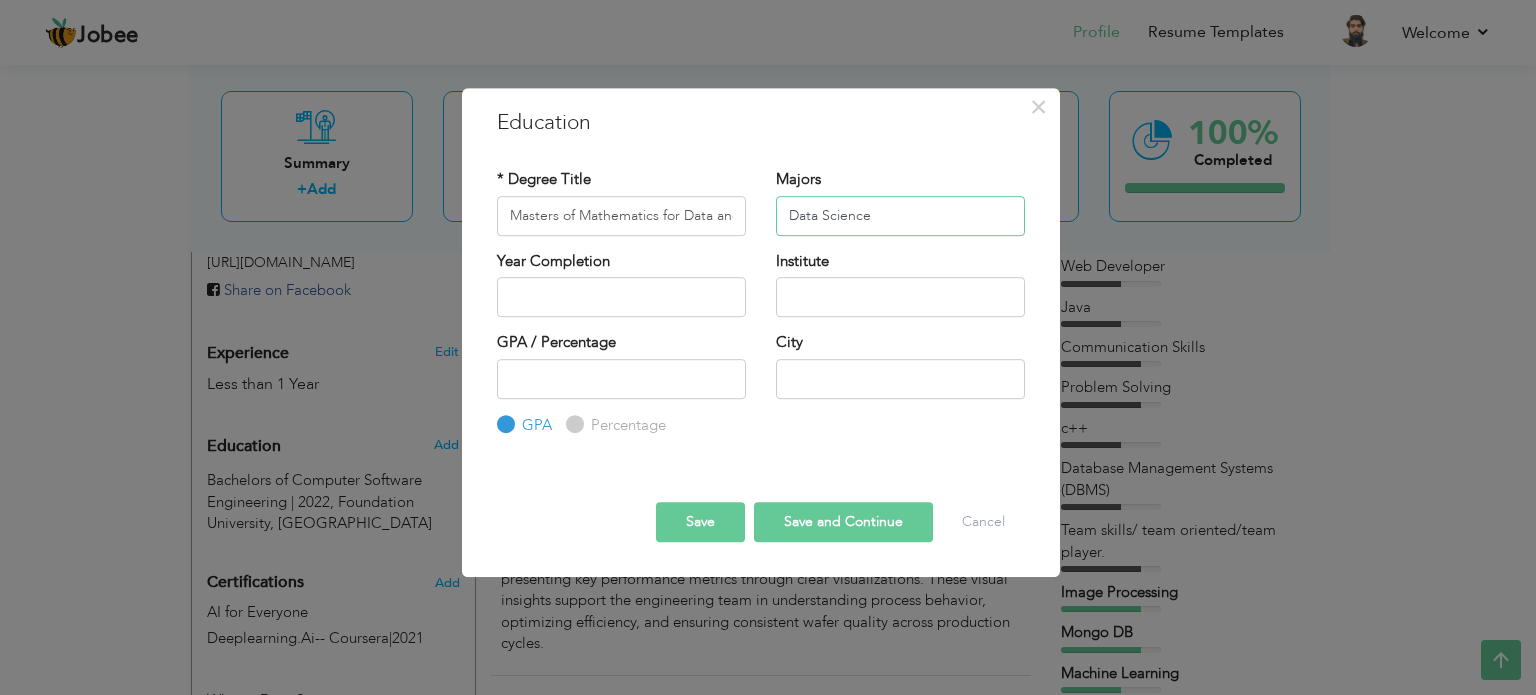type on "Data Science" 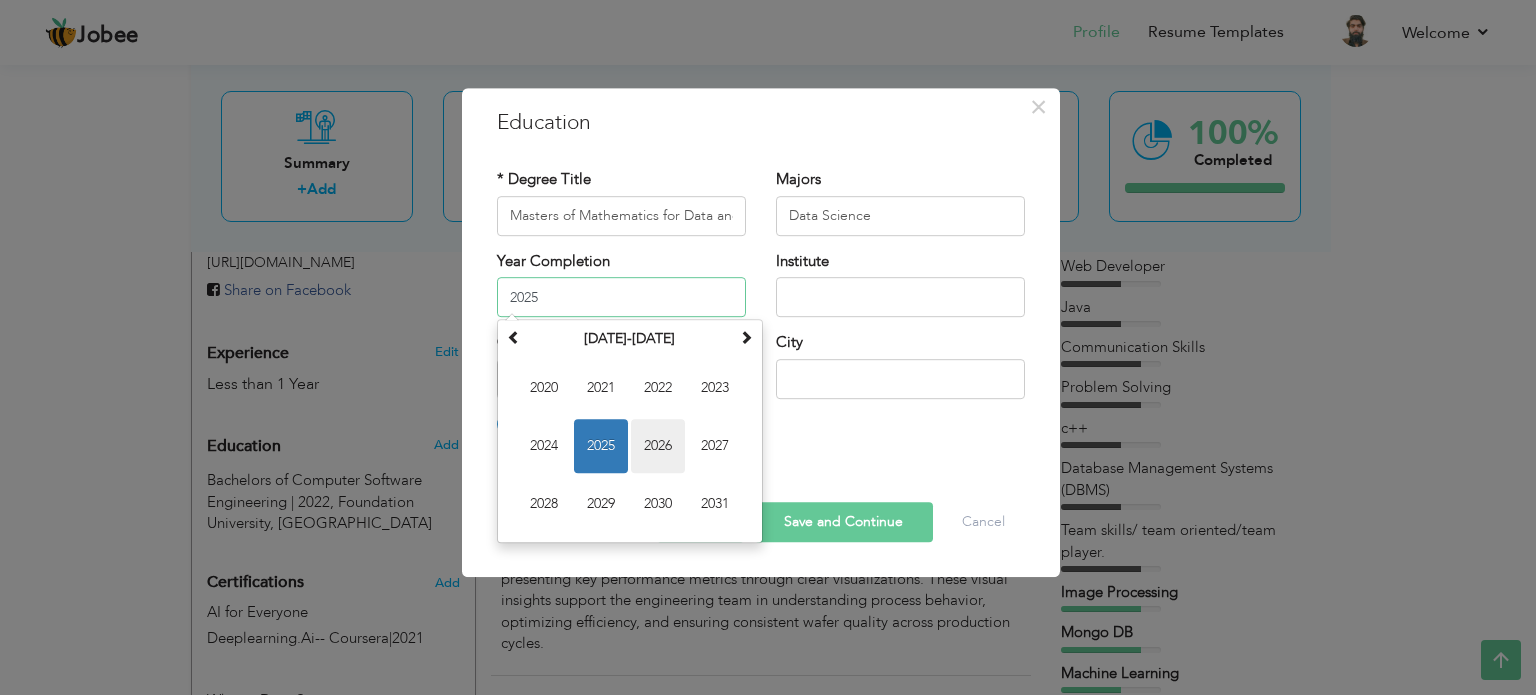 click on "2026" at bounding box center [658, 446] 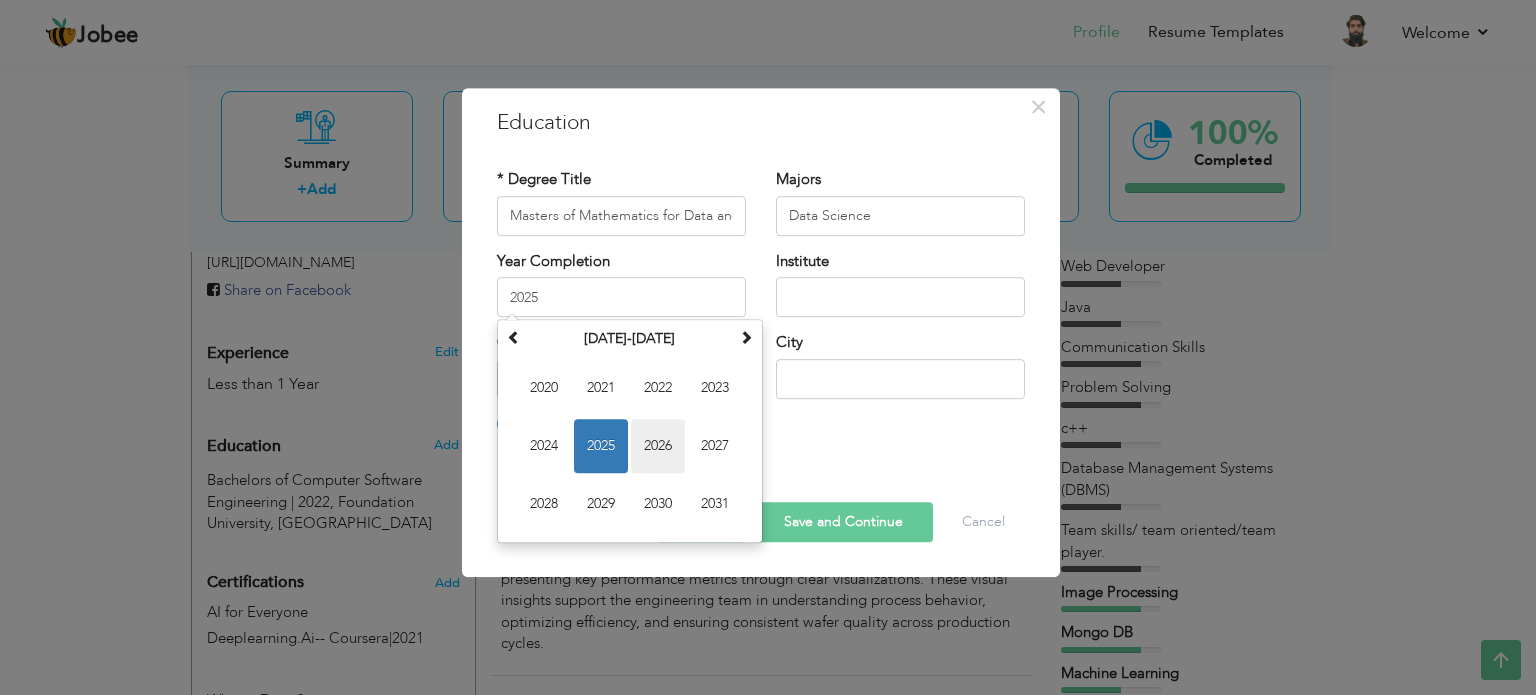 type on "2026" 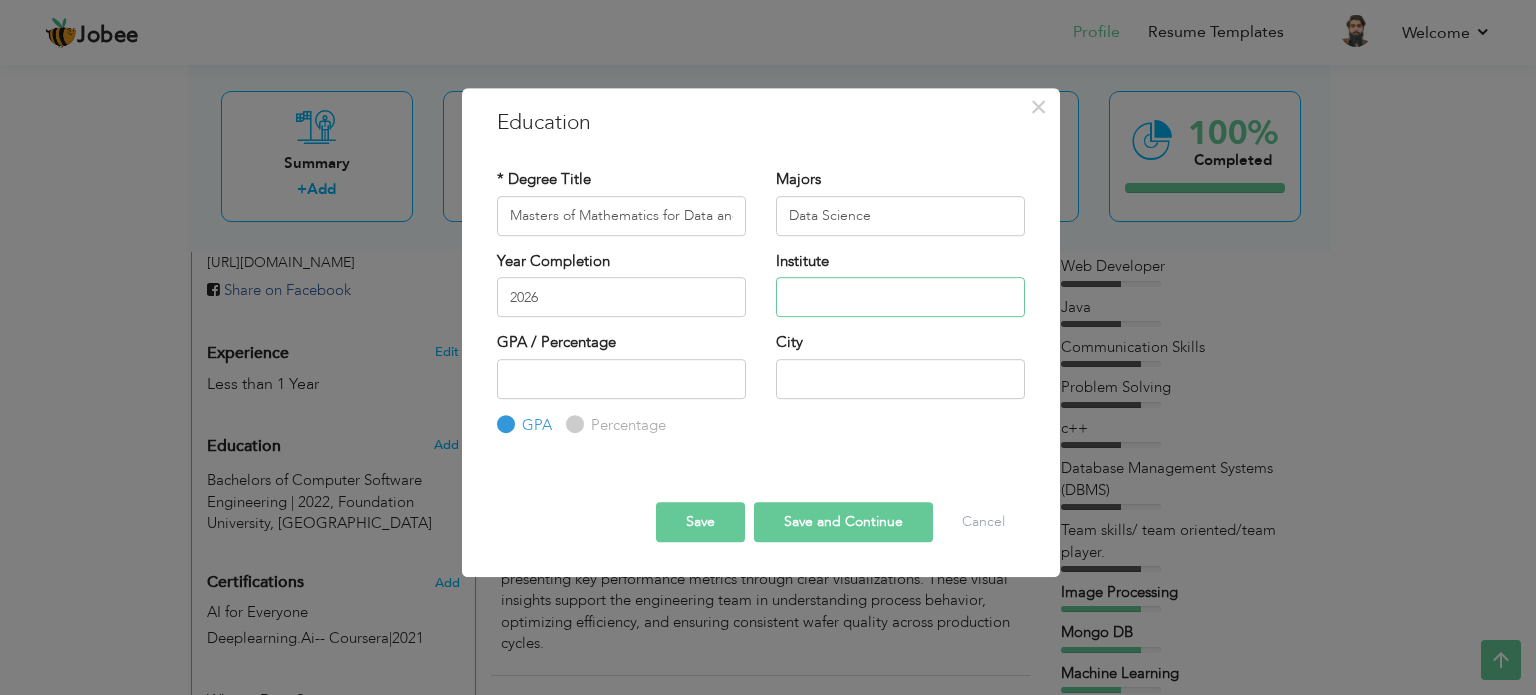 click at bounding box center (900, 297) 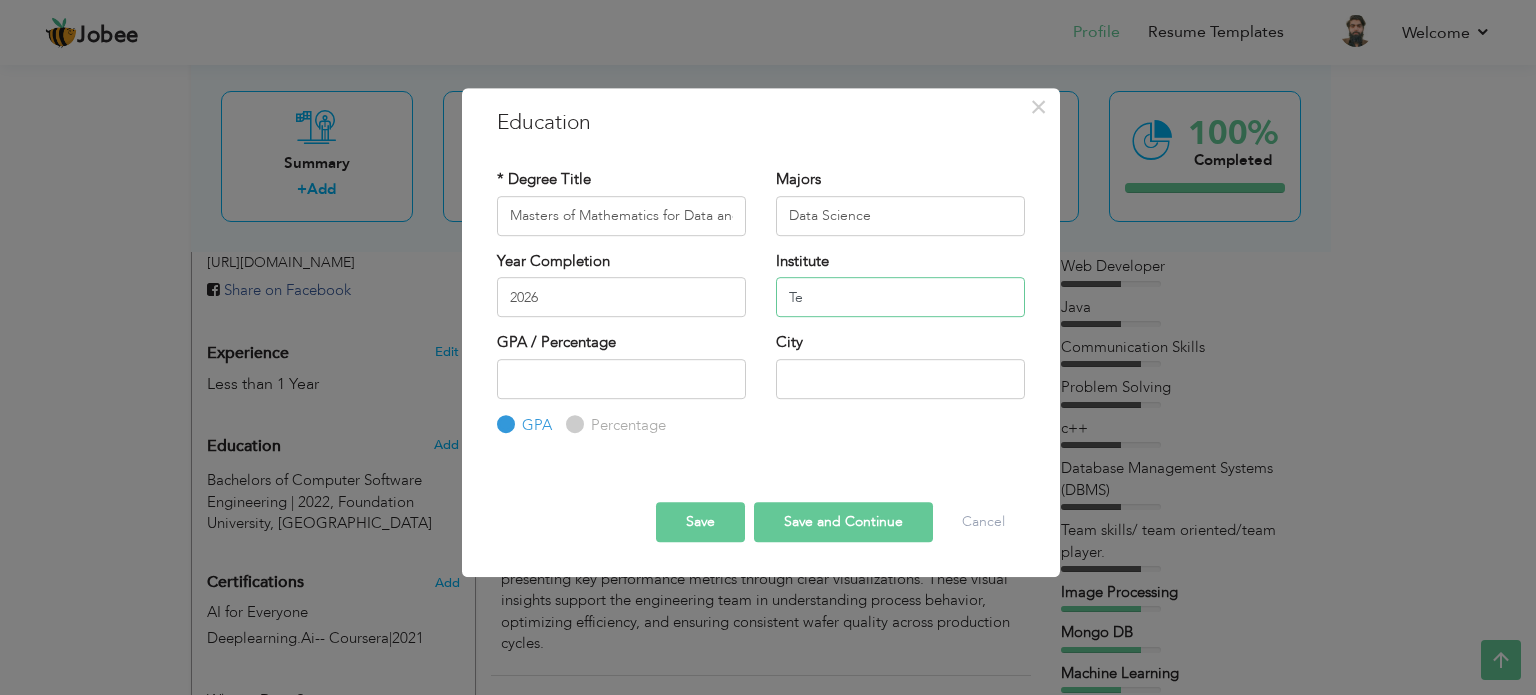 type on "T" 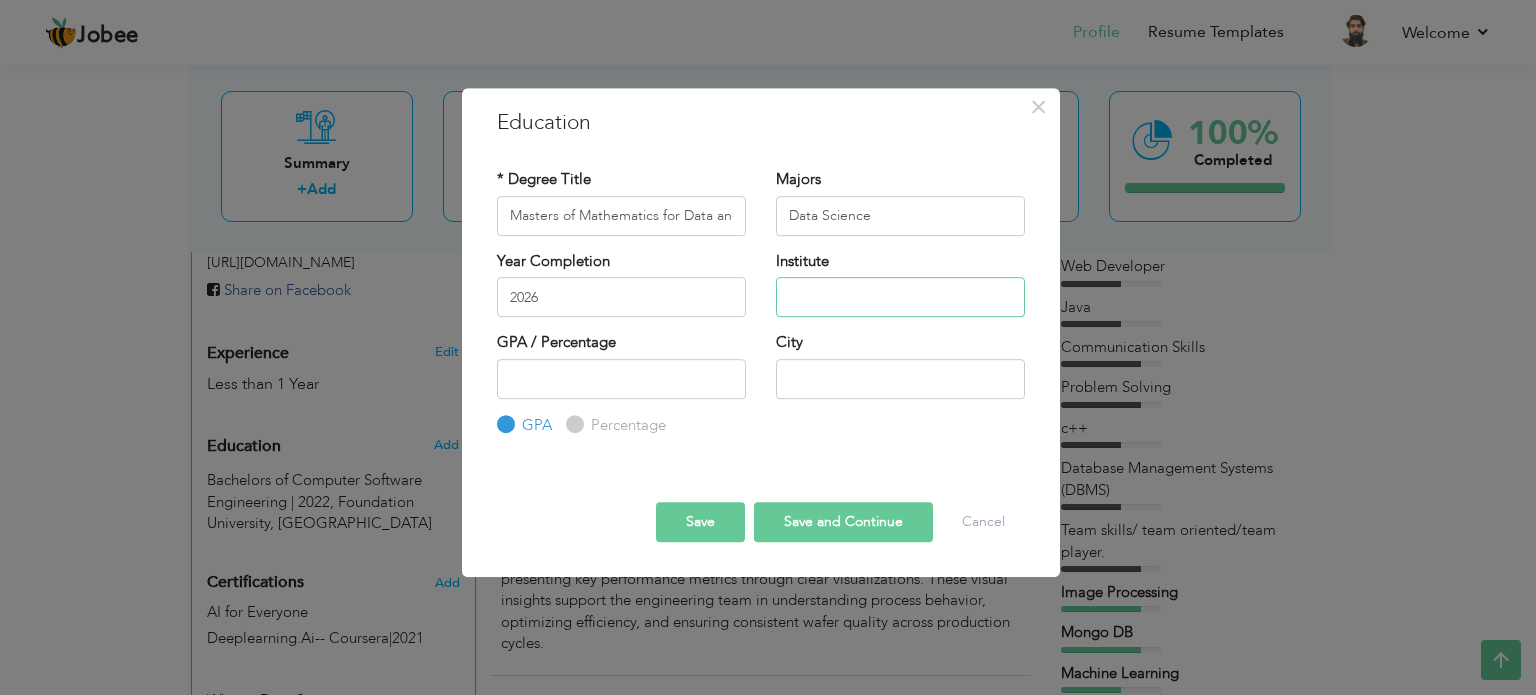 paste on "Dynamic Software Engineering graduate with a strong AI background. Completed impactful AI-focused Final Year Project and gained experience in Robotic Process Automation Engineering through an internsh" 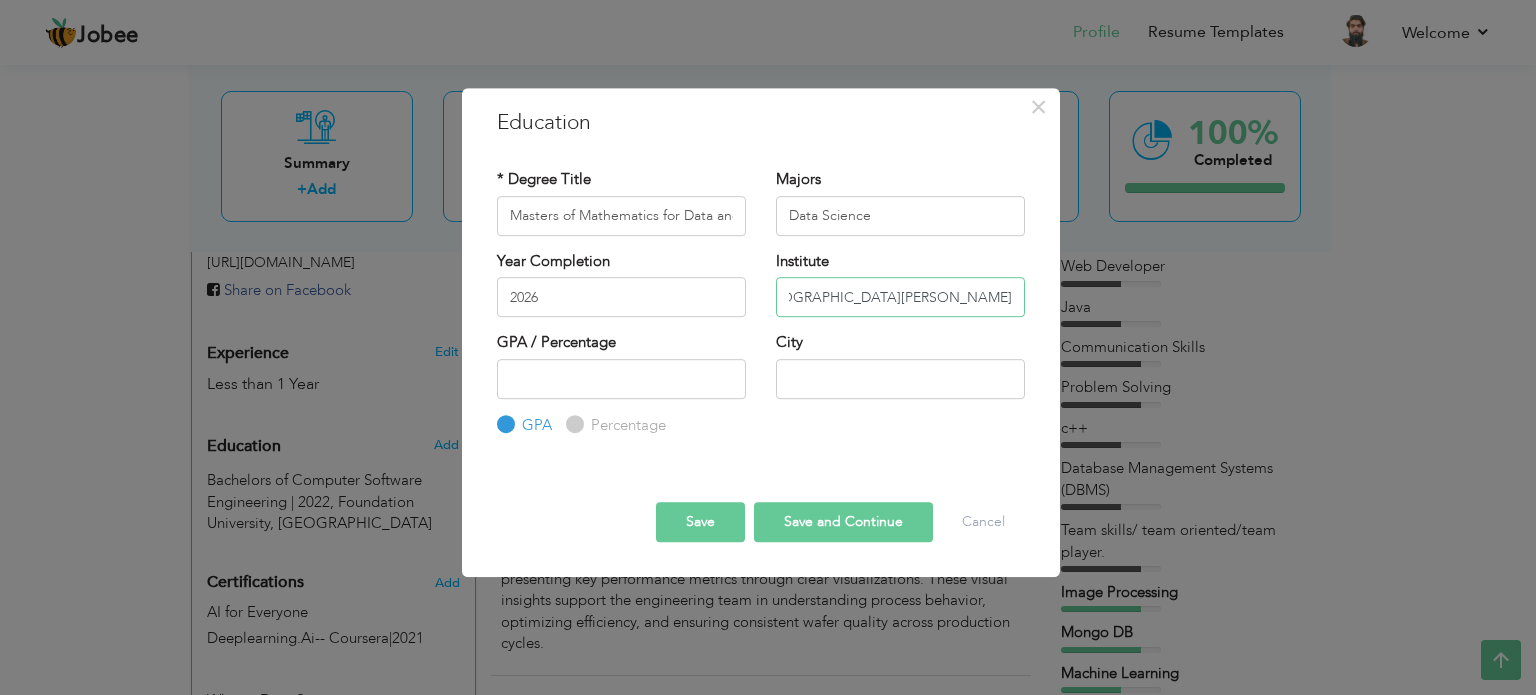 scroll, scrollTop: 0, scrollLeft: 53, axis: horizontal 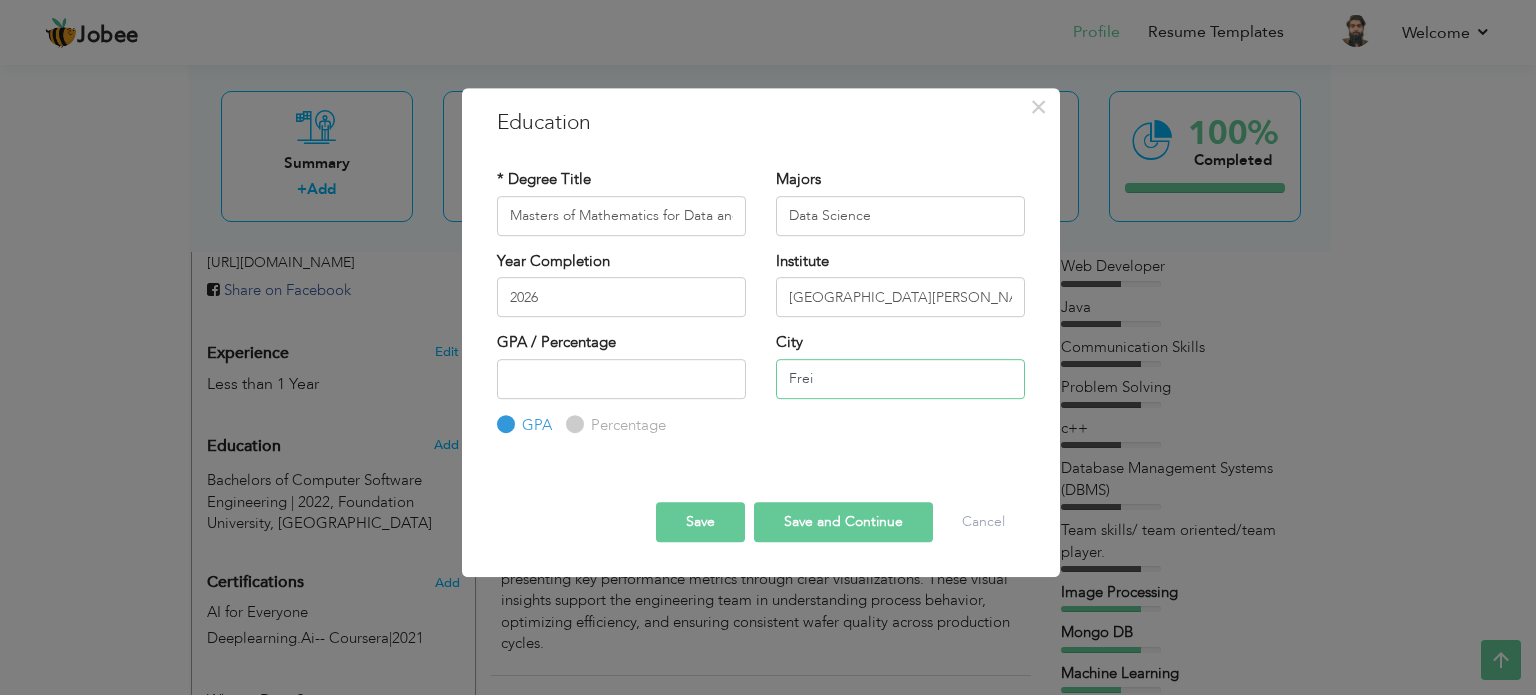 type on "[PERSON_NAME]" 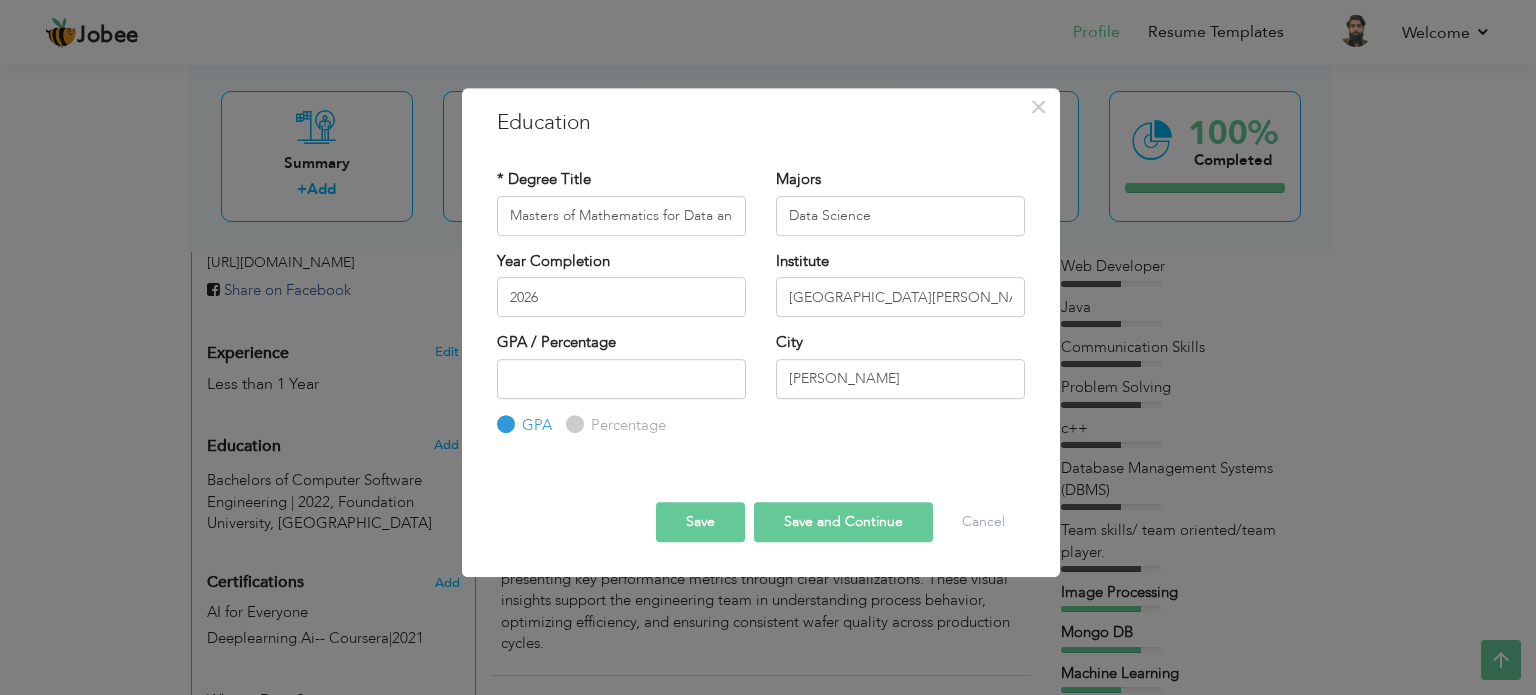 click on "Save and Continue" at bounding box center [843, 522] 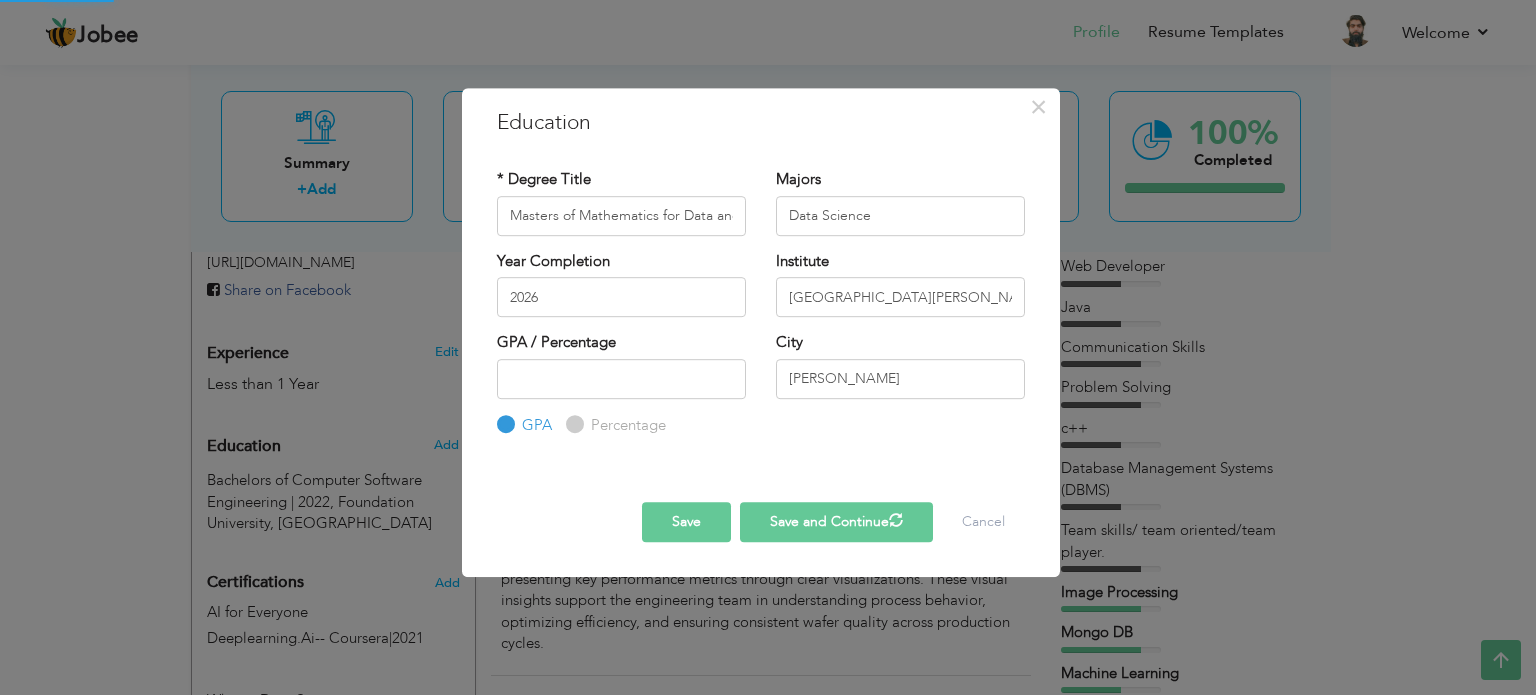 type 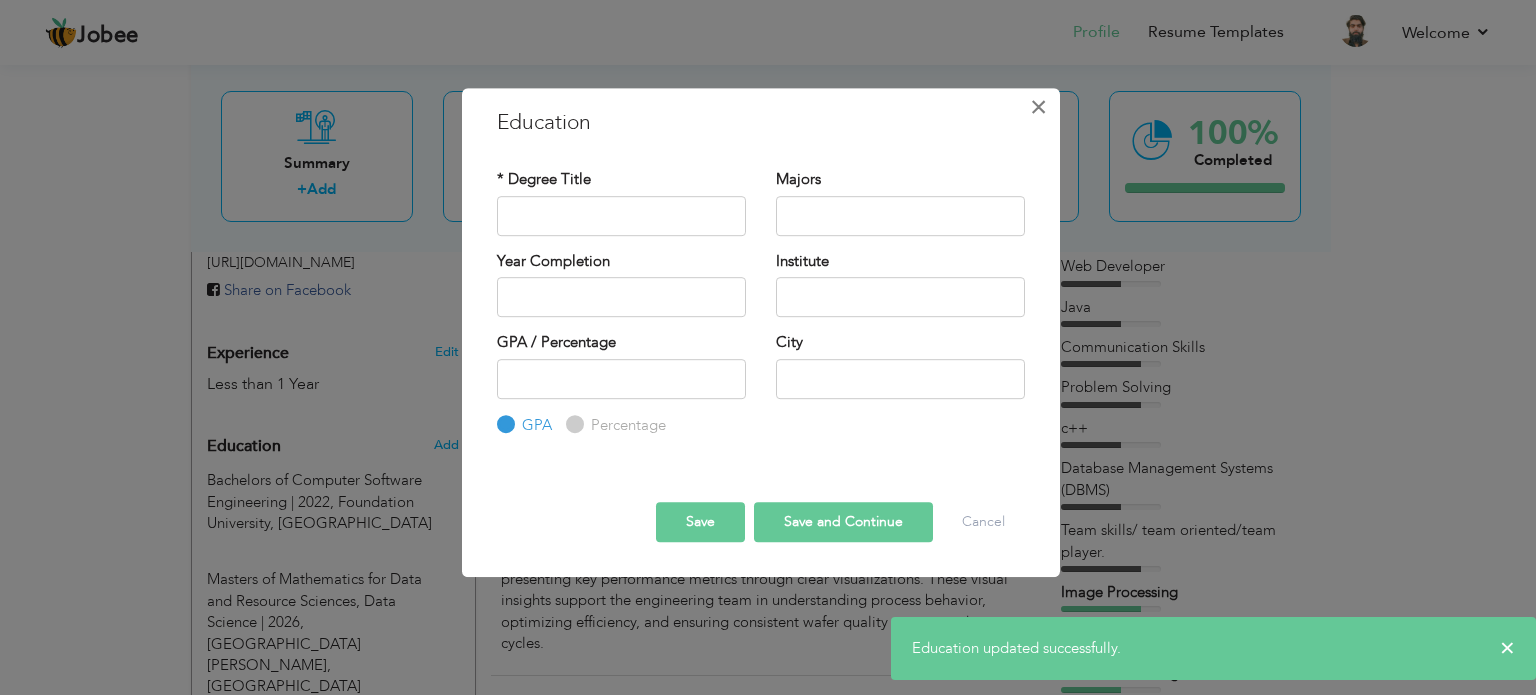 click on "×" at bounding box center [1039, 107] 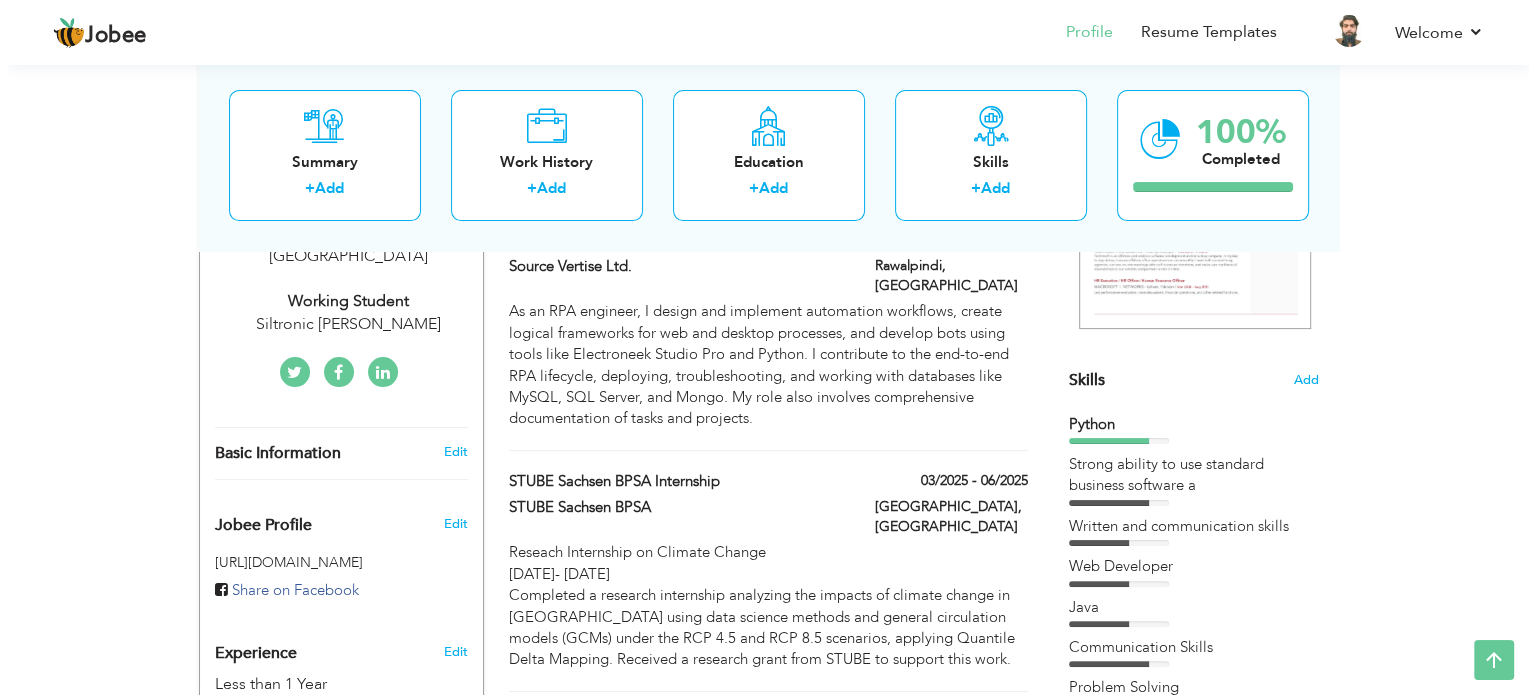 scroll, scrollTop: 300, scrollLeft: 0, axis: vertical 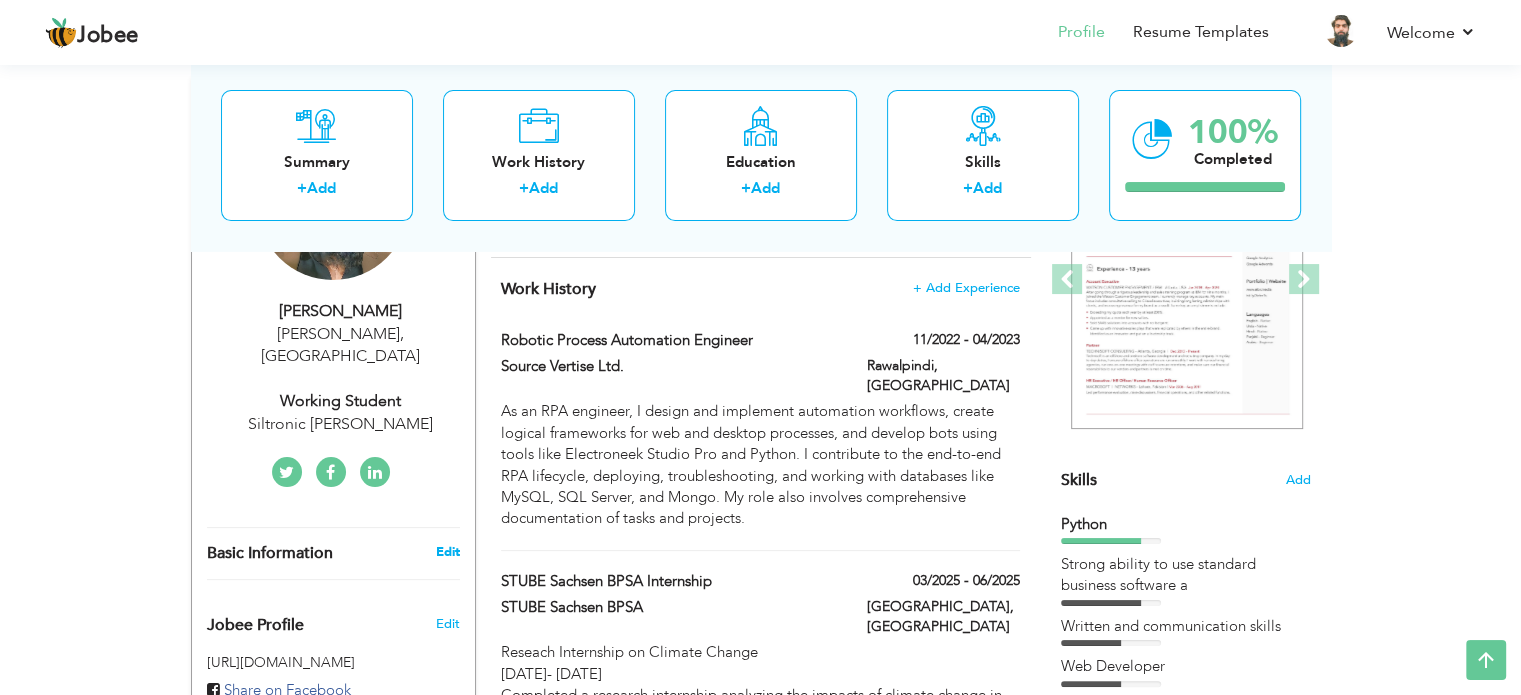 click on "Edit" at bounding box center [447, 552] 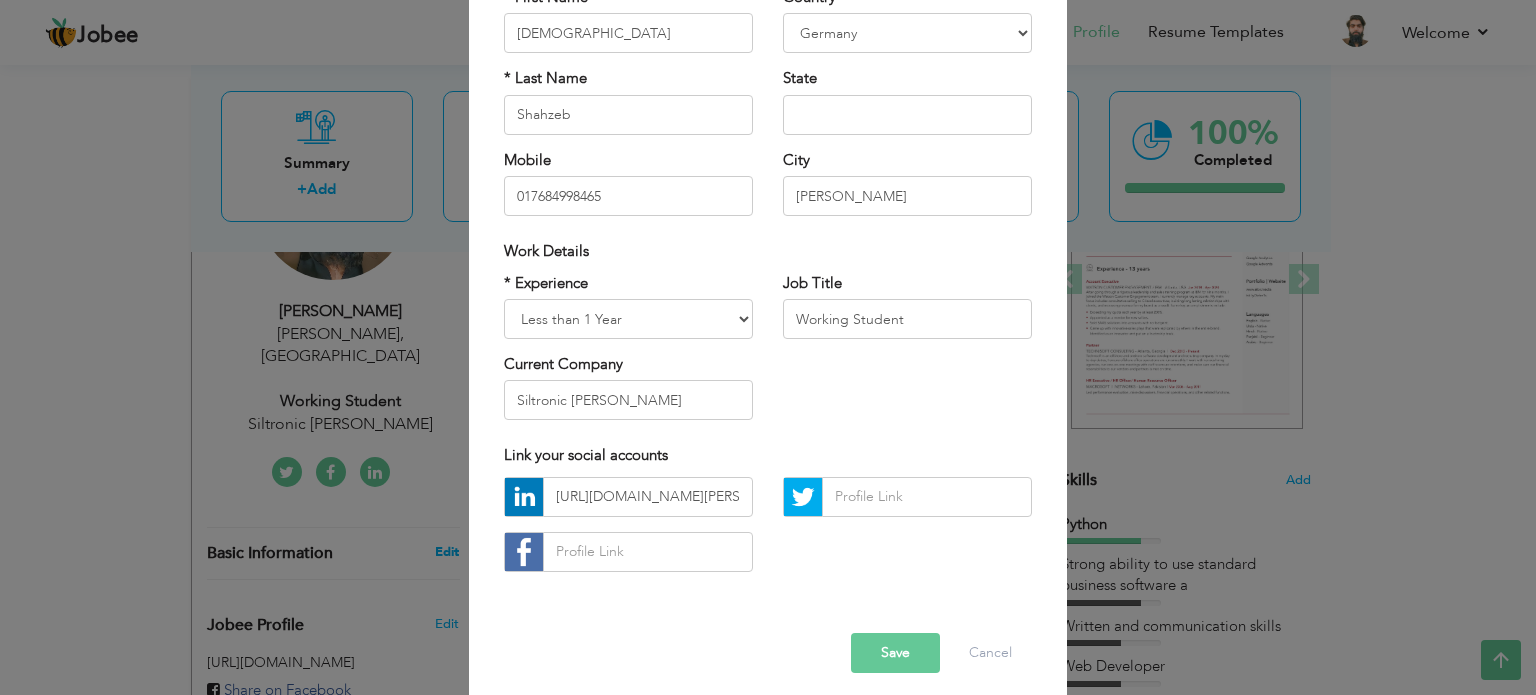 scroll, scrollTop: 0, scrollLeft: 0, axis: both 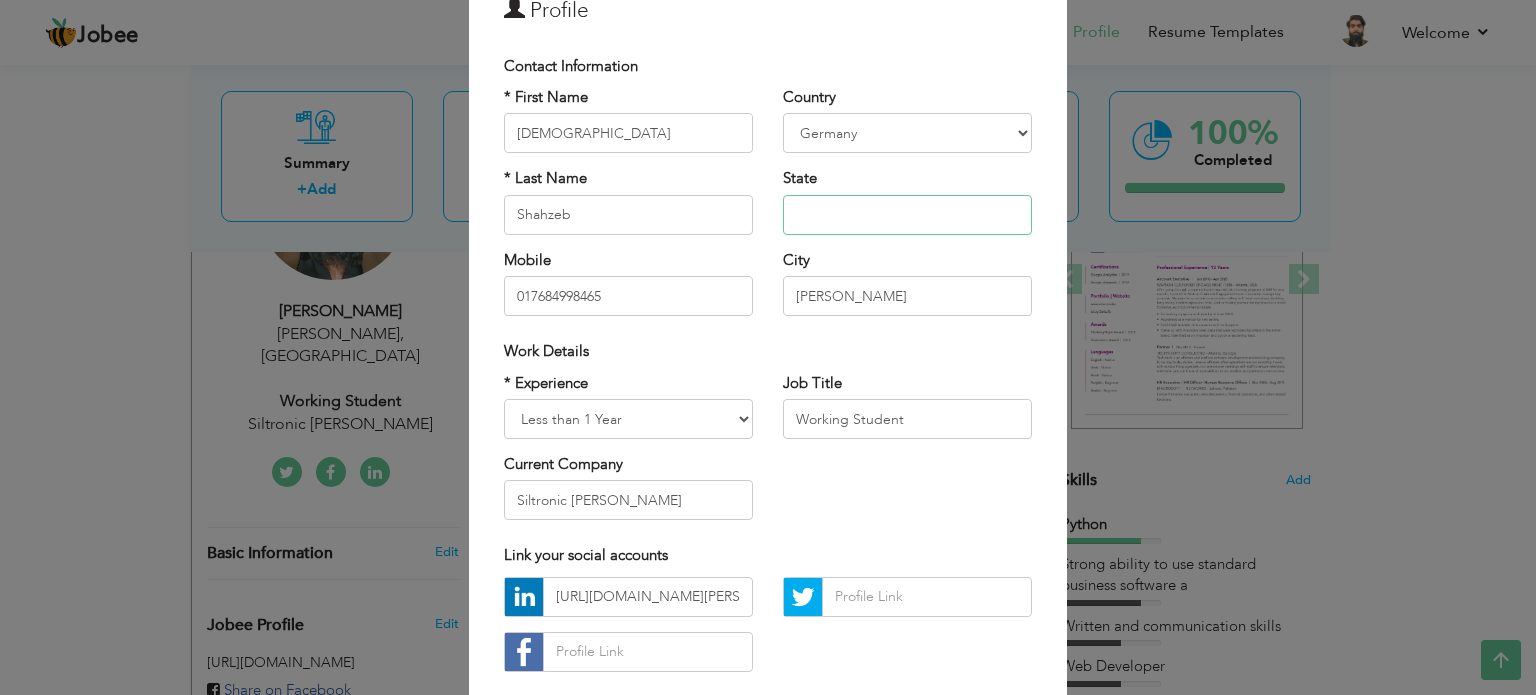 click at bounding box center [907, 215] 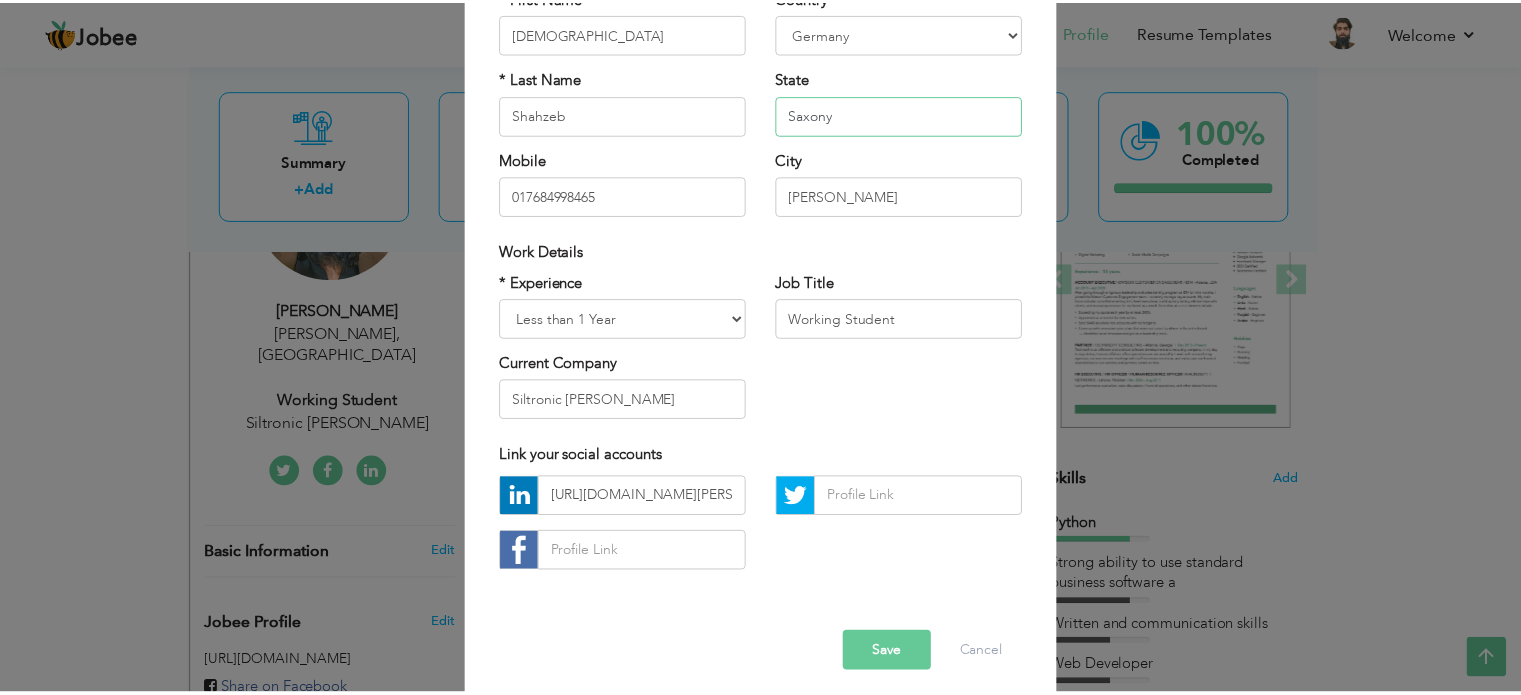 scroll, scrollTop: 212, scrollLeft: 0, axis: vertical 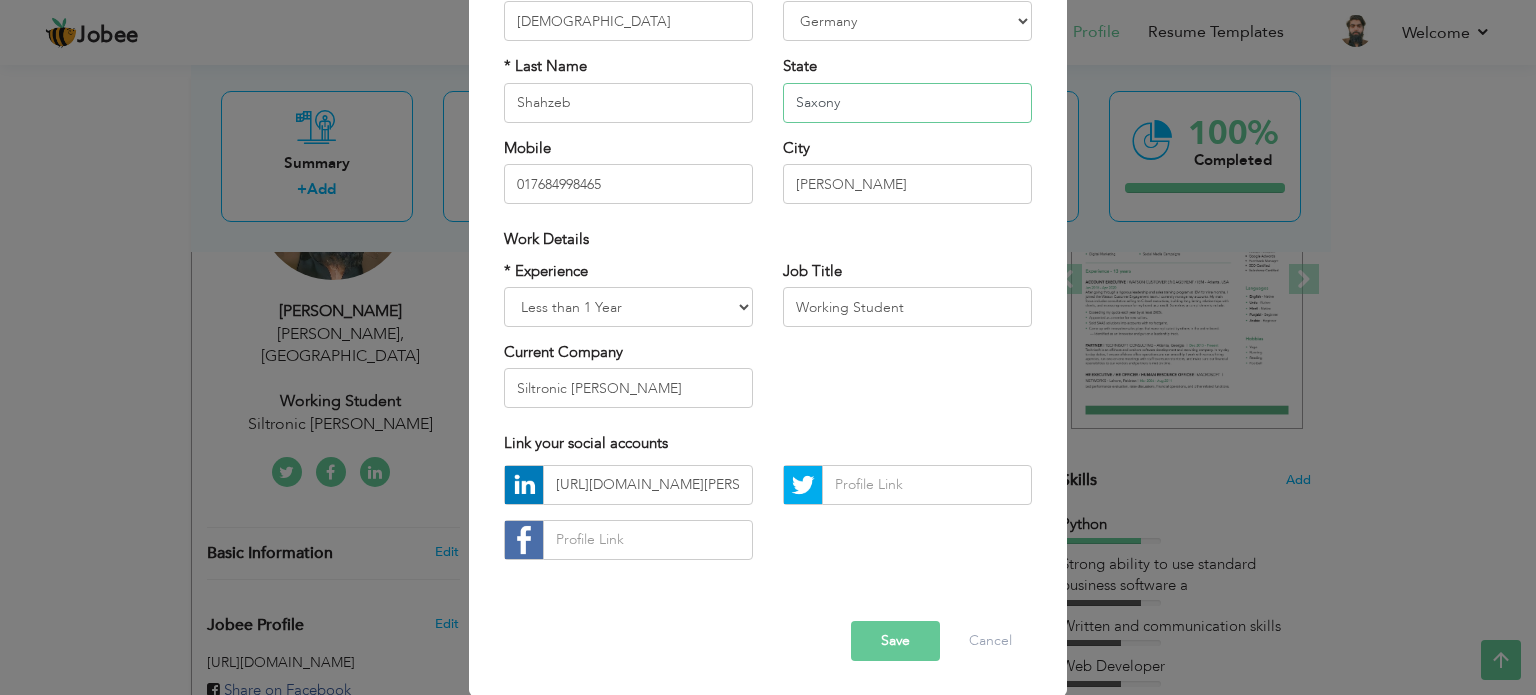 type on "Saxony" 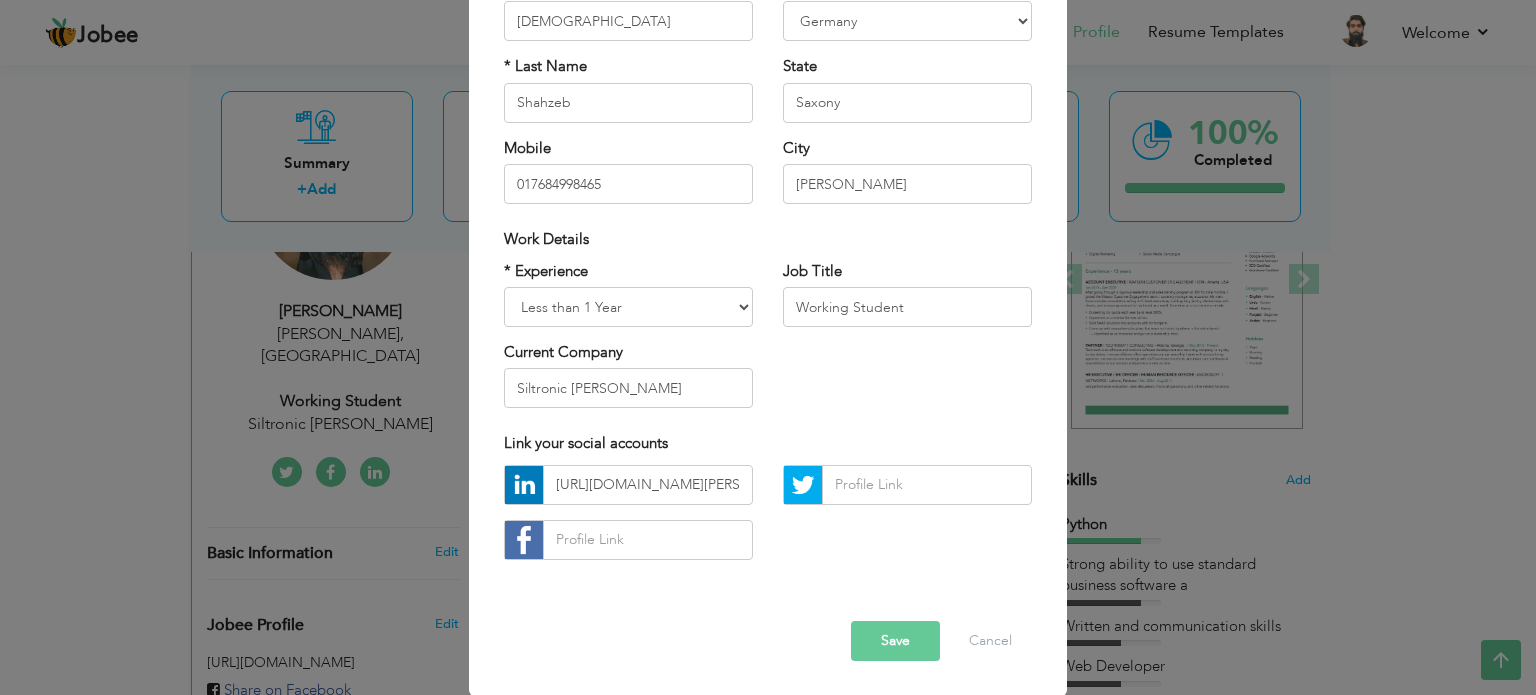click on "Save" at bounding box center [895, 641] 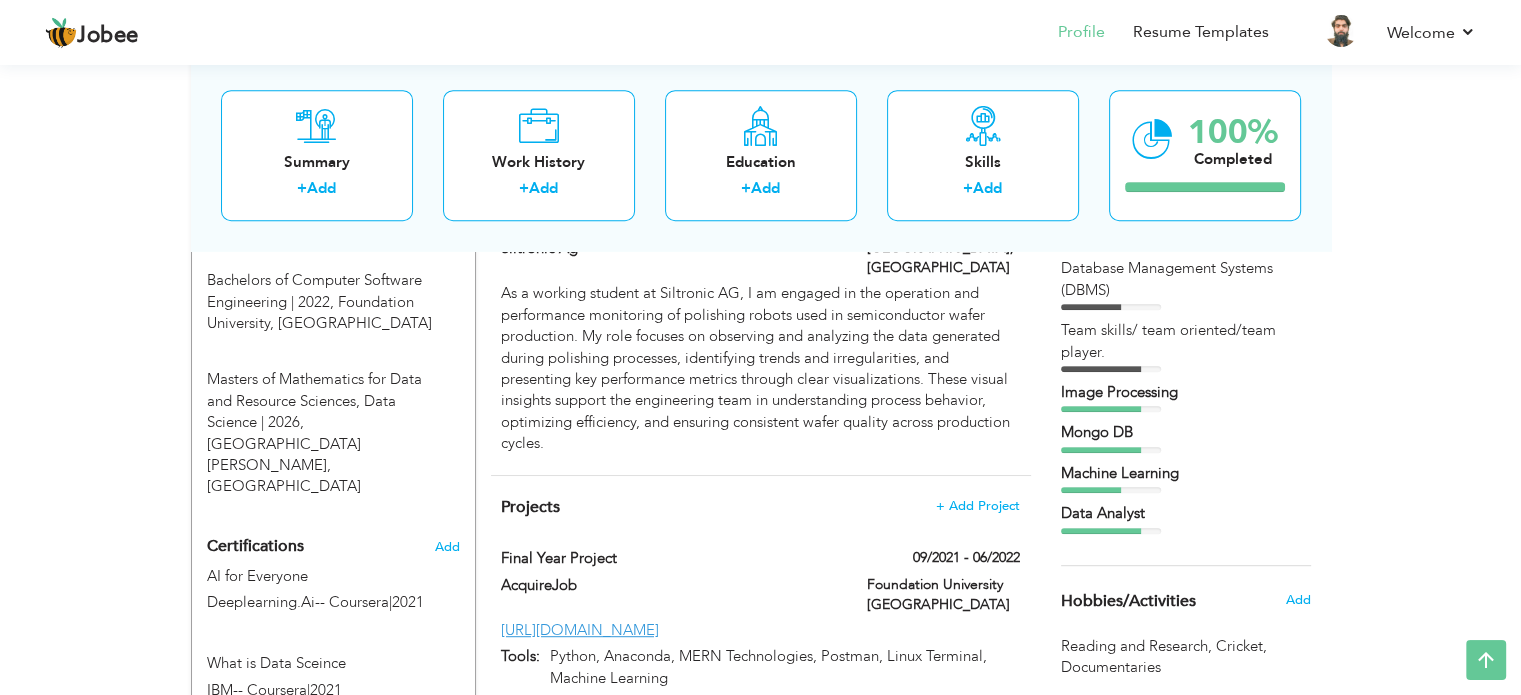 scroll, scrollTop: 1000, scrollLeft: 0, axis: vertical 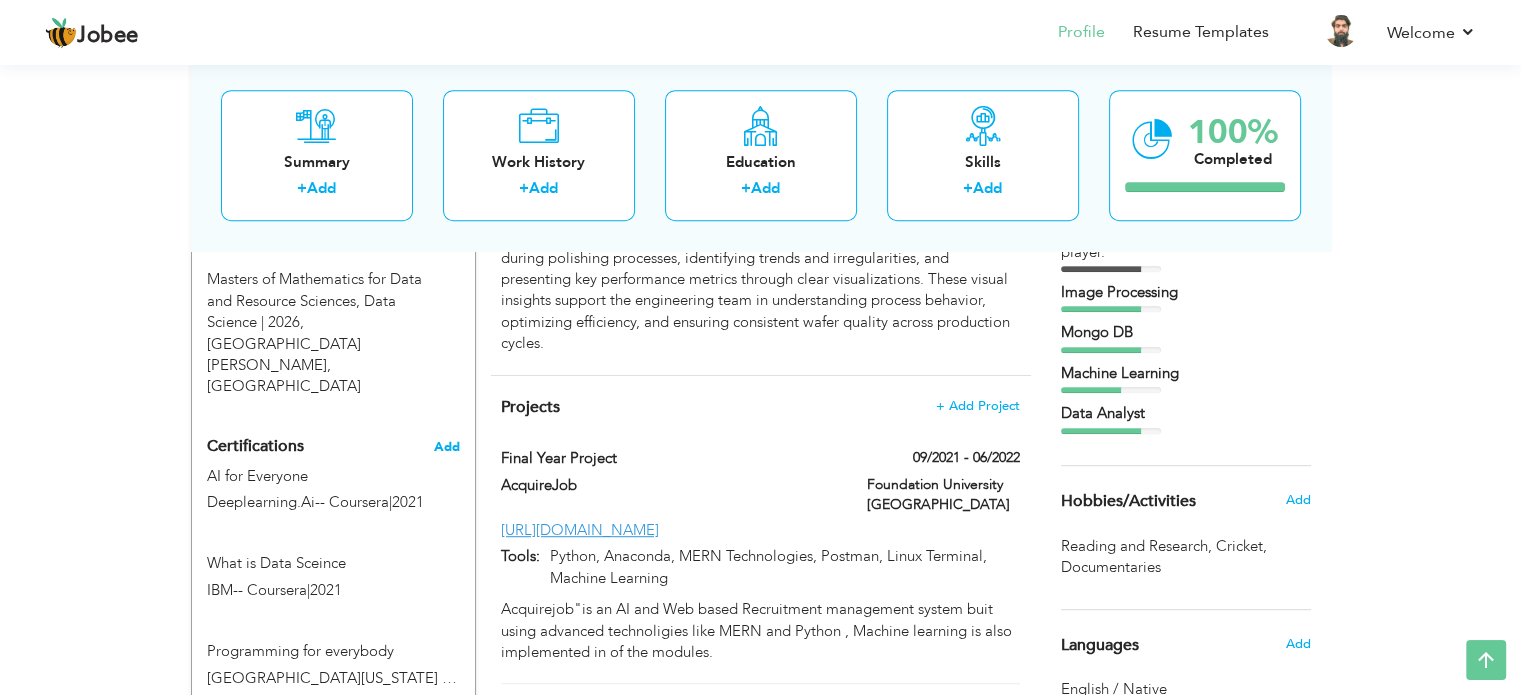 click on "Add" at bounding box center [447, 447] 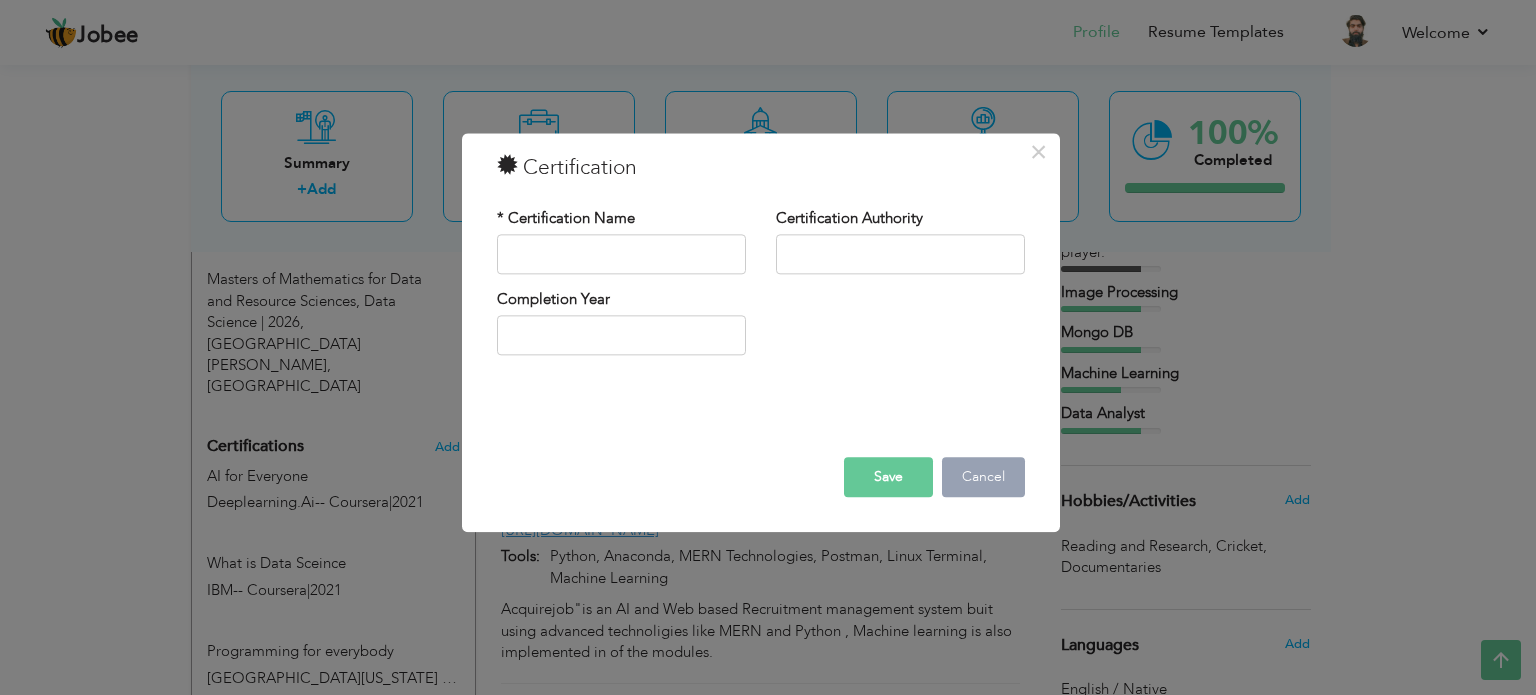 click on "Cancel" at bounding box center [983, 477] 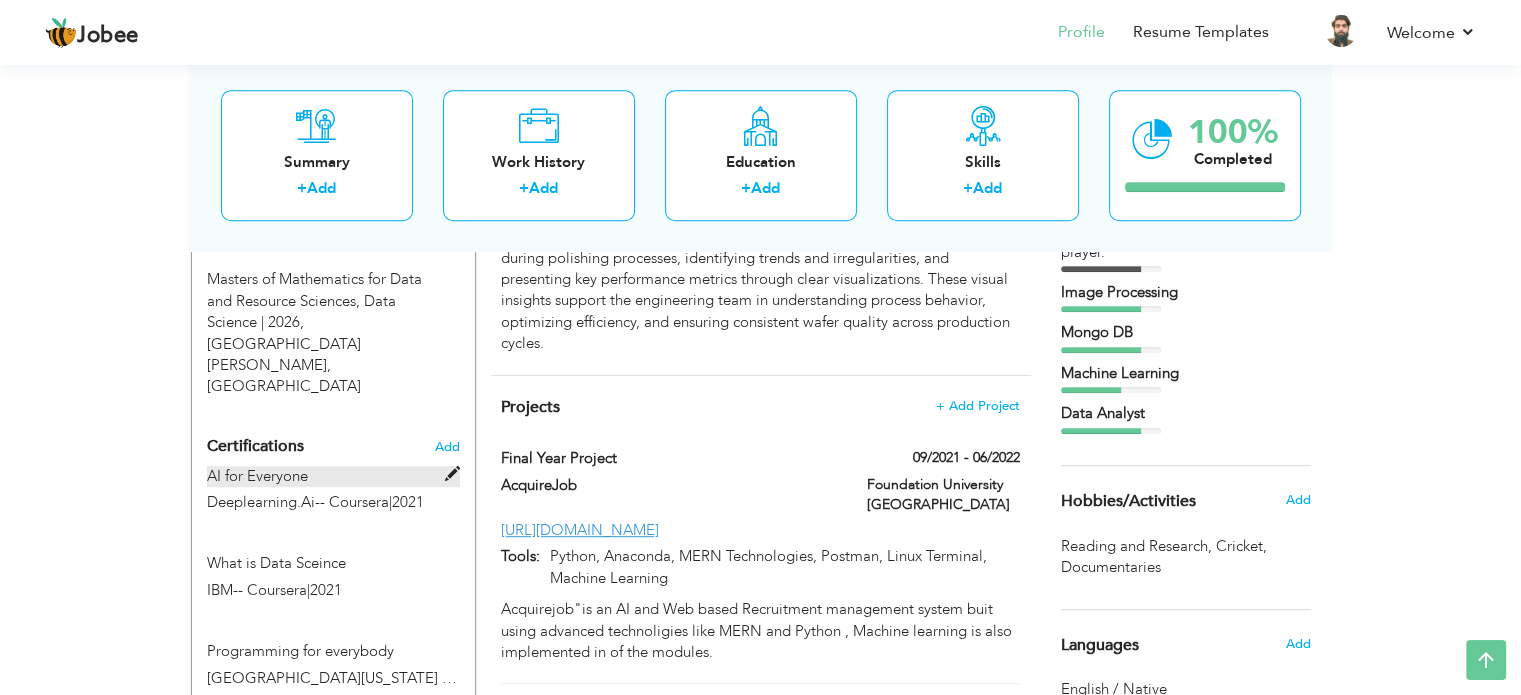 click at bounding box center [452, 474] 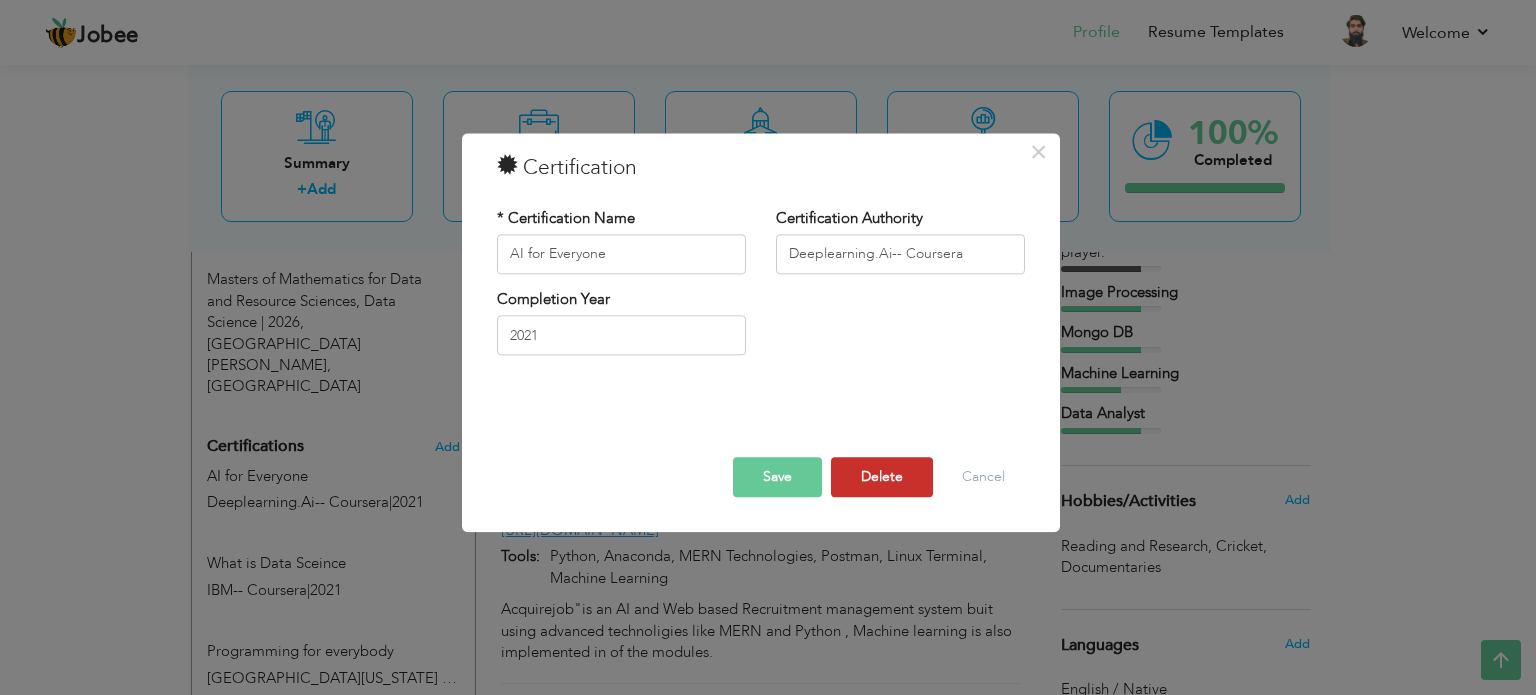 click on "Delete" at bounding box center [882, 477] 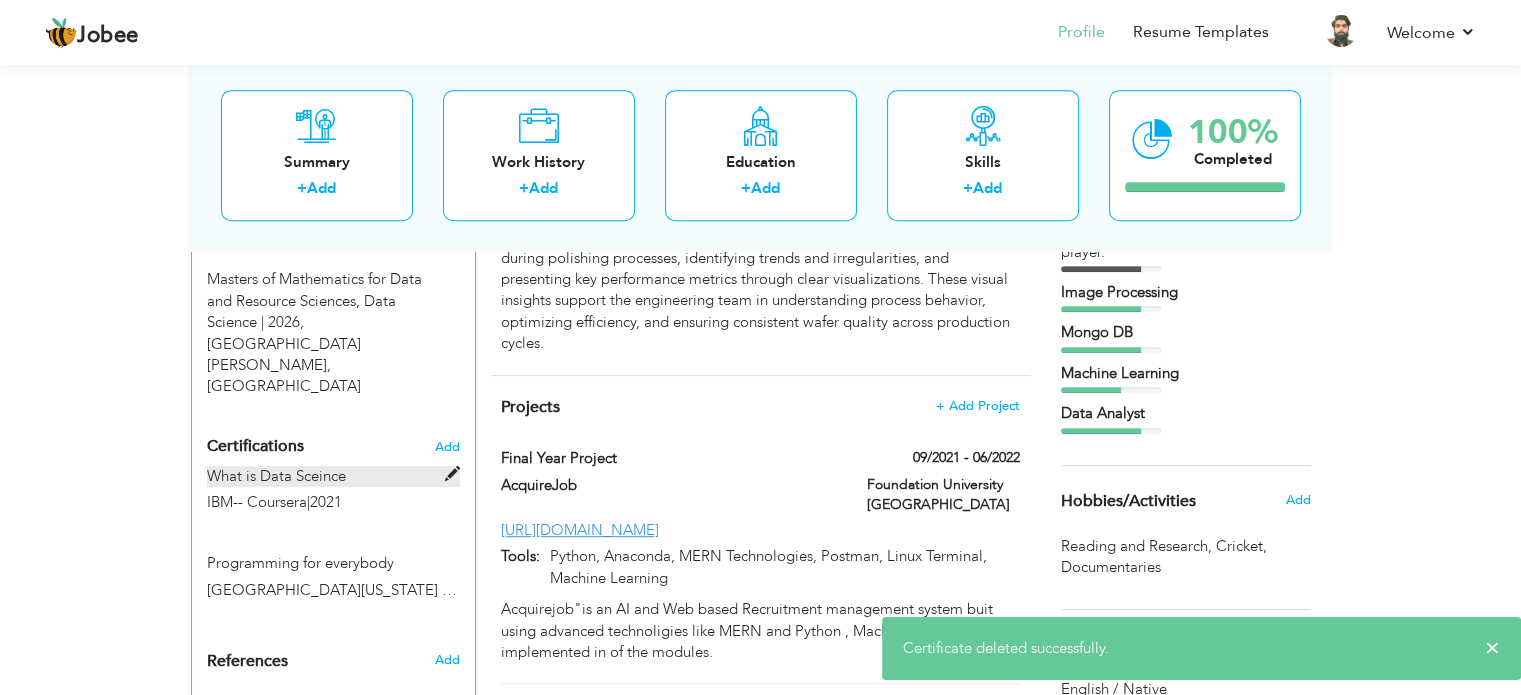 click at bounding box center [452, 474] 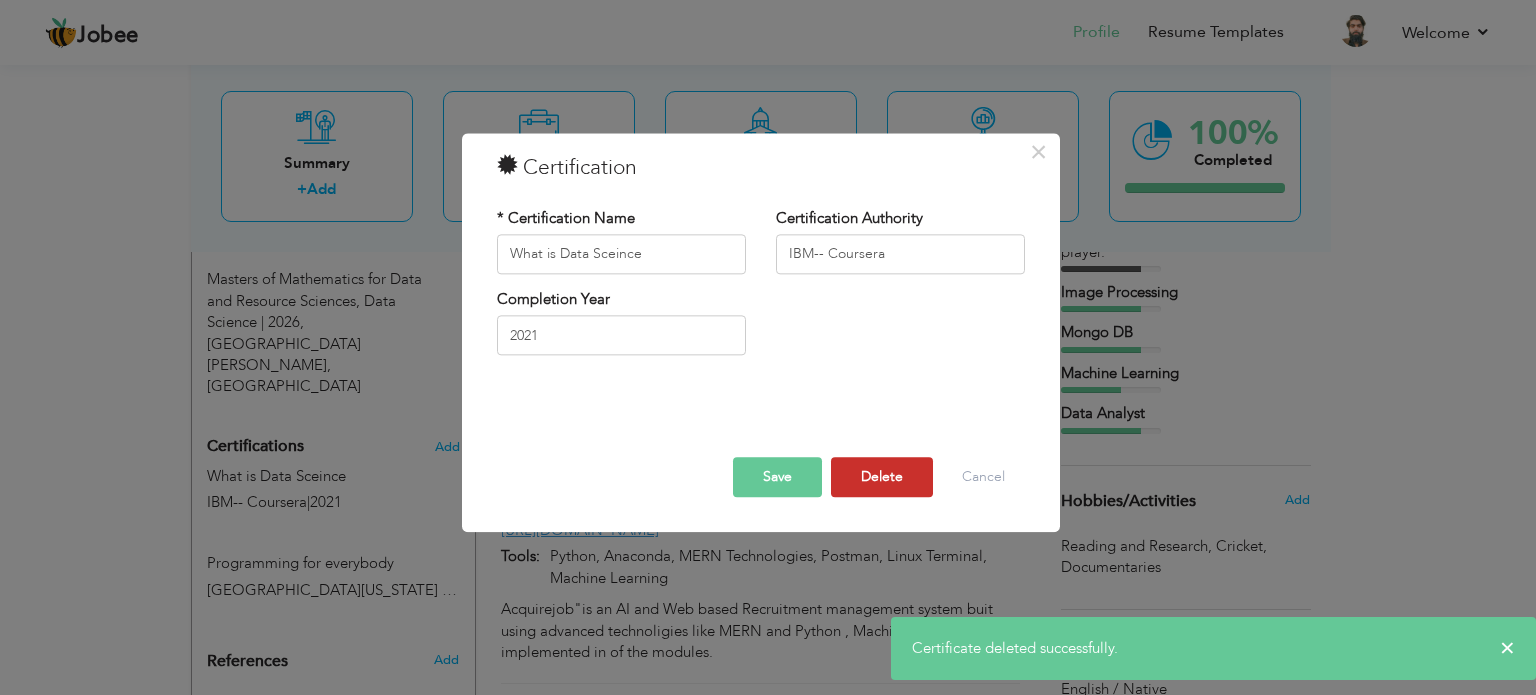 click on "Delete" at bounding box center (882, 477) 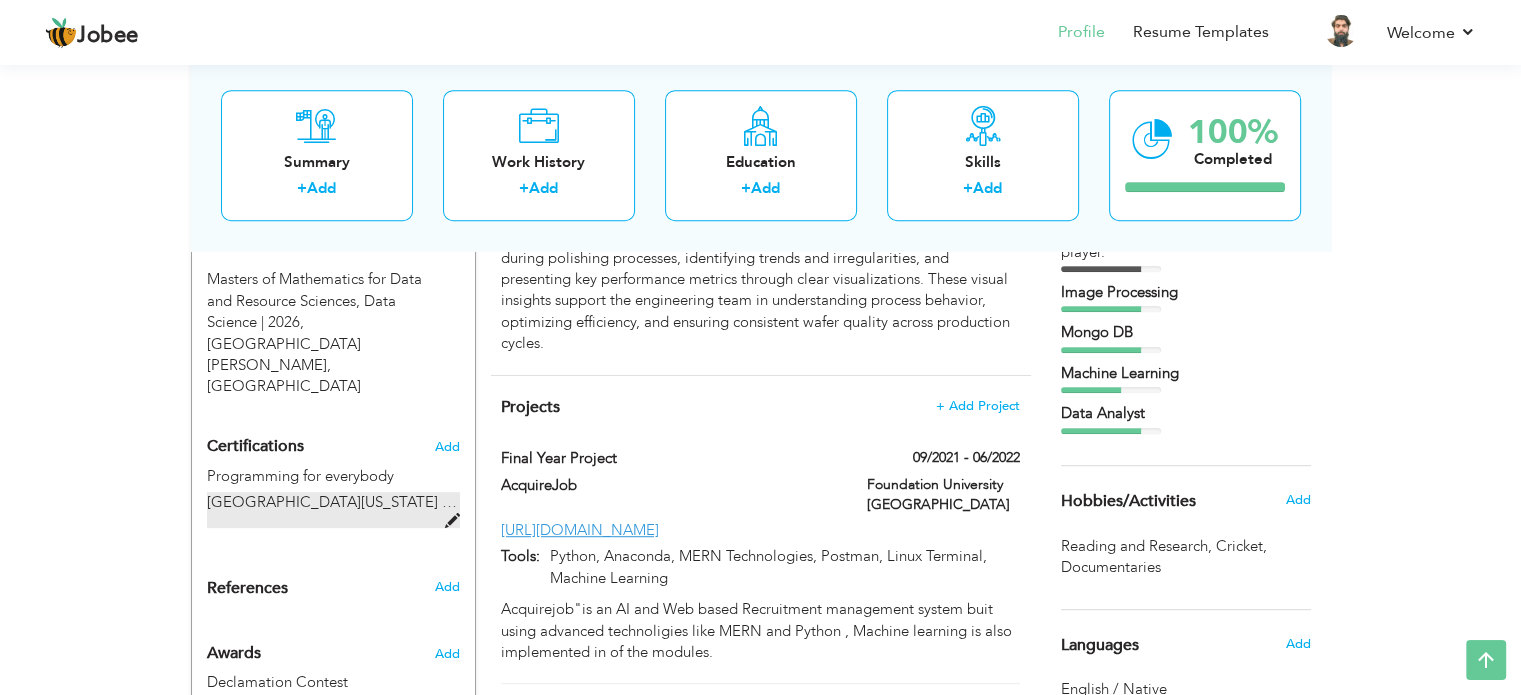 click on "|" at bounding box center [517, 502] 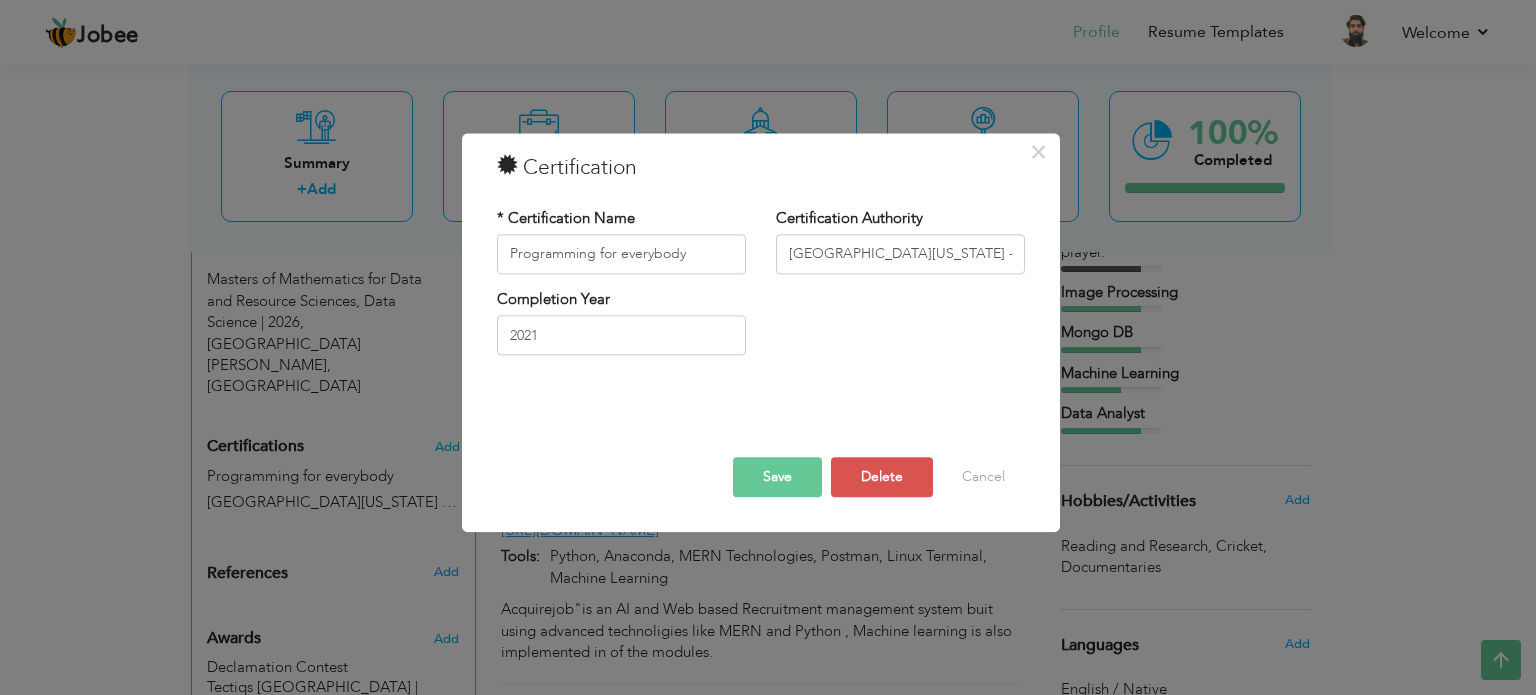 click on "Save" at bounding box center (777, 477) 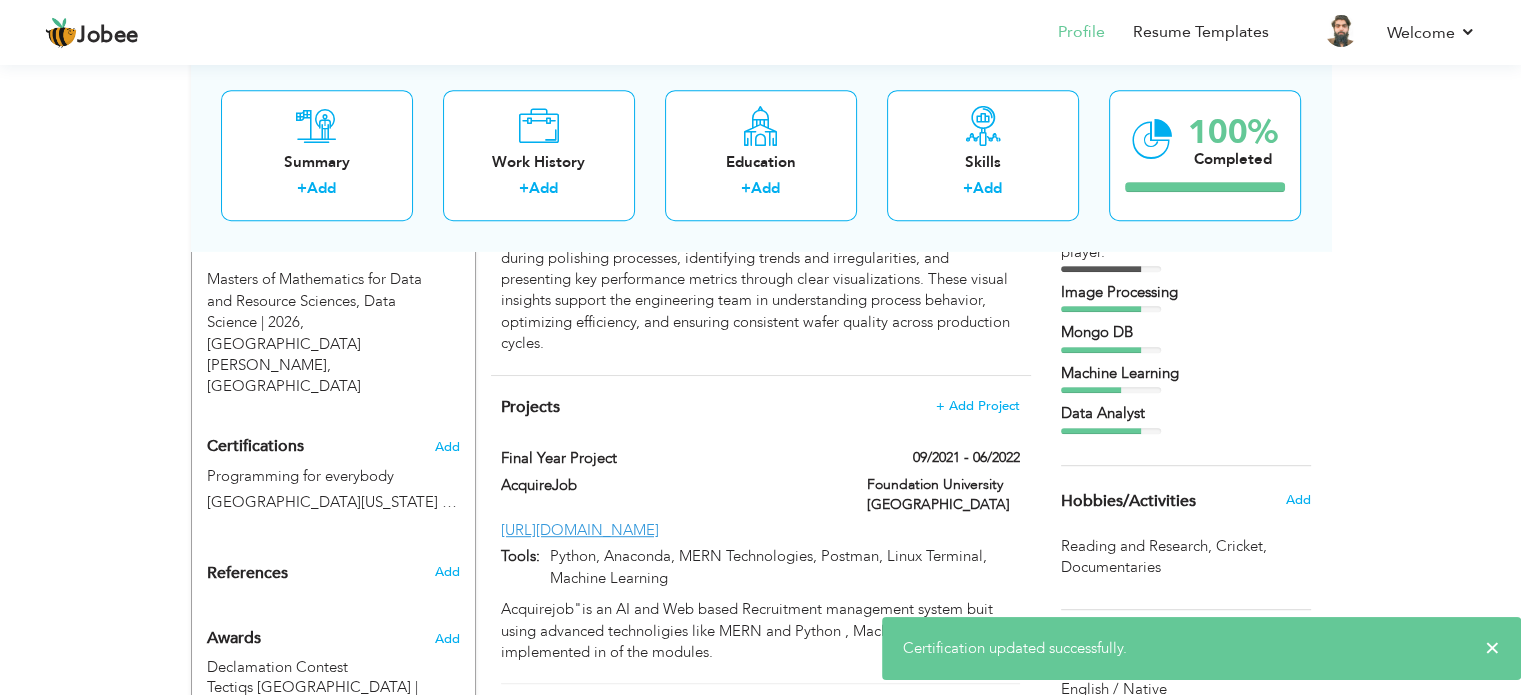 scroll, scrollTop: 1100, scrollLeft: 0, axis: vertical 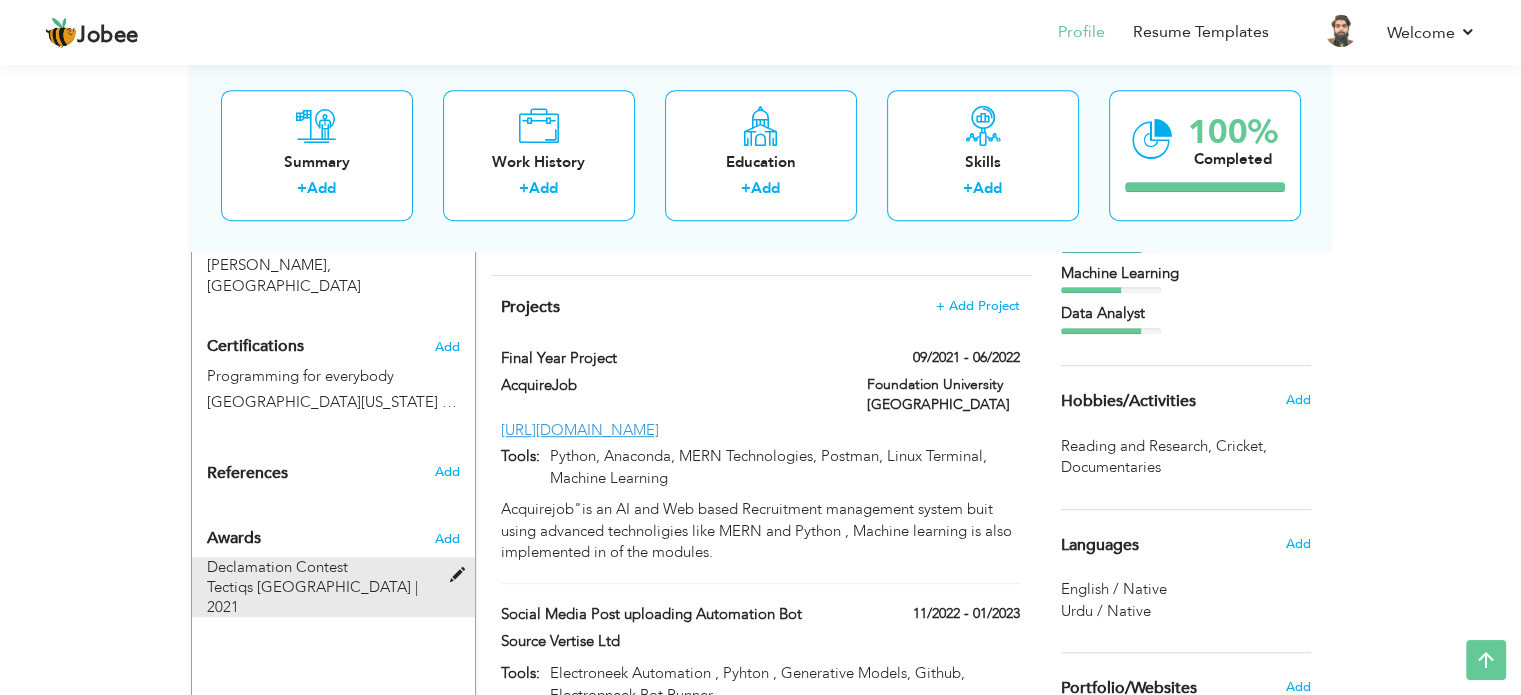 click at bounding box center (461, 575) 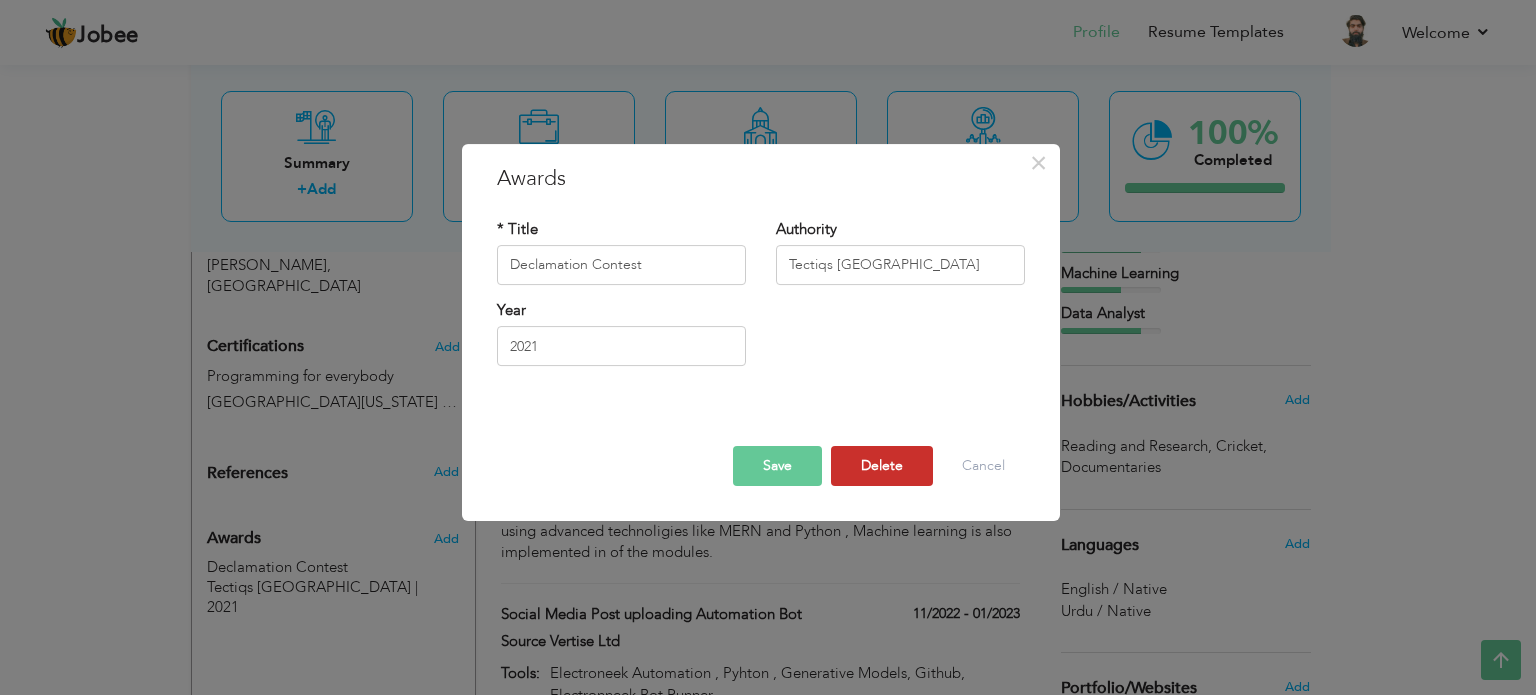 click on "Delete" at bounding box center (882, 466) 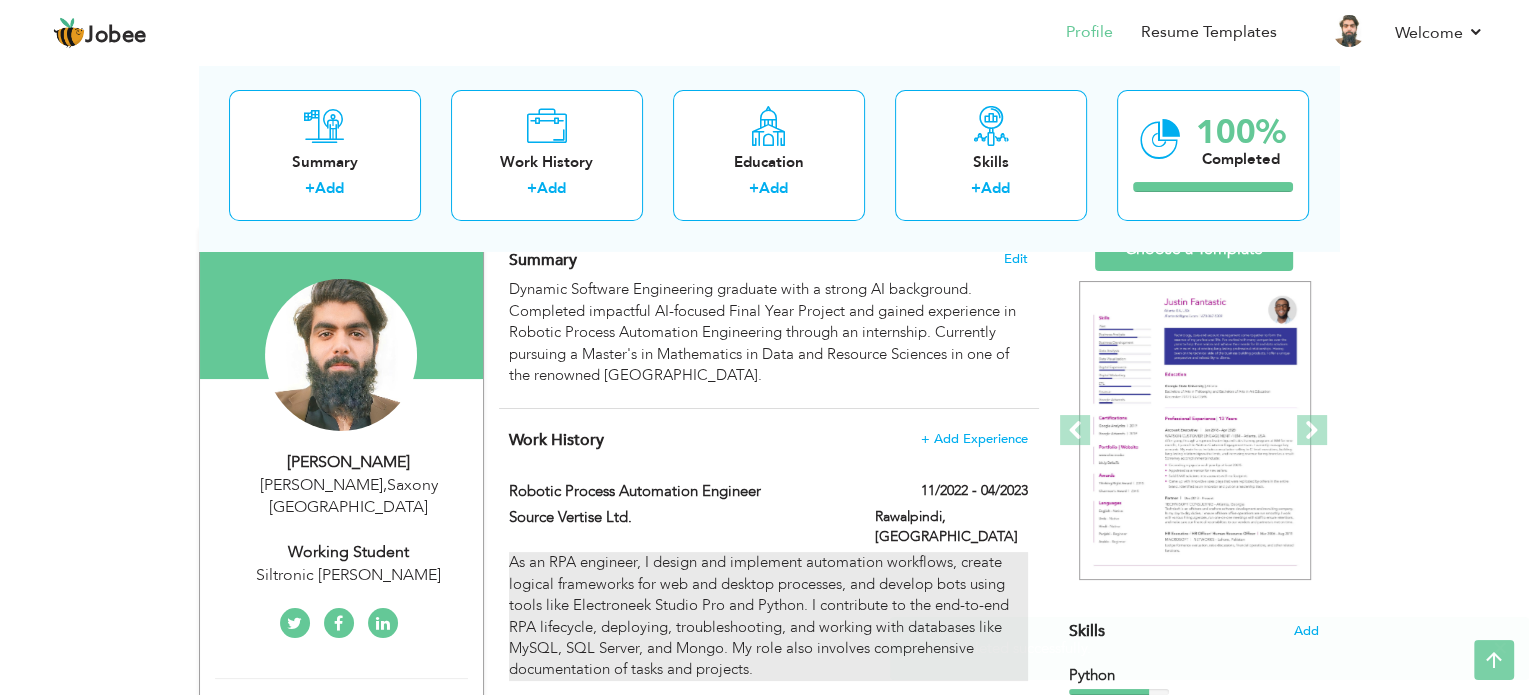 scroll, scrollTop: 0, scrollLeft: 0, axis: both 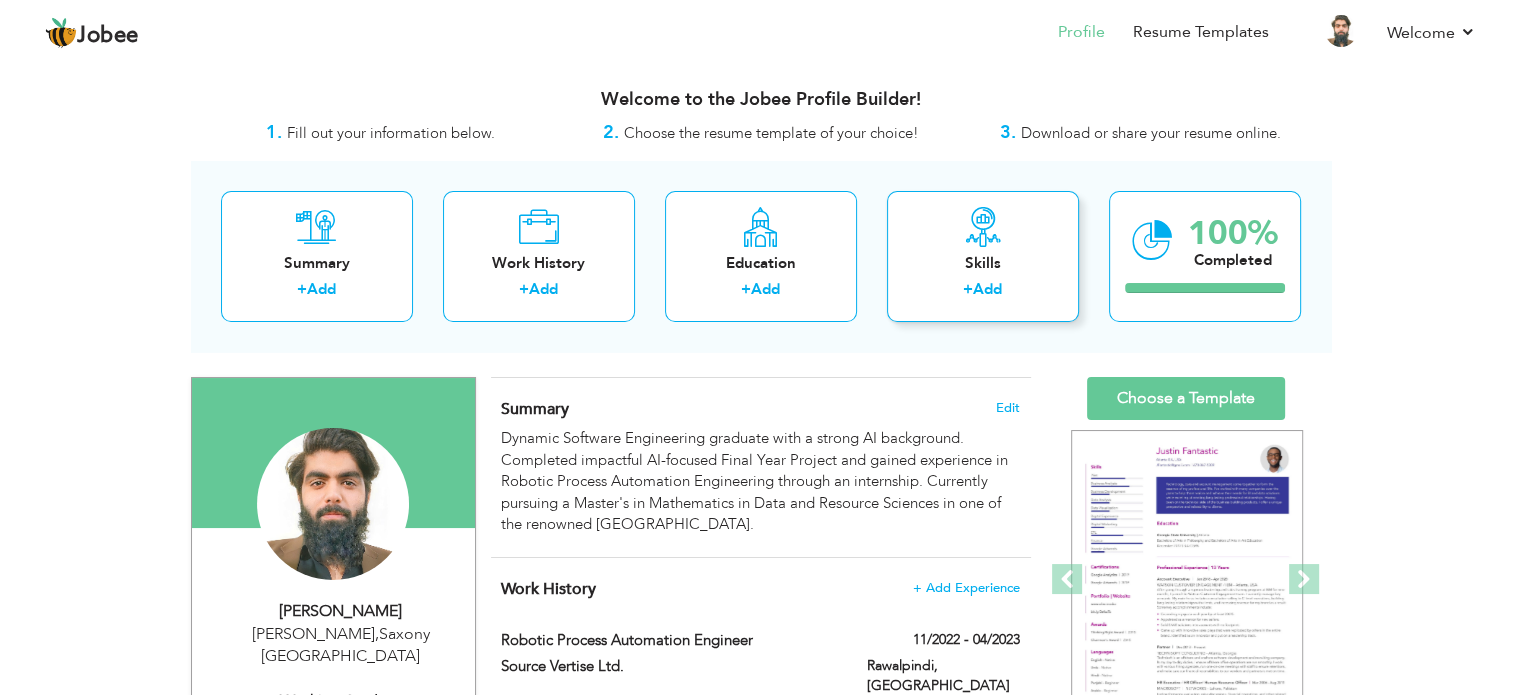 click on "+" at bounding box center (968, 289) 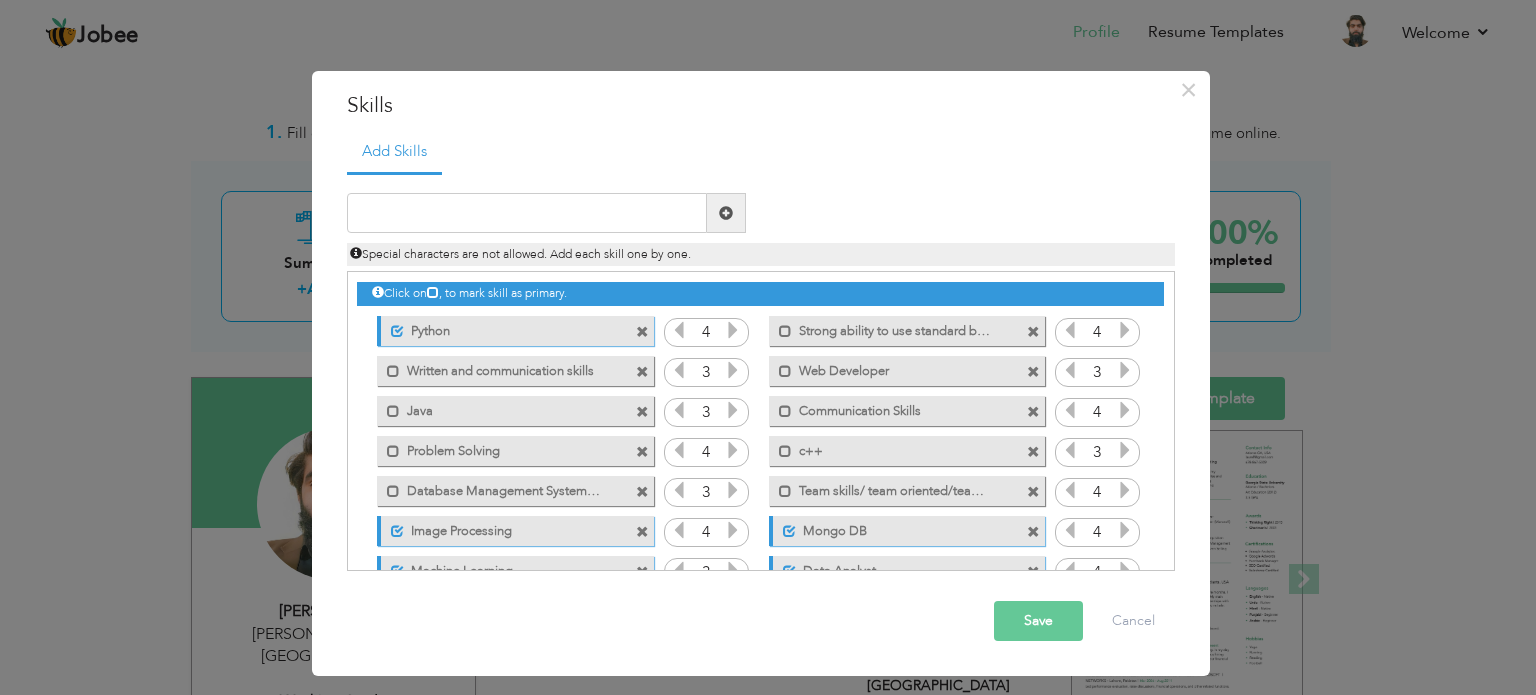click on "Written and communication skills" at bounding box center [501, 368] 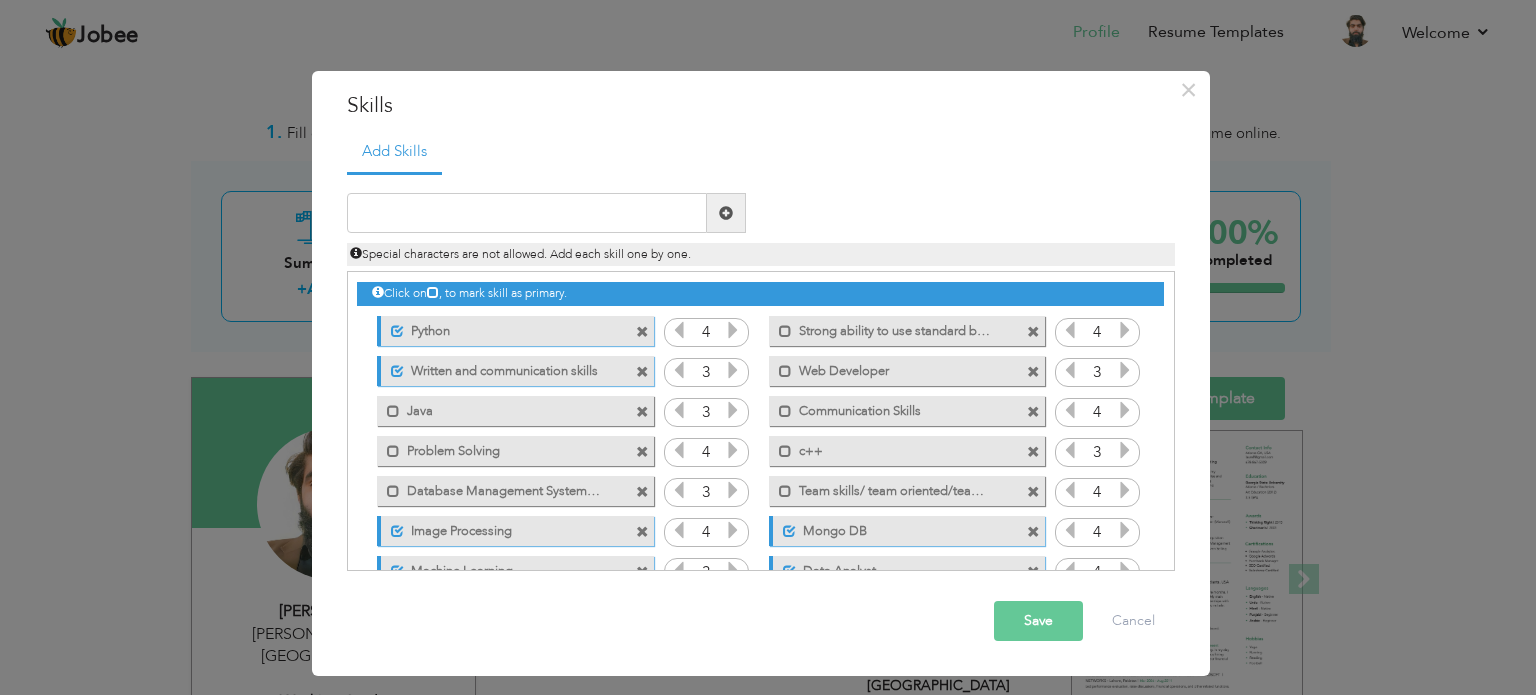 click on "Problem Solving" at bounding box center (501, 448) 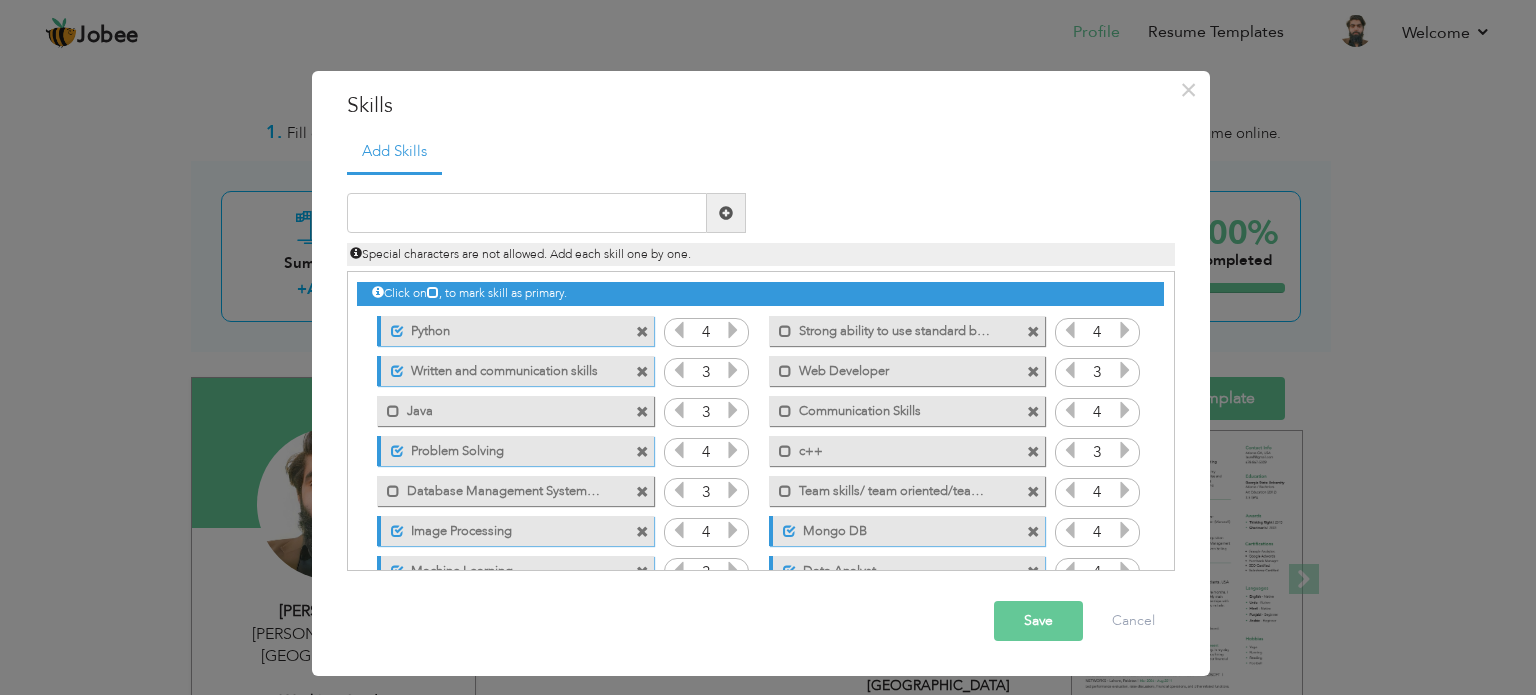 click on "Database Management Systems (DBMS)" at bounding box center [501, 488] 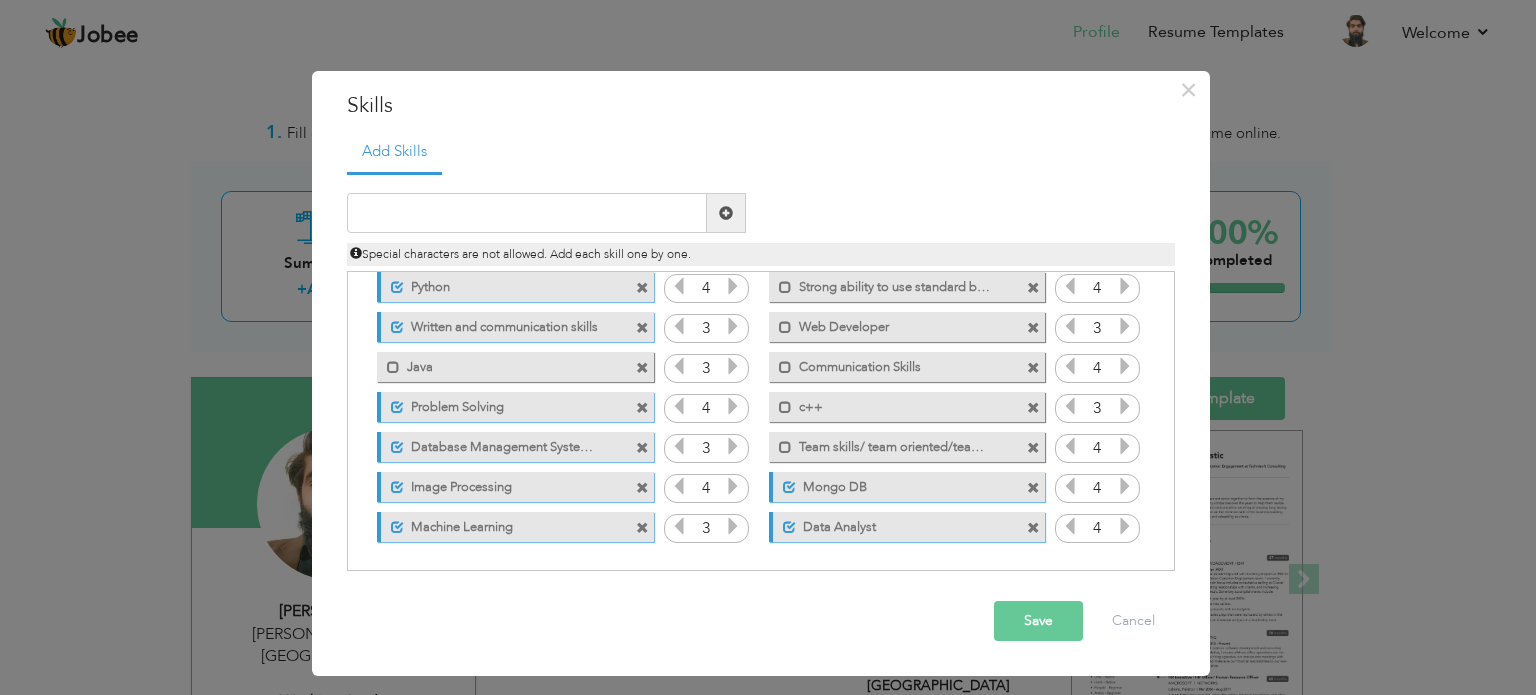 scroll, scrollTop: 0, scrollLeft: 0, axis: both 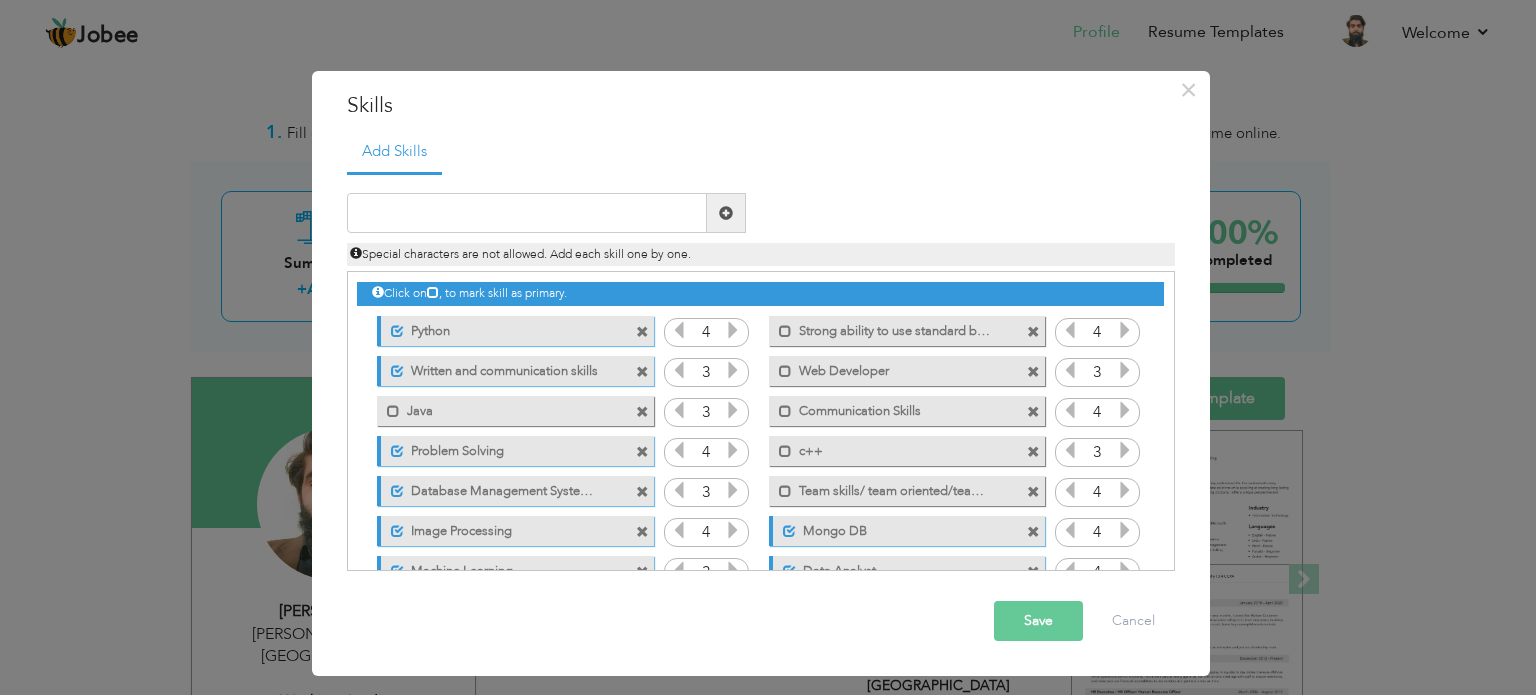 click on "Communication Skills" at bounding box center (893, 408) 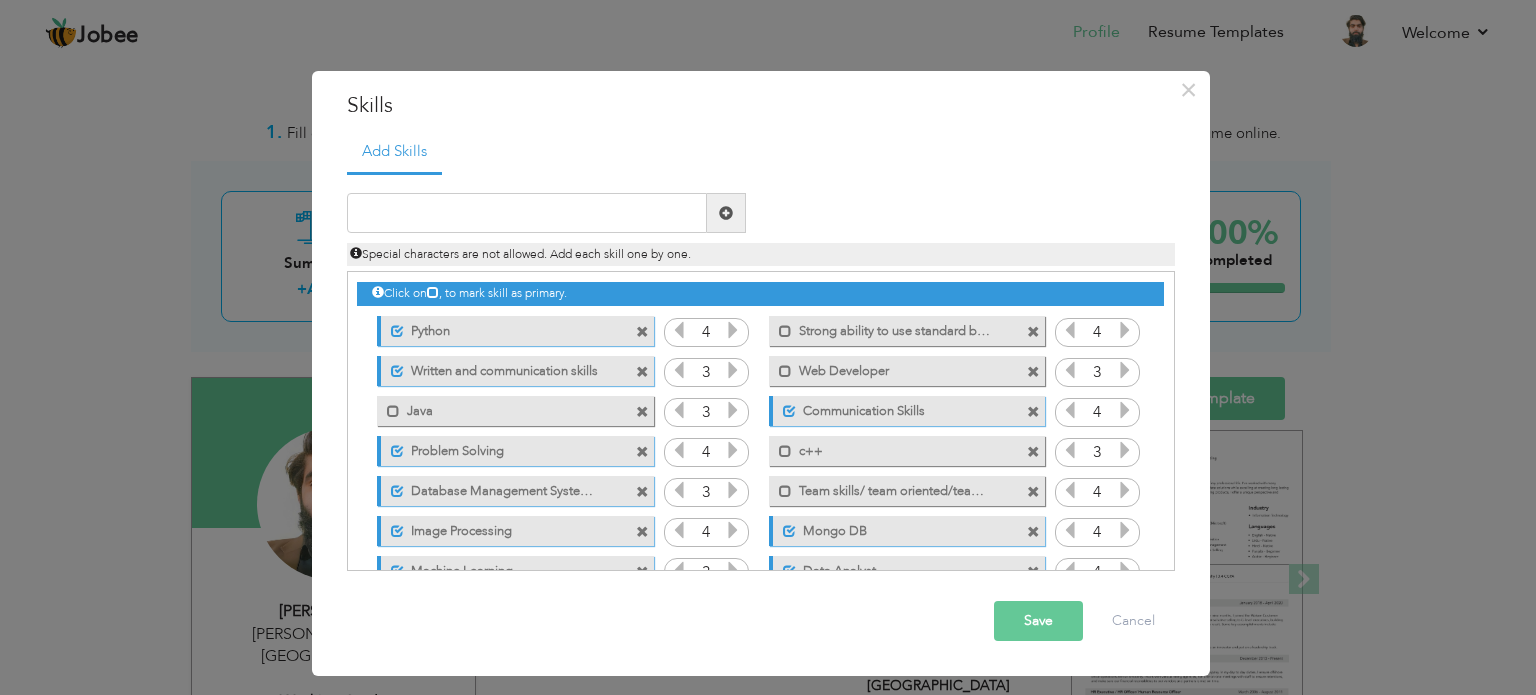 click on "c++" at bounding box center [893, 448] 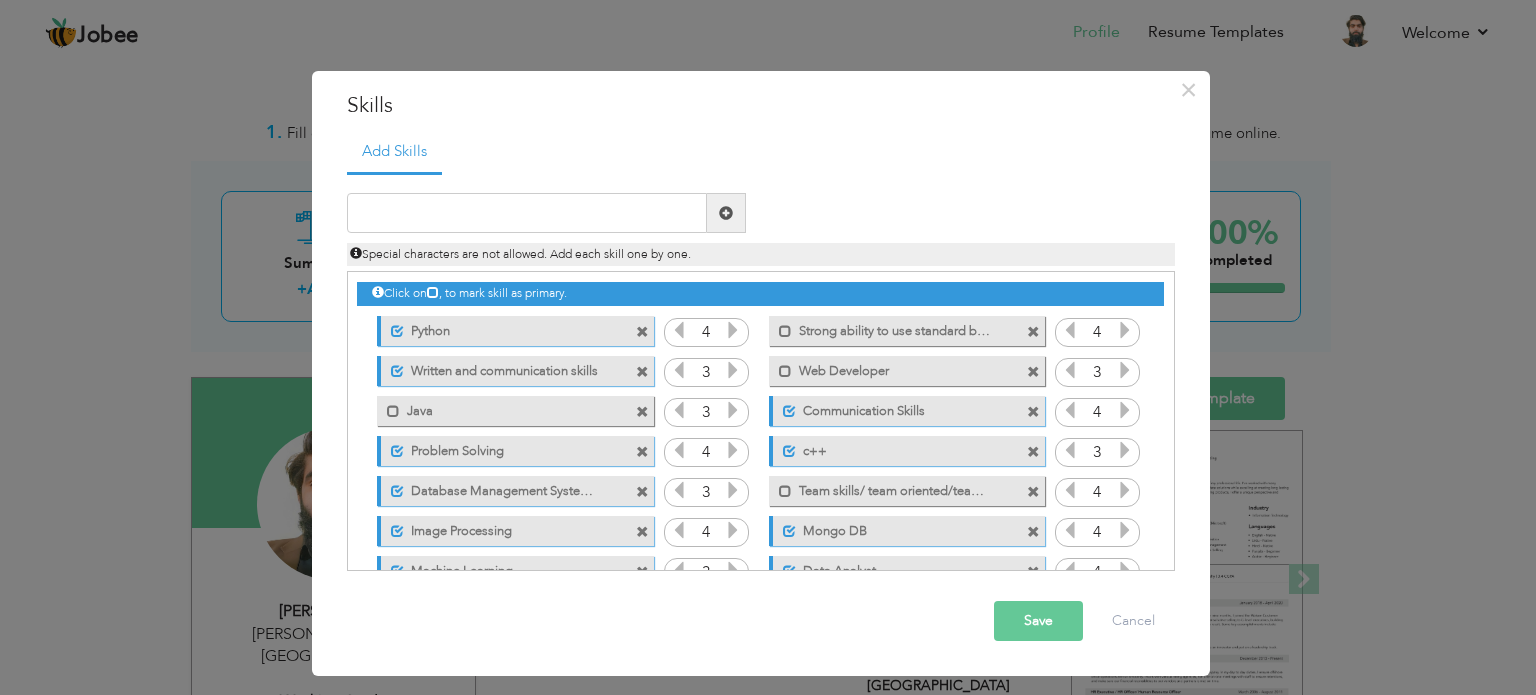 click on "Team skills/ team oriented/team player." at bounding box center (893, 488) 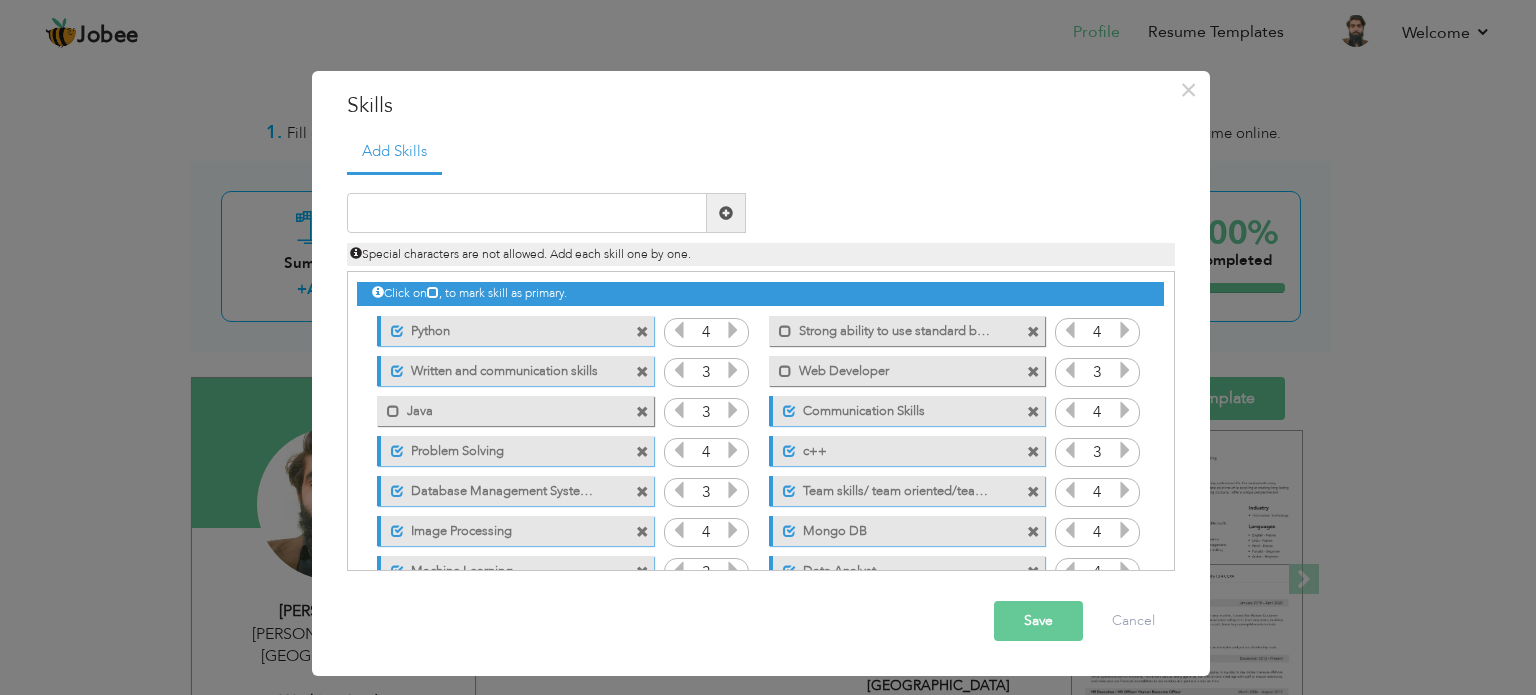 click on "c++" at bounding box center (895, 448) 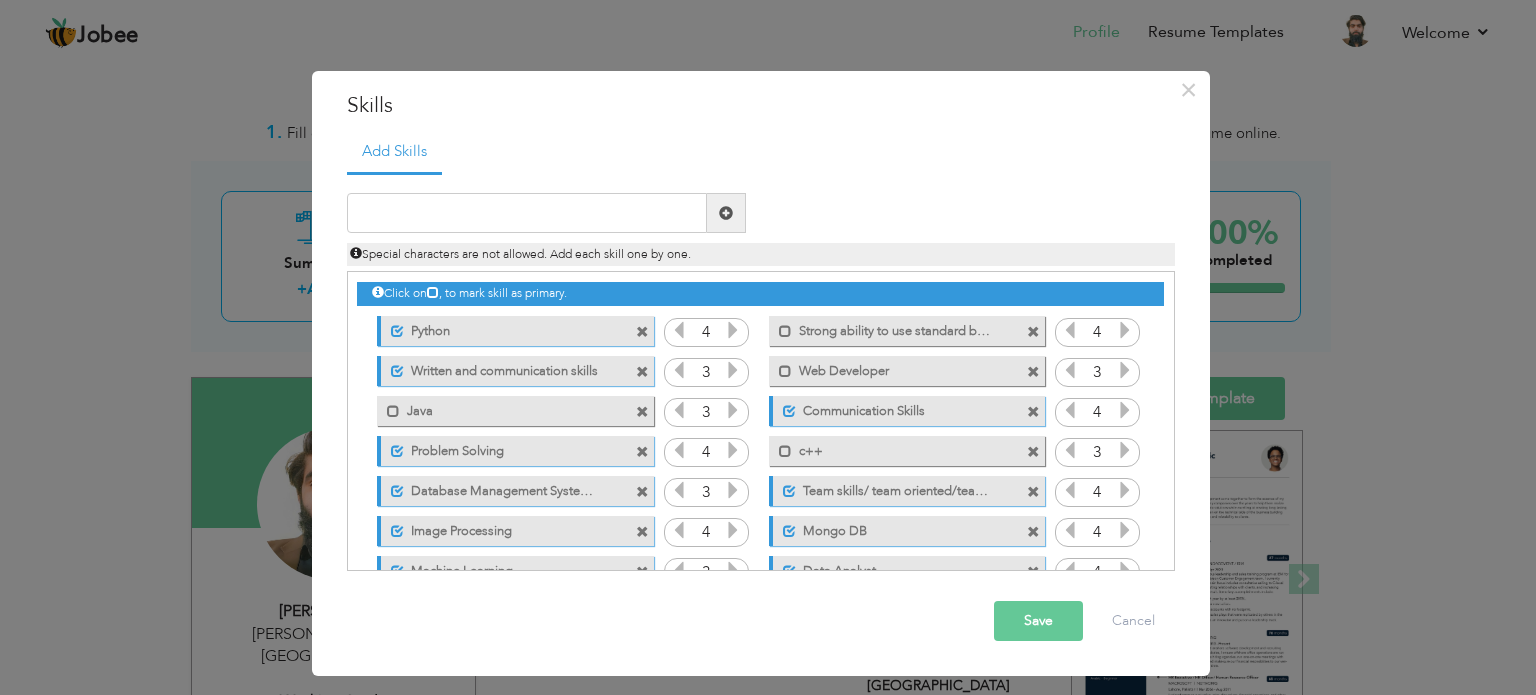 scroll, scrollTop: 44, scrollLeft: 0, axis: vertical 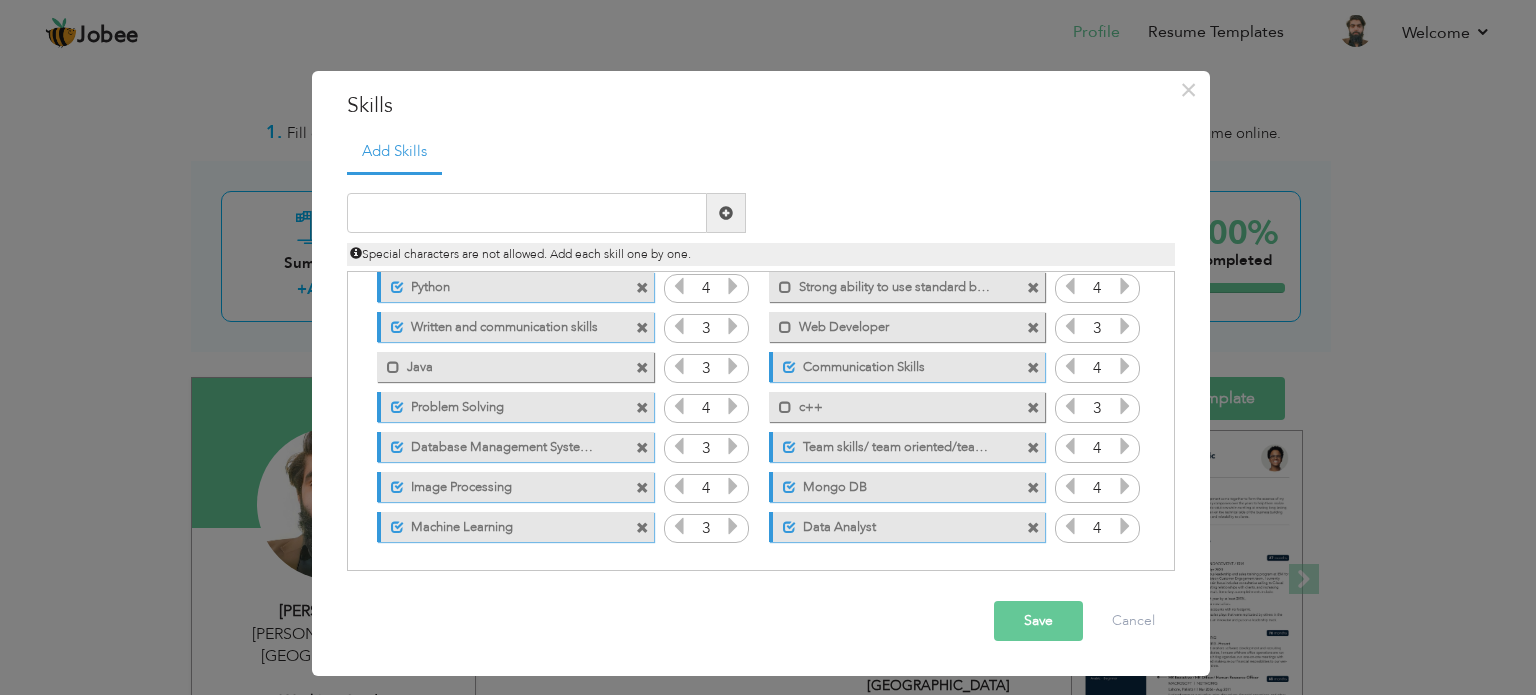 click on "Save" at bounding box center (1038, 621) 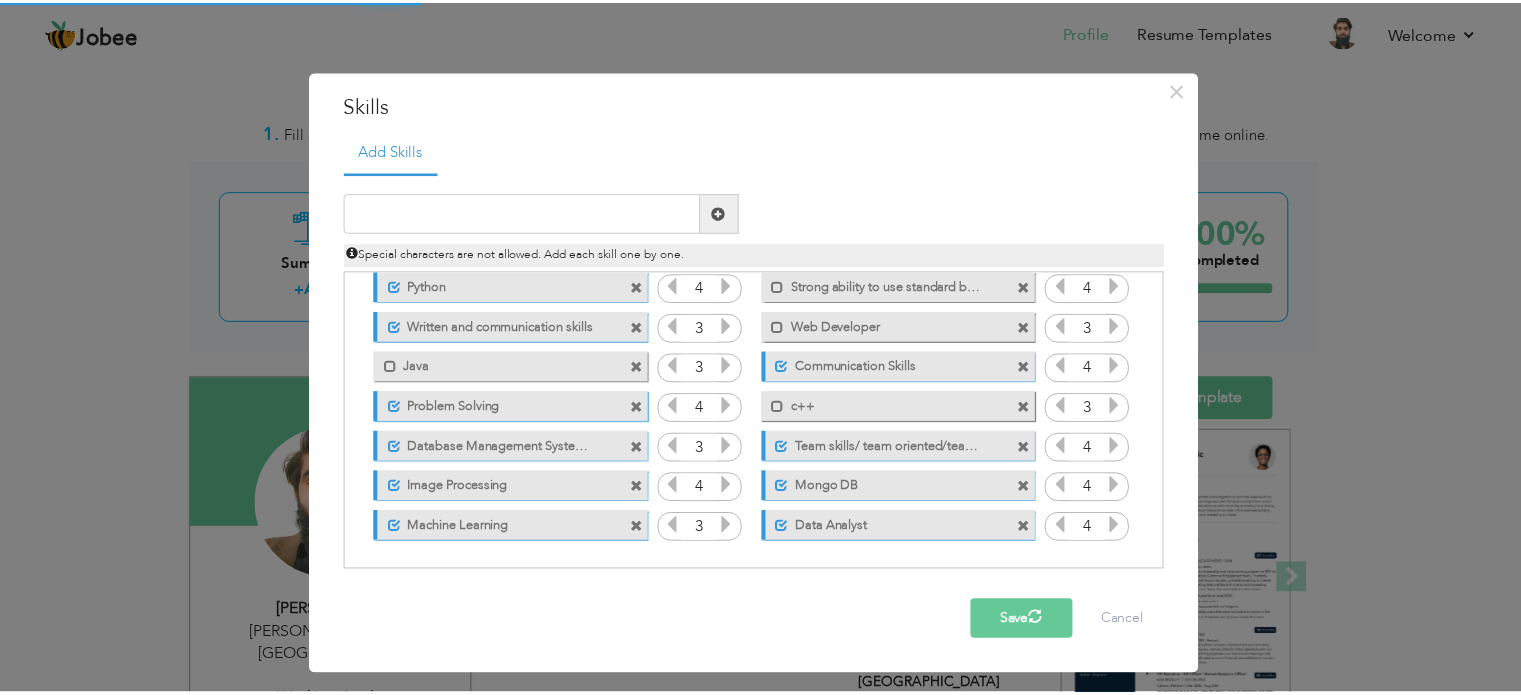 scroll, scrollTop: 0, scrollLeft: 0, axis: both 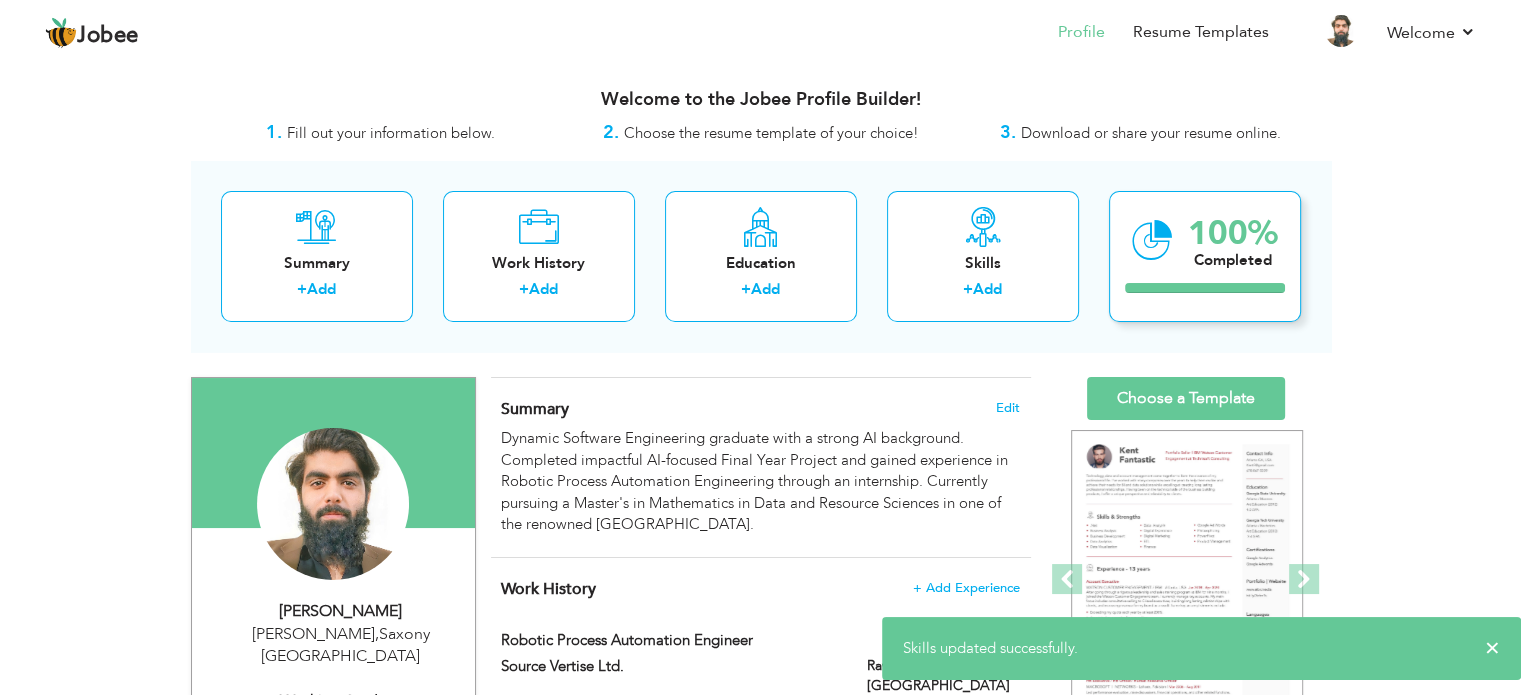 click on "100%
Completed" at bounding box center [1233, 240] 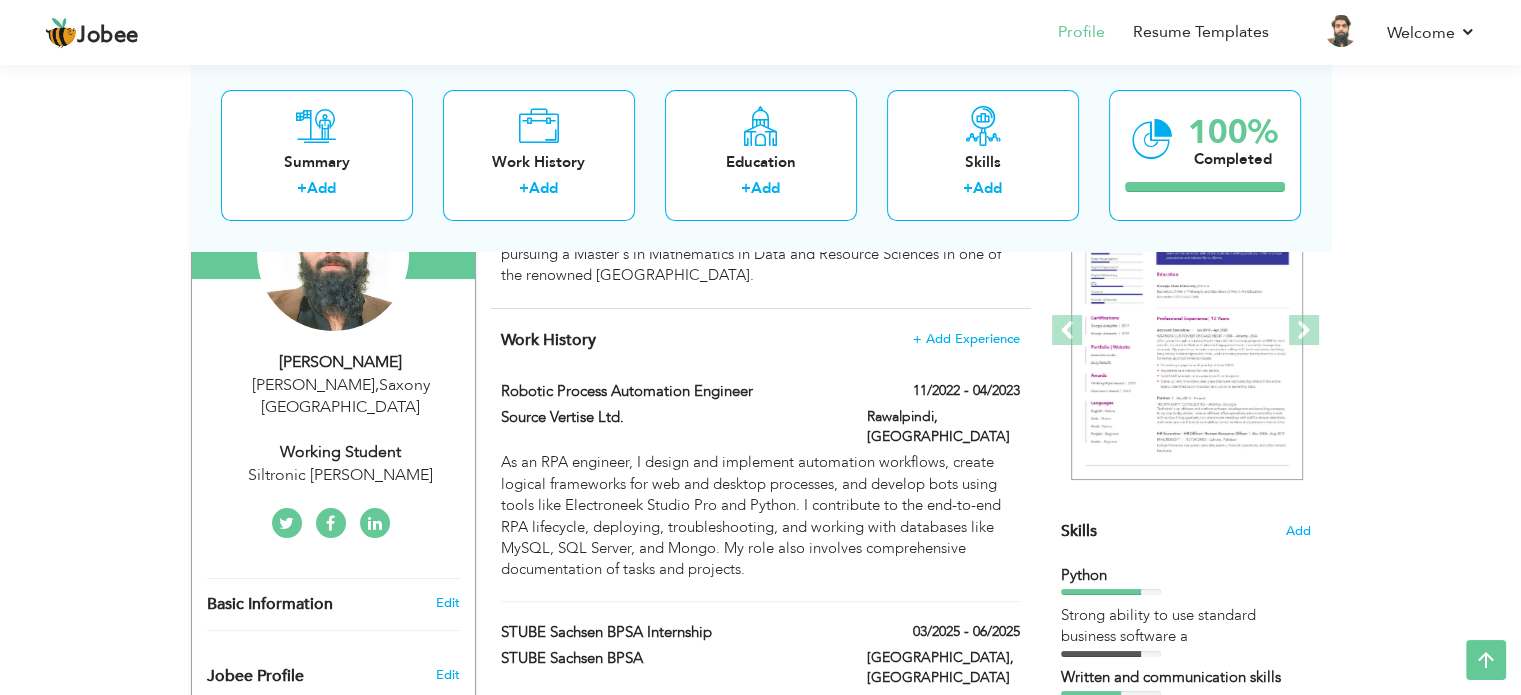 scroll, scrollTop: 0, scrollLeft: 0, axis: both 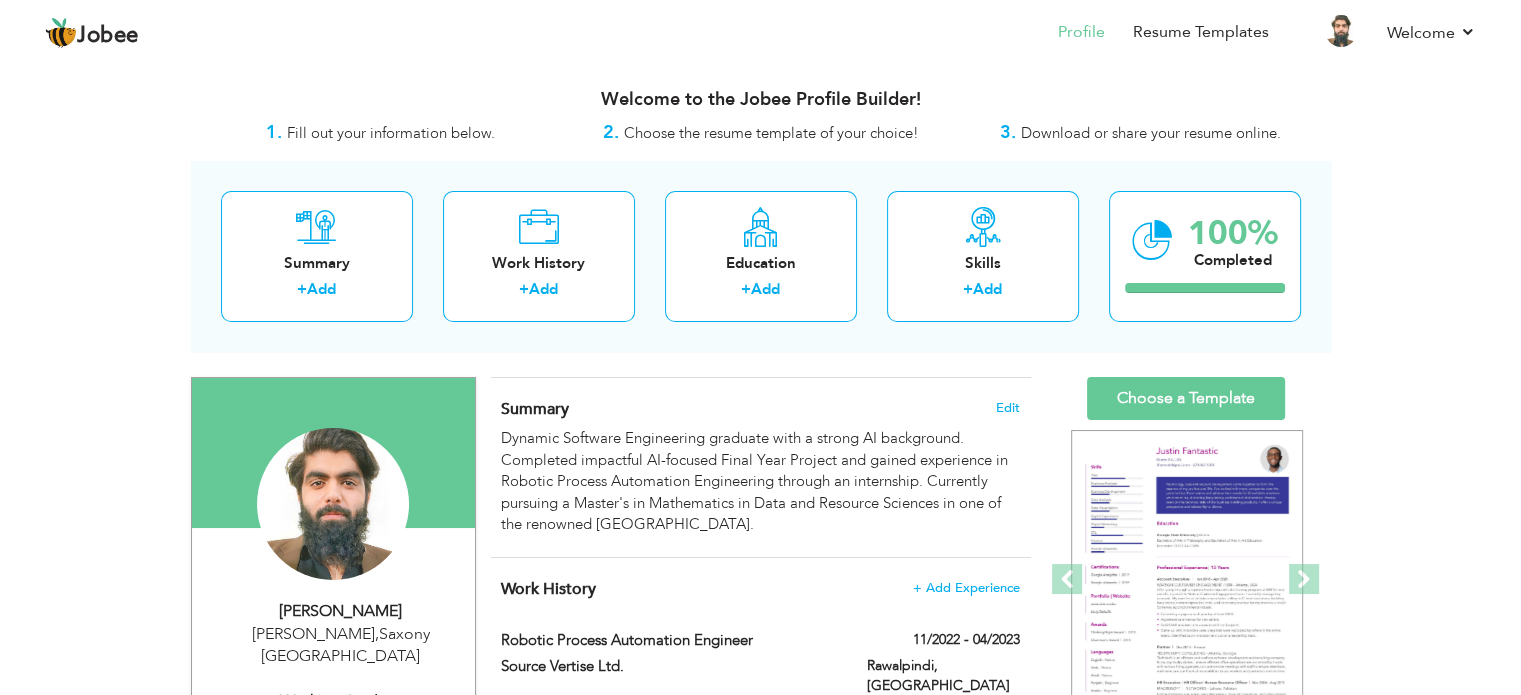 click on "Download or share your resume online." at bounding box center (1151, 133) 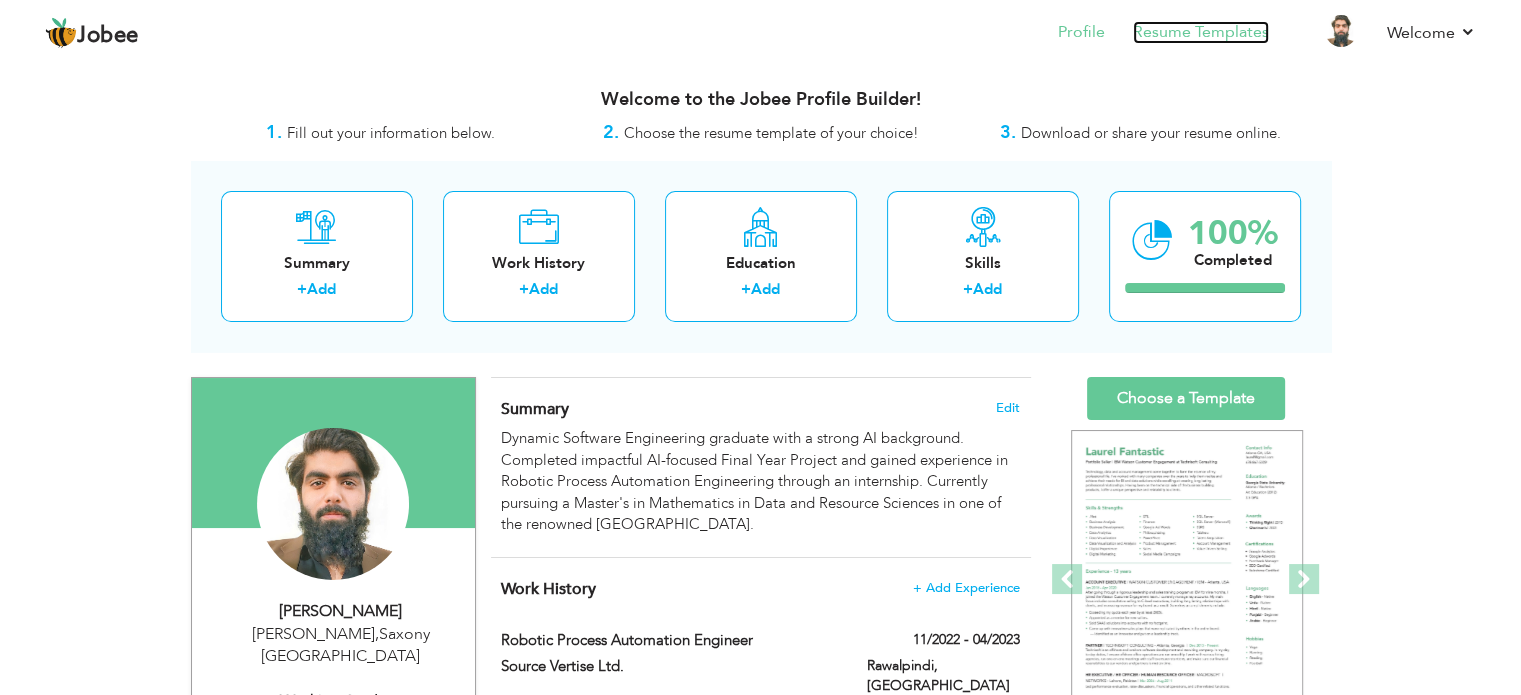 click on "Resume Templates" at bounding box center (1201, 32) 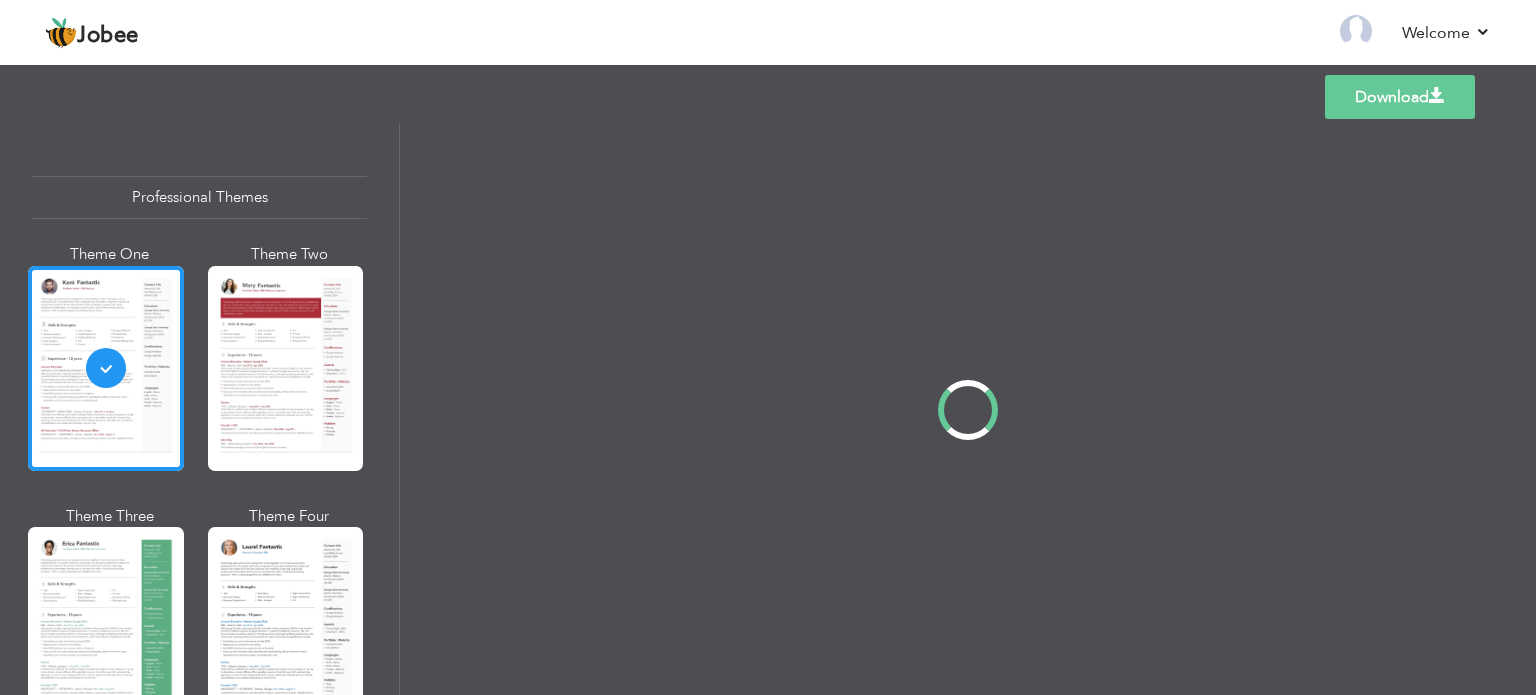 scroll, scrollTop: 0, scrollLeft: 0, axis: both 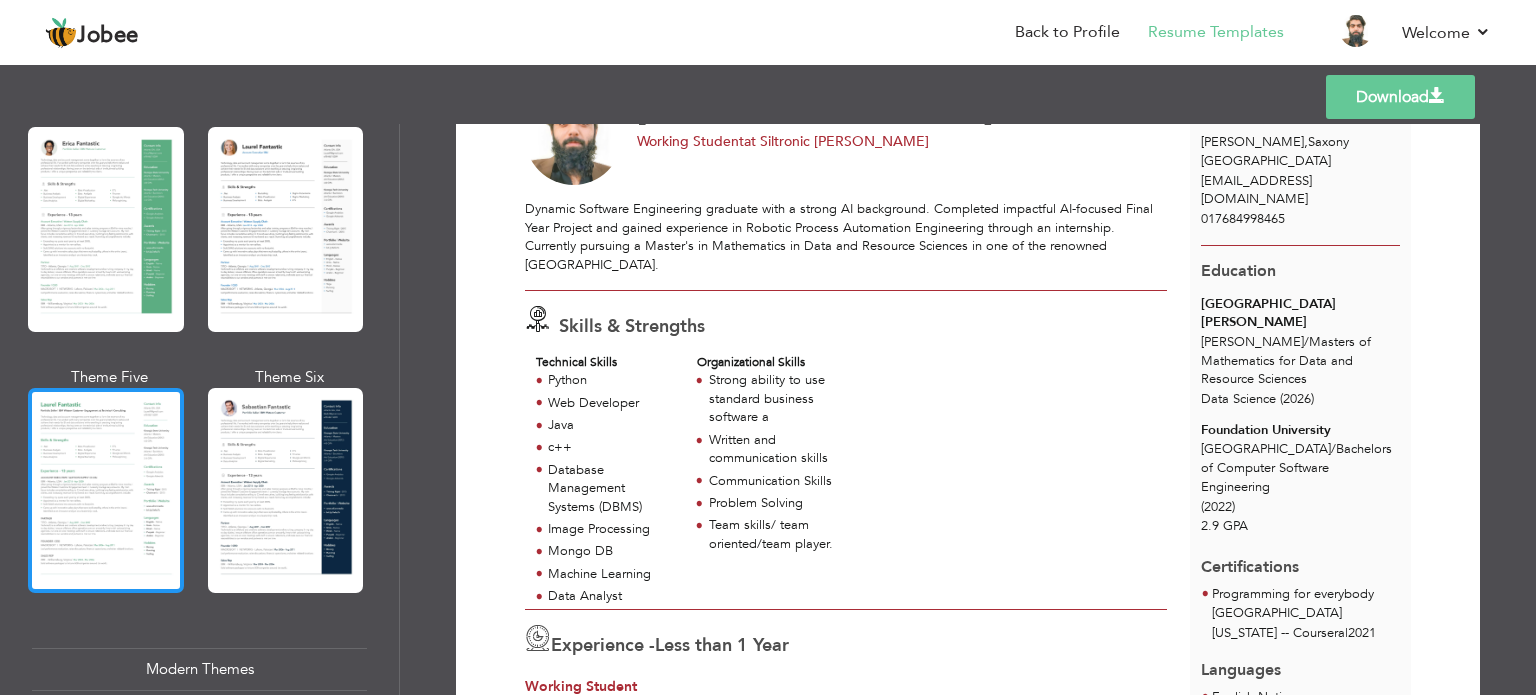 click at bounding box center [106, 490] 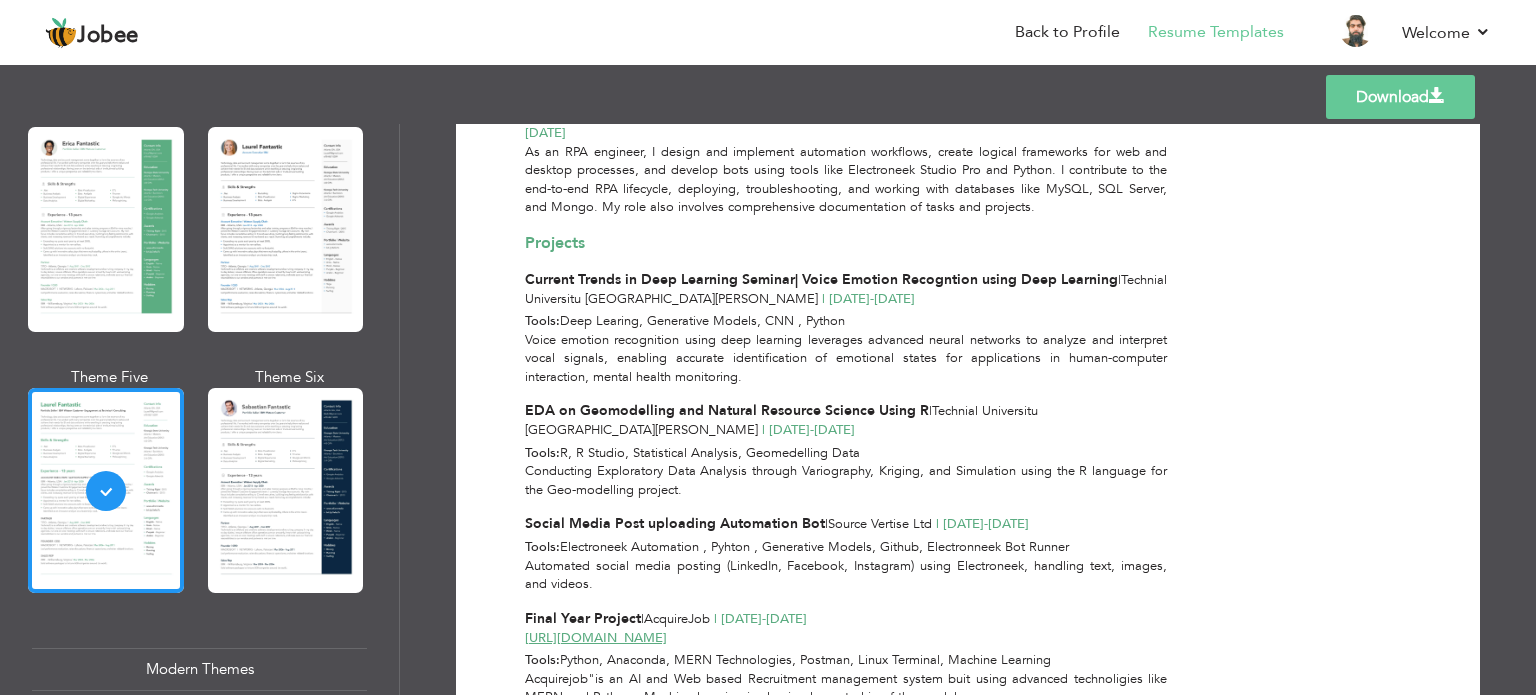 scroll, scrollTop: 989, scrollLeft: 0, axis: vertical 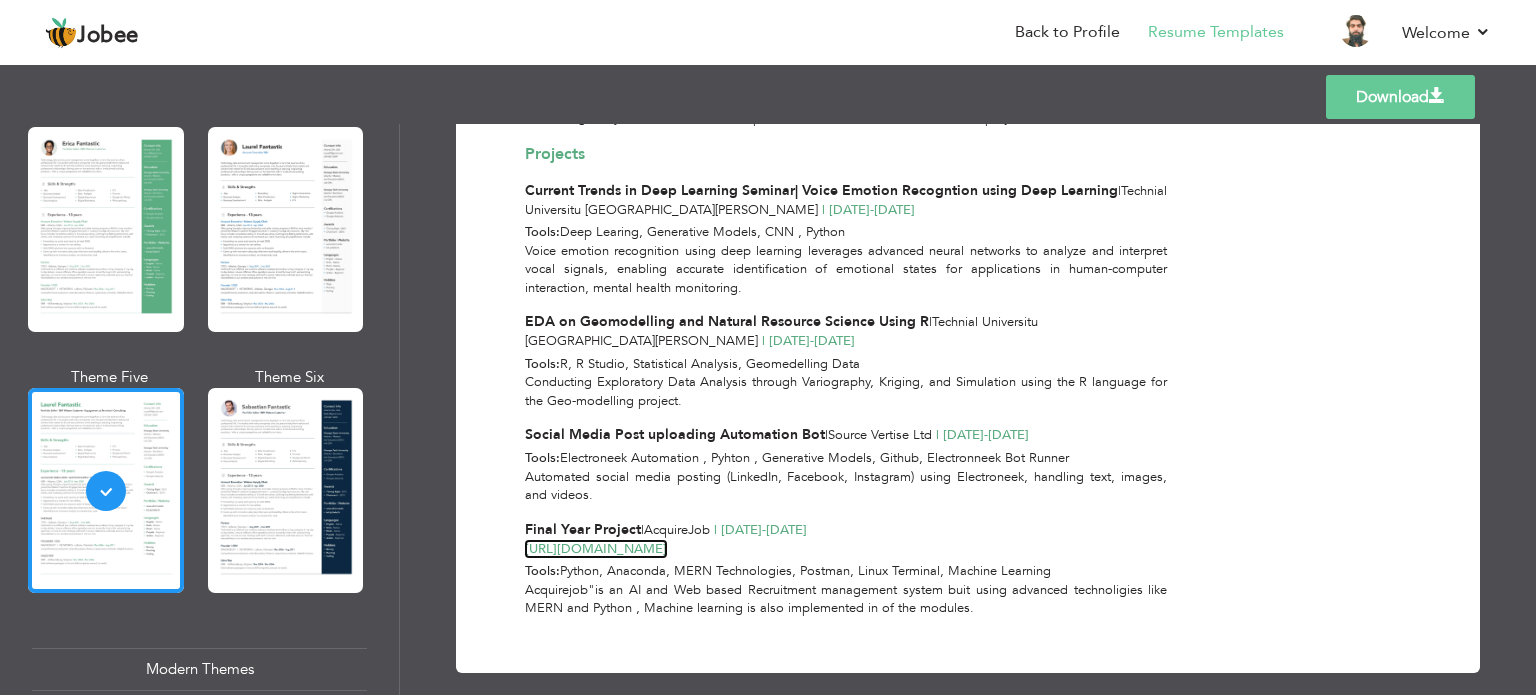 click on "[URL][DOMAIN_NAME]" at bounding box center (596, 549) 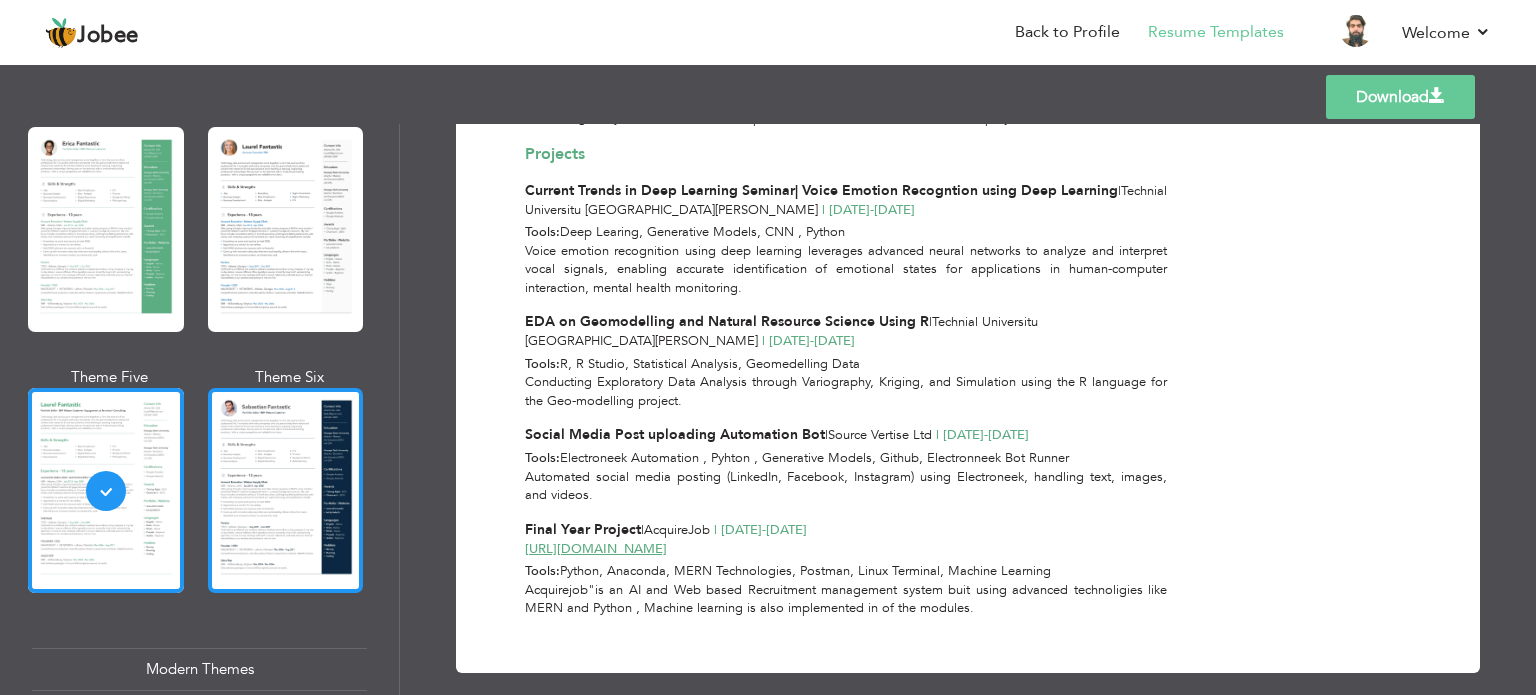 click at bounding box center [286, 490] 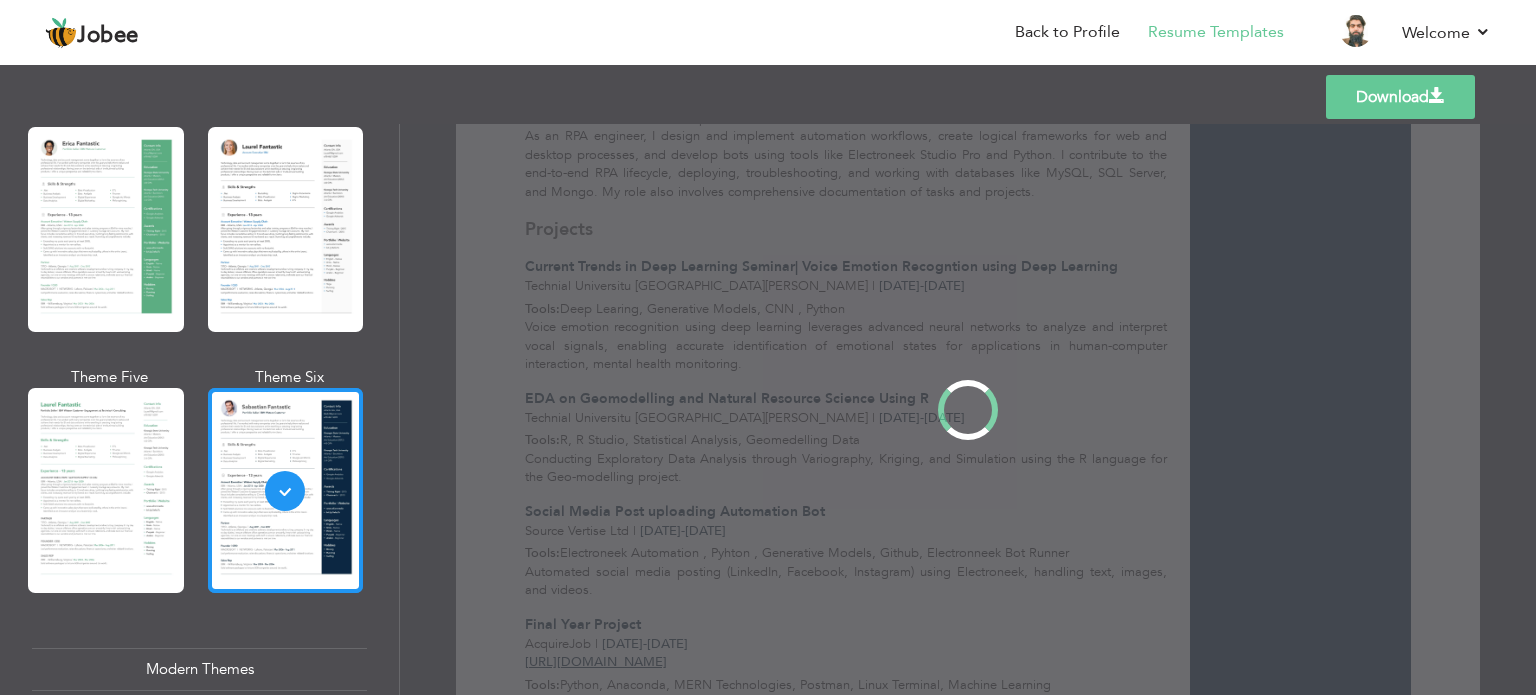 scroll, scrollTop: 0, scrollLeft: 0, axis: both 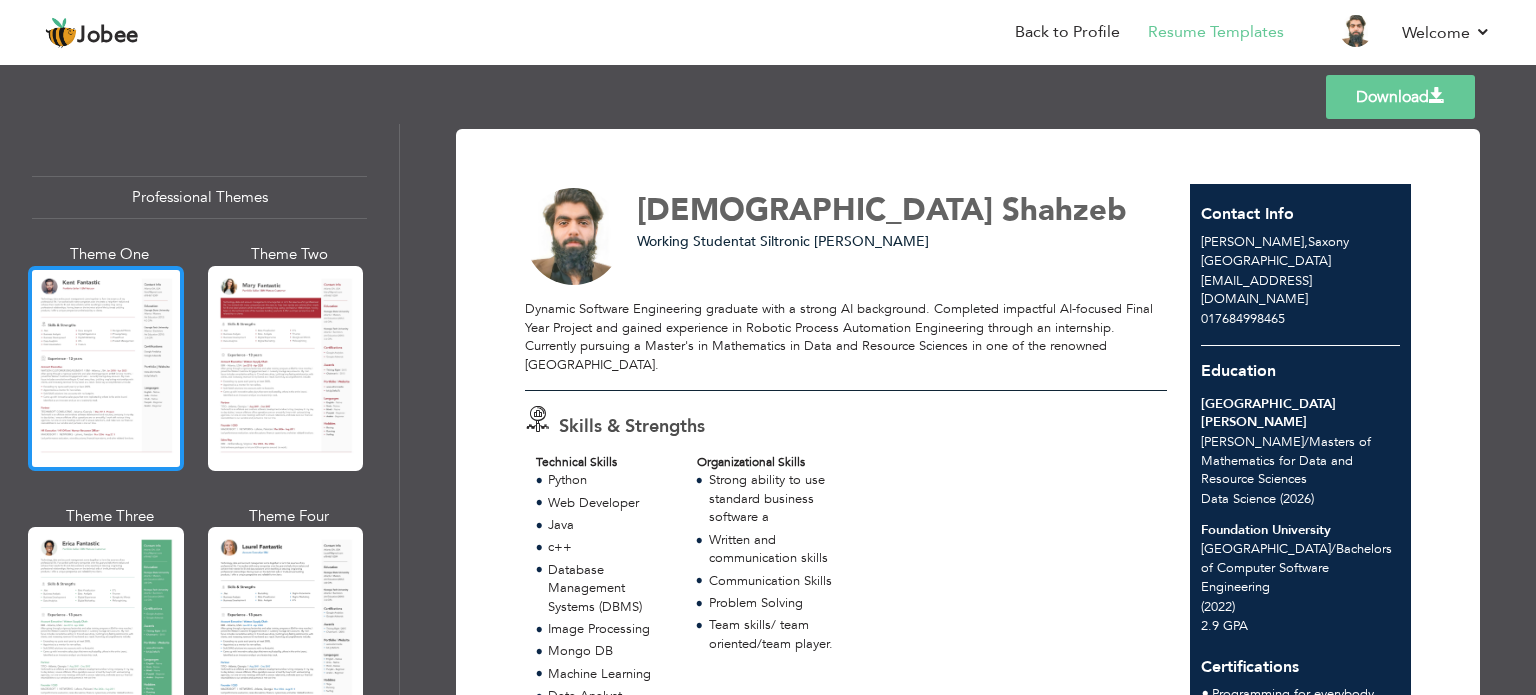 click at bounding box center (106, 368) 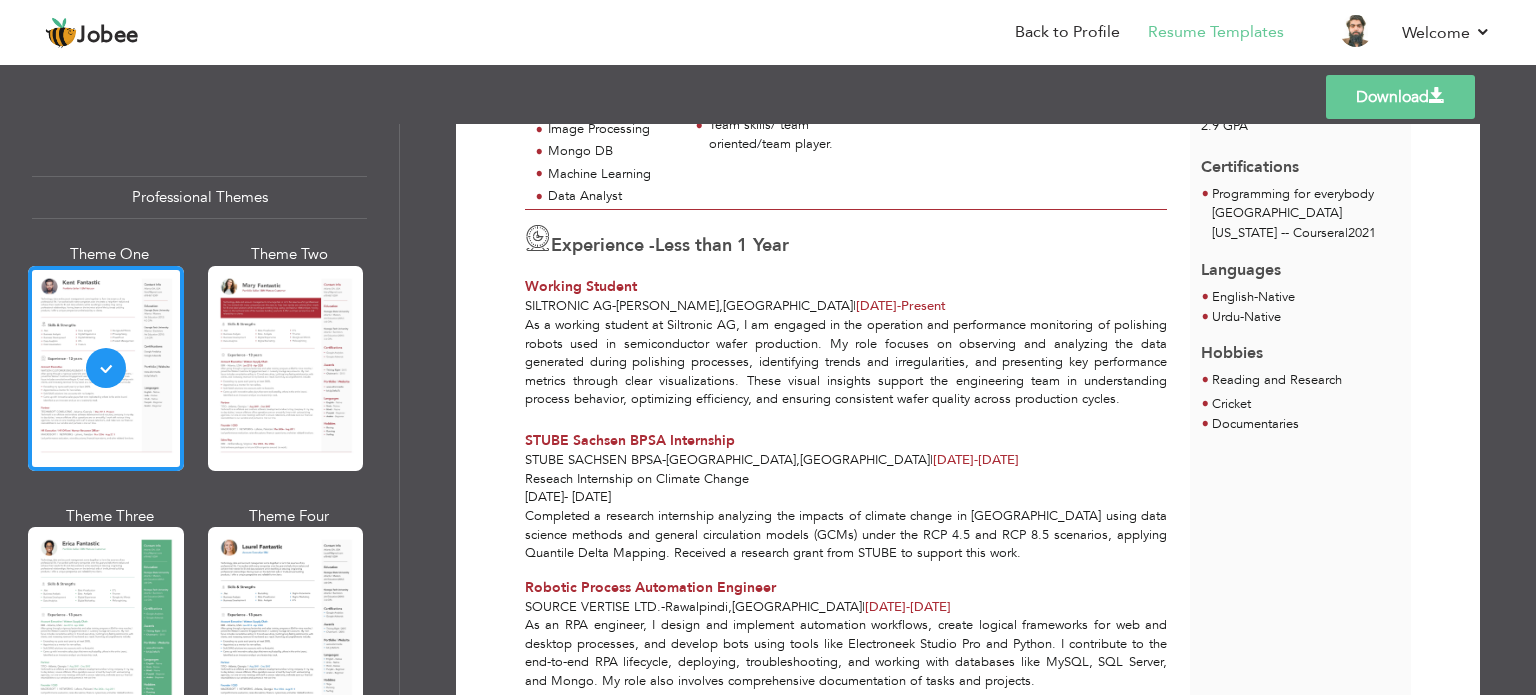 scroll, scrollTop: 600, scrollLeft: 0, axis: vertical 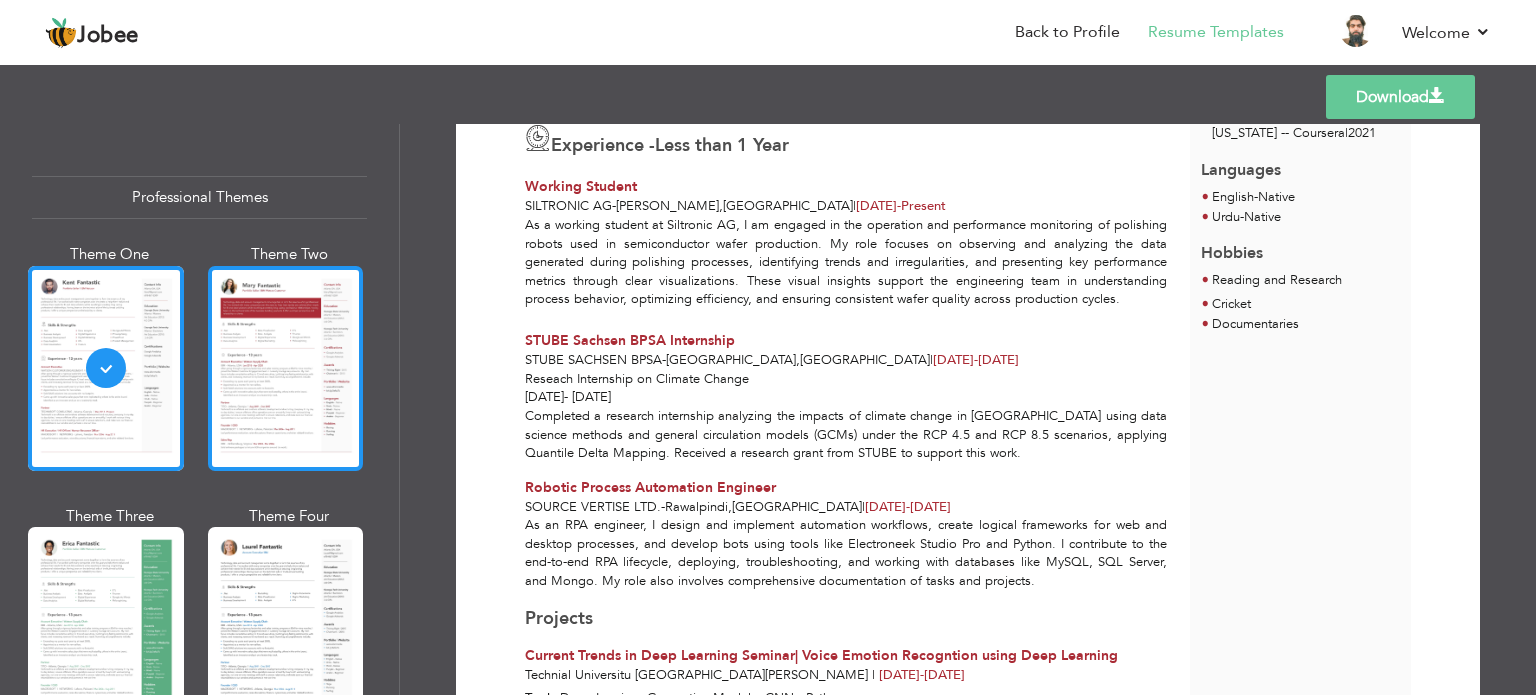 click at bounding box center [286, 368] 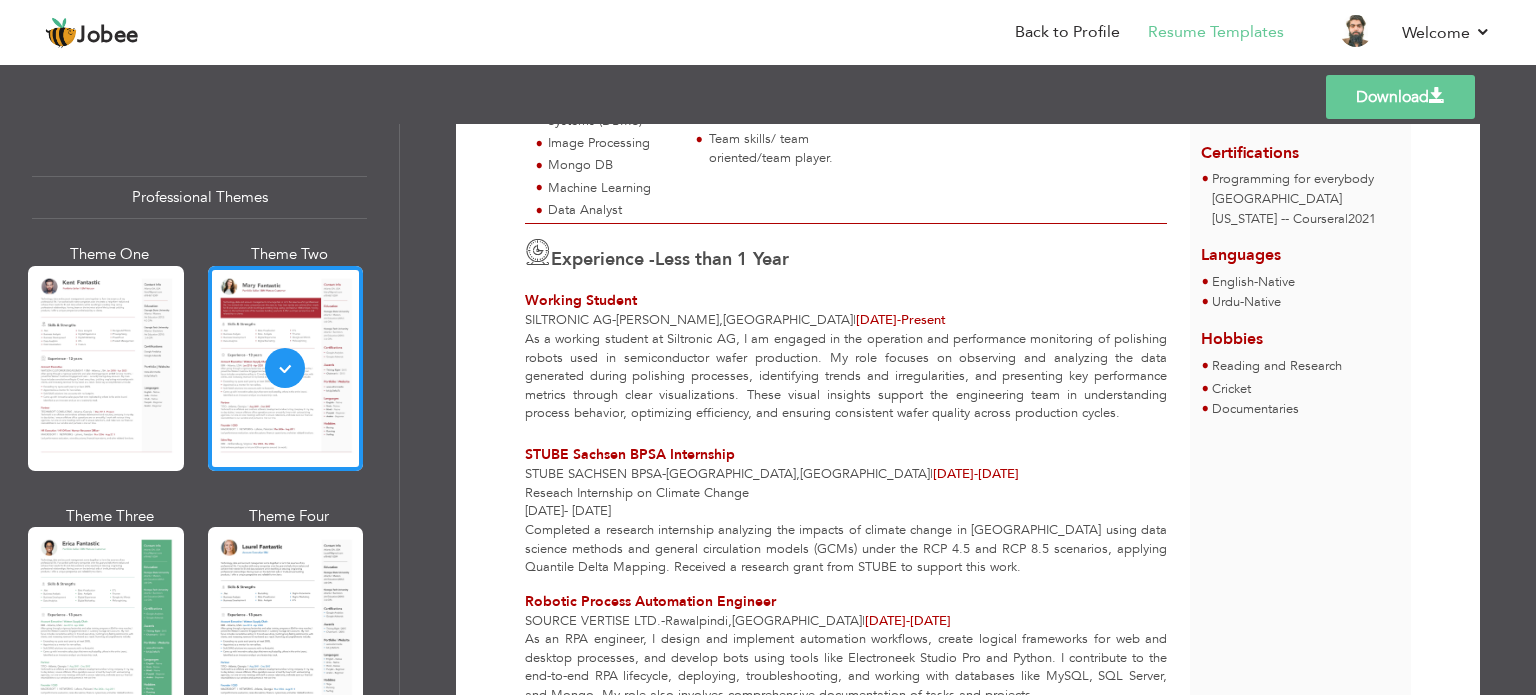scroll, scrollTop: 1000, scrollLeft: 0, axis: vertical 